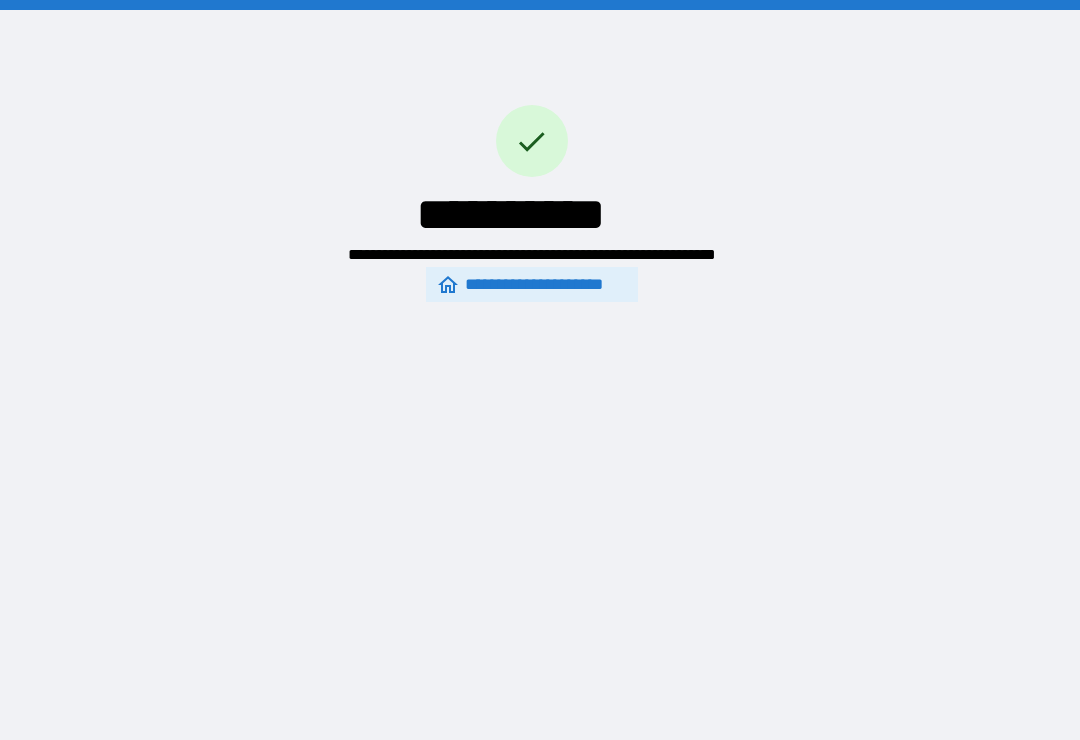 scroll, scrollTop: 31, scrollLeft: 0, axis: vertical 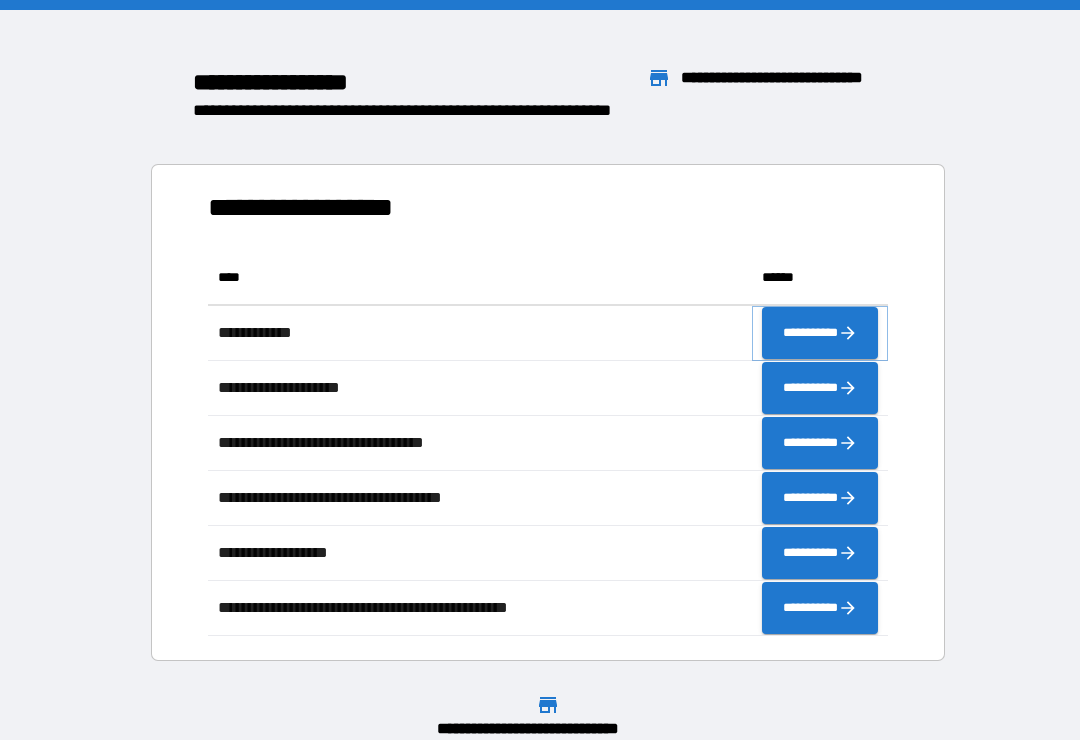 click 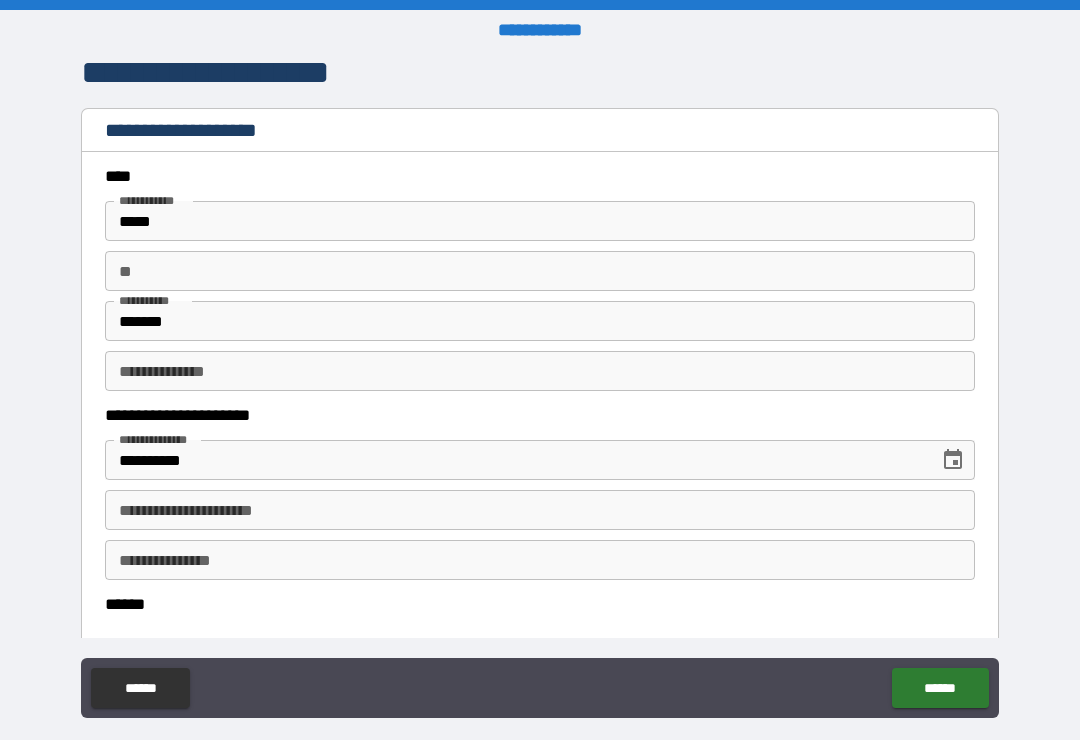click on "**********" at bounding box center (540, 510) 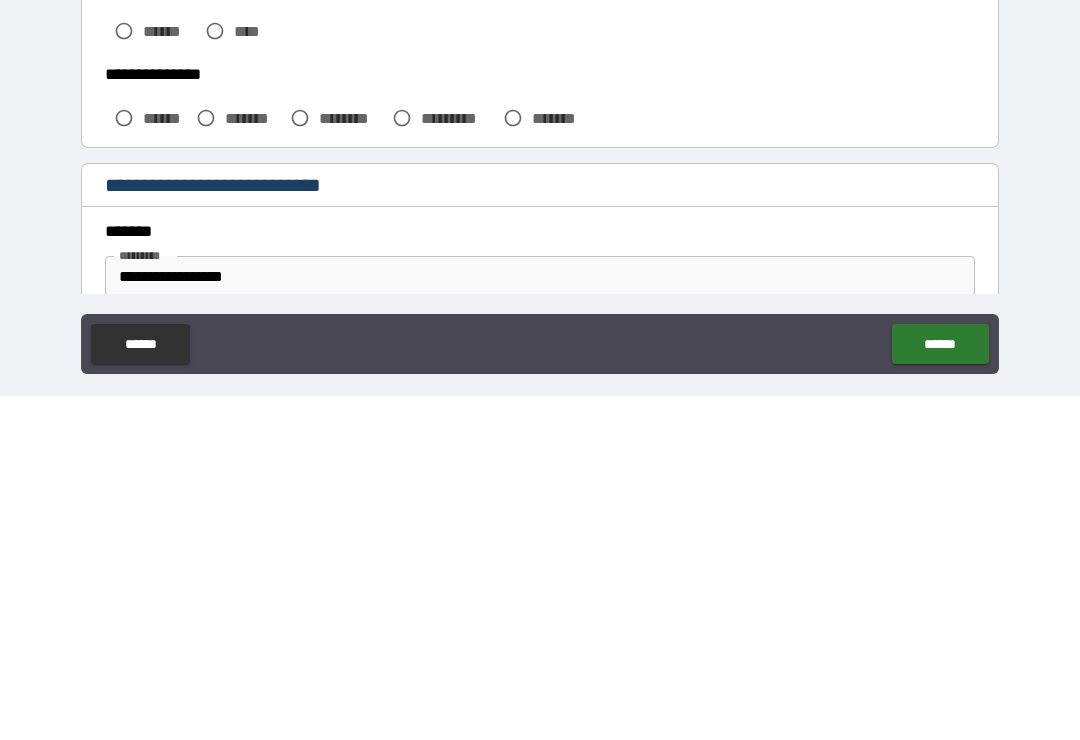 scroll, scrollTop: 279, scrollLeft: 0, axis: vertical 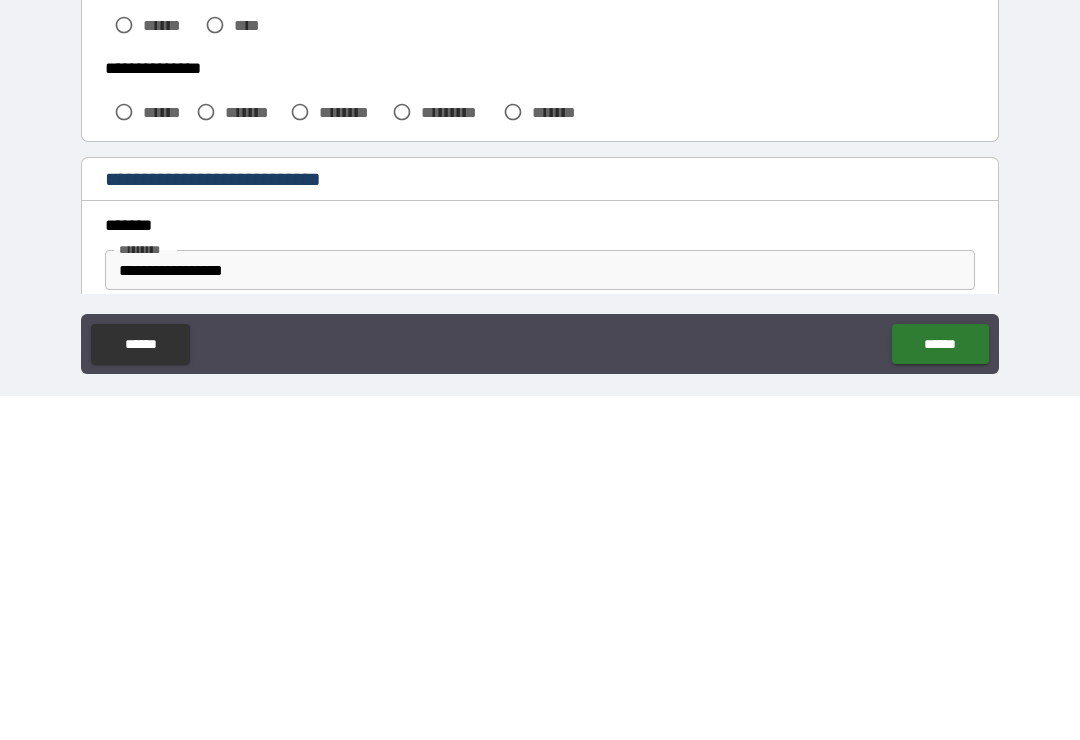 type on "**********" 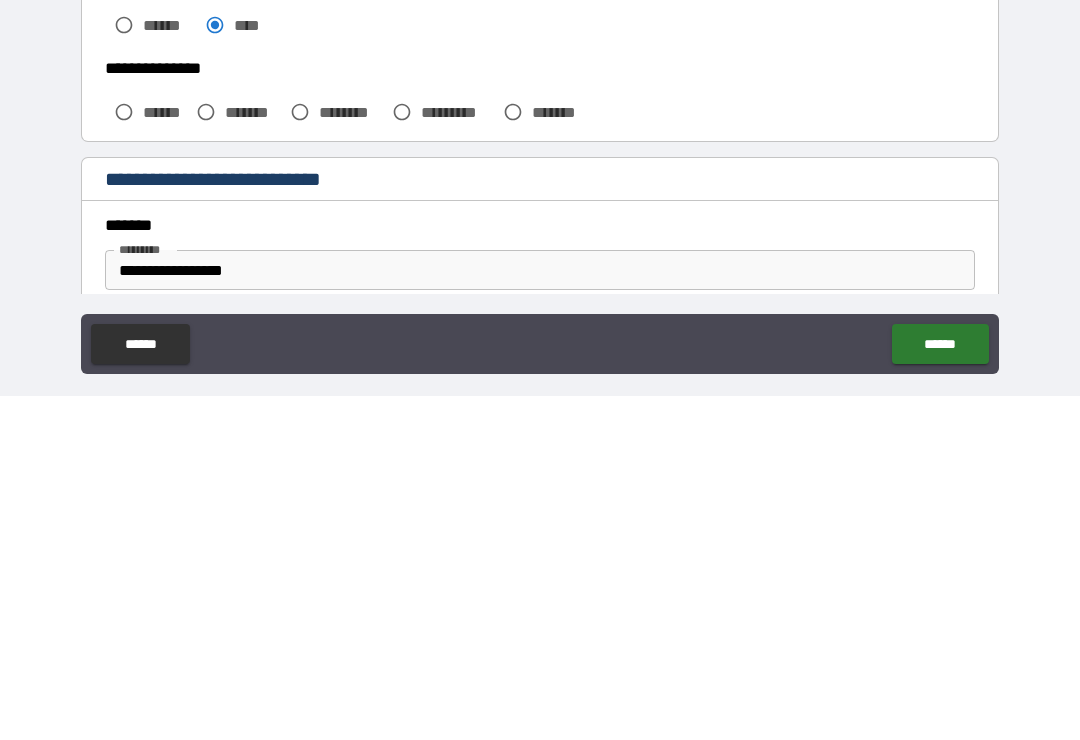 scroll, scrollTop: 31, scrollLeft: 0, axis: vertical 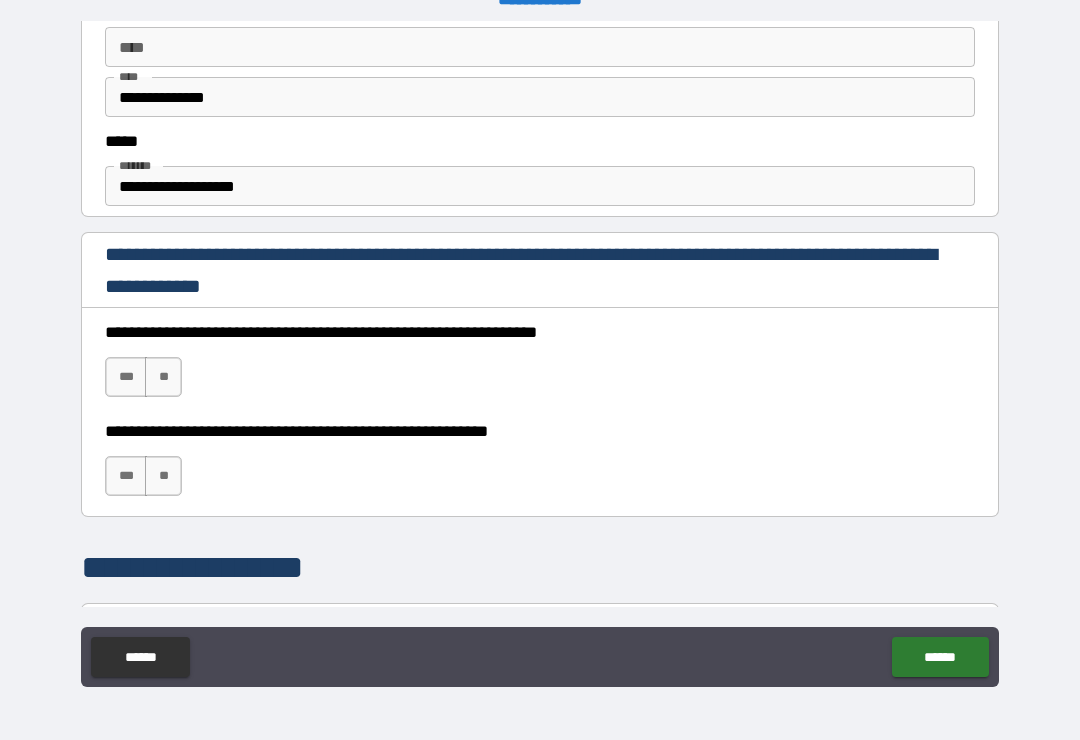 click on "***" at bounding box center (126, 377) 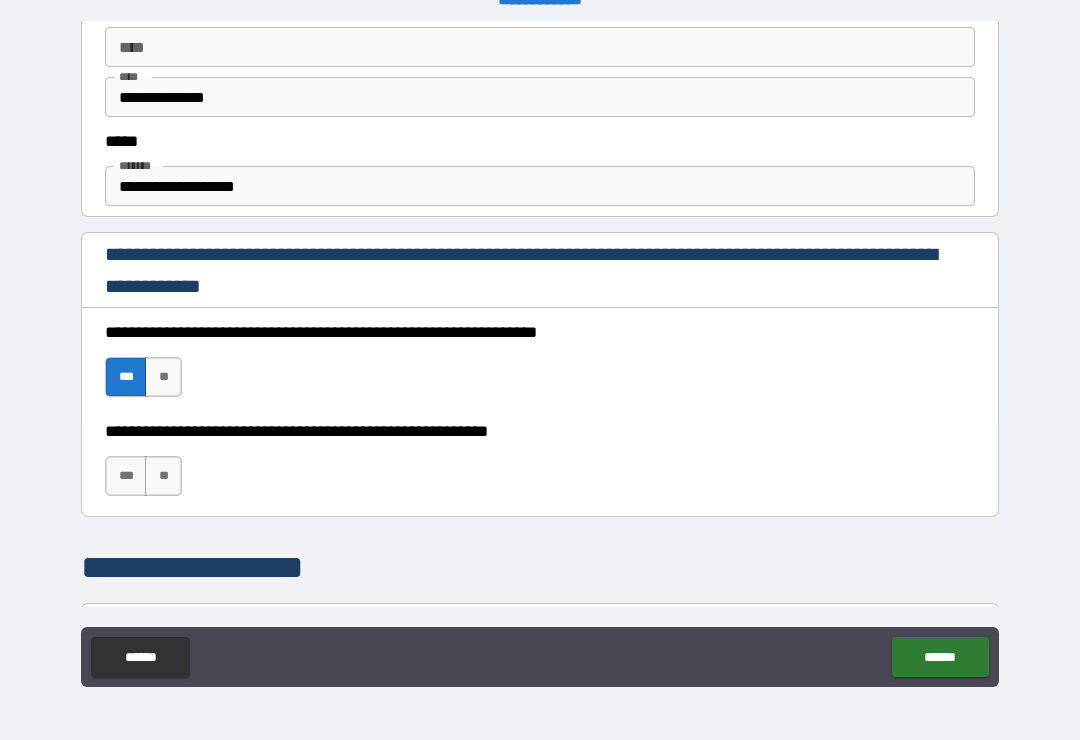 click on "**" at bounding box center (163, 476) 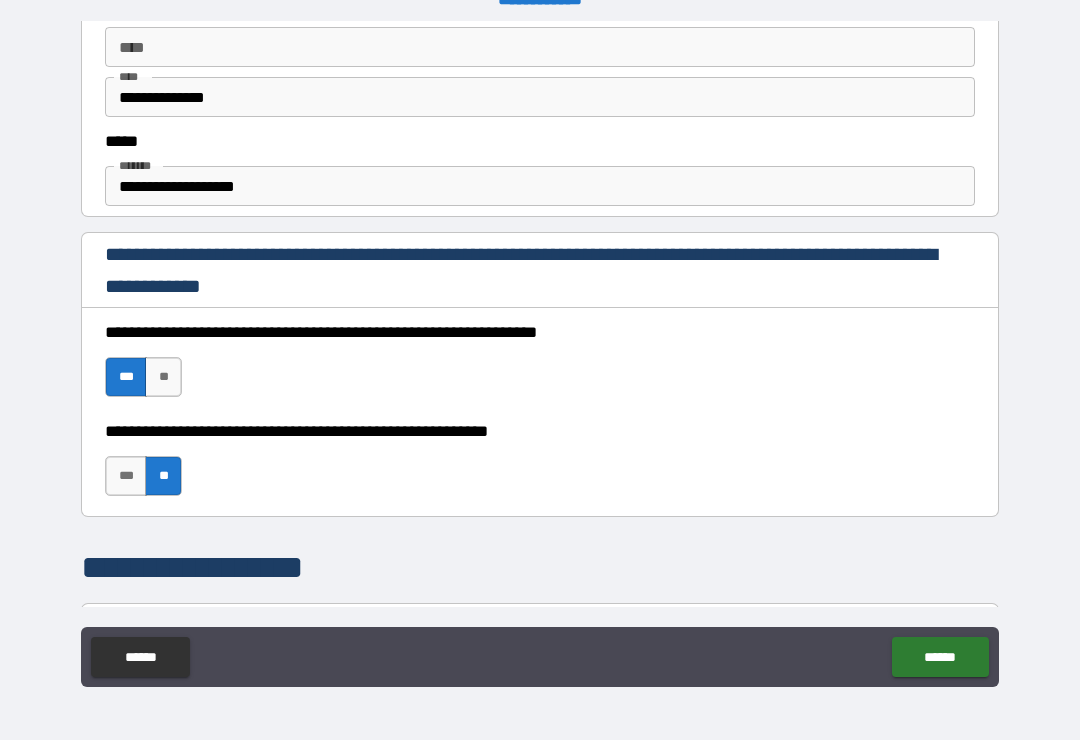 click on "******" at bounding box center (940, 657) 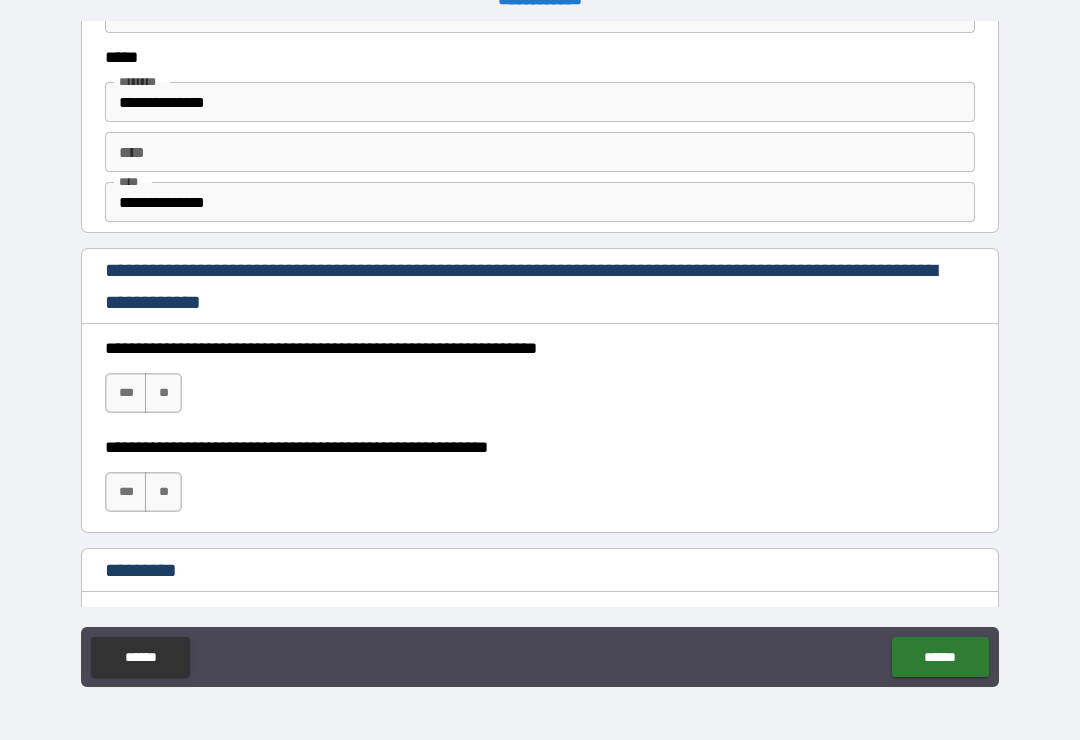 scroll, scrollTop: 2768, scrollLeft: 0, axis: vertical 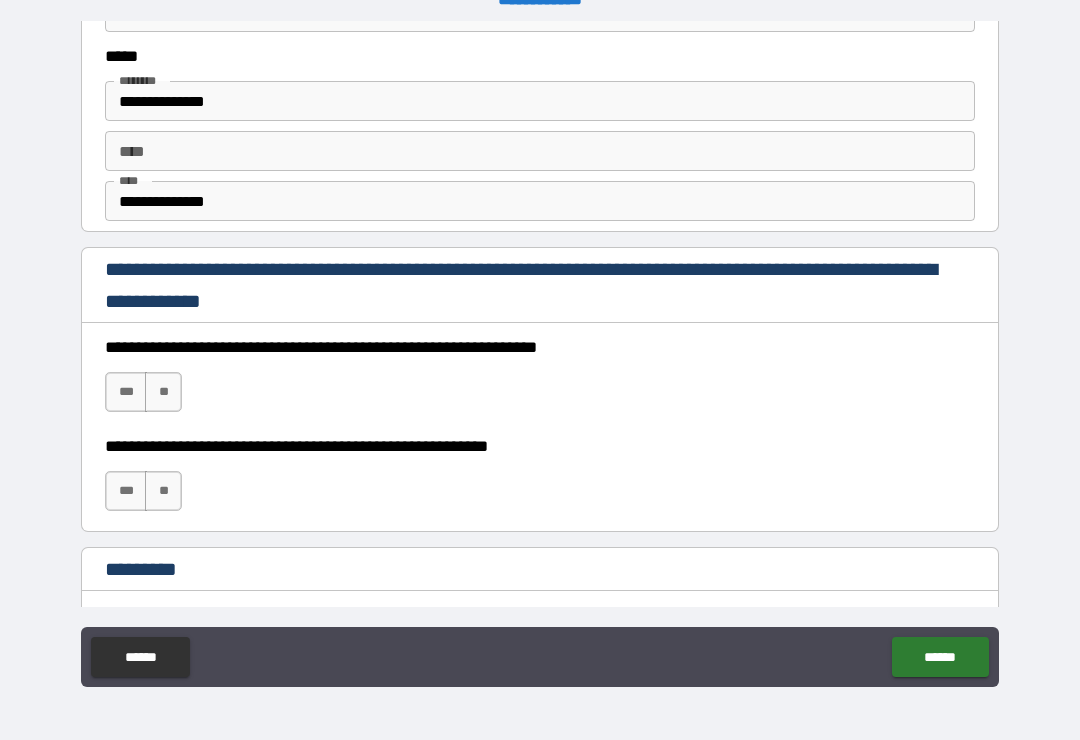 click on "***" at bounding box center [126, 392] 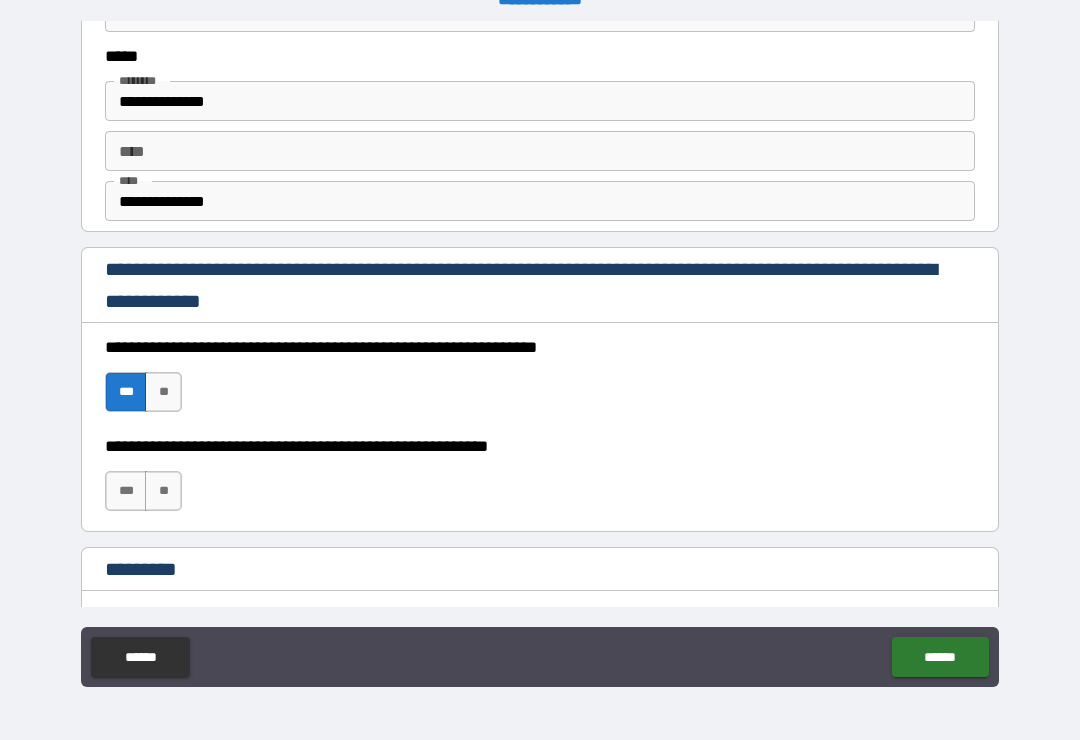 click on "**" at bounding box center (163, 491) 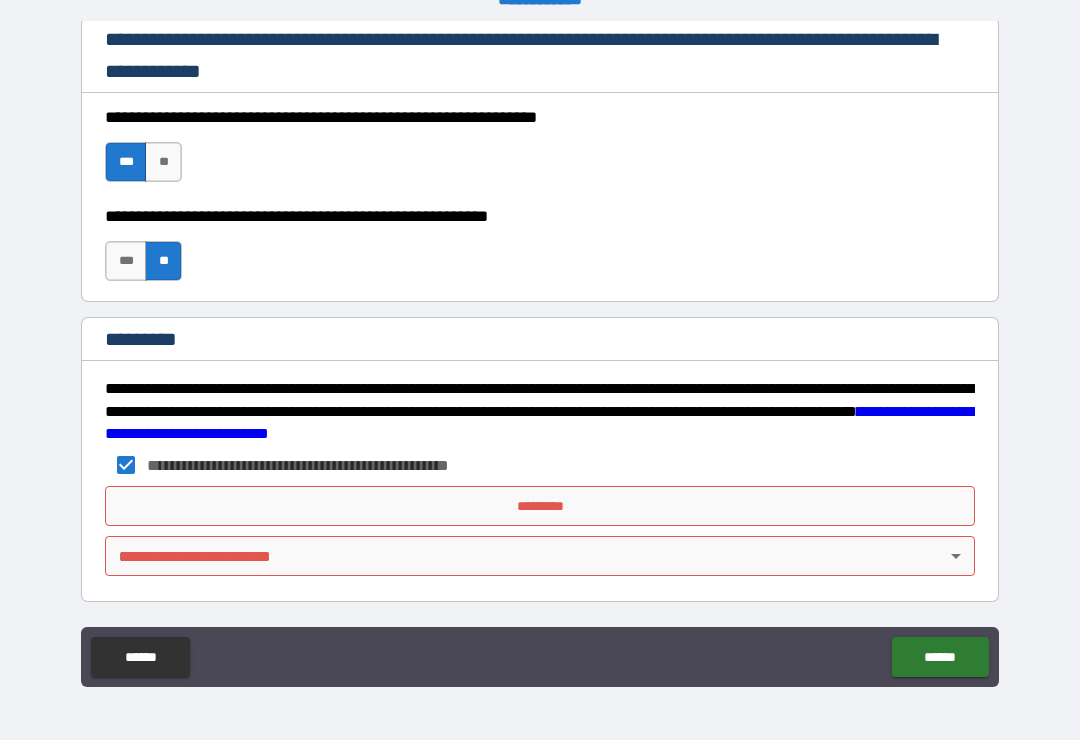 scroll, scrollTop: 2998, scrollLeft: 0, axis: vertical 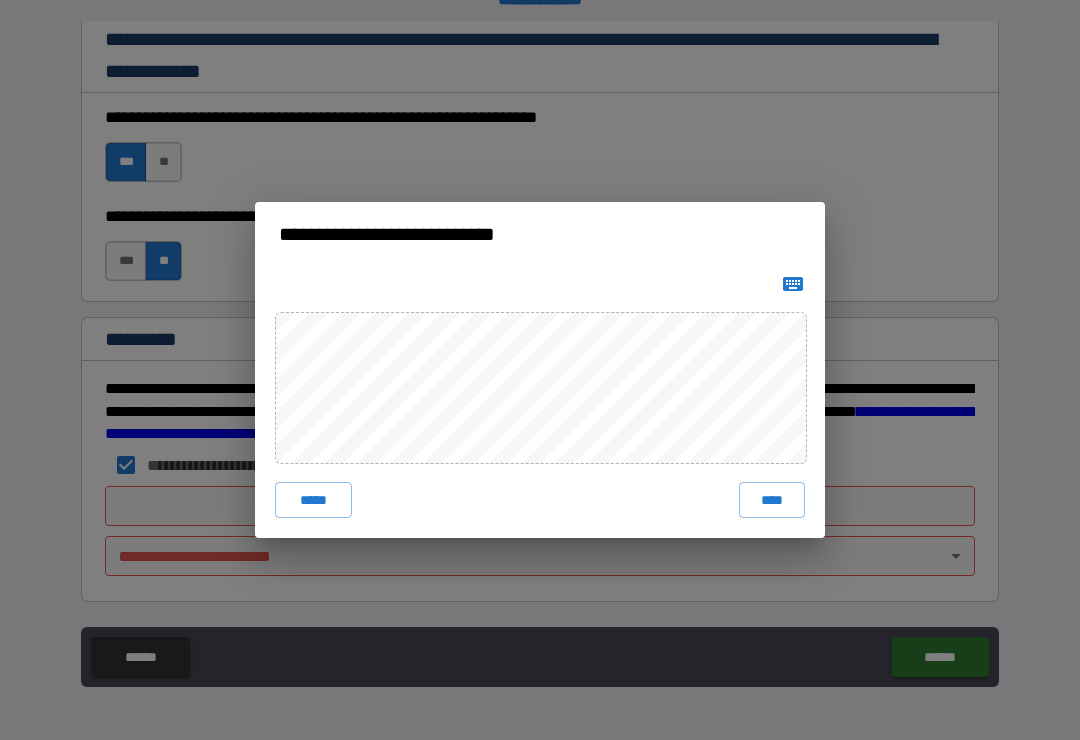 click on "*****" at bounding box center [313, 500] 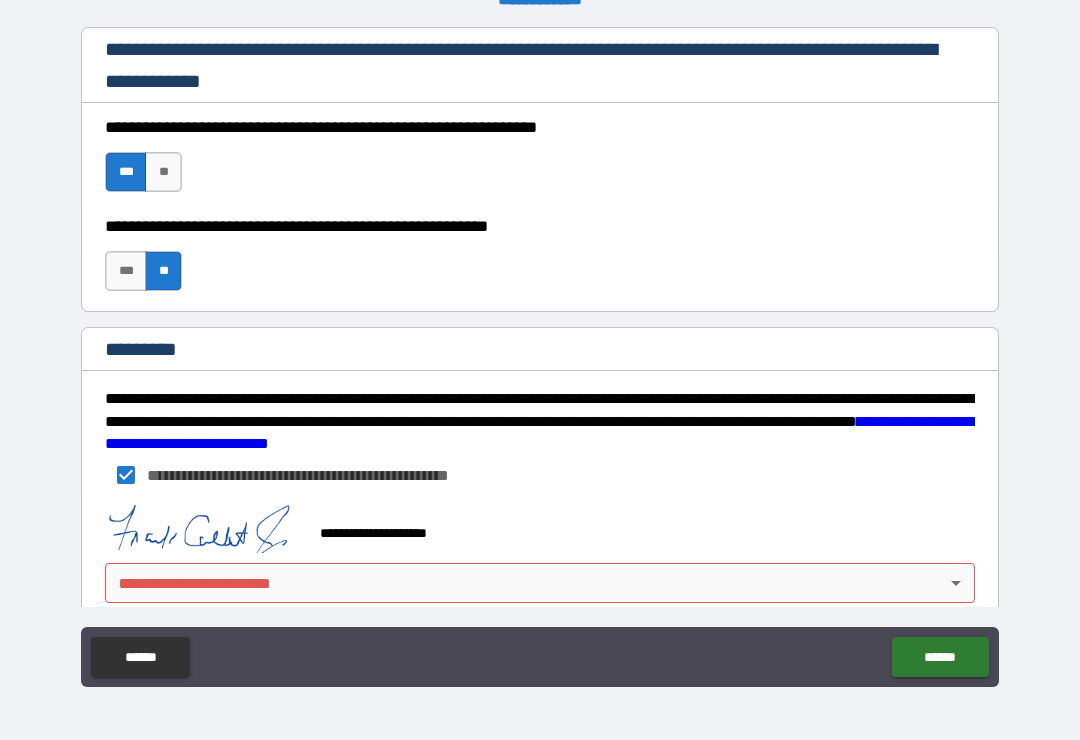 click on "******" at bounding box center (940, 657) 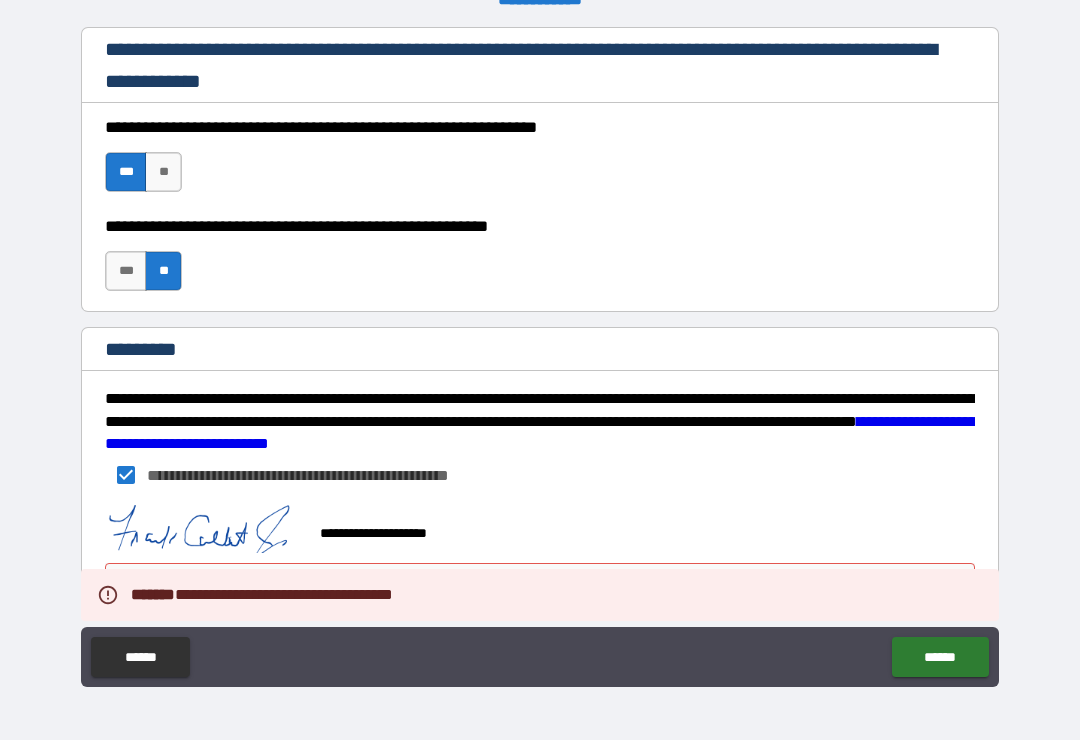 click on "******" at bounding box center (940, 657) 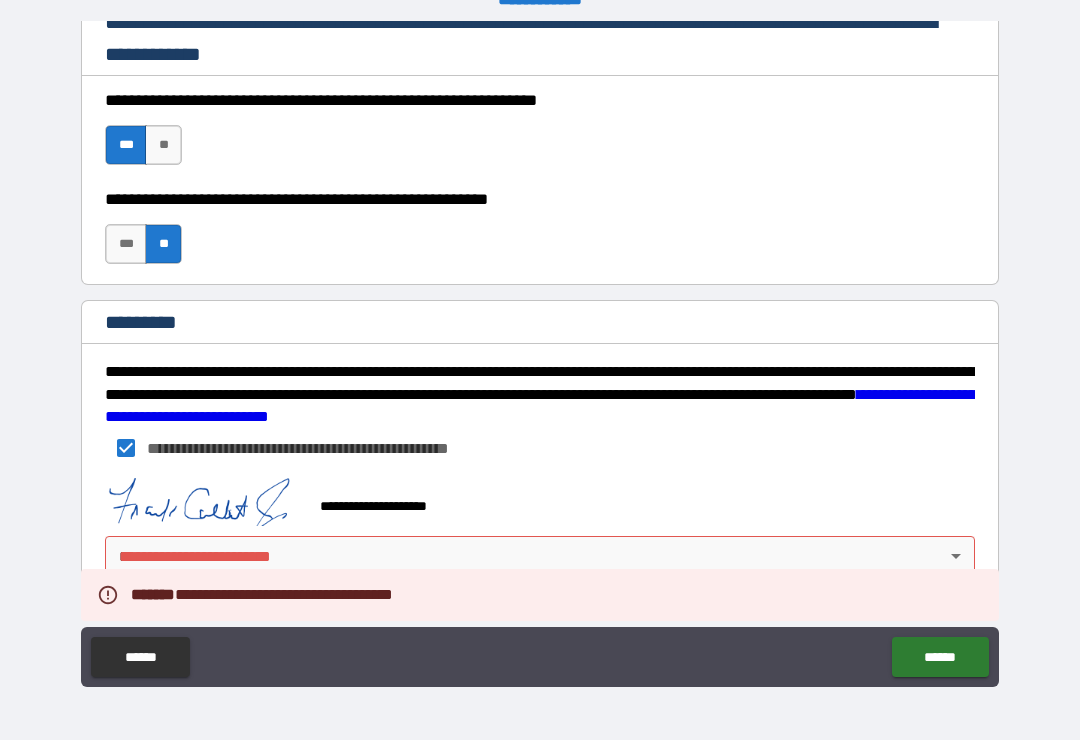 scroll, scrollTop: 3015, scrollLeft: 0, axis: vertical 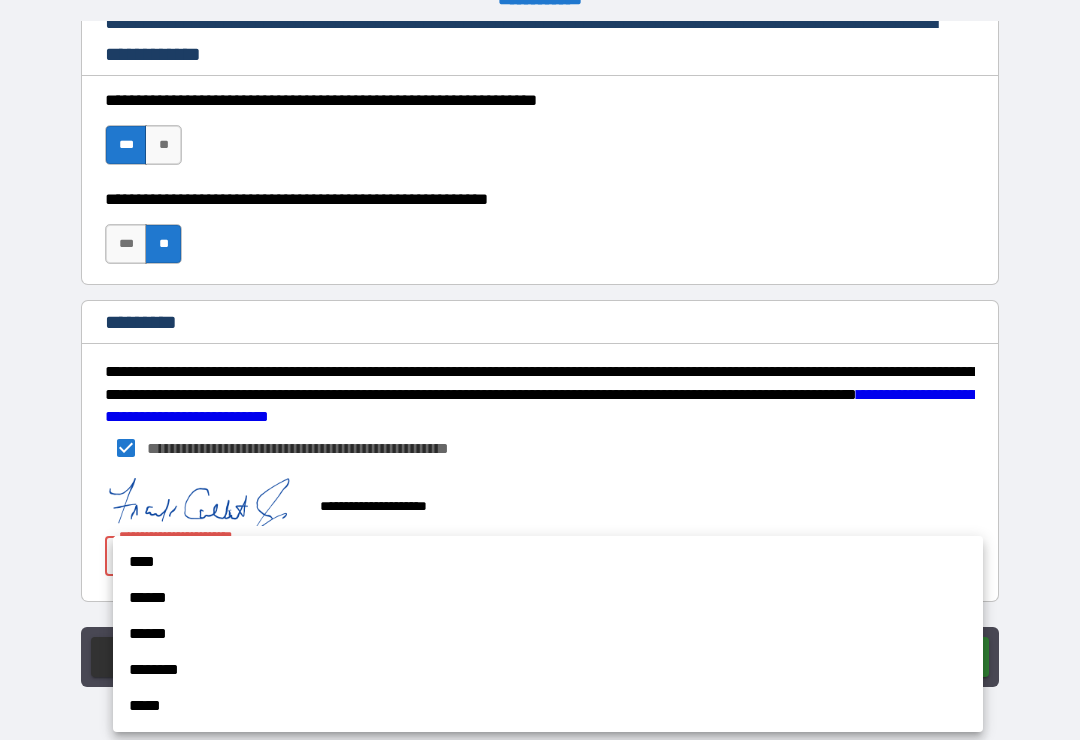 click on "****" at bounding box center (548, 562) 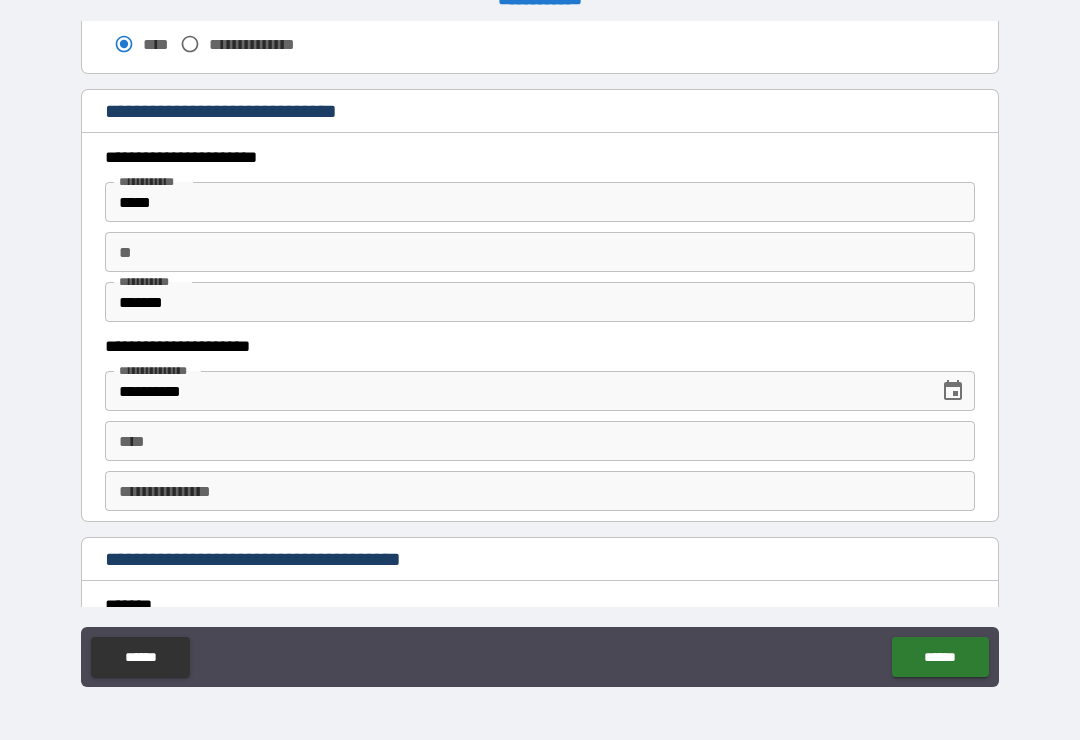 scroll, scrollTop: 1850, scrollLeft: 0, axis: vertical 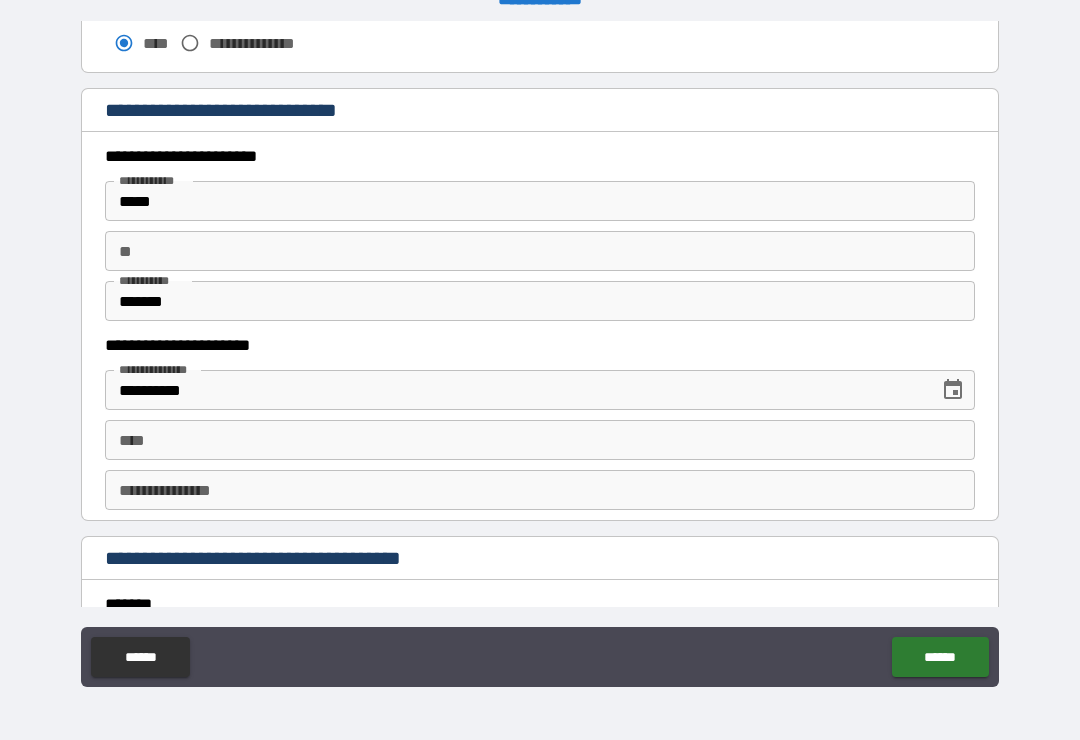click on "****" at bounding box center [540, 440] 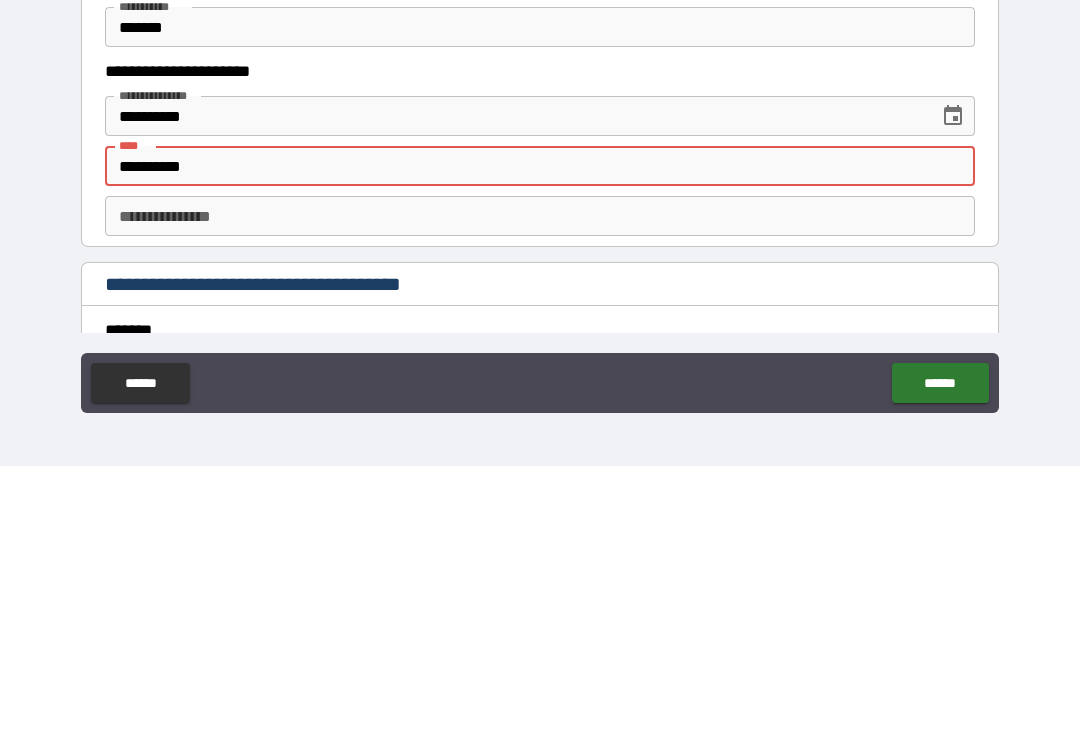 type on "**********" 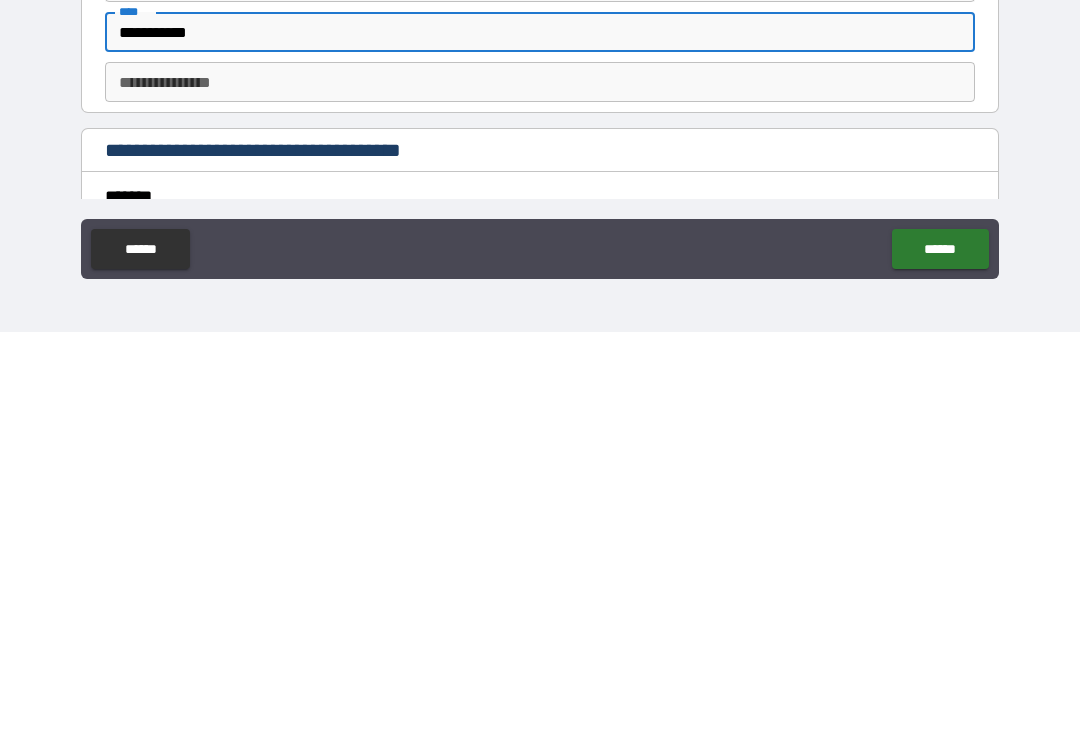 click on "******" at bounding box center (940, 657) 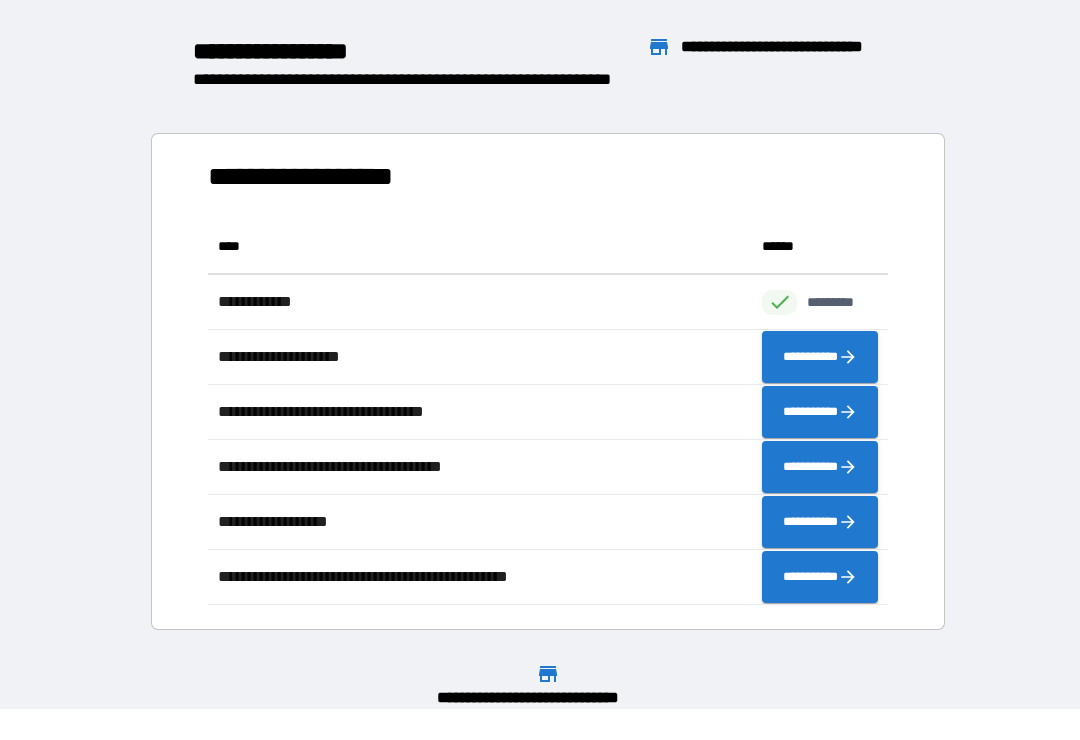 scroll, scrollTop: 1, scrollLeft: 1, axis: both 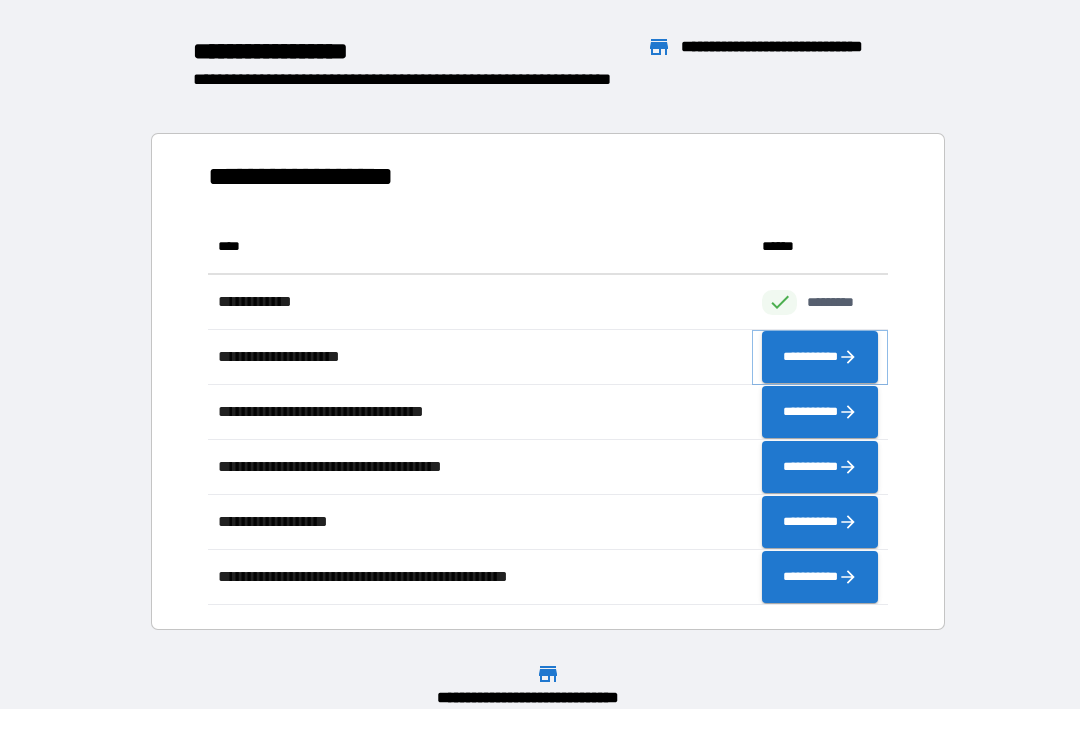 click on "**********" at bounding box center (820, 357) 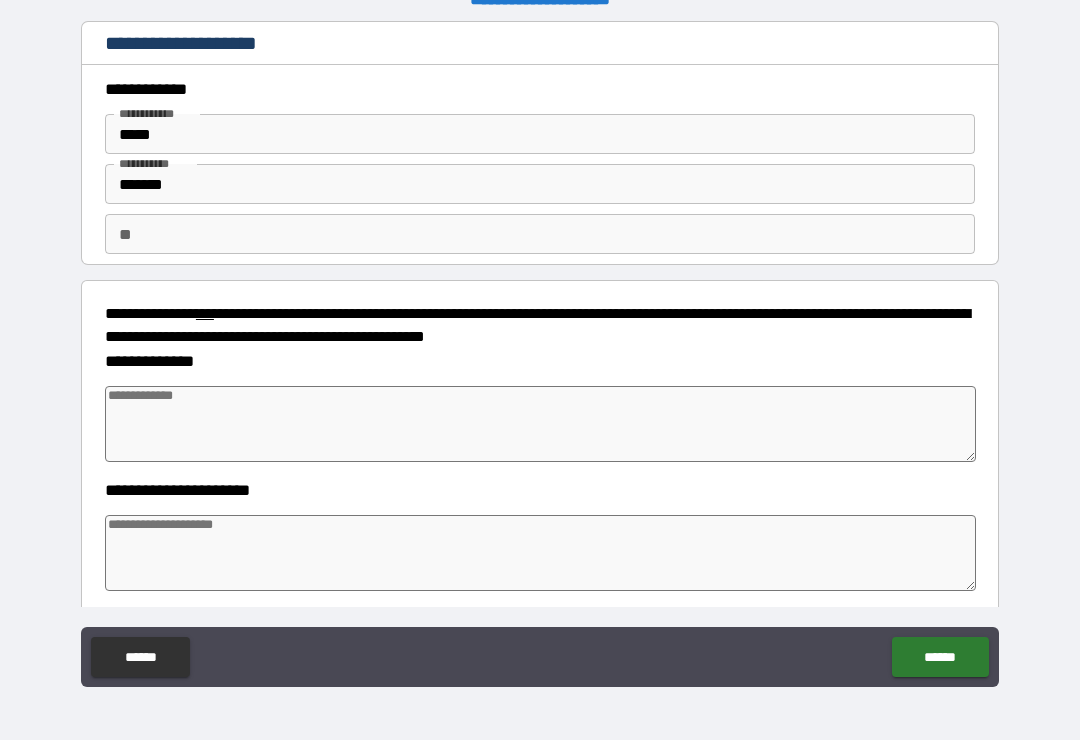 type on "*" 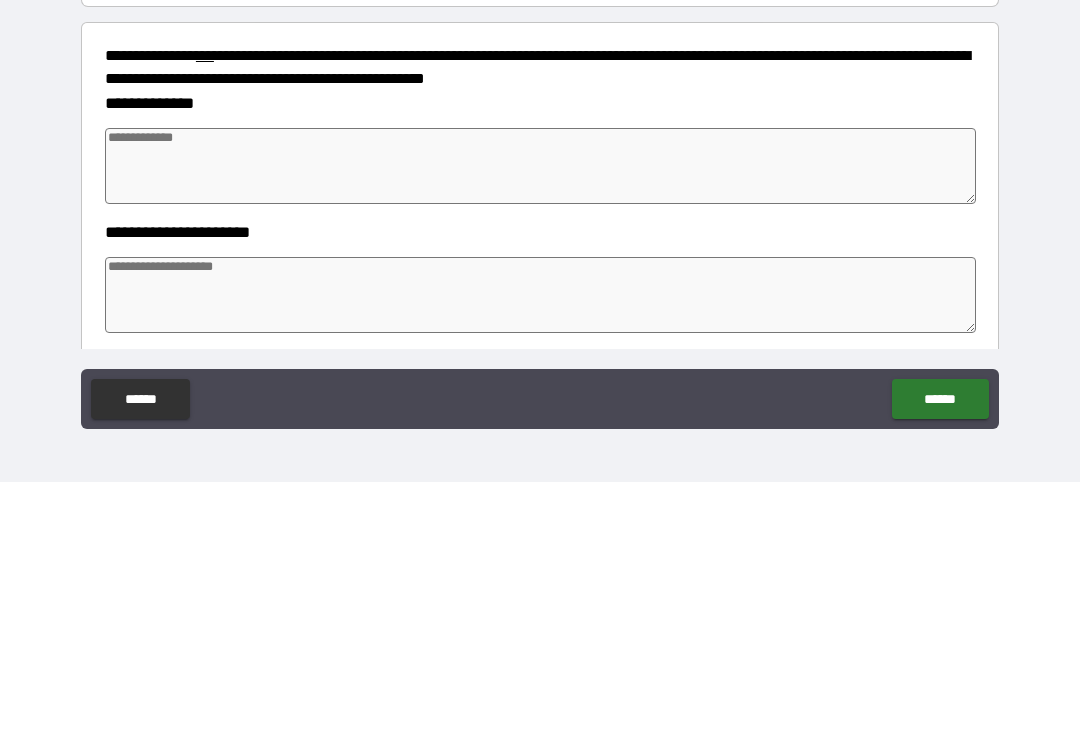 type on "*" 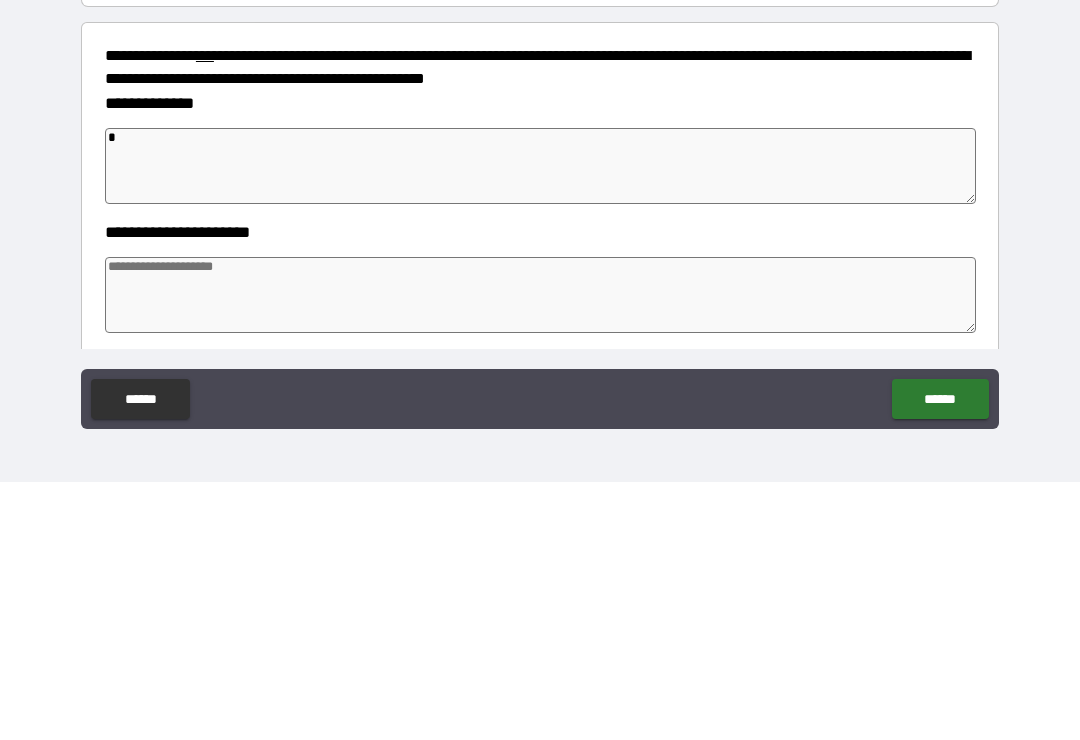 type on "**" 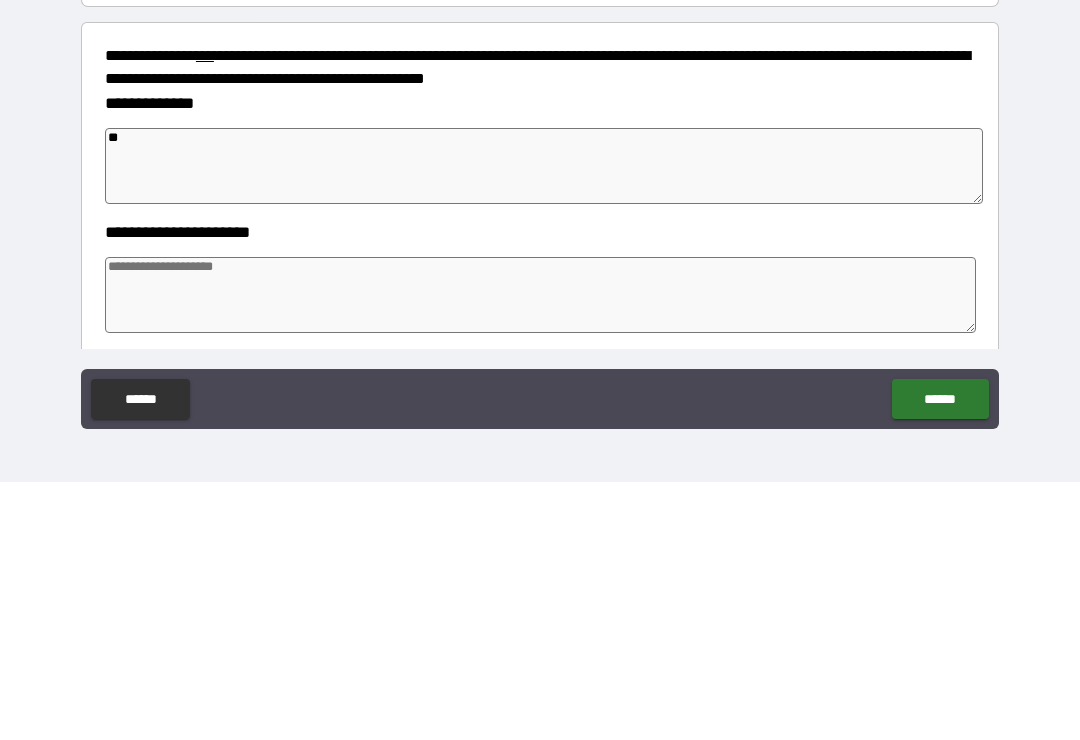 type on "*" 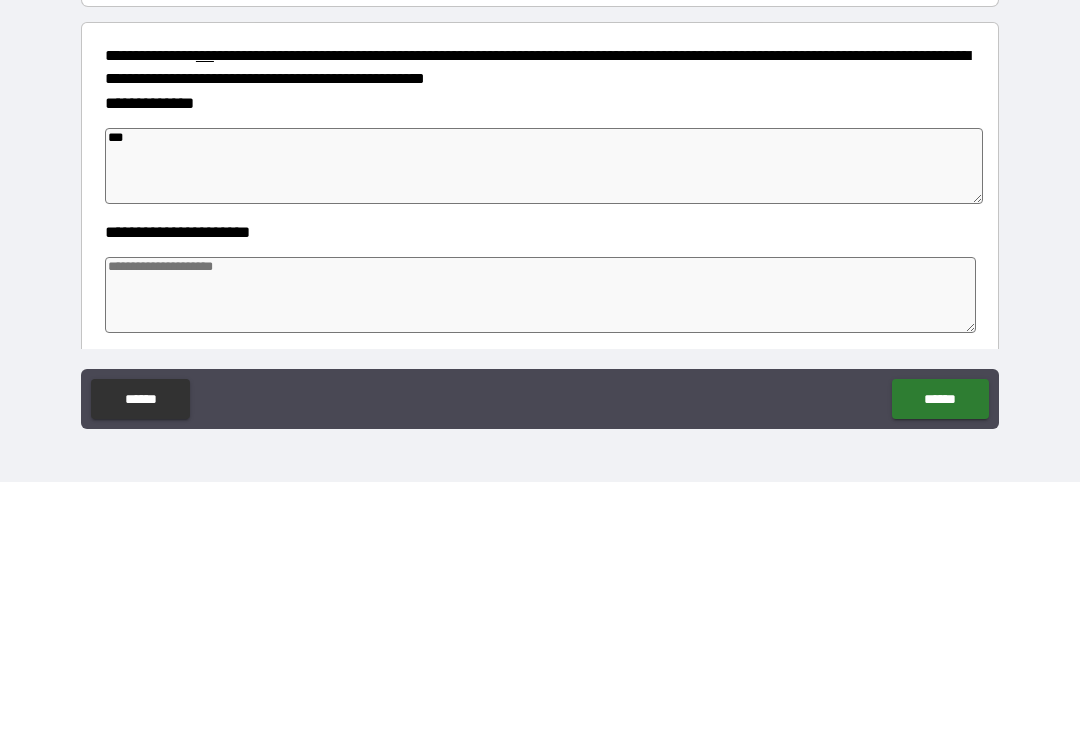 type on "*" 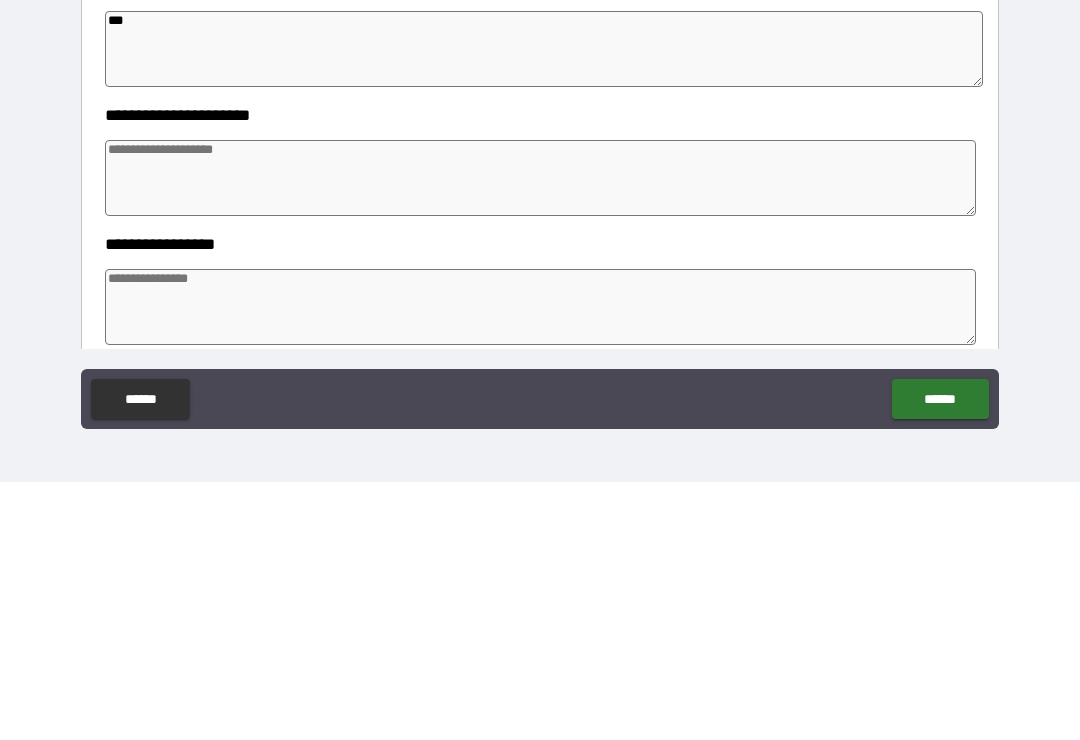scroll, scrollTop: 115, scrollLeft: 0, axis: vertical 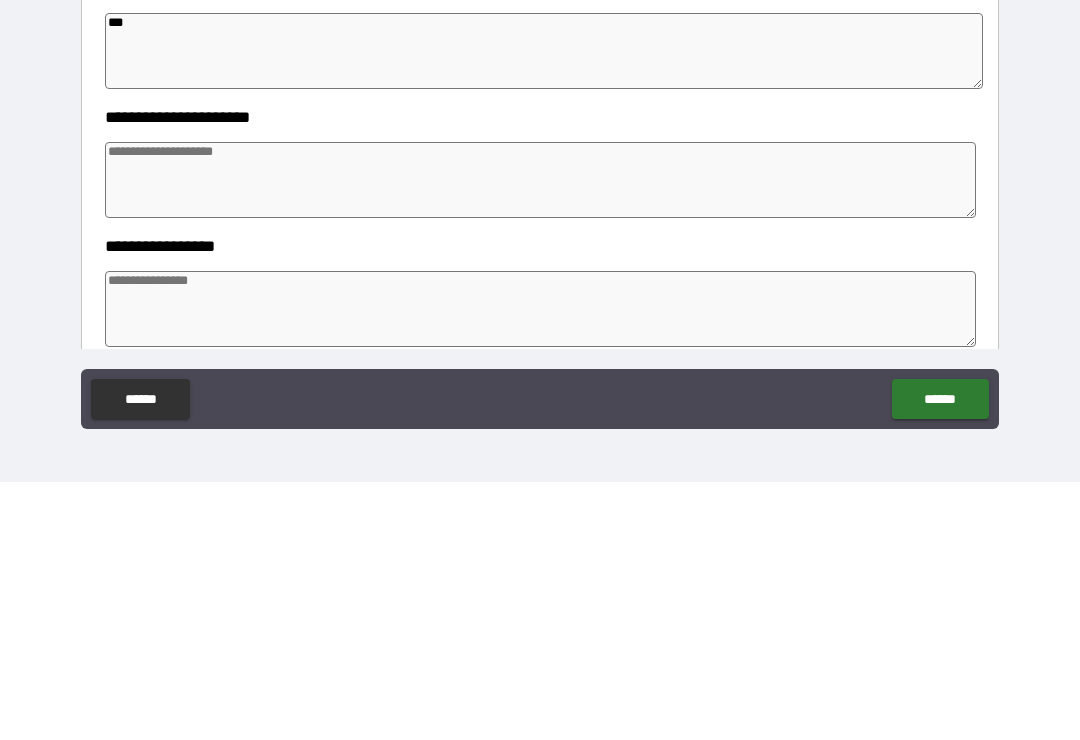 type on "**" 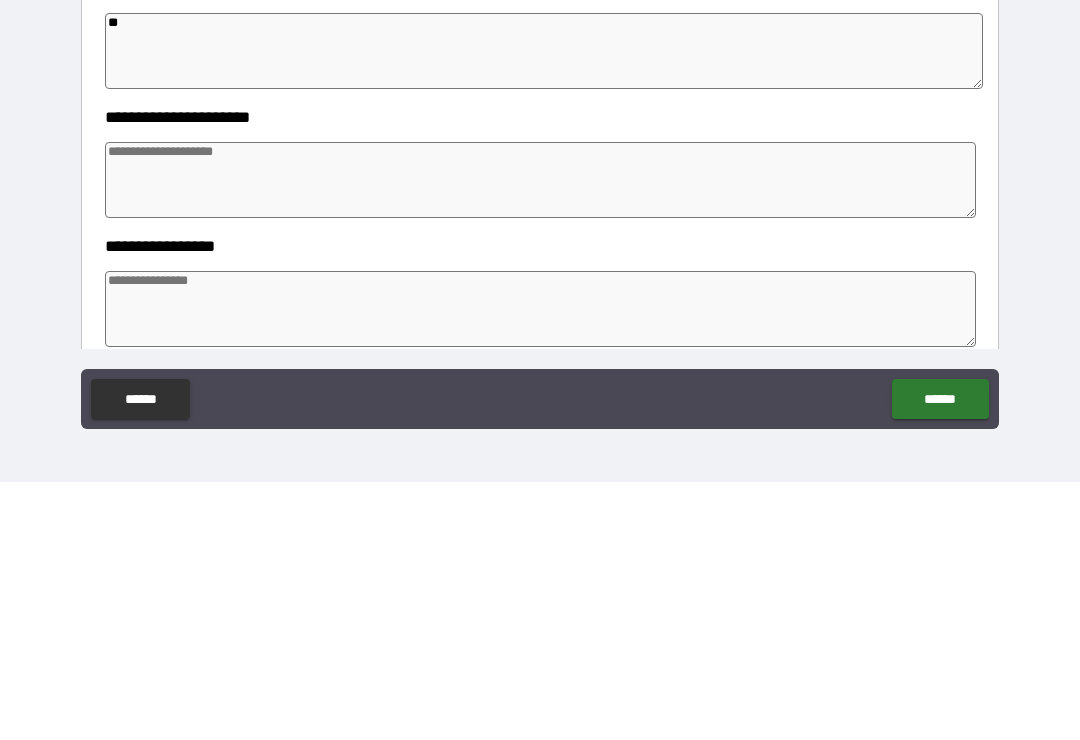 type on "*" 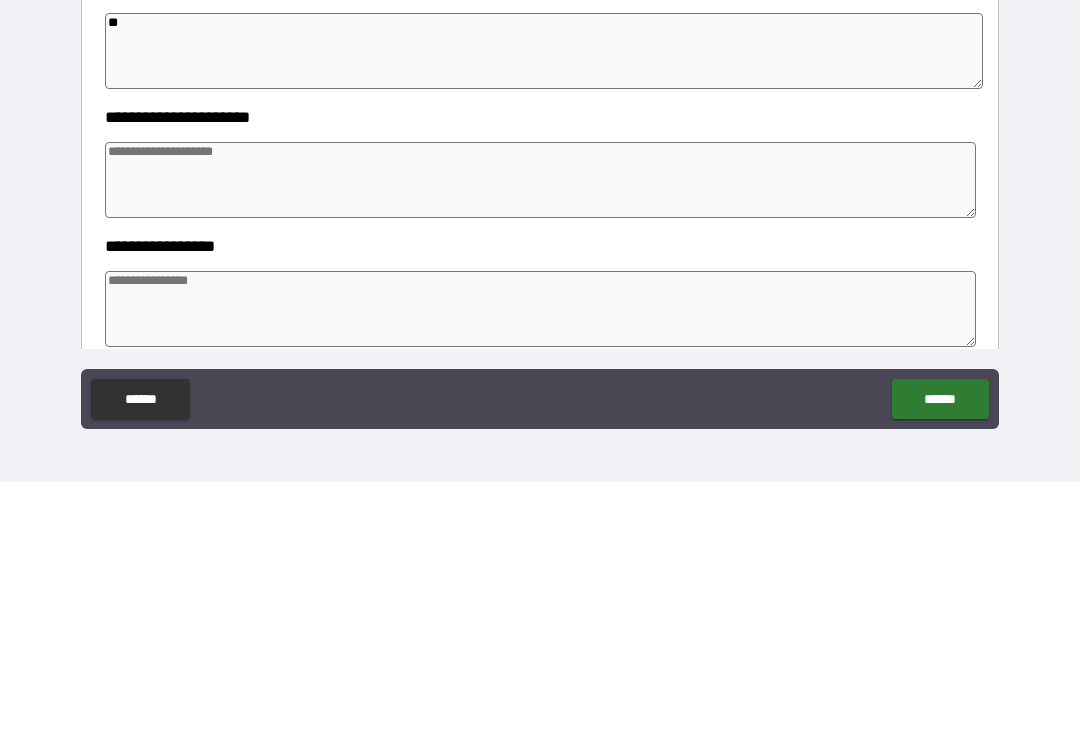 type on "*" 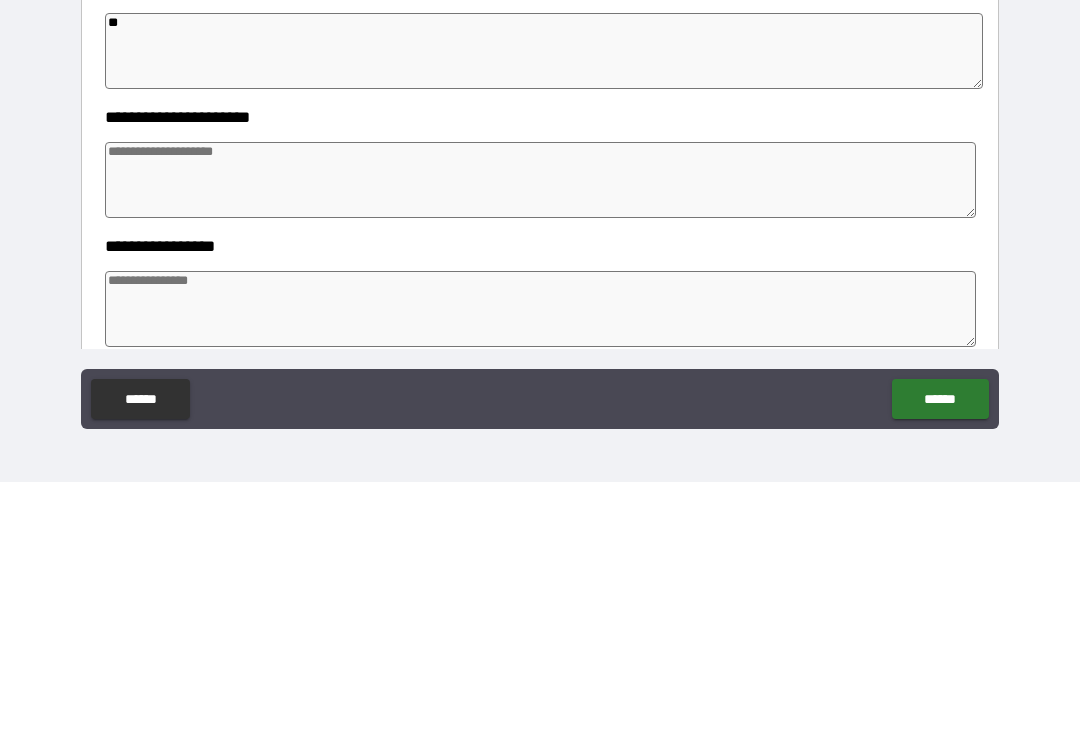 type on "*" 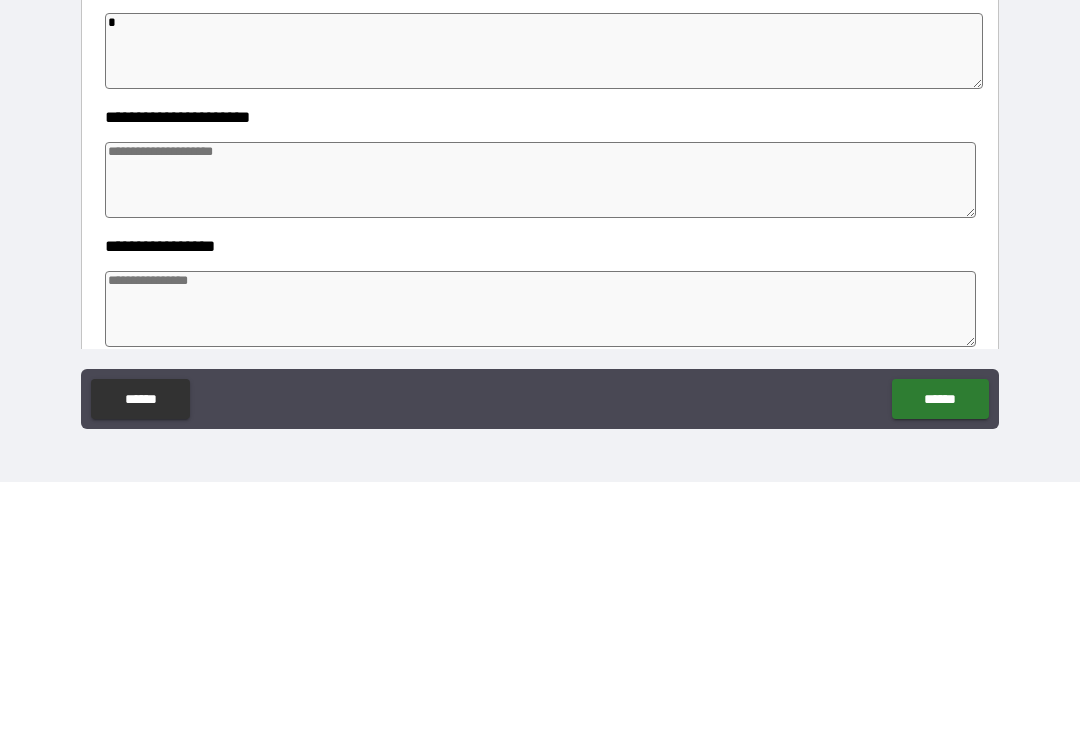 type on "*" 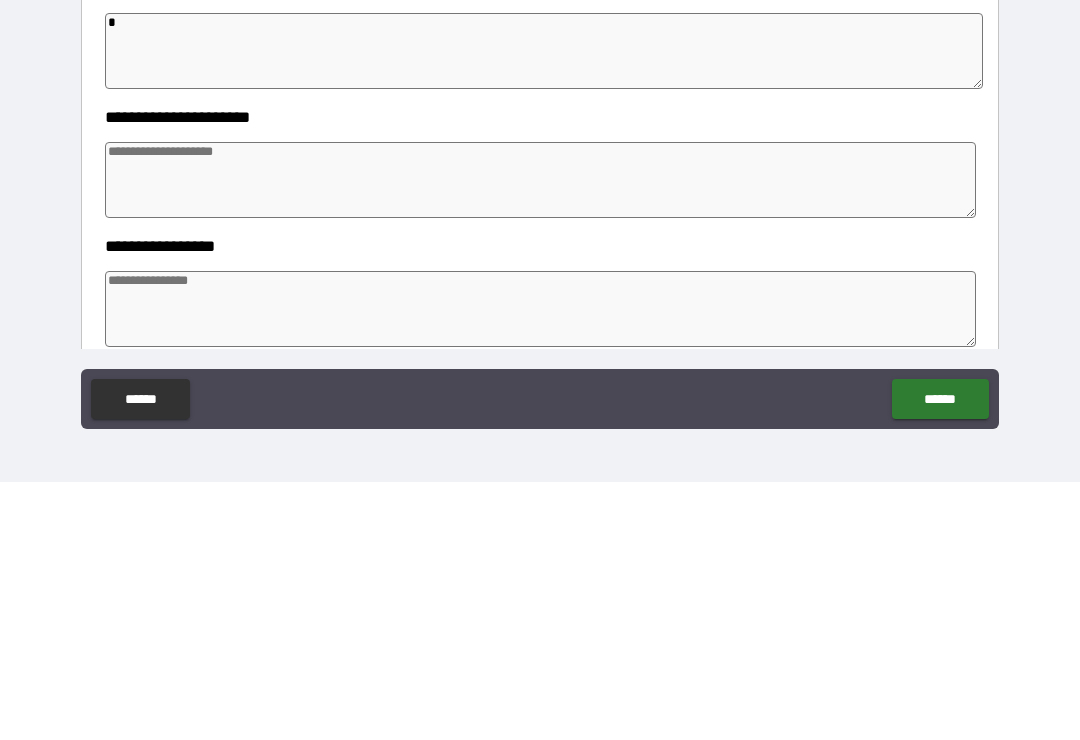 type on "*" 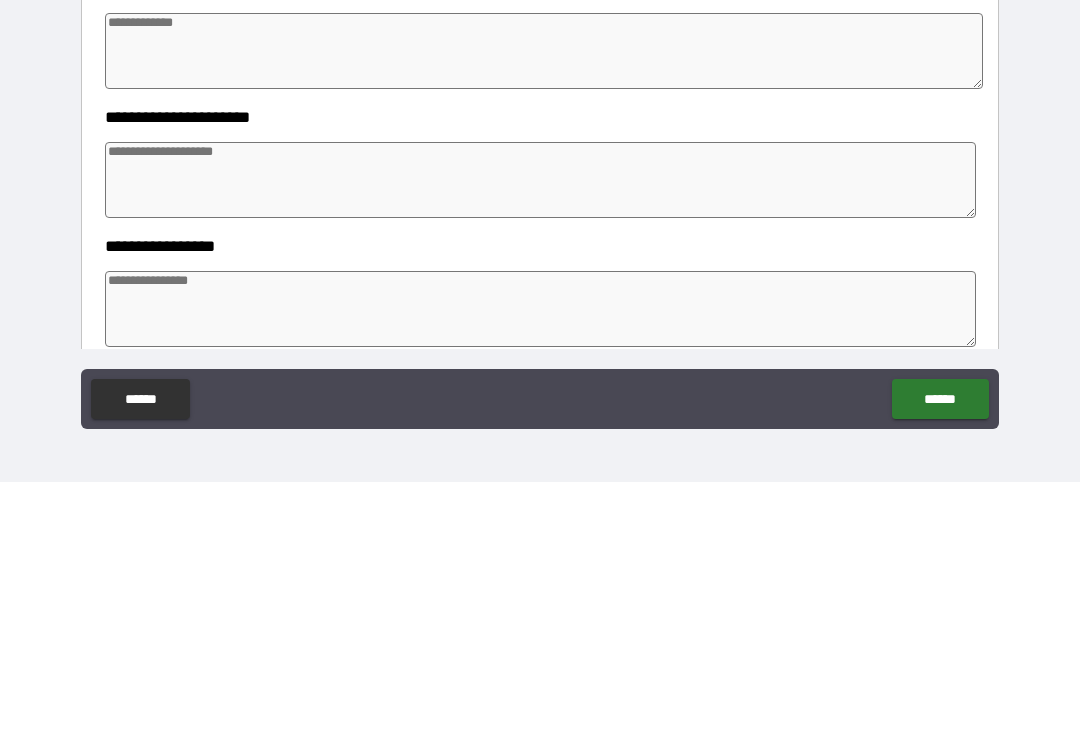 type on "*" 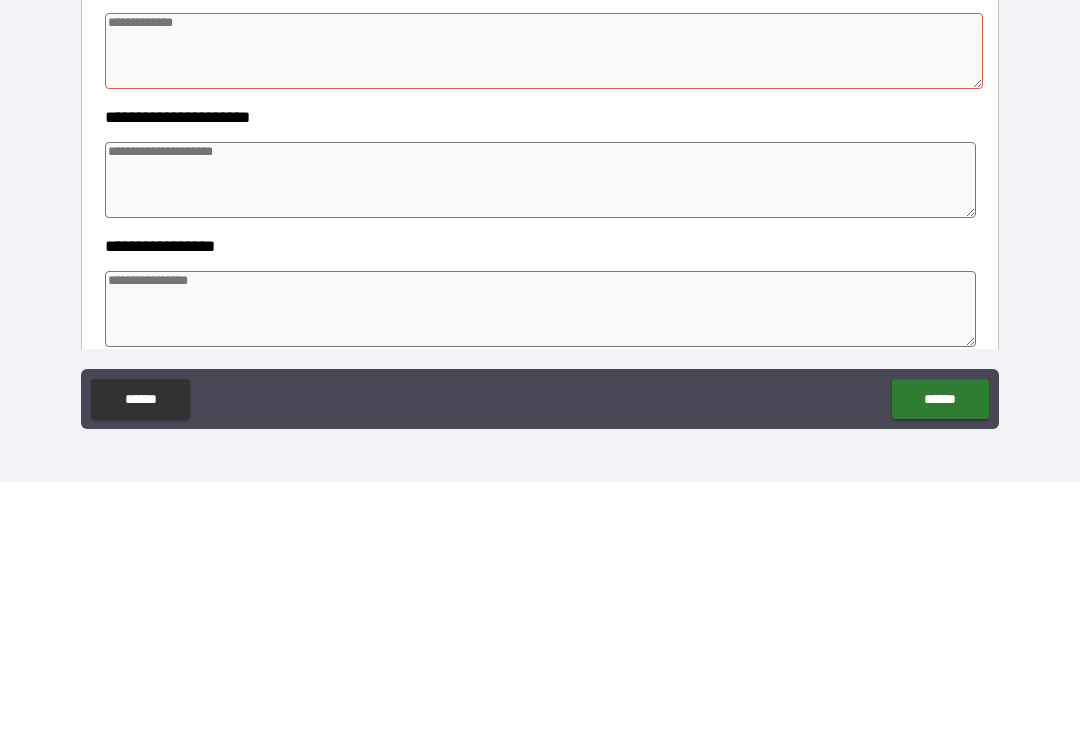 type on "*" 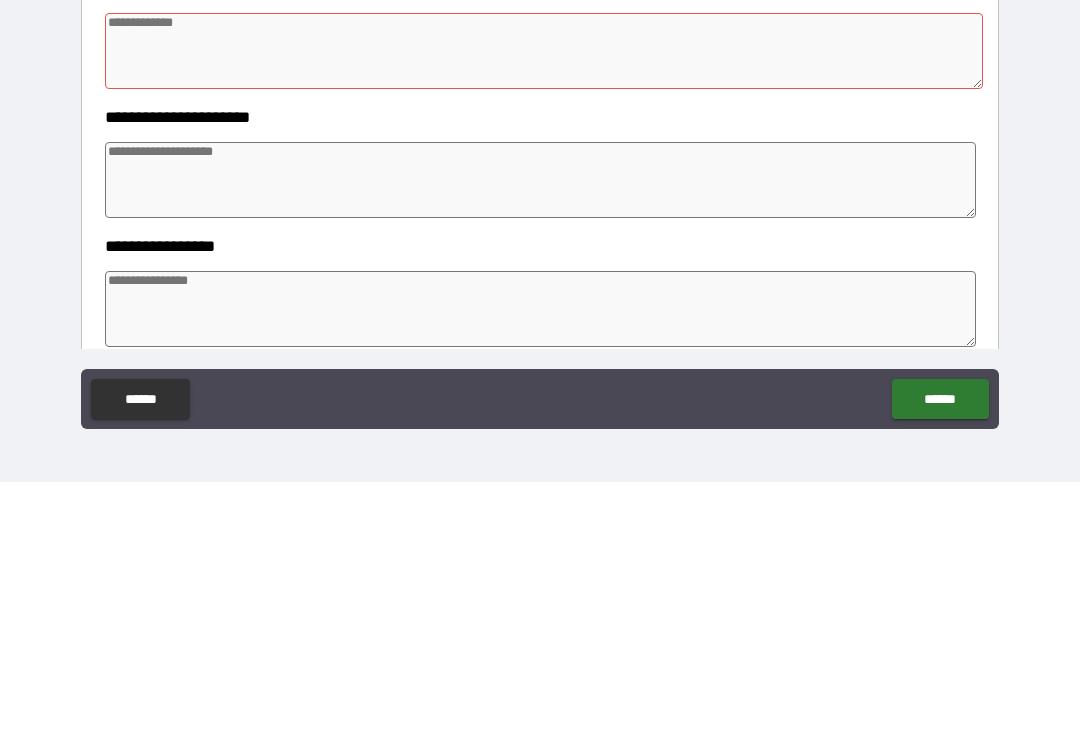type on "*" 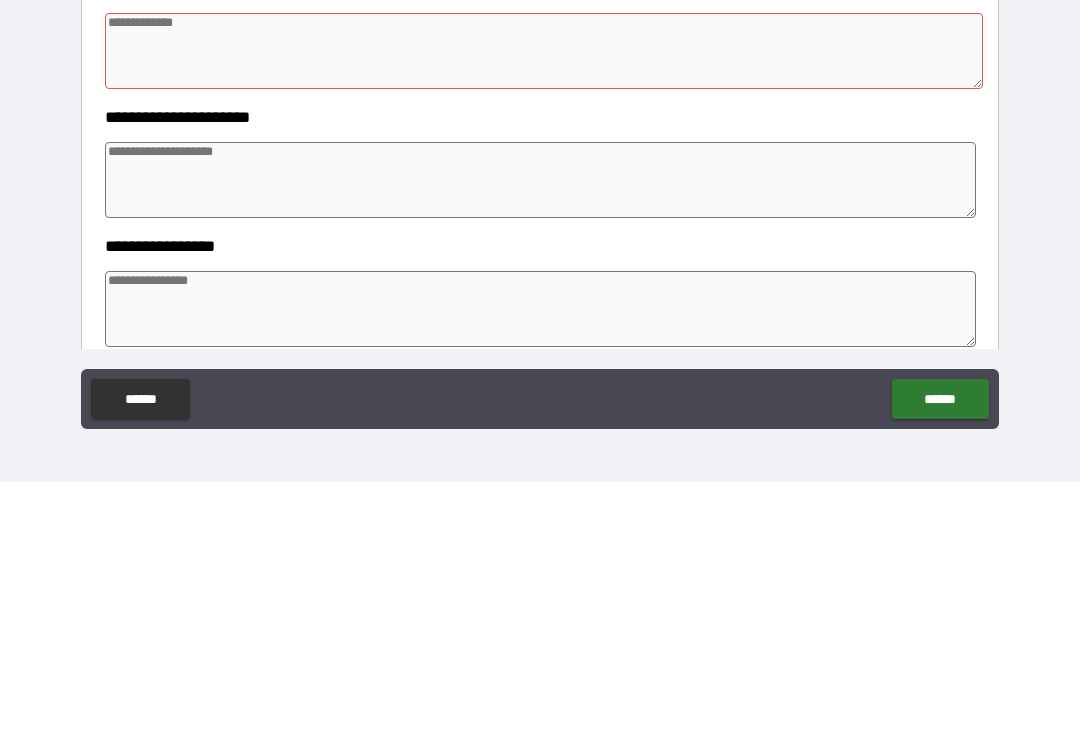 type on "*" 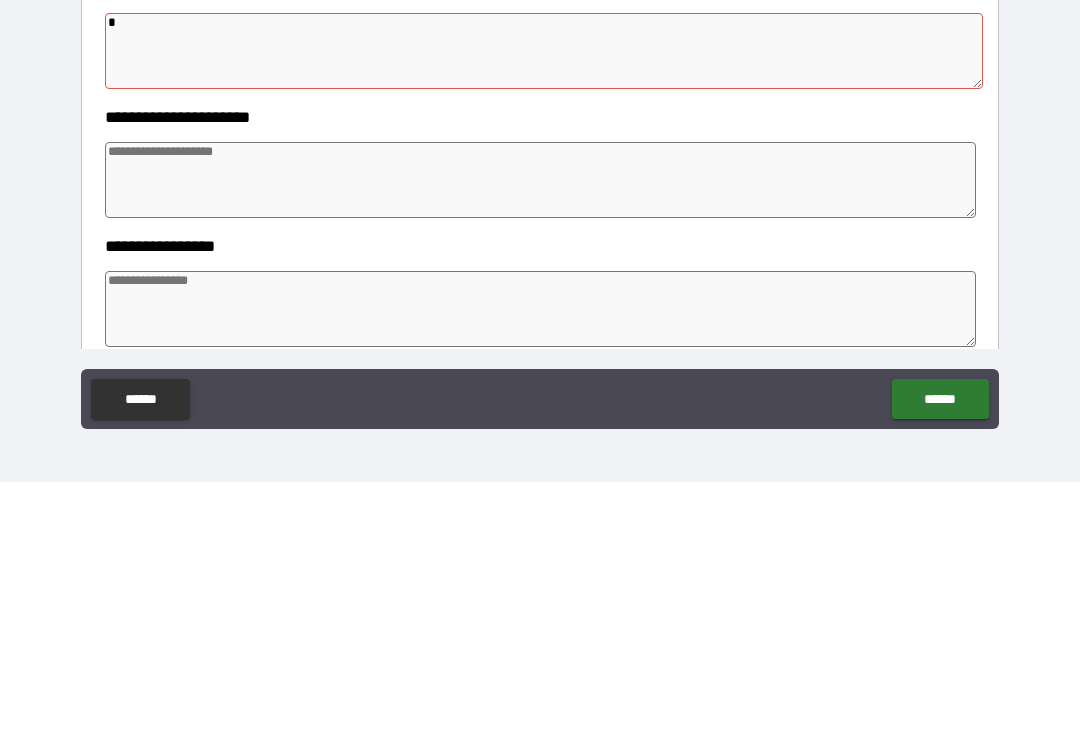 type on "*" 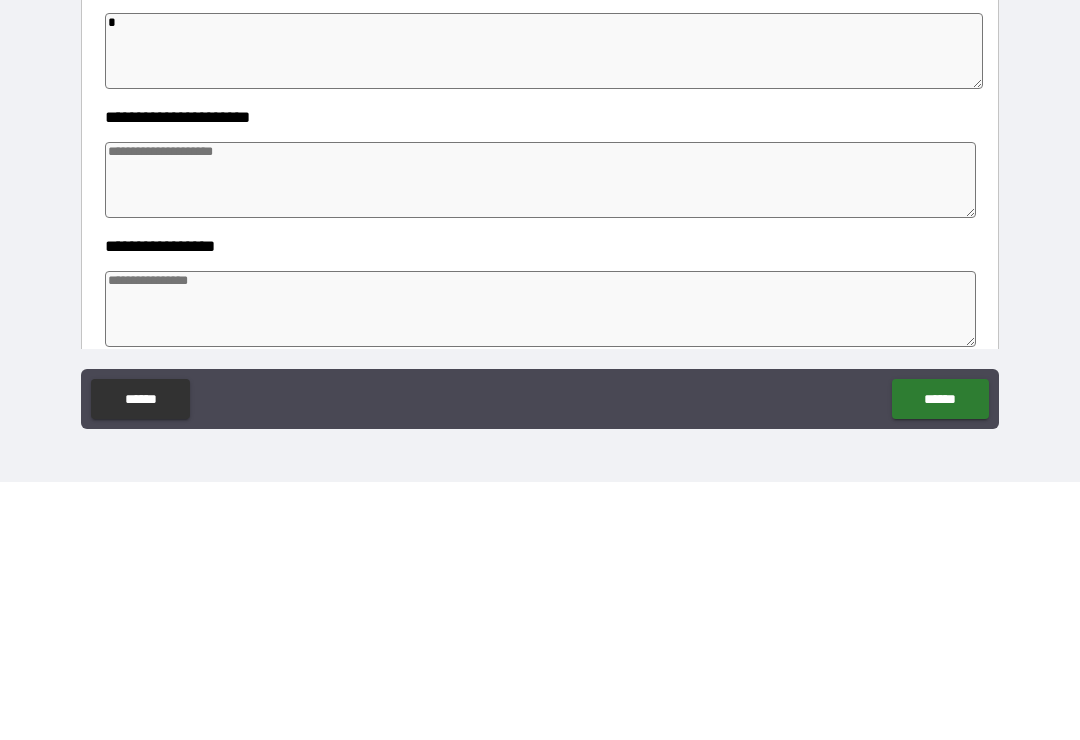 type on "*" 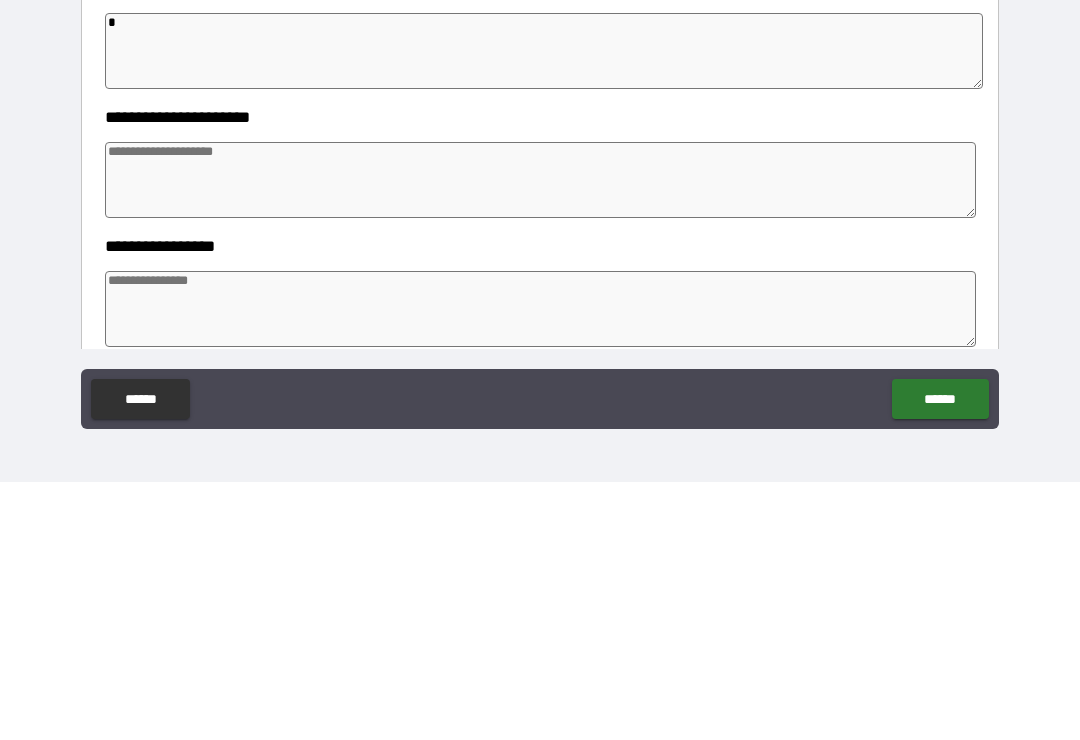 type on "*" 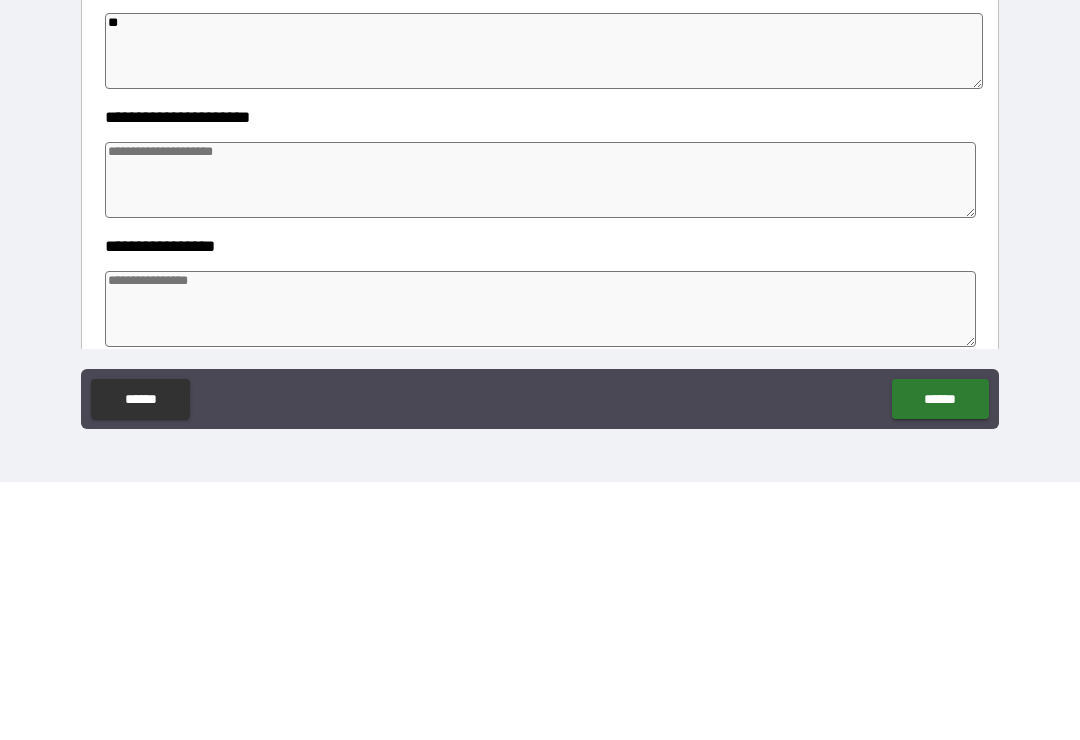 type on "*" 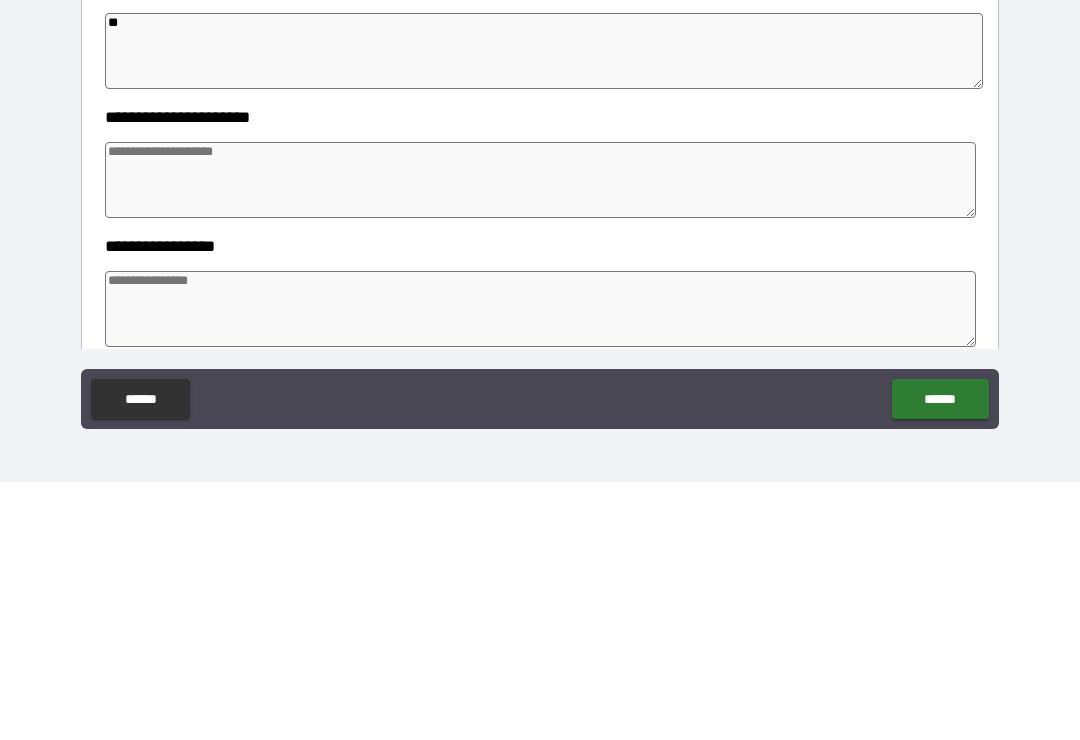 type on "*" 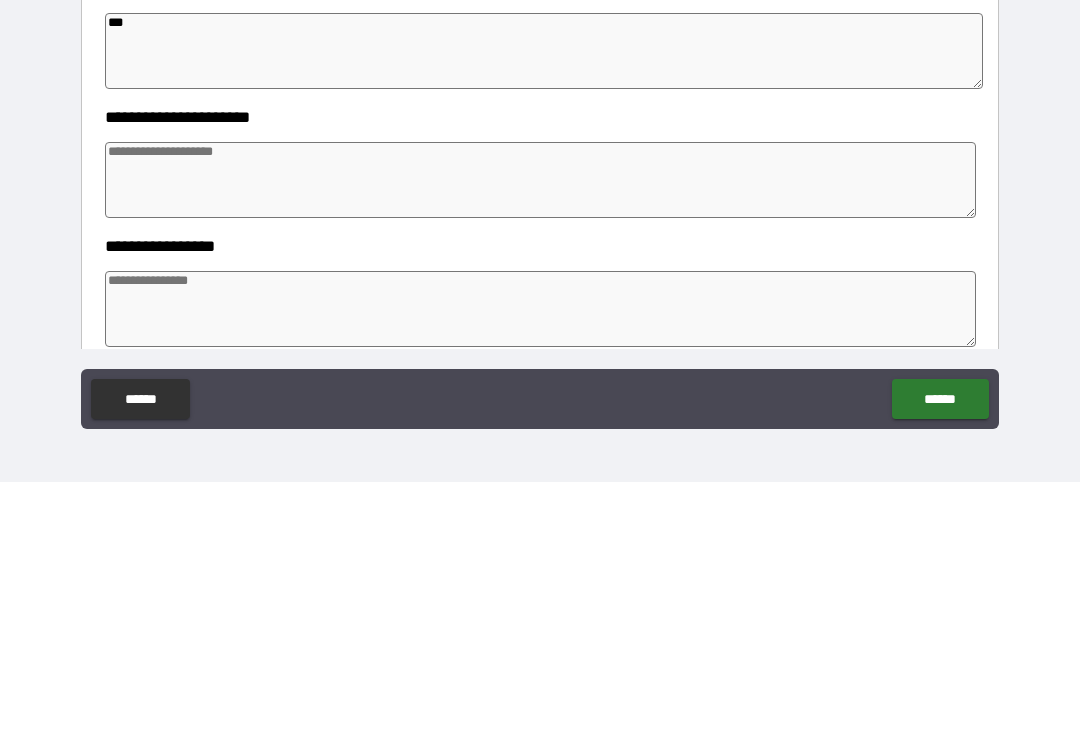type on "*" 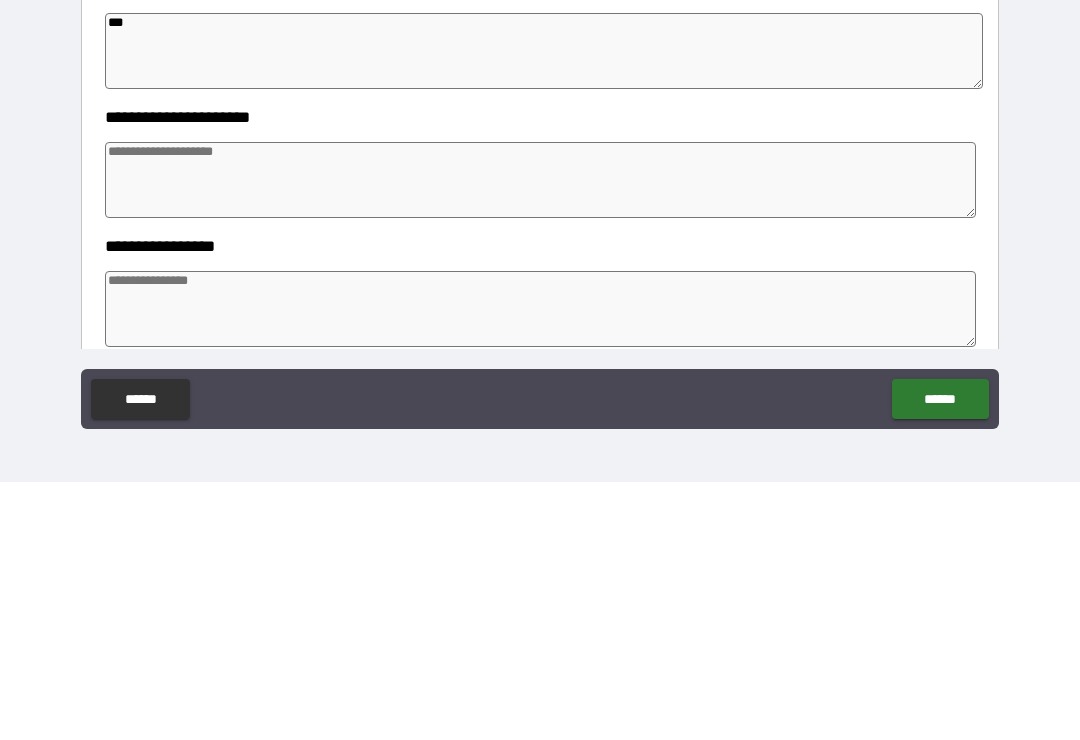 type on "*" 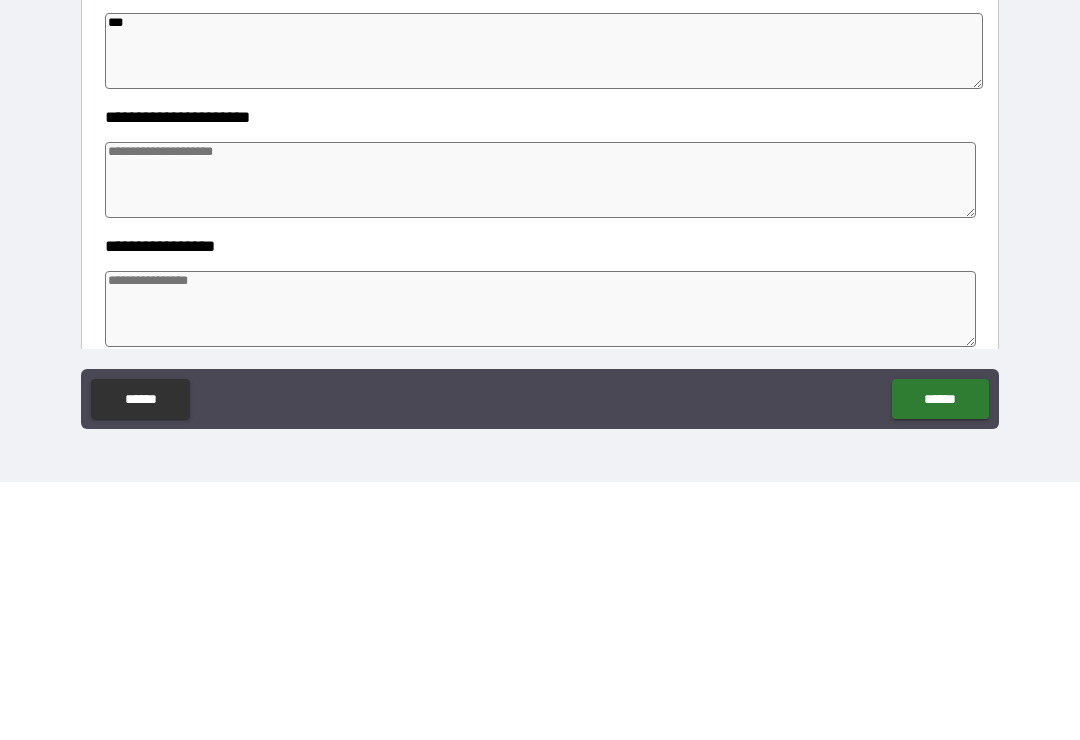 type on "*" 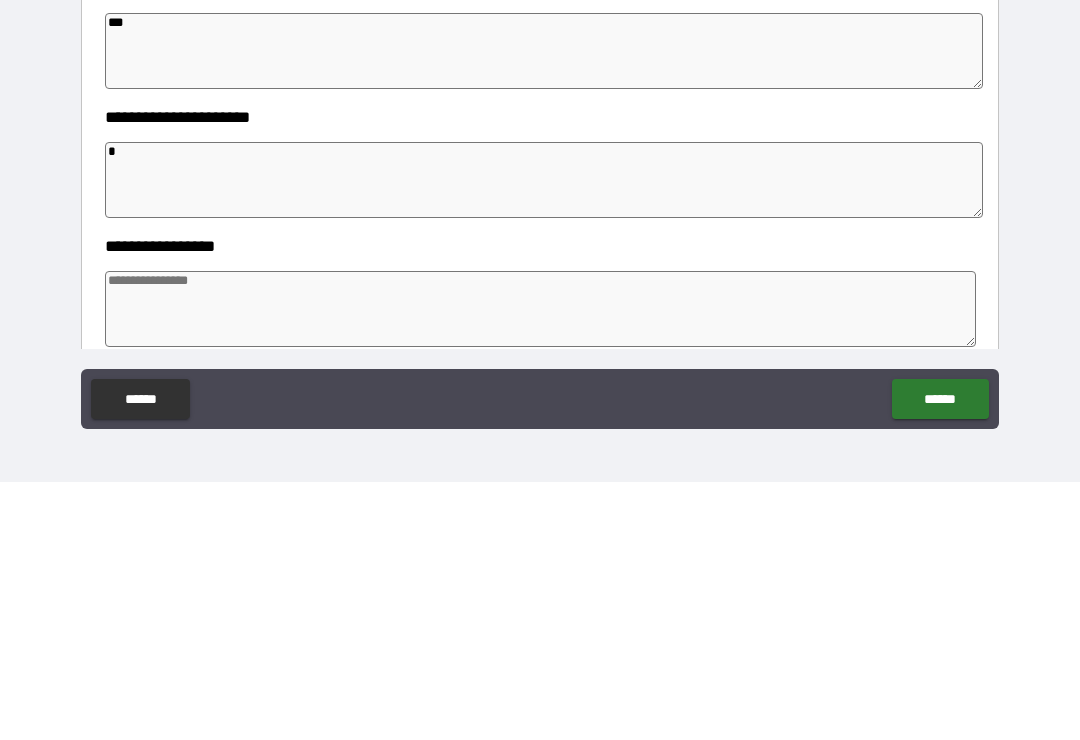 type on "*" 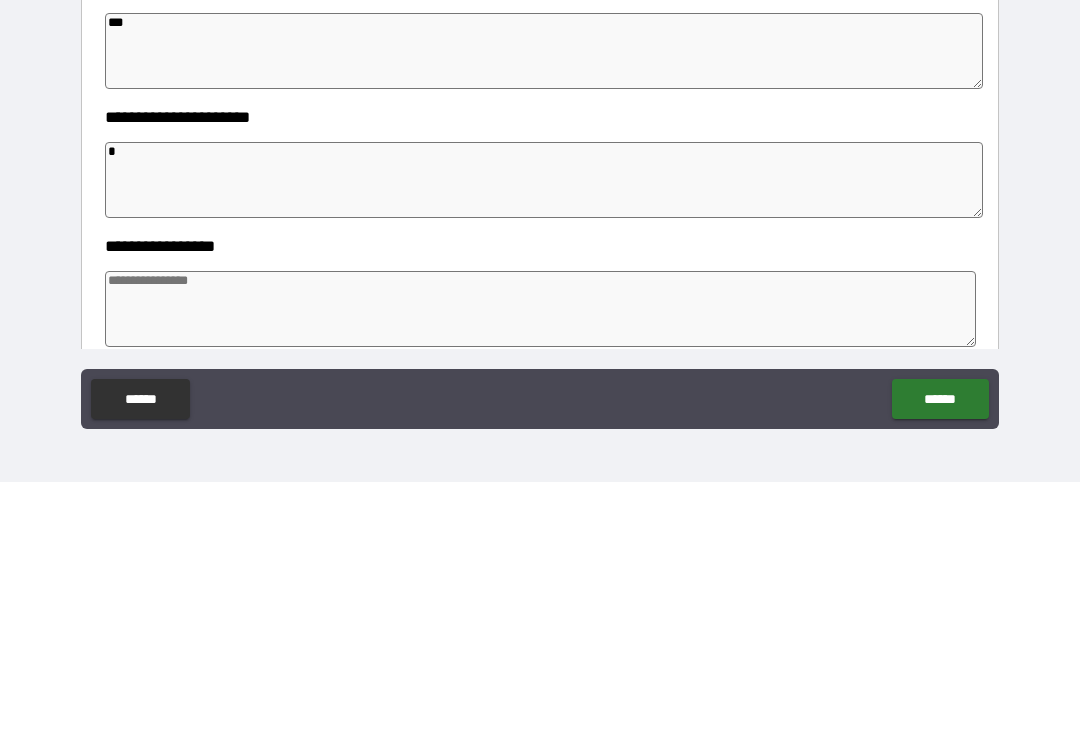 type on "*" 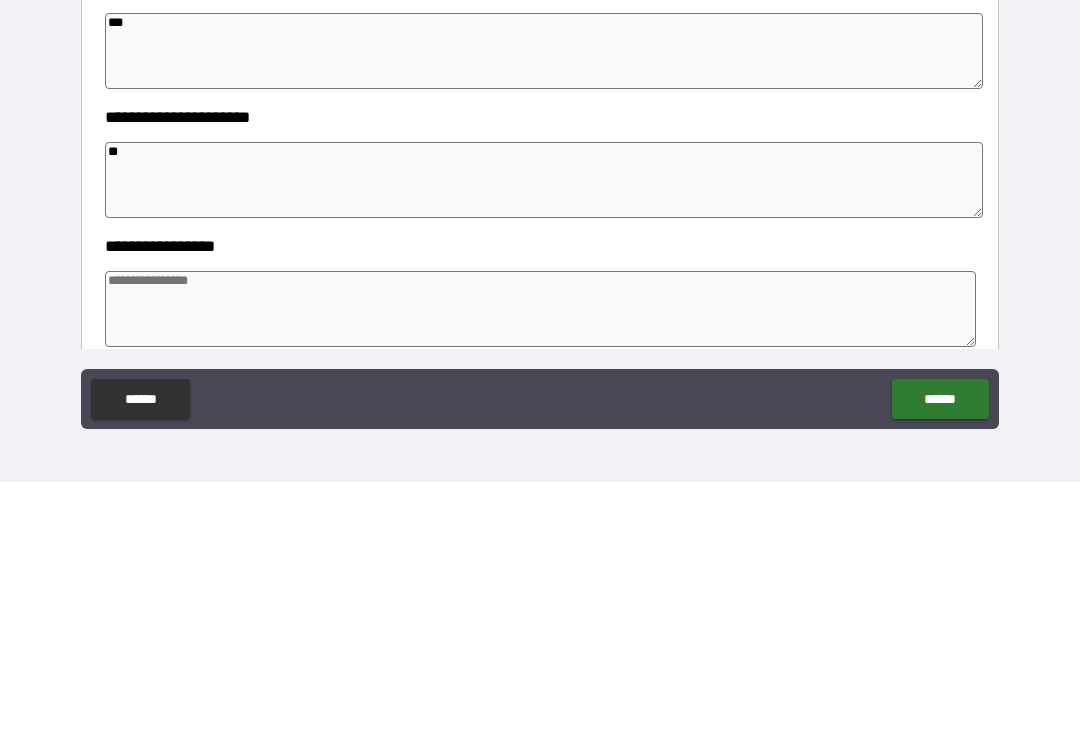 type on "*" 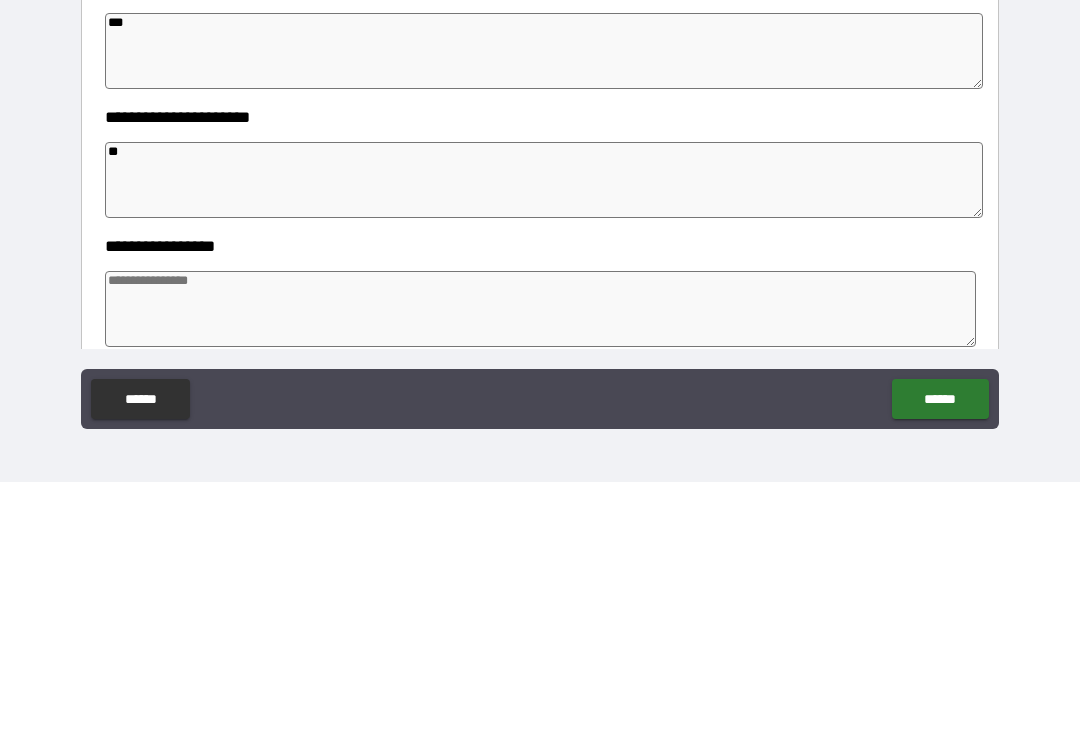 type on "*" 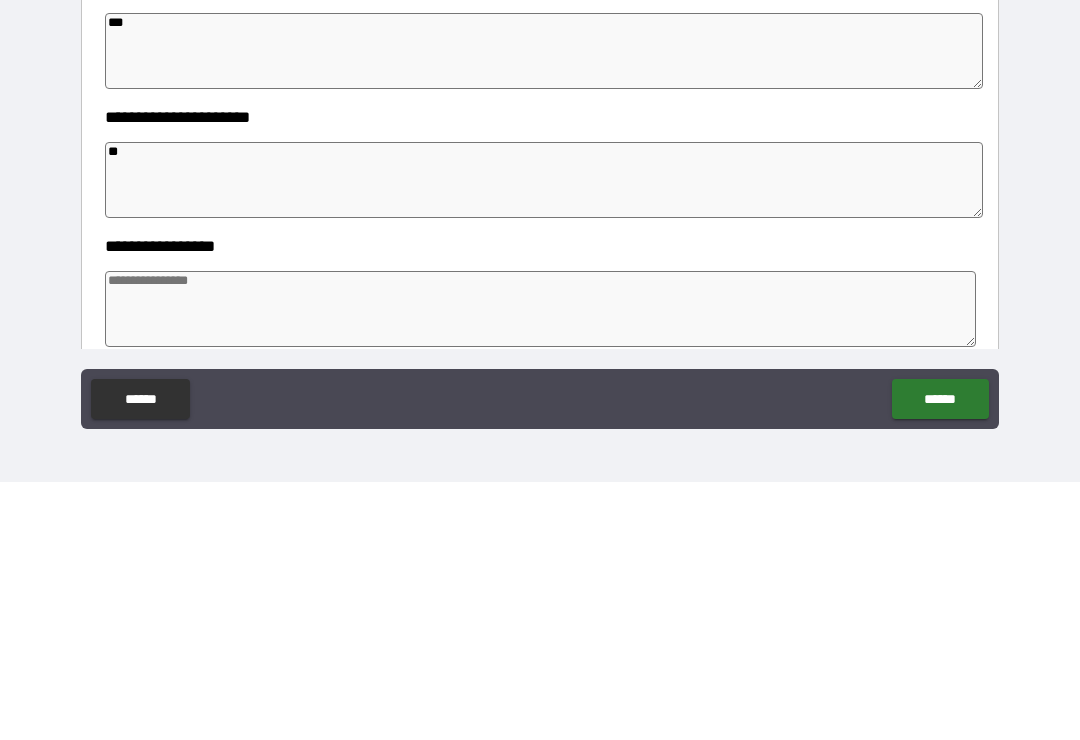 type on "*" 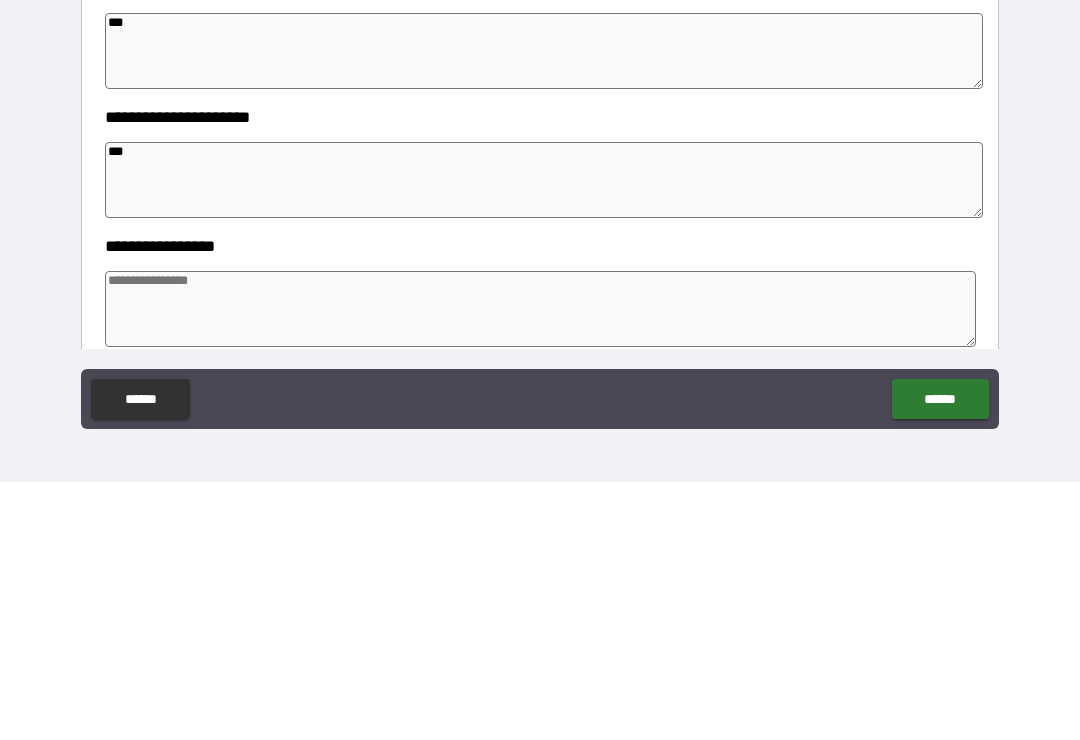 type on "*" 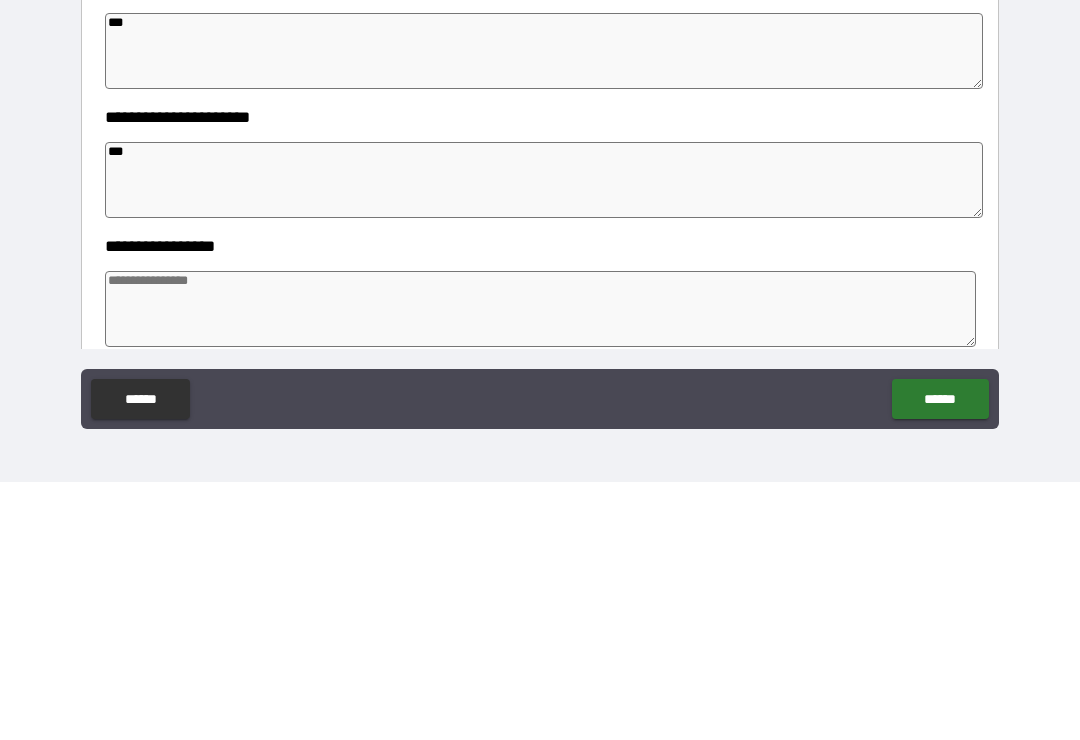 type on "*" 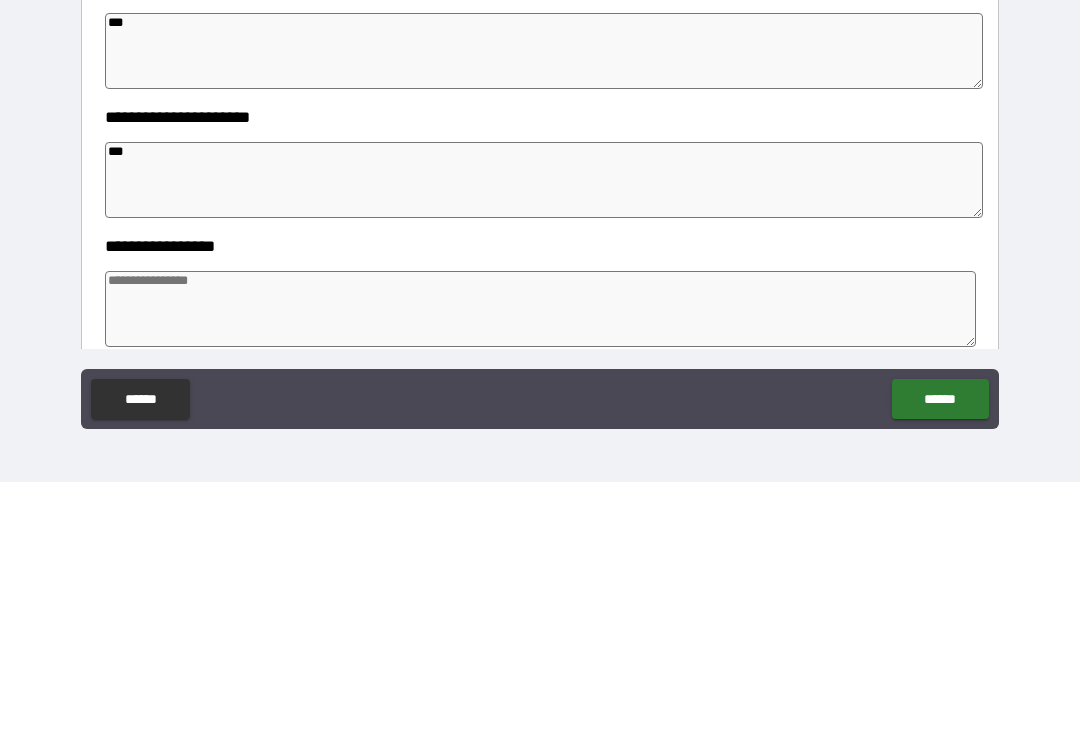 type on "*" 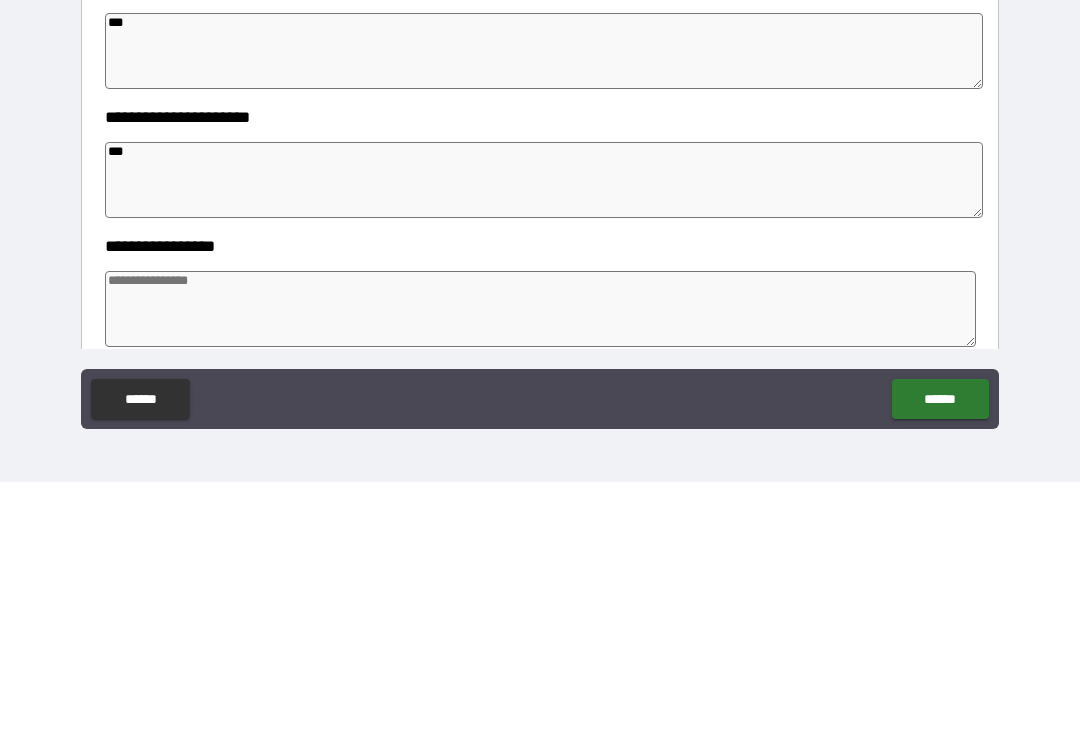 type on "****" 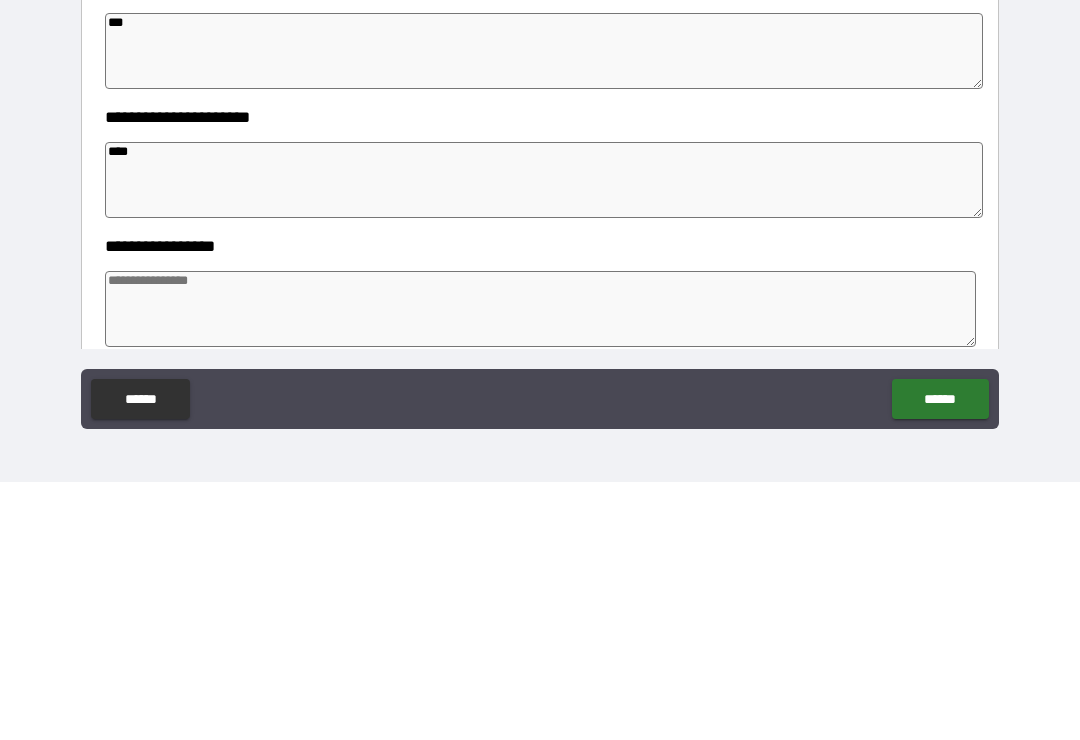 type on "*" 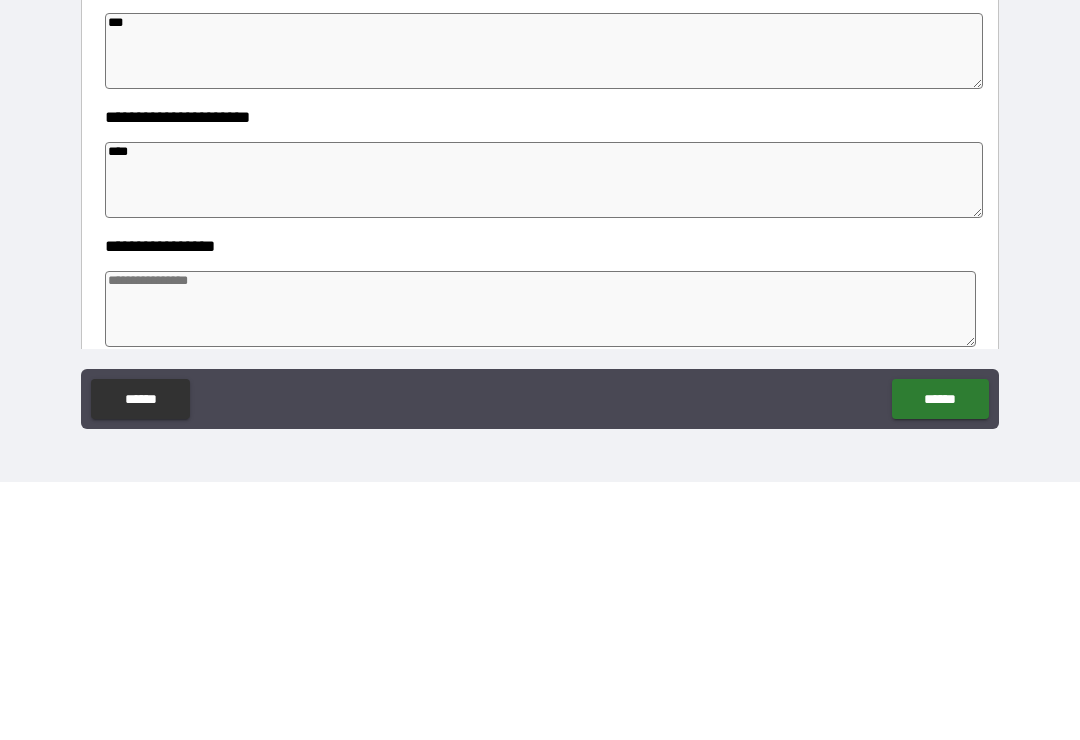 type on "*" 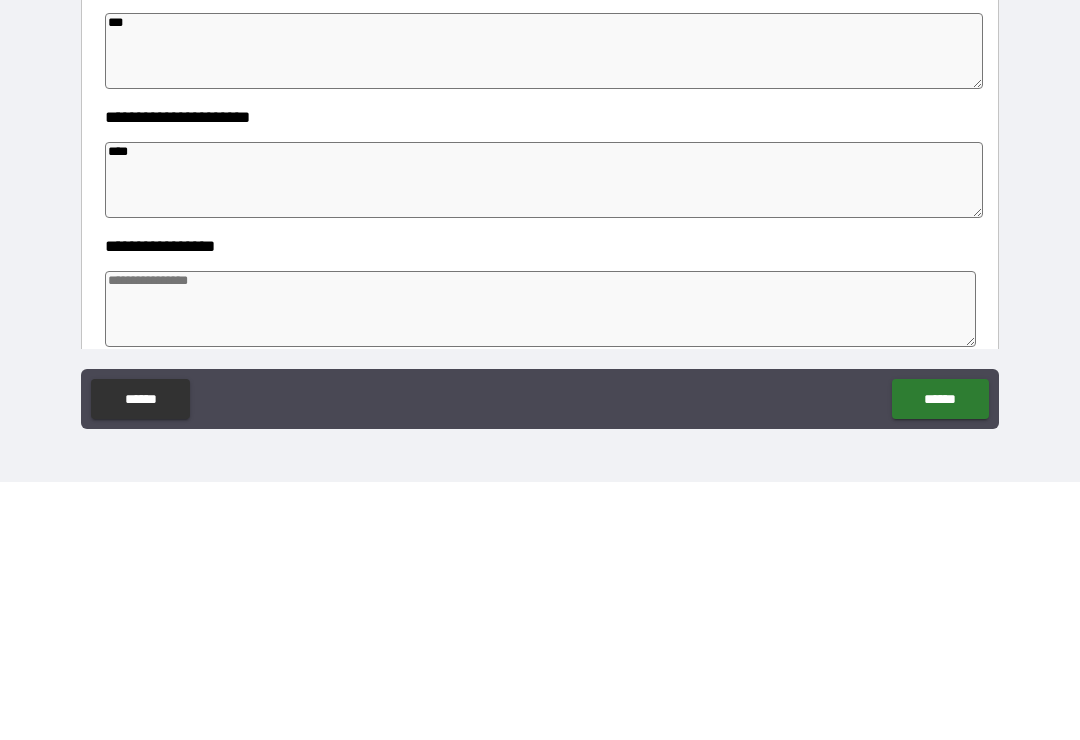 type on "*" 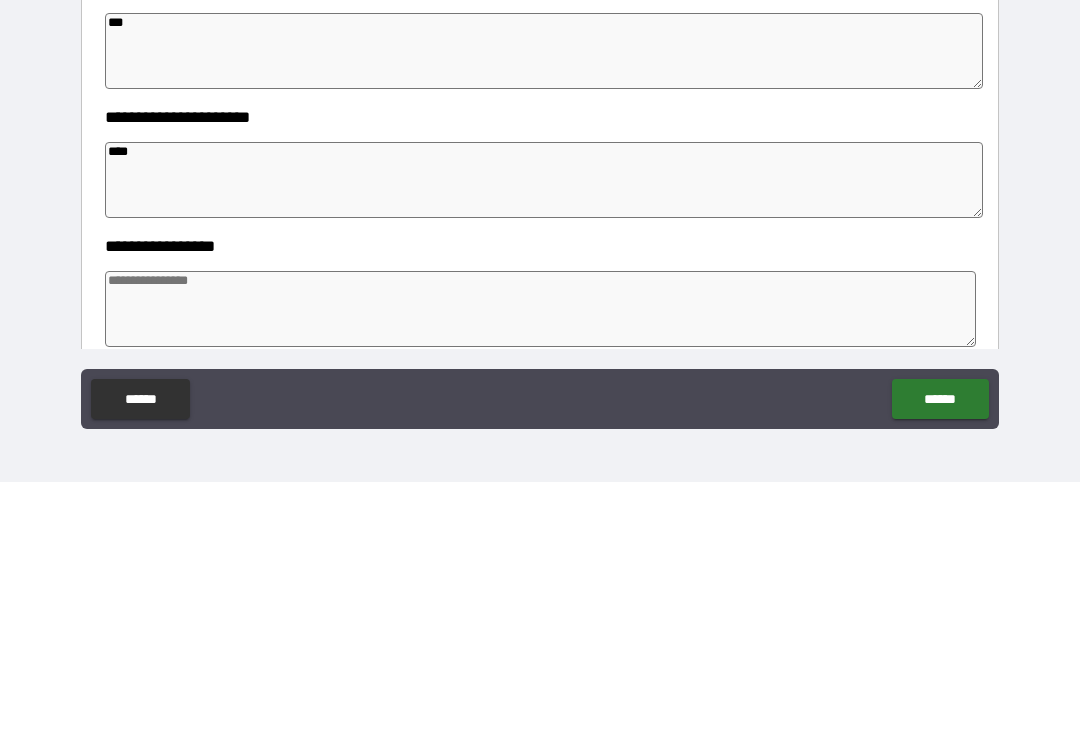 type on "*" 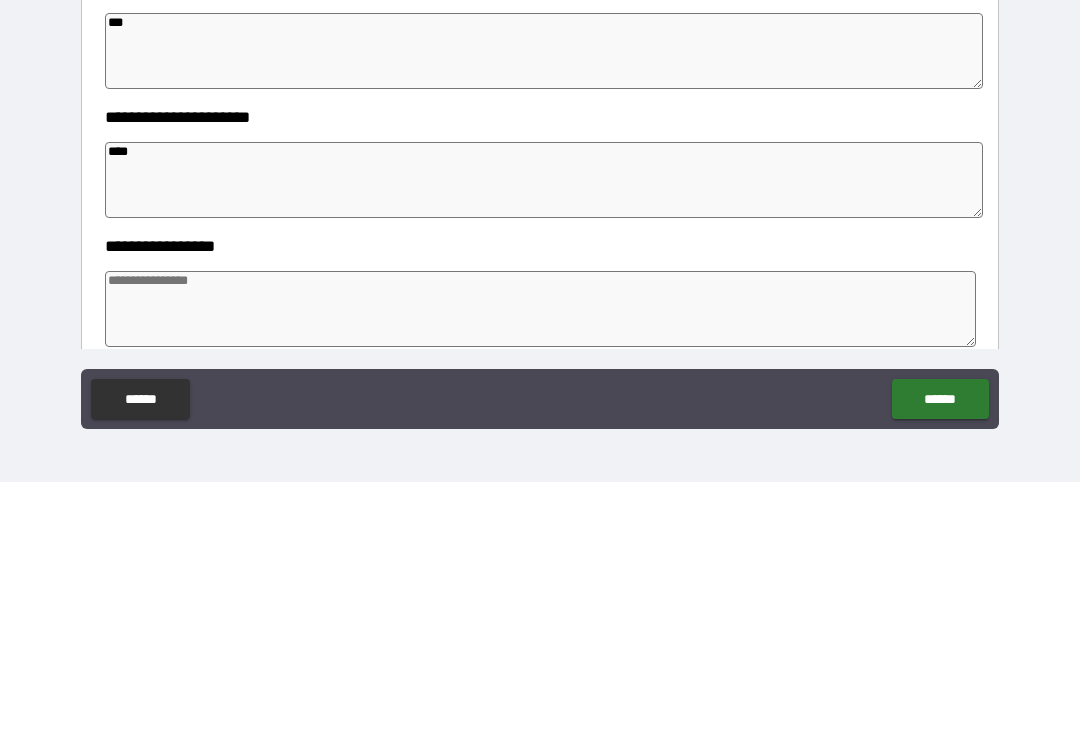 type on "***" 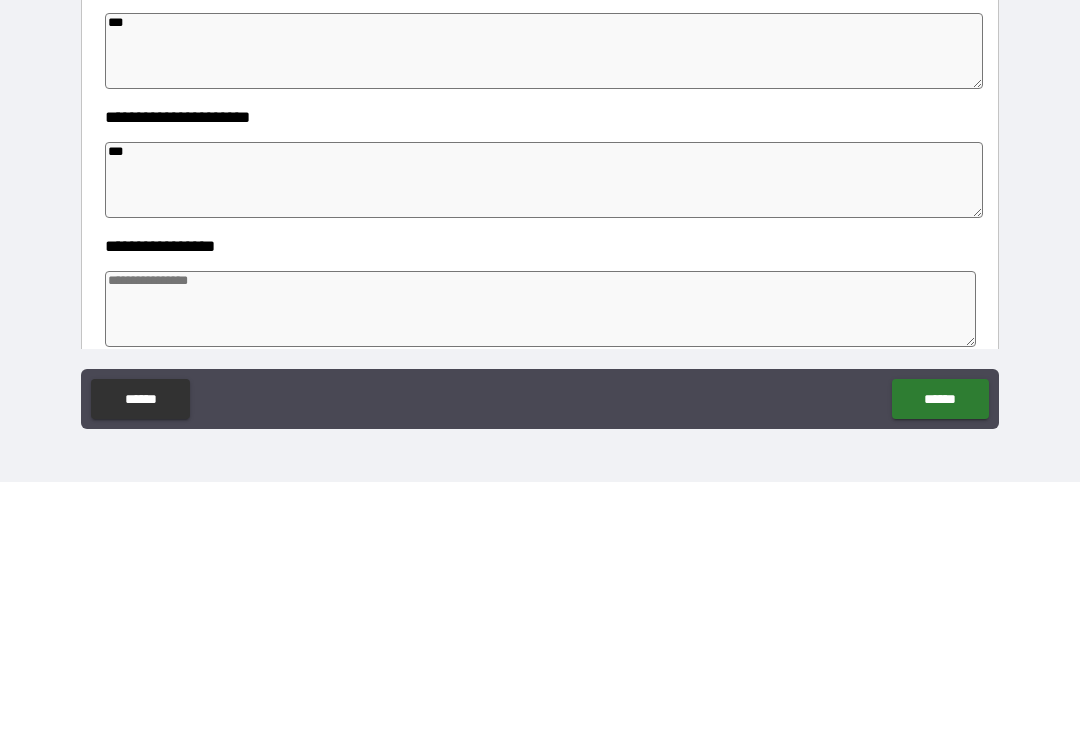 type on "*" 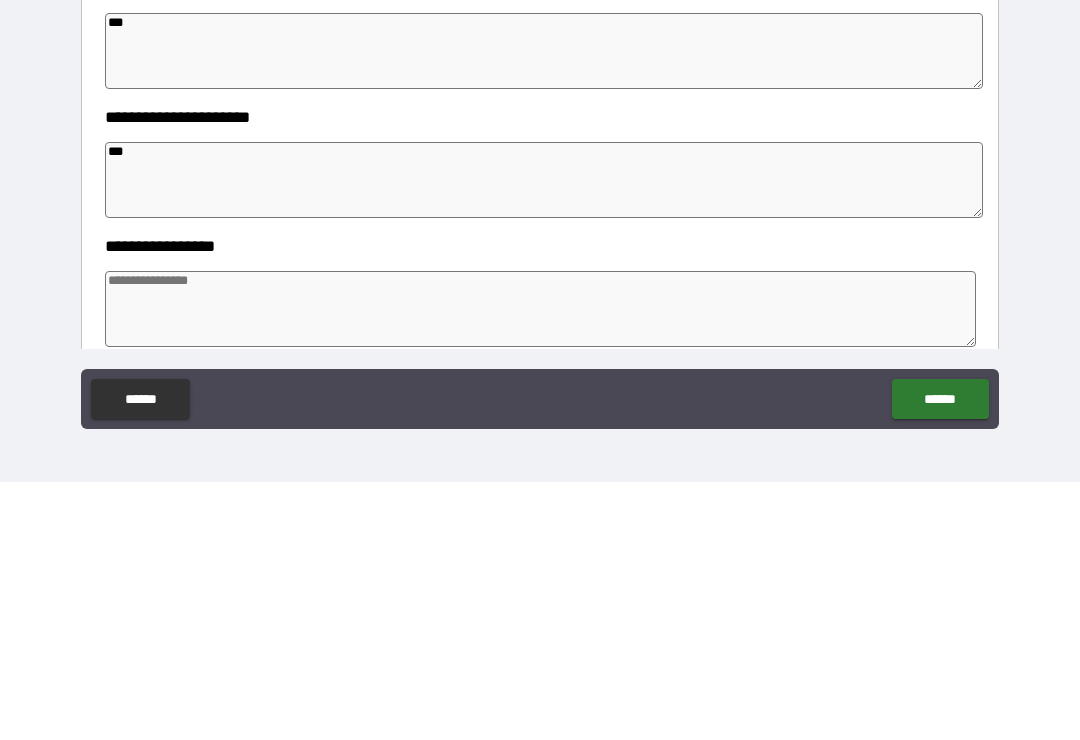 type on "*" 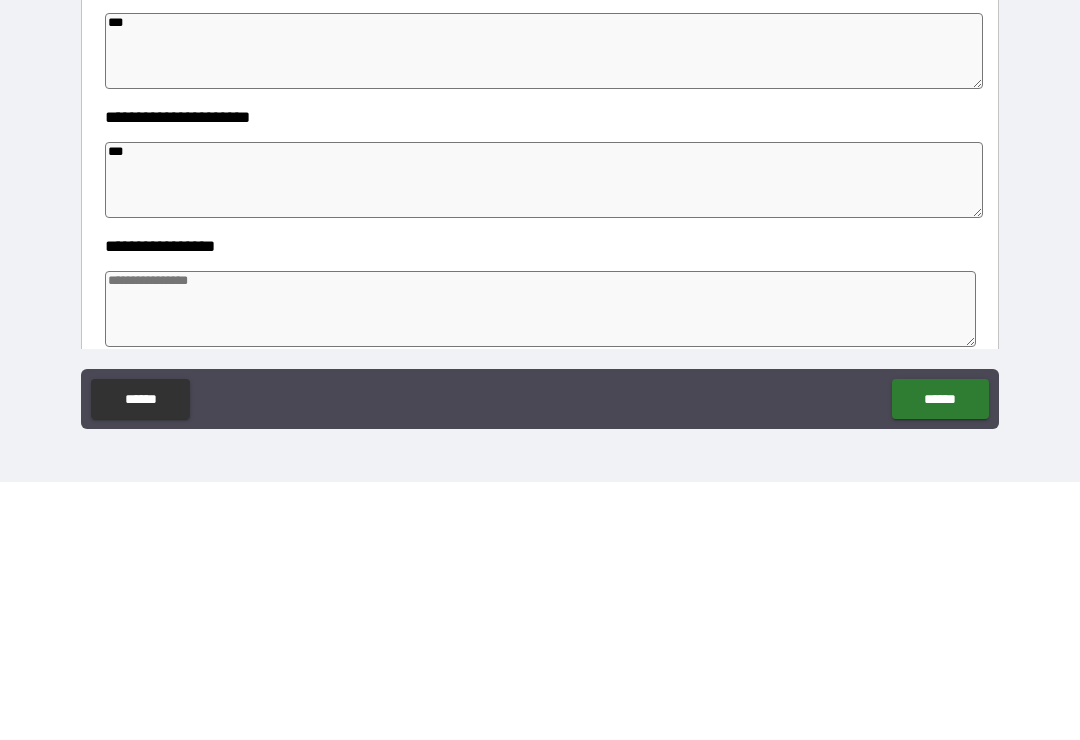 type on "****" 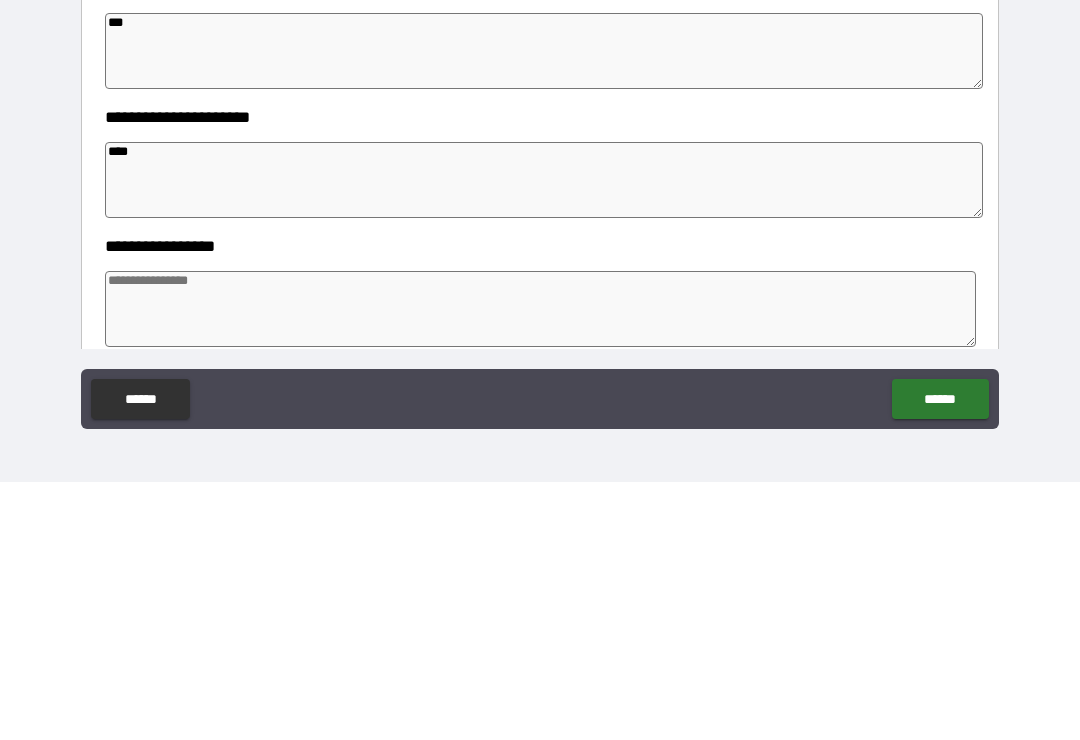 type on "*" 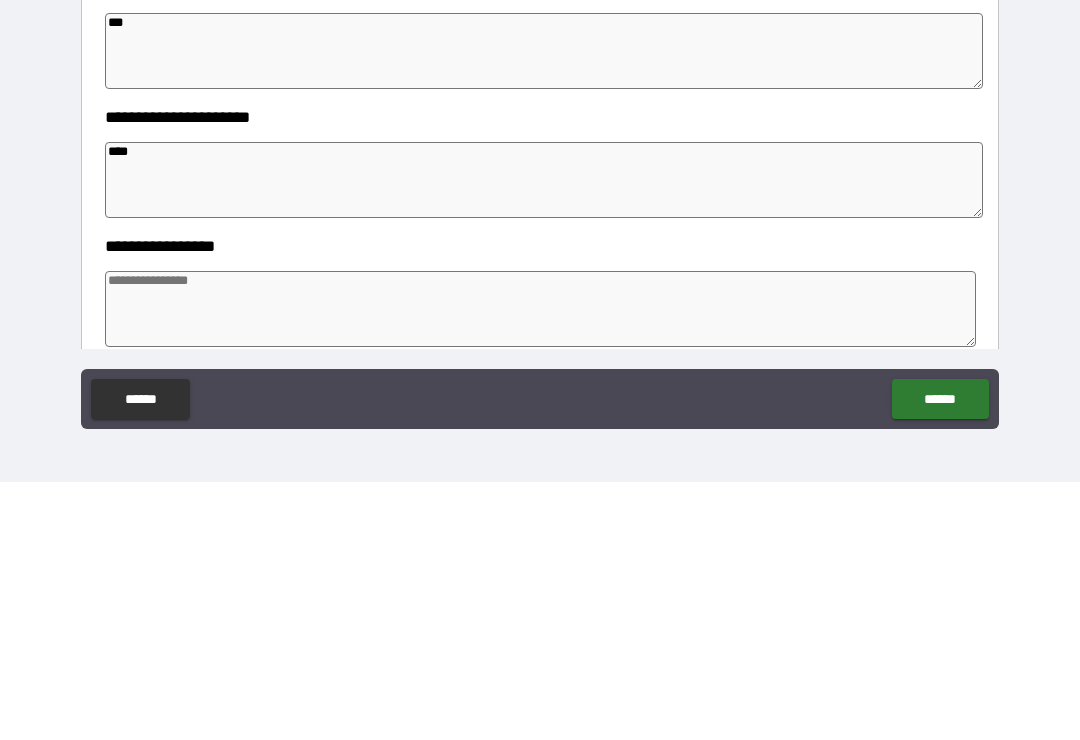 type on "*" 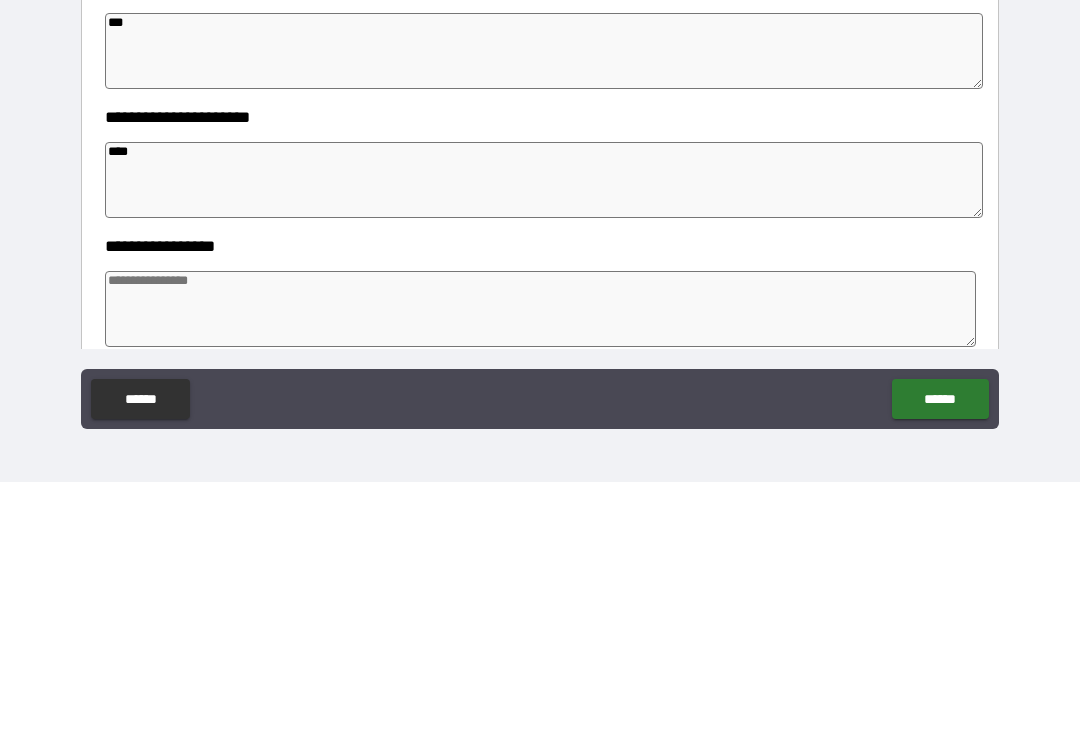type on "*" 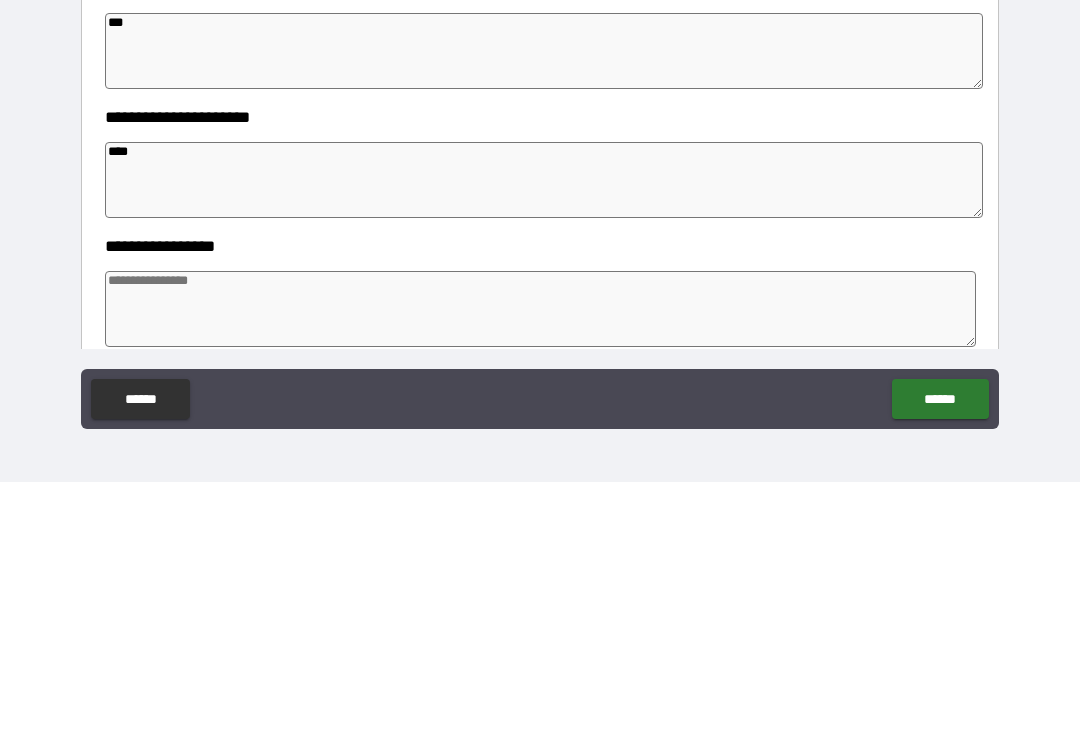 type on "*****" 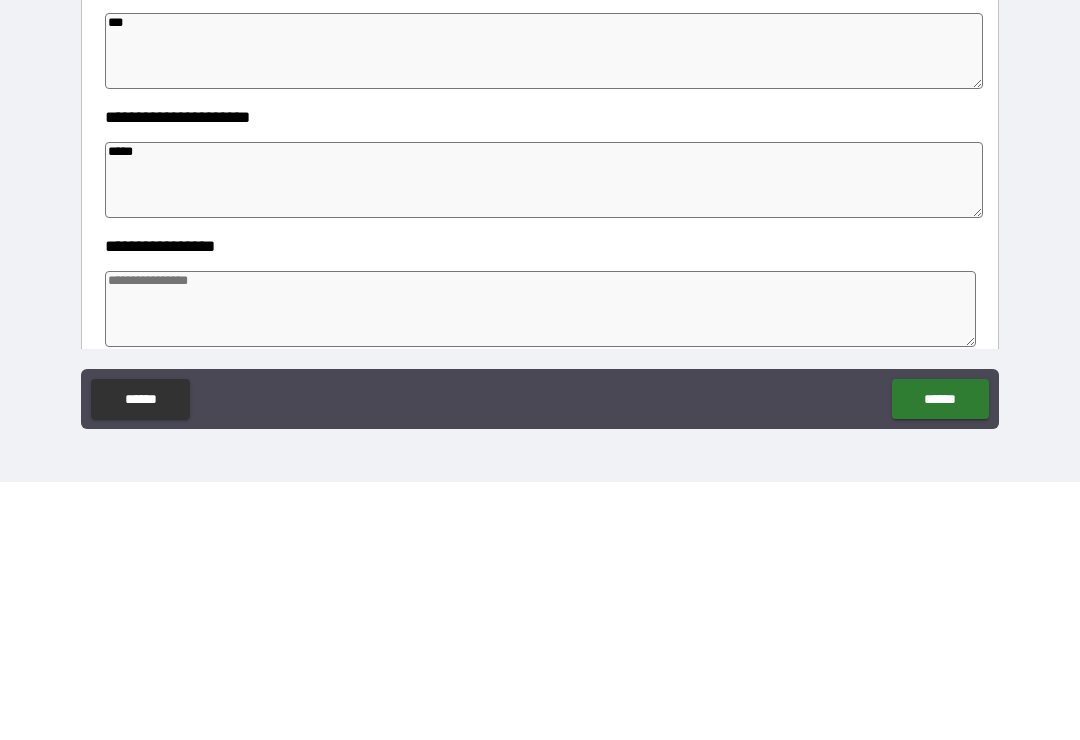 type on "*" 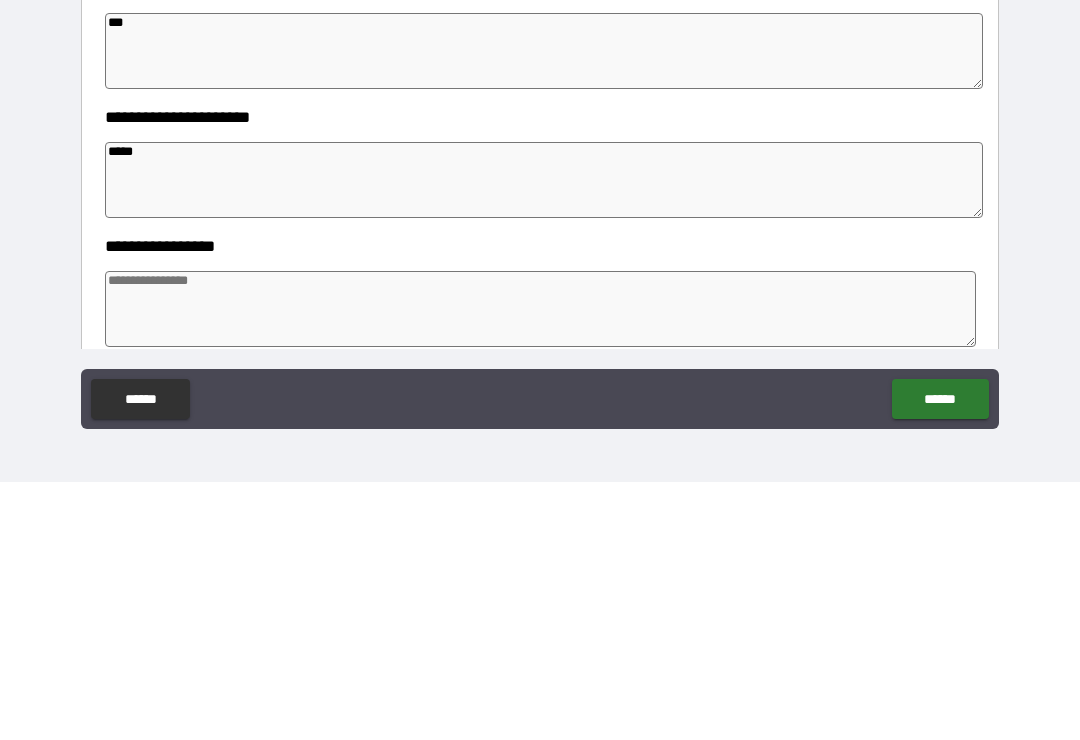 type on "*" 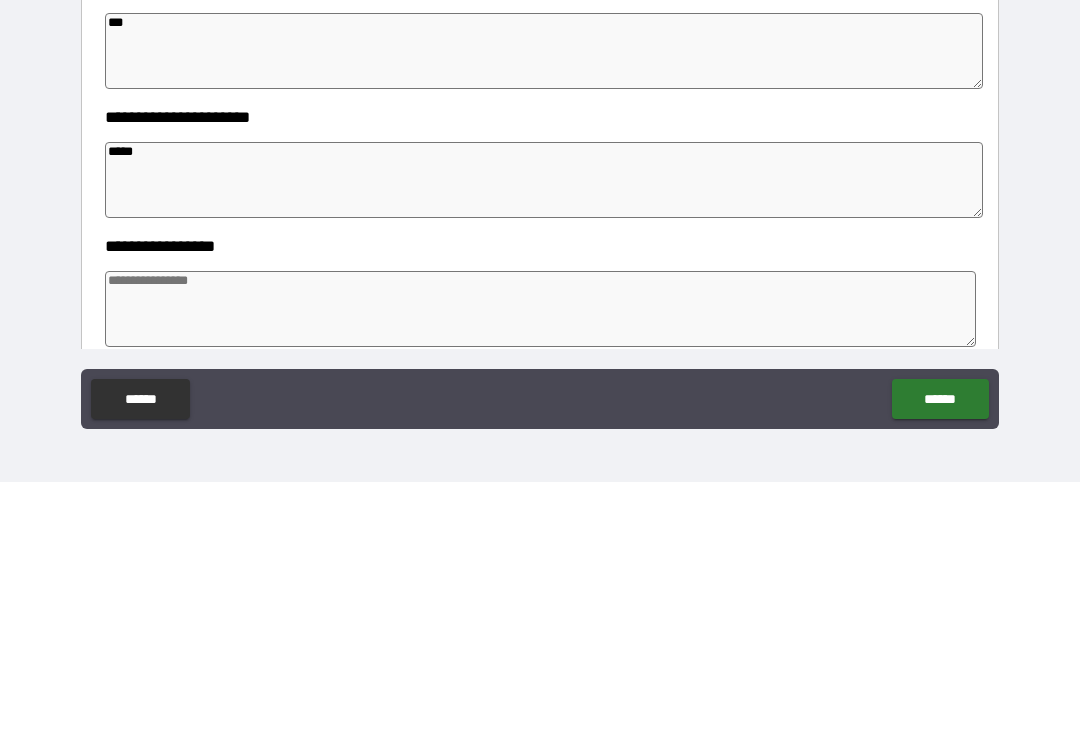 type on "*" 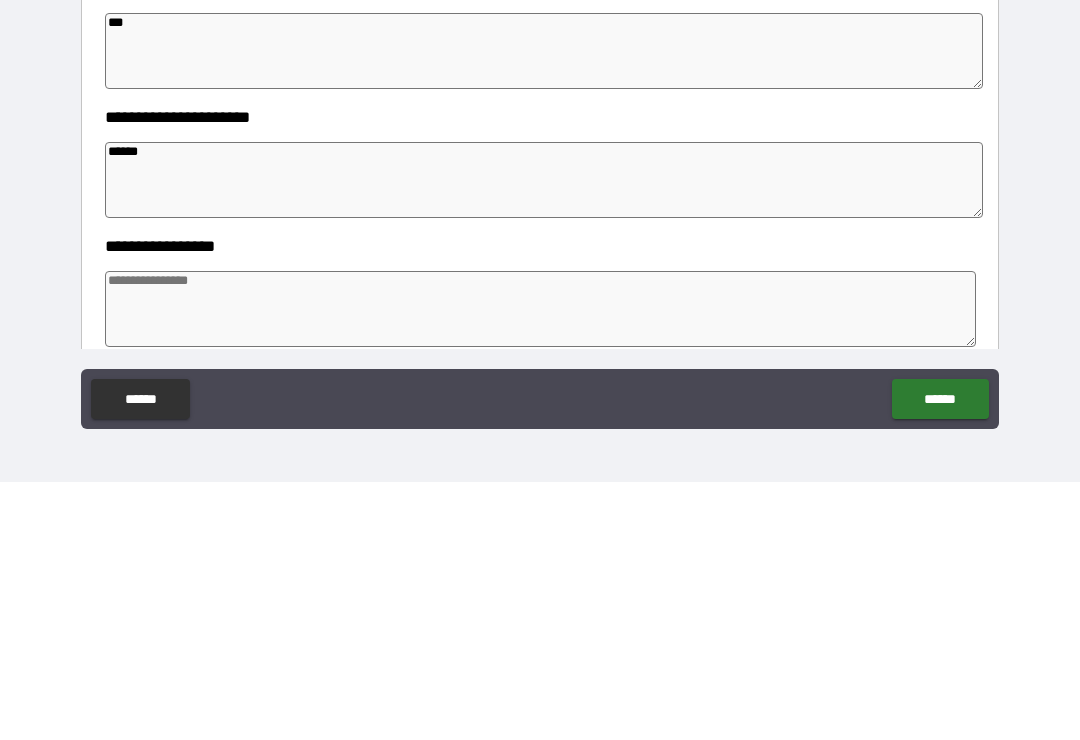 type on "*" 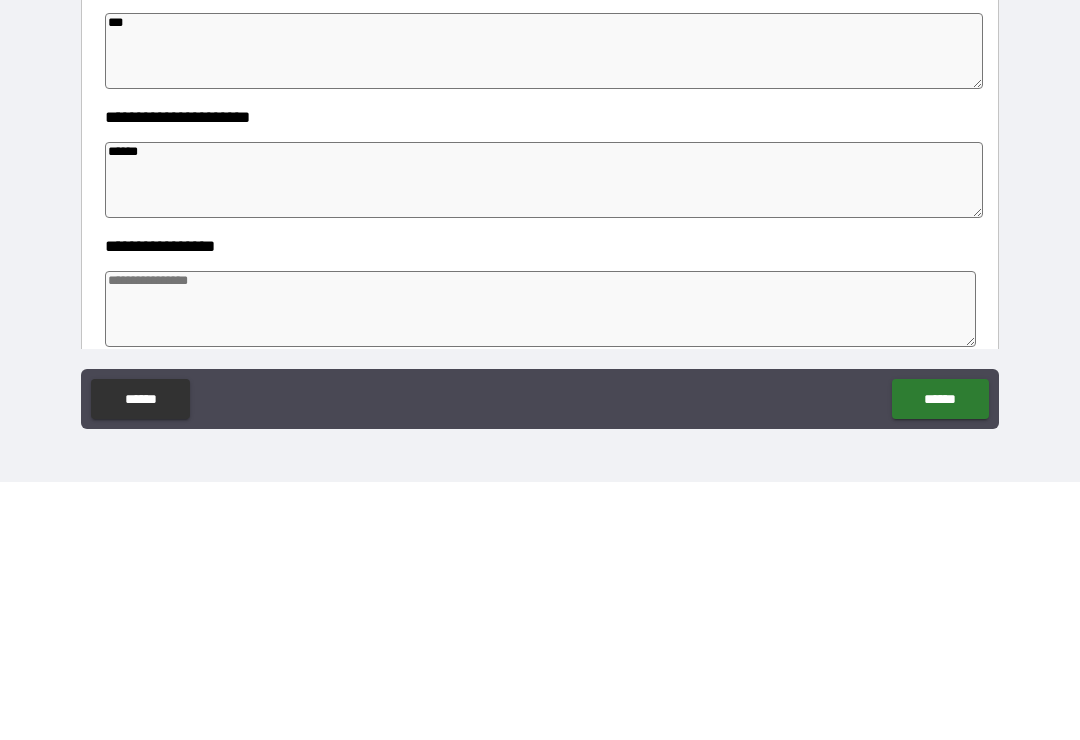 type on "*" 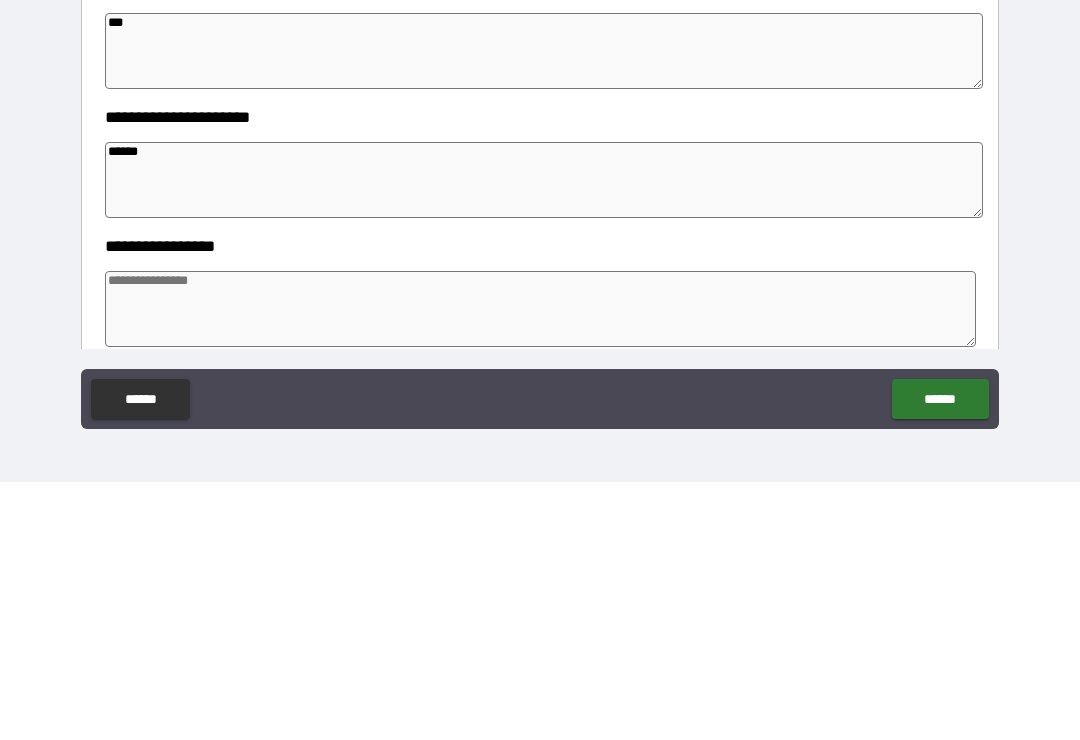 type on "*" 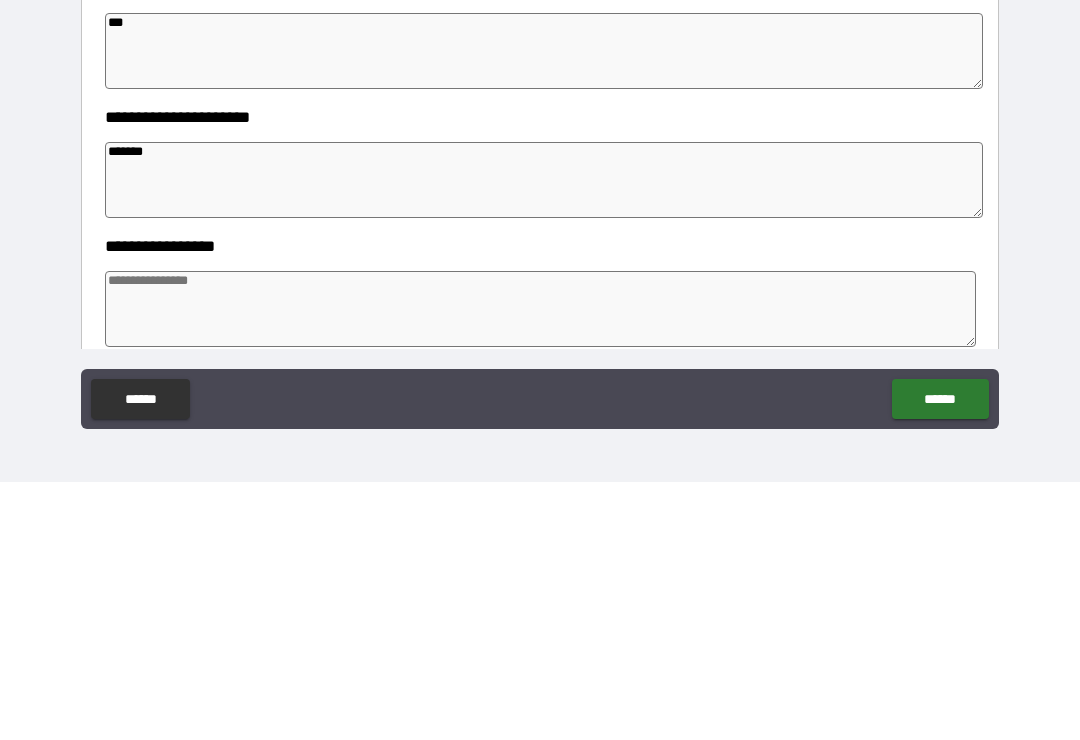 type on "*" 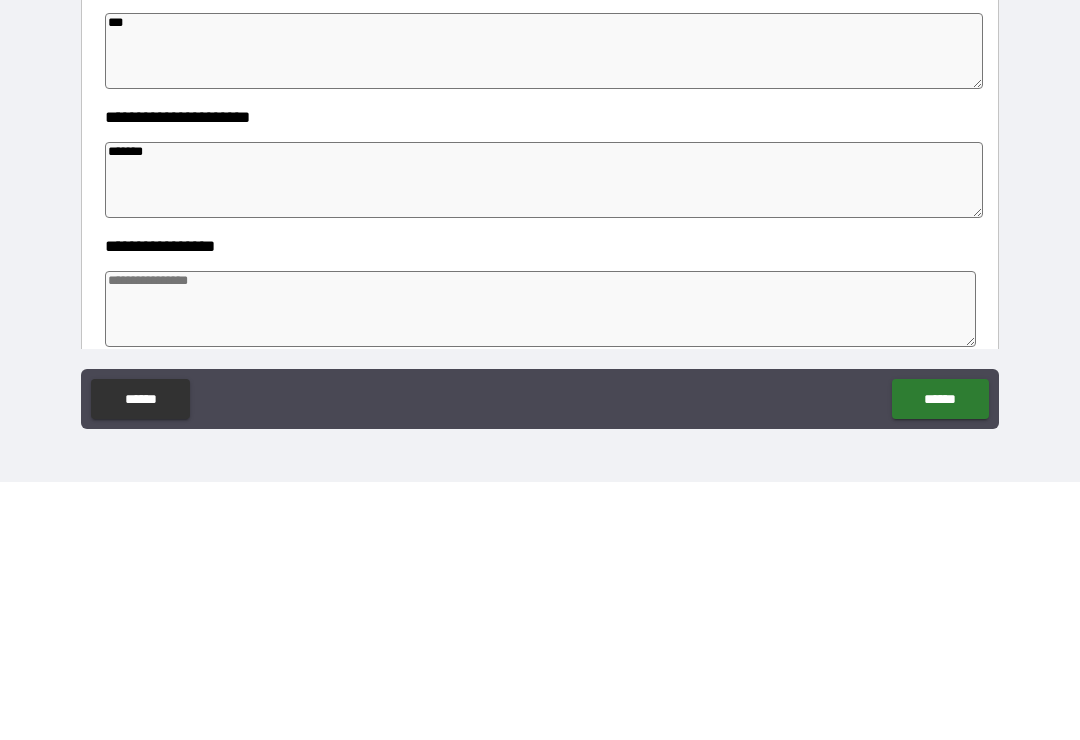 type on "*" 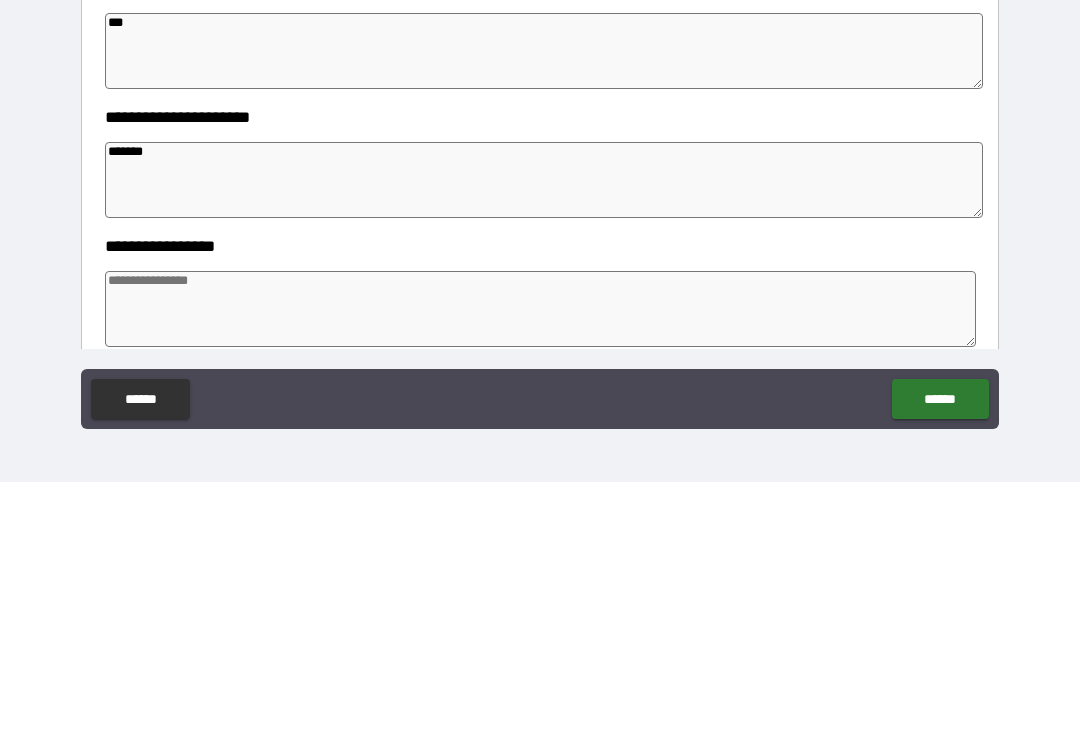 type on "*" 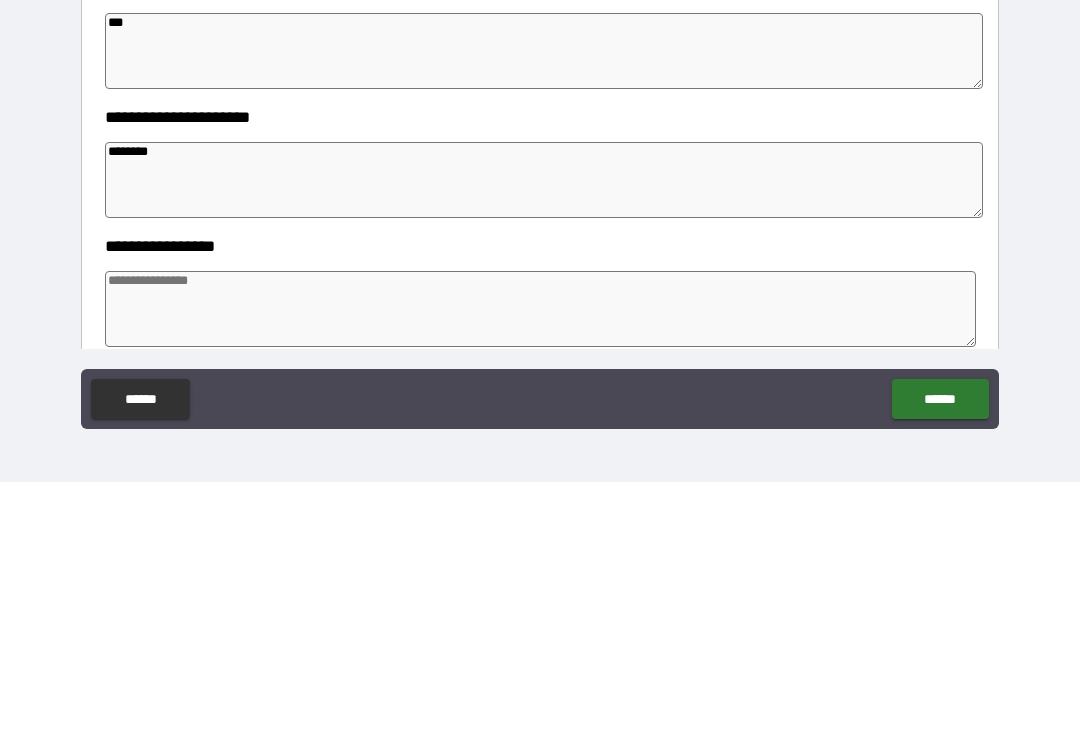 type on "*" 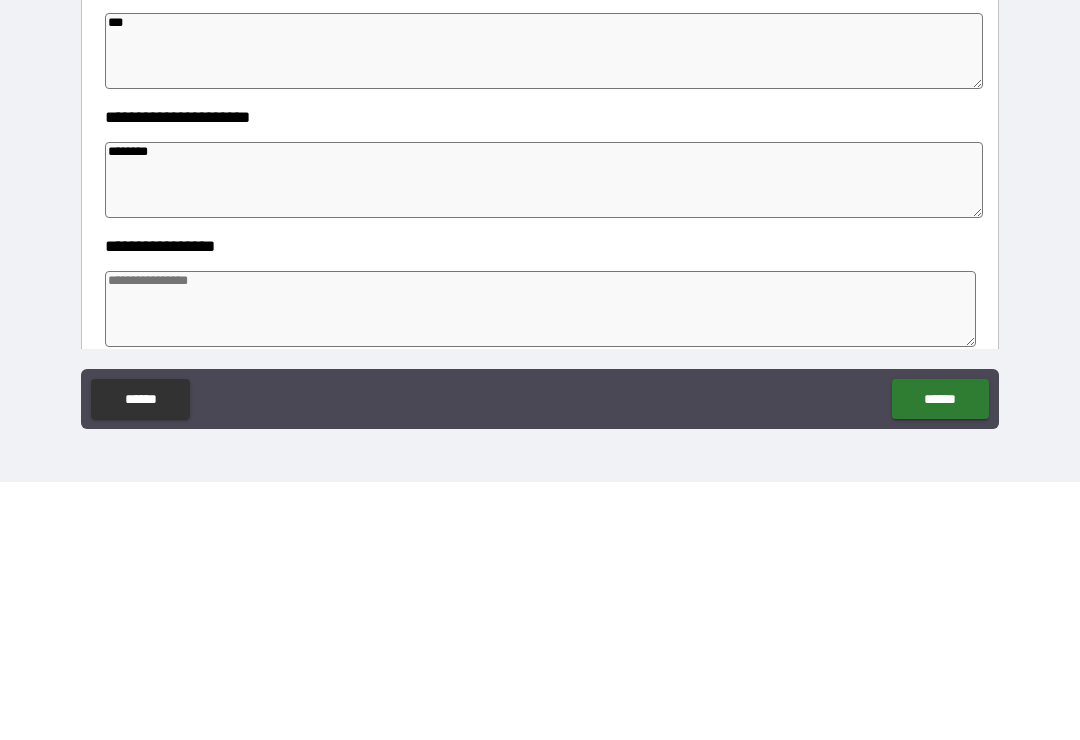 type on "*" 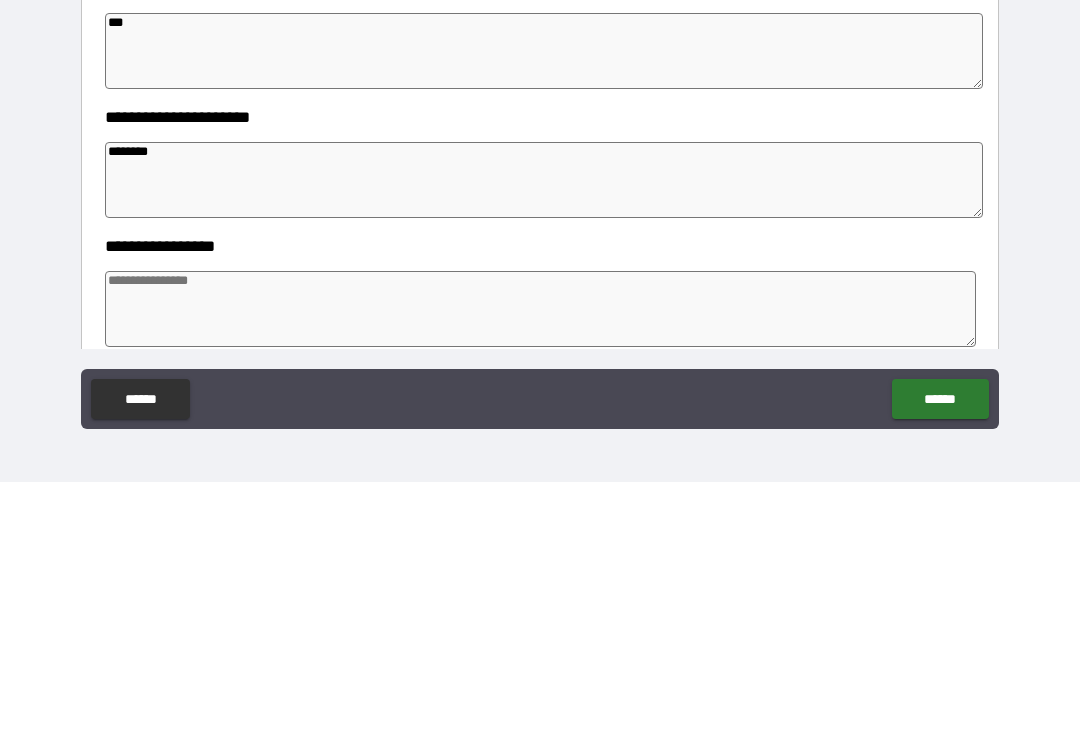 type on "*" 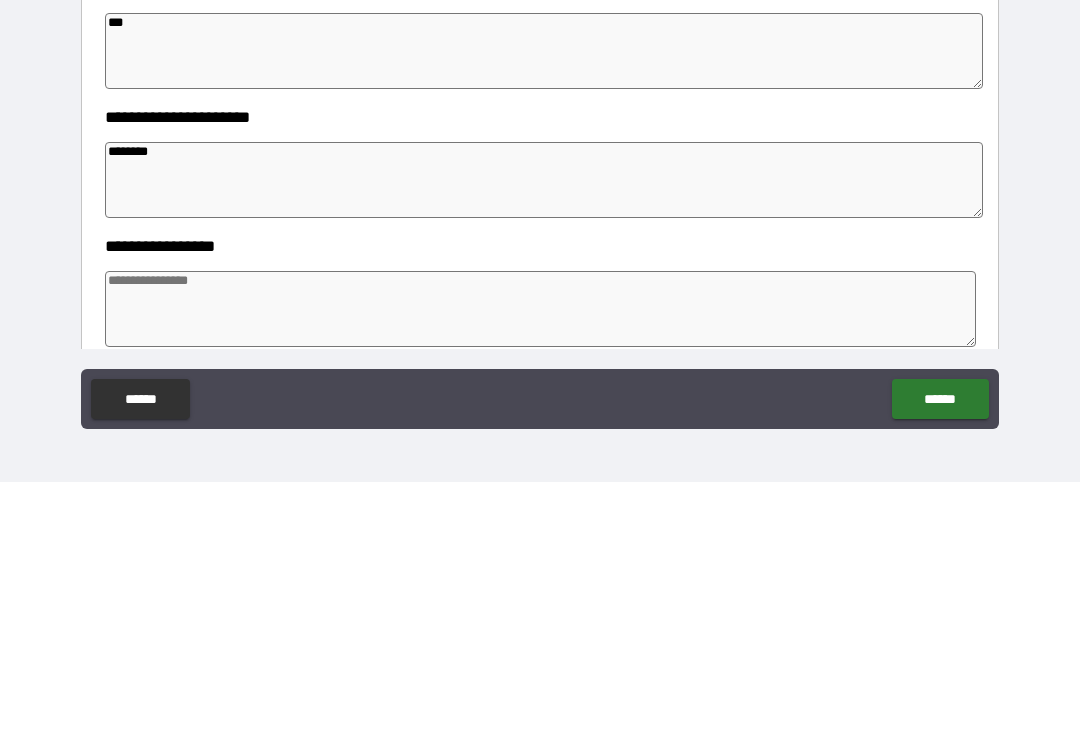 type on "*" 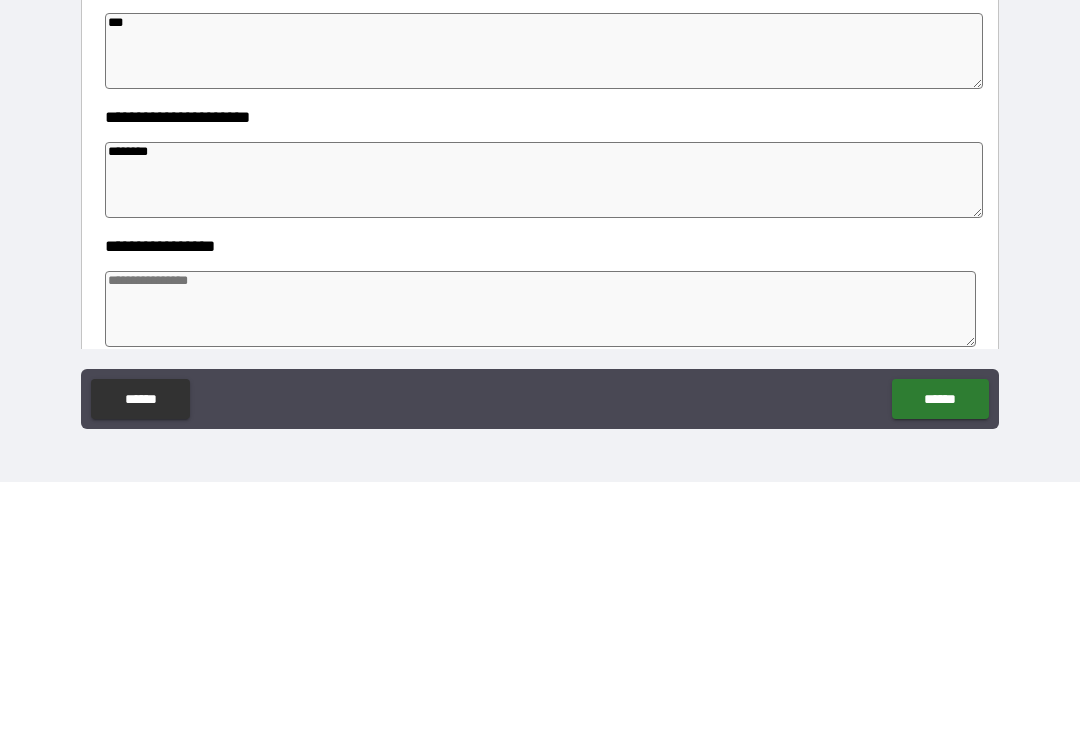 type on "*********" 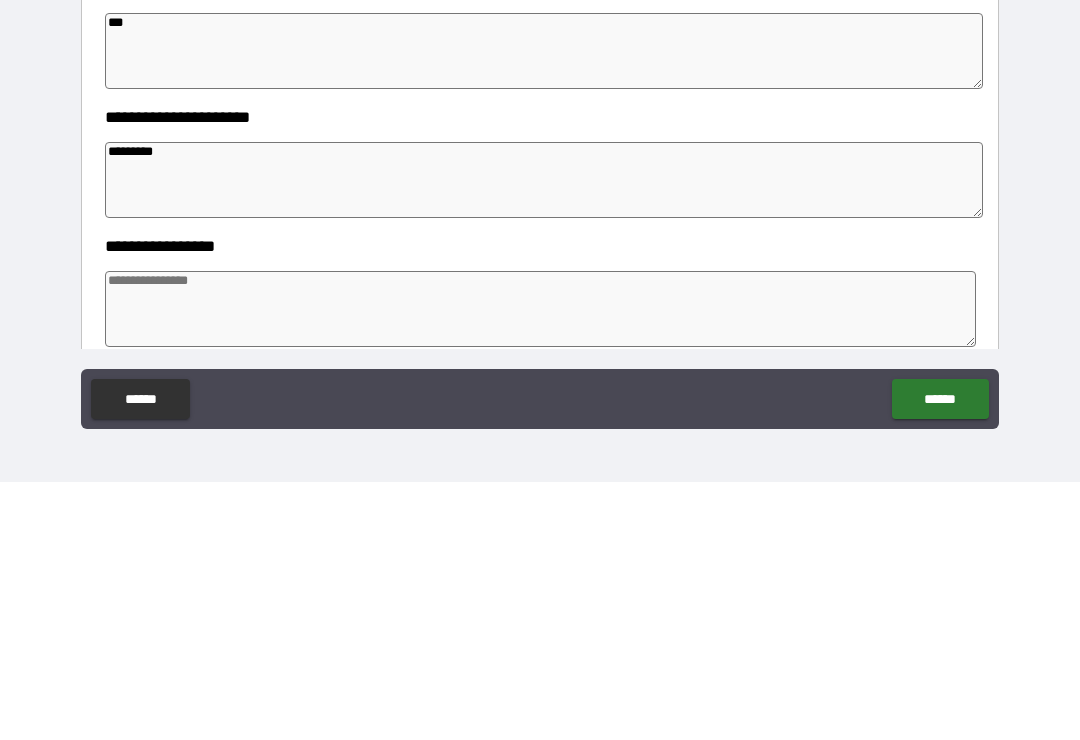 type on "*" 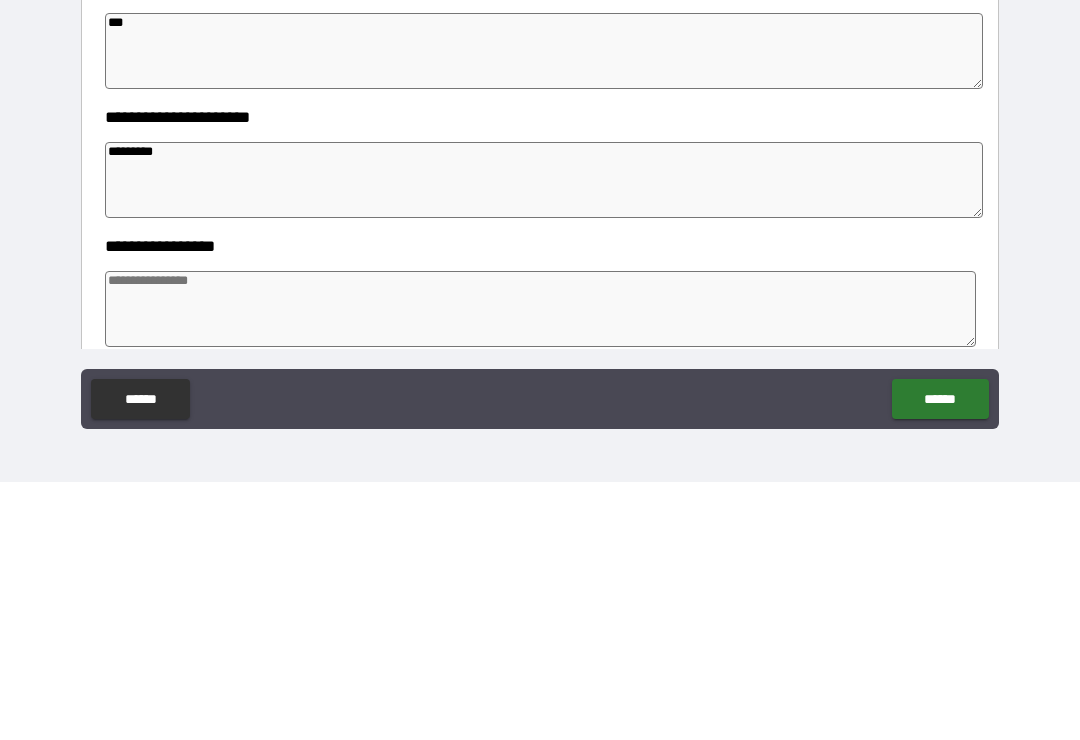 type on "**********" 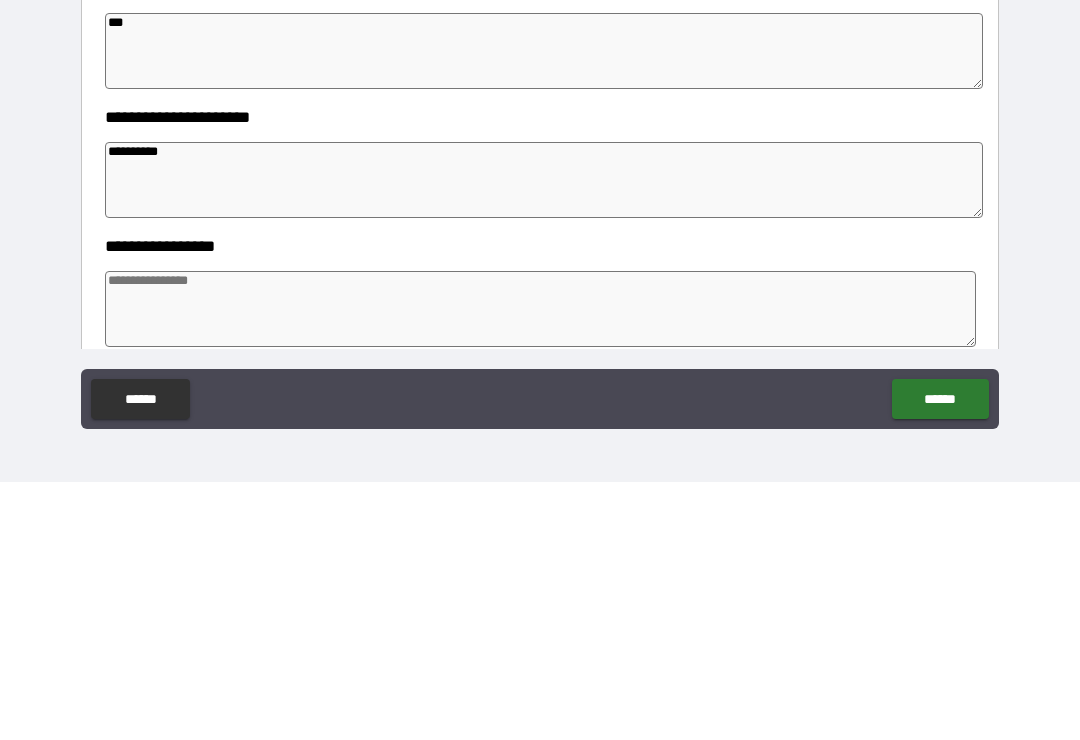 type on "*" 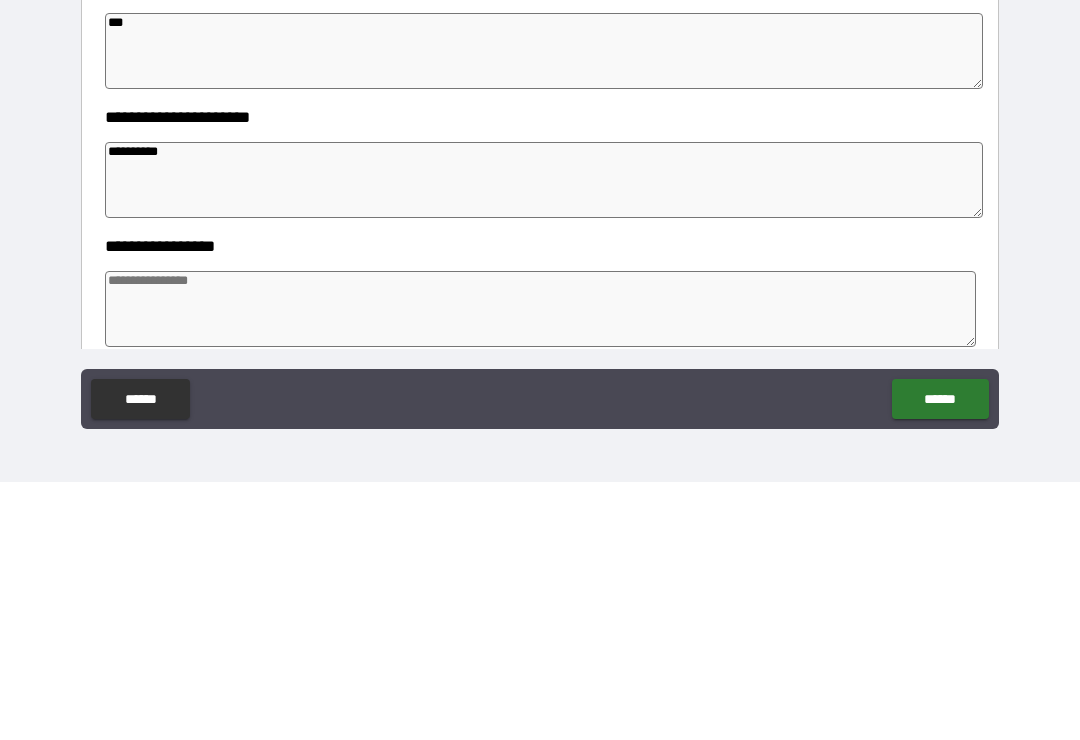 type on "*" 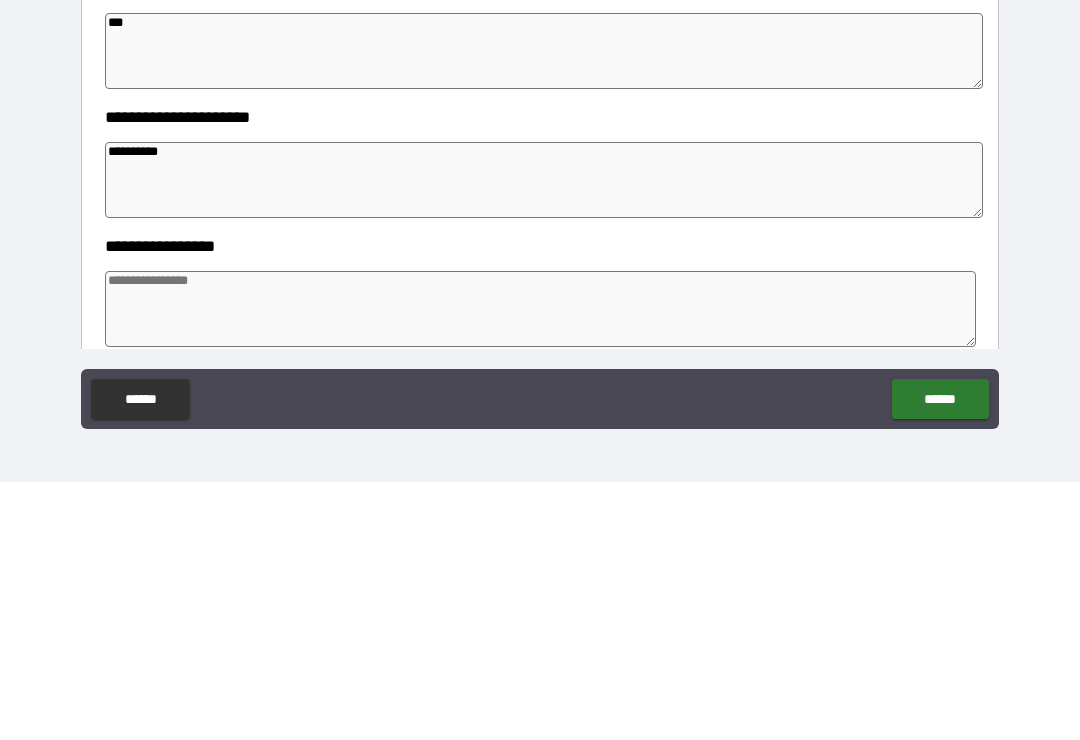 type on "*" 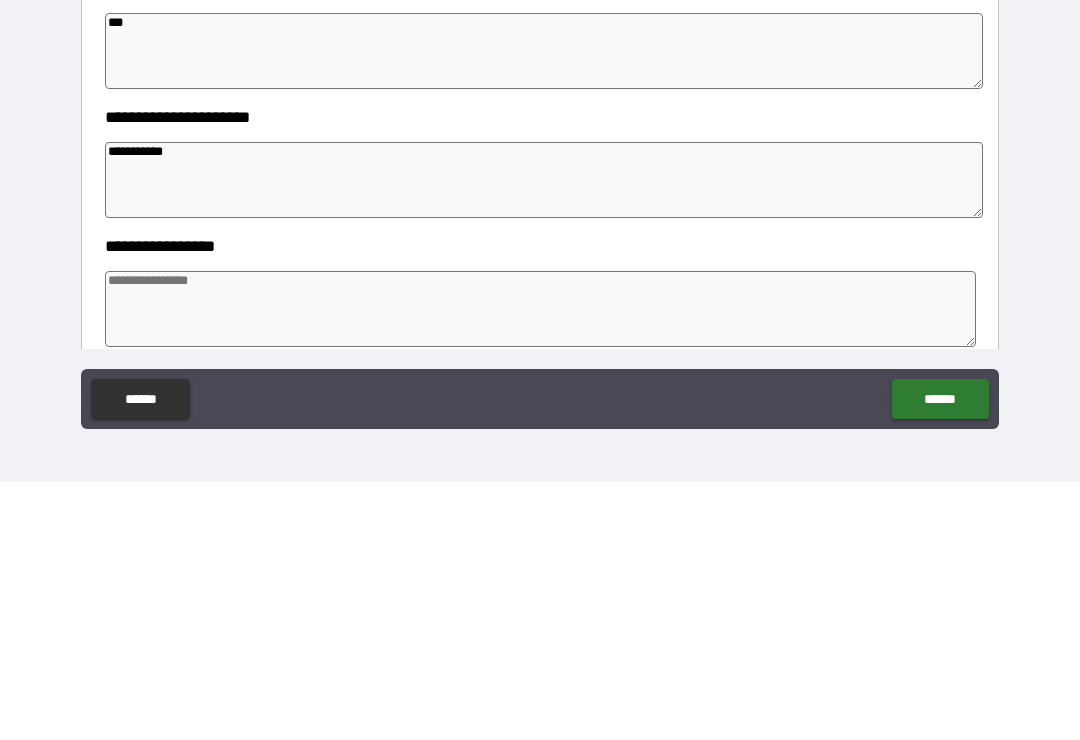 type on "*" 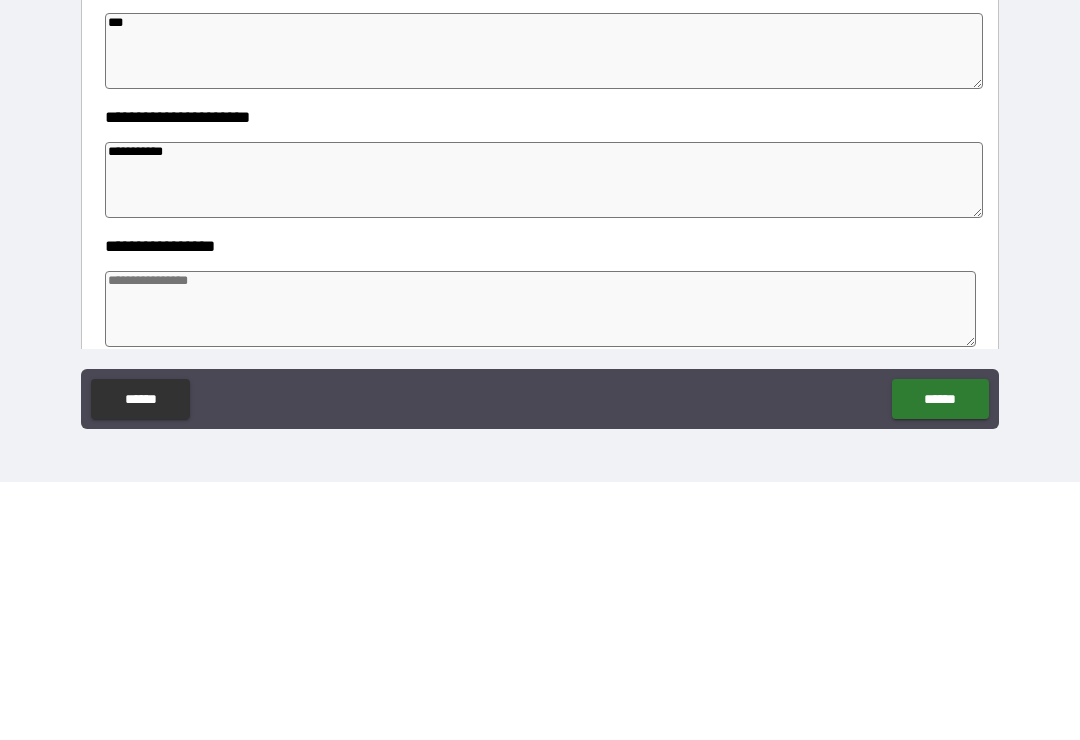 type on "*" 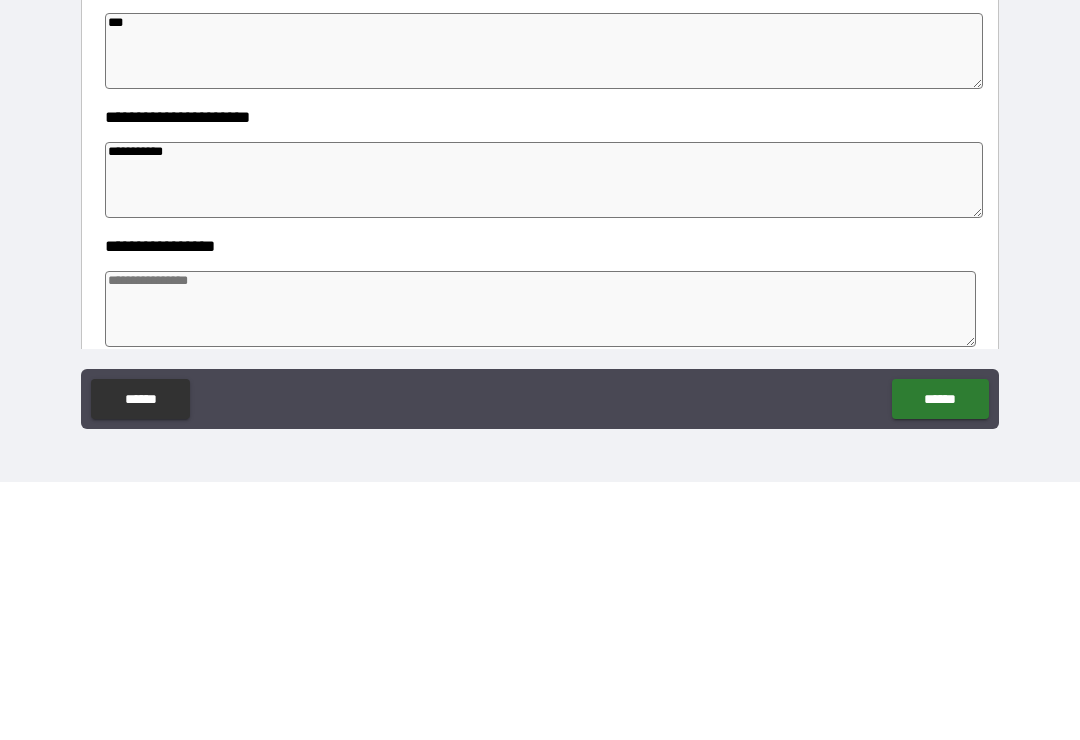 type on "*" 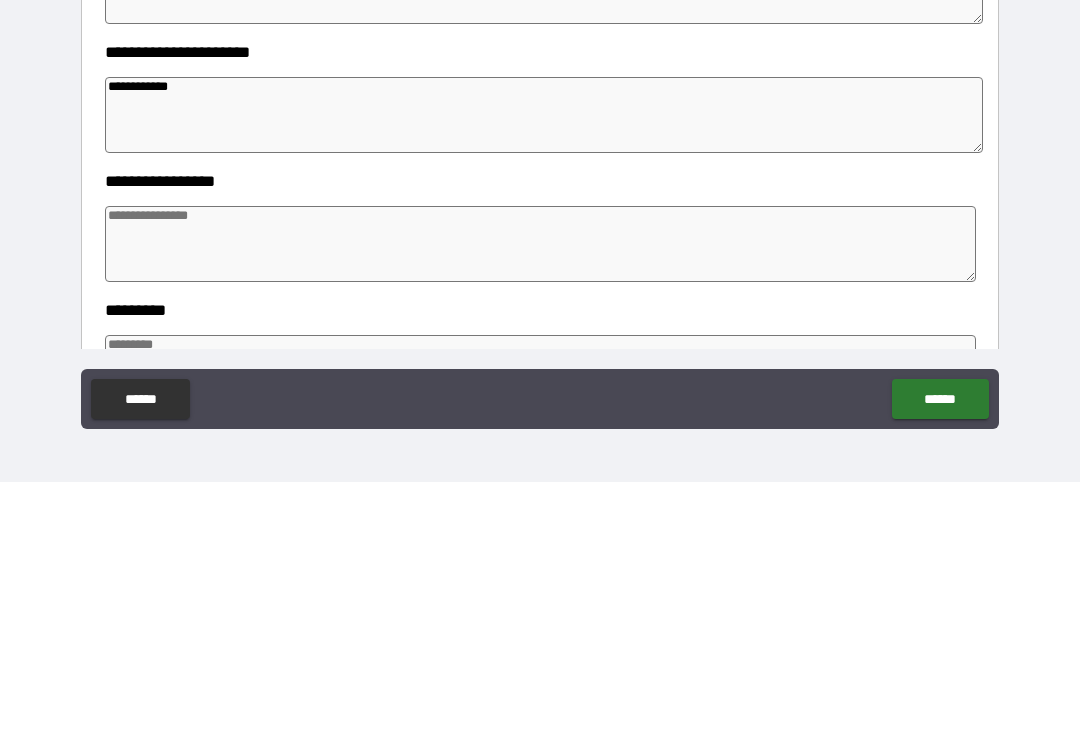 scroll, scrollTop: 185, scrollLeft: 0, axis: vertical 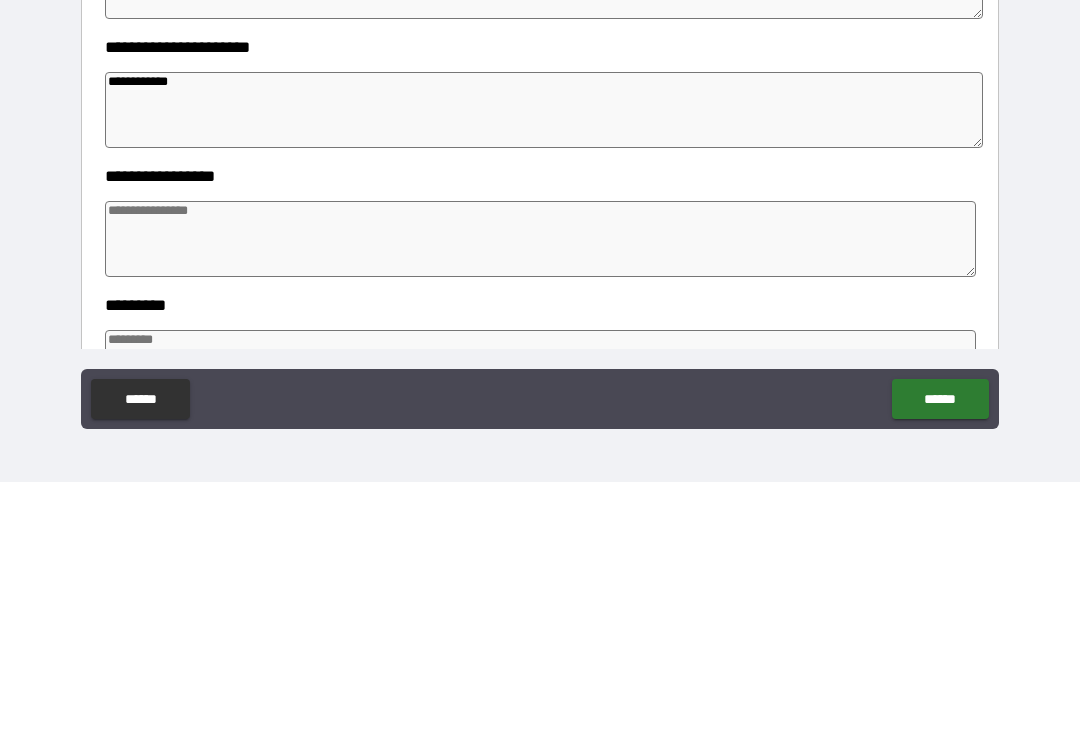 click at bounding box center (540, 497) 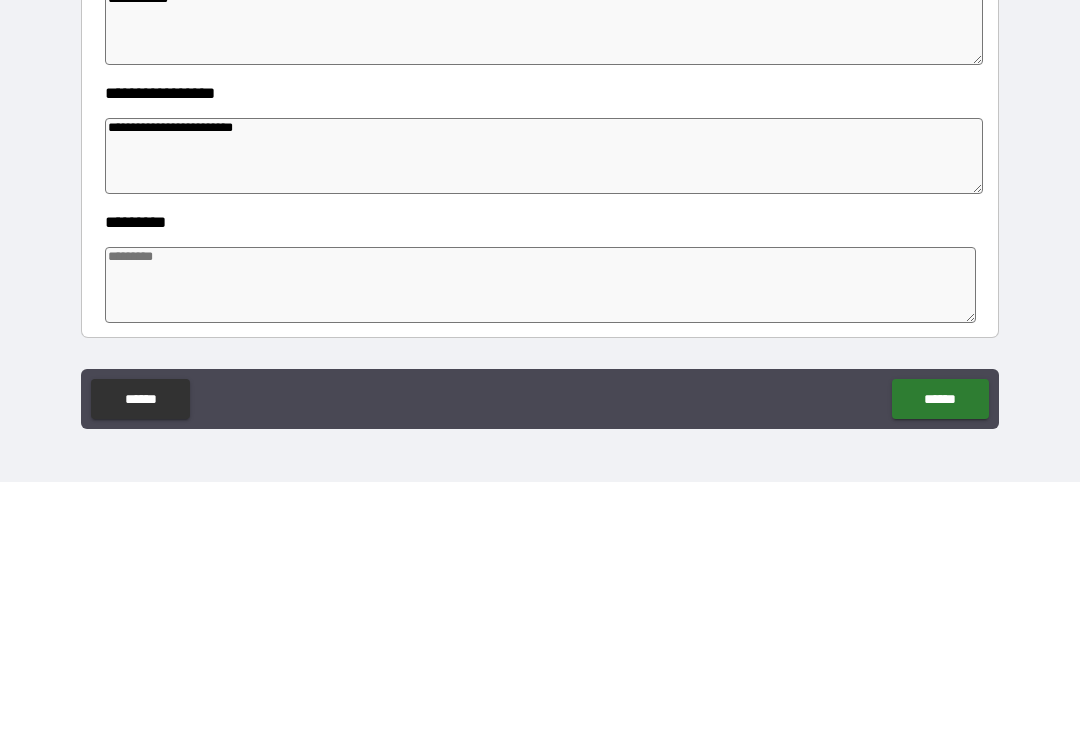 scroll, scrollTop: 300, scrollLeft: 0, axis: vertical 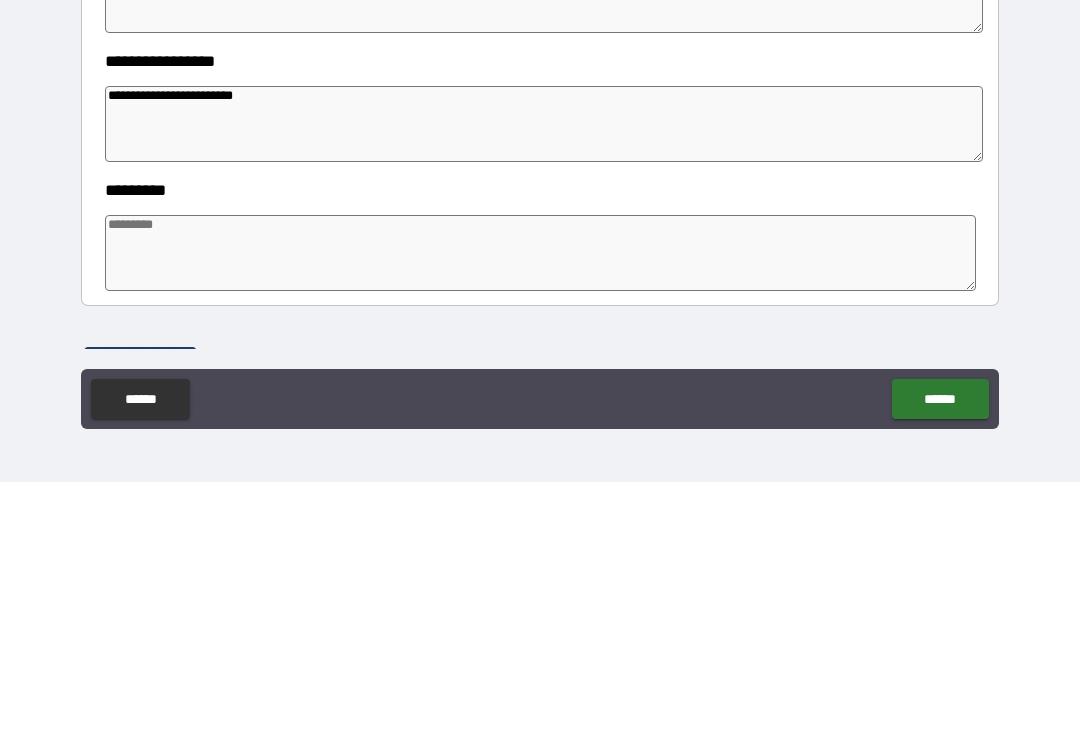 click at bounding box center (540, 511) 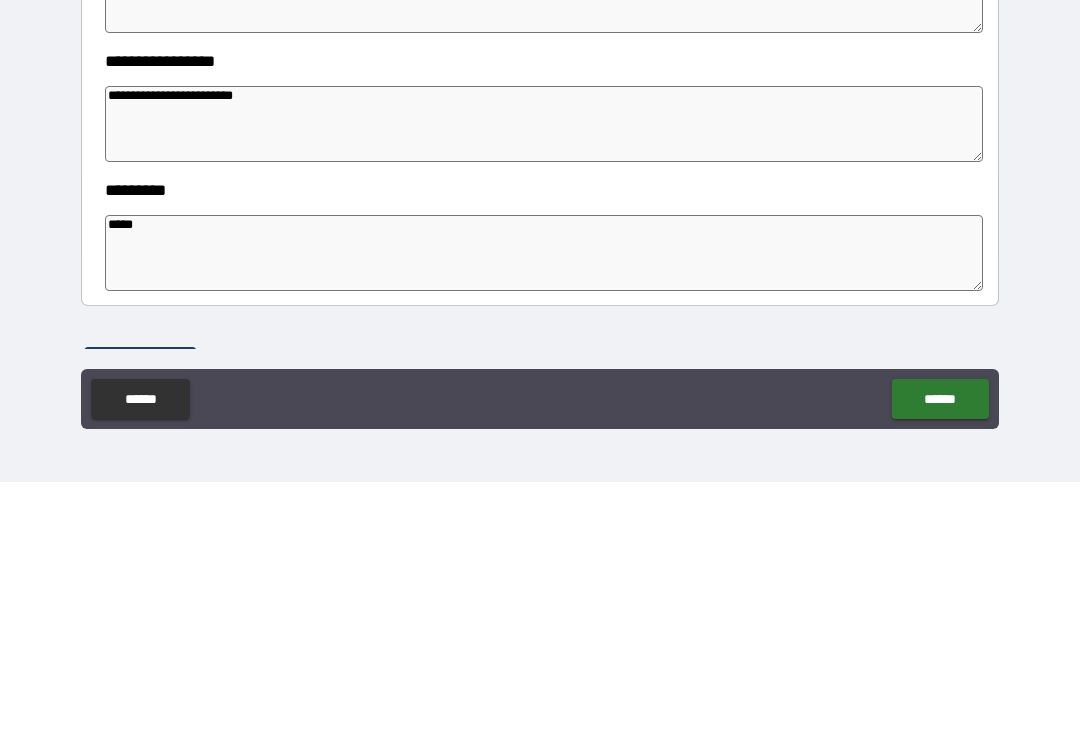 click on "****" at bounding box center (544, 511) 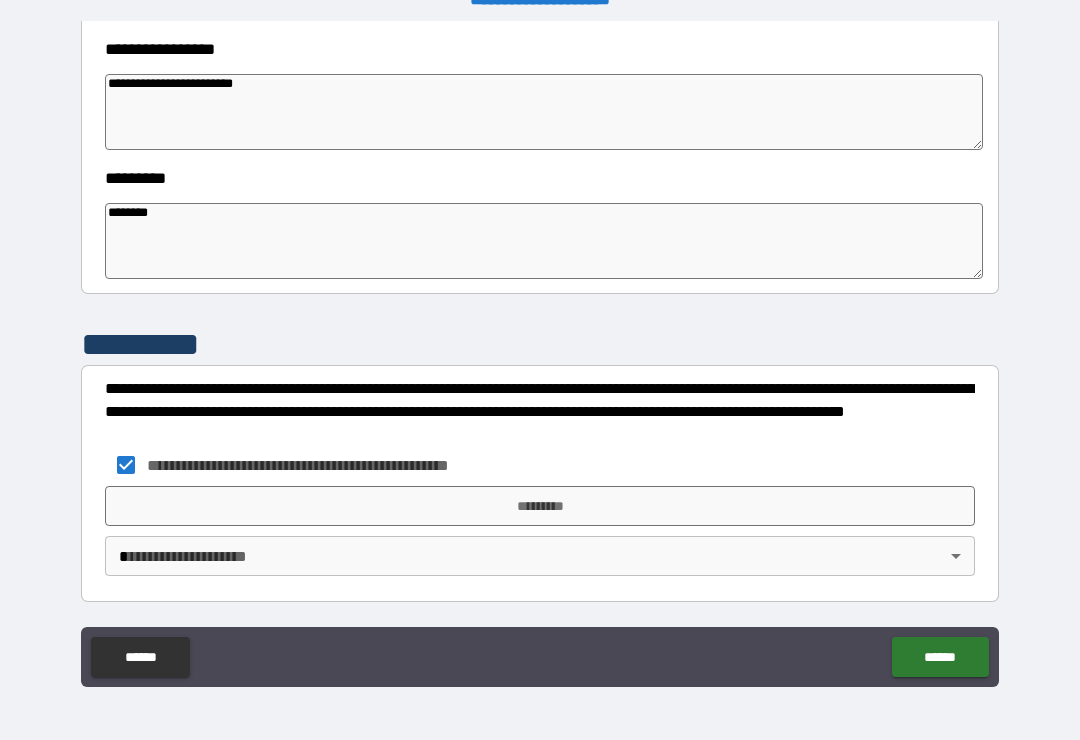 scroll, scrollTop: 570, scrollLeft: 0, axis: vertical 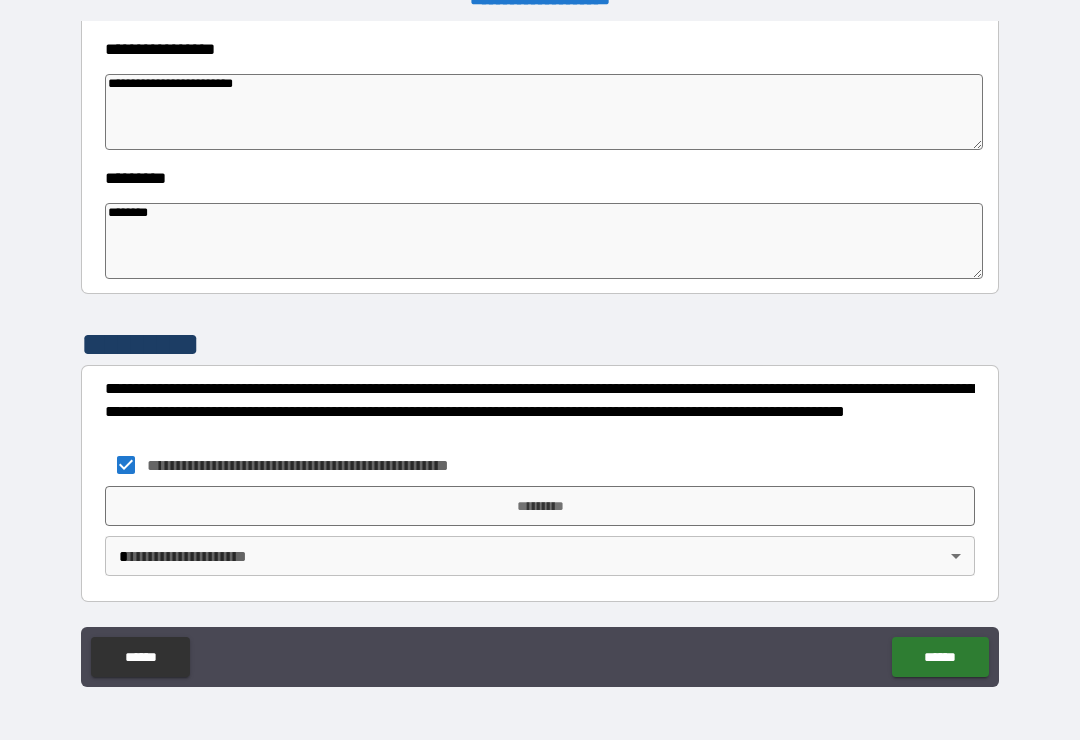click on "*********" at bounding box center (540, 506) 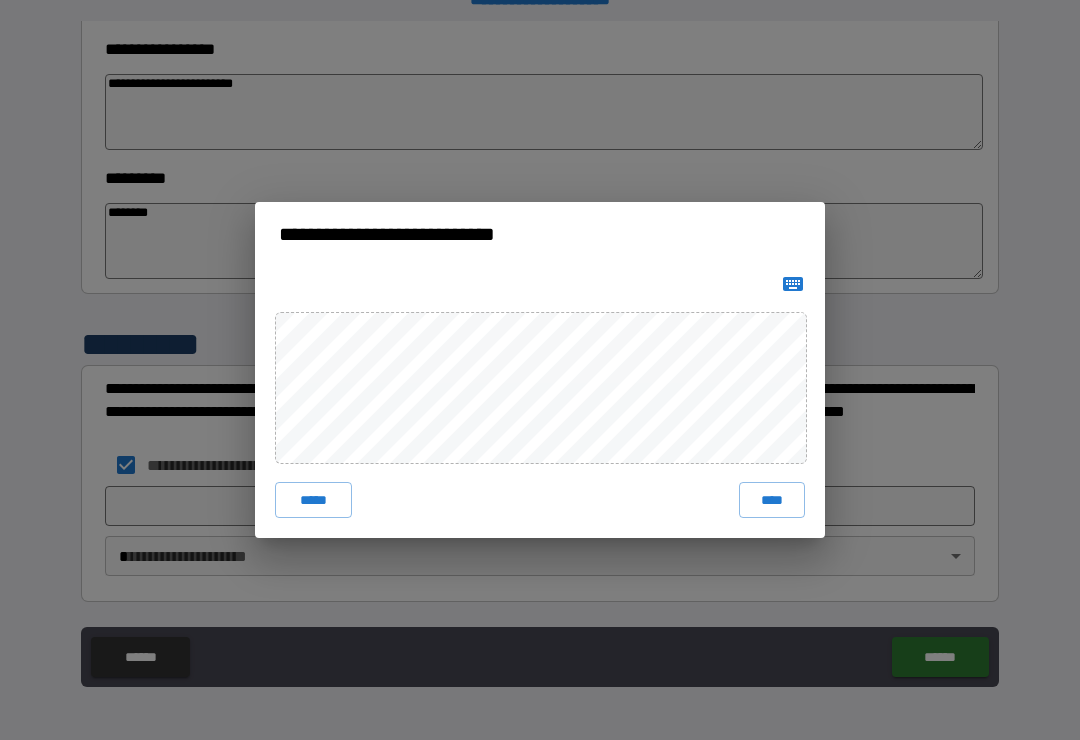click on "****" at bounding box center (772, 500) 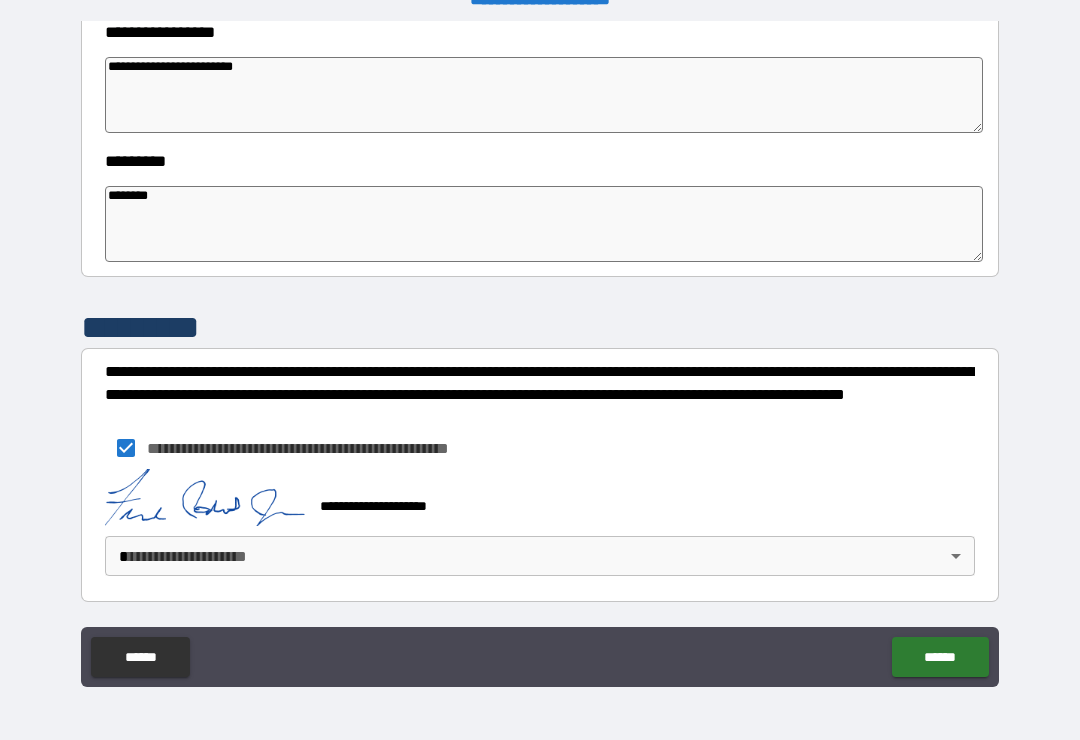 scroll, scrollTop: 587, scrollLeft: 0, axis: vertical 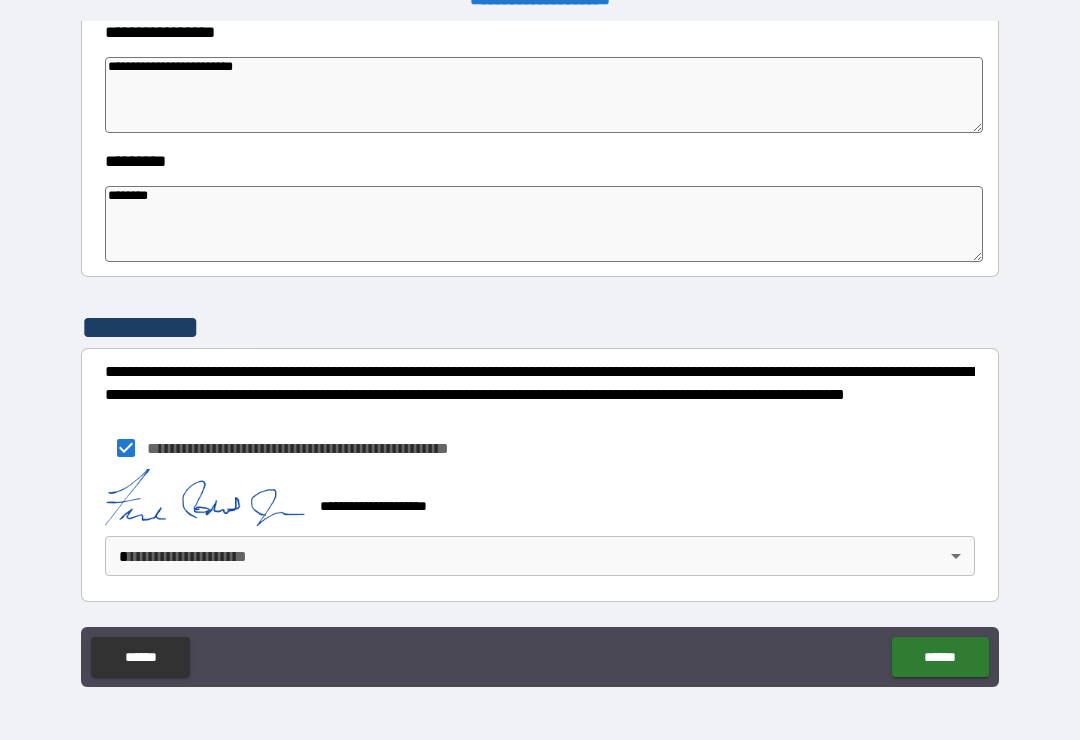 click on "**********" at bounding box center (540, 354) 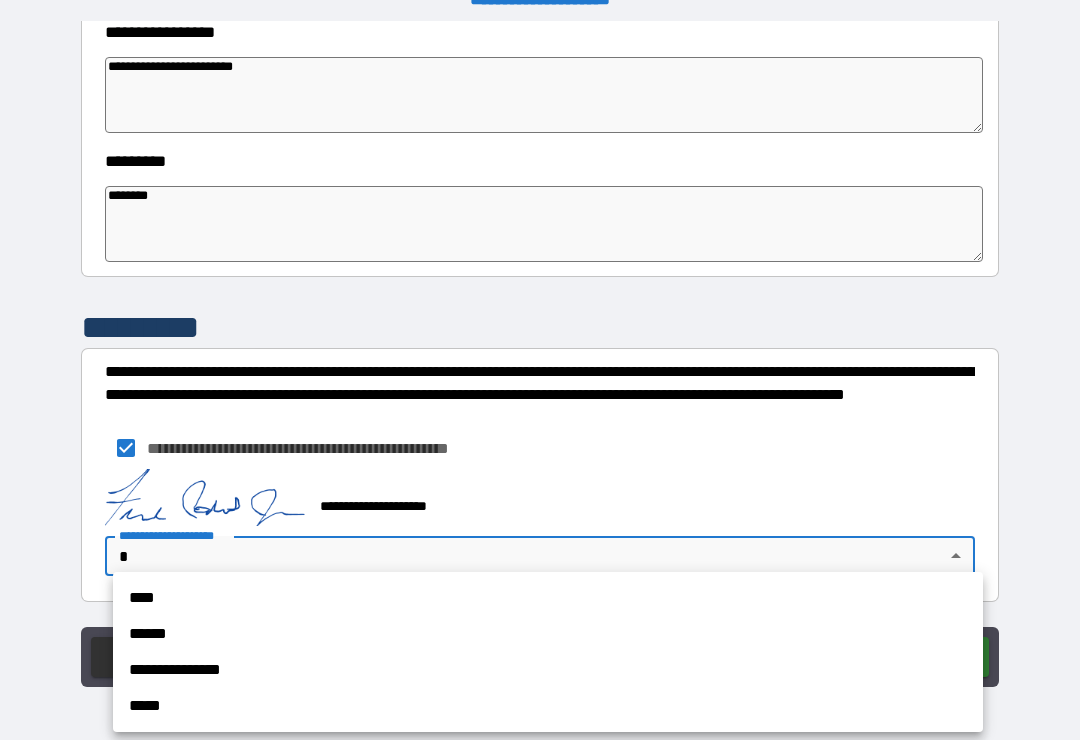 click on "****" at bounding box center (548, 598) 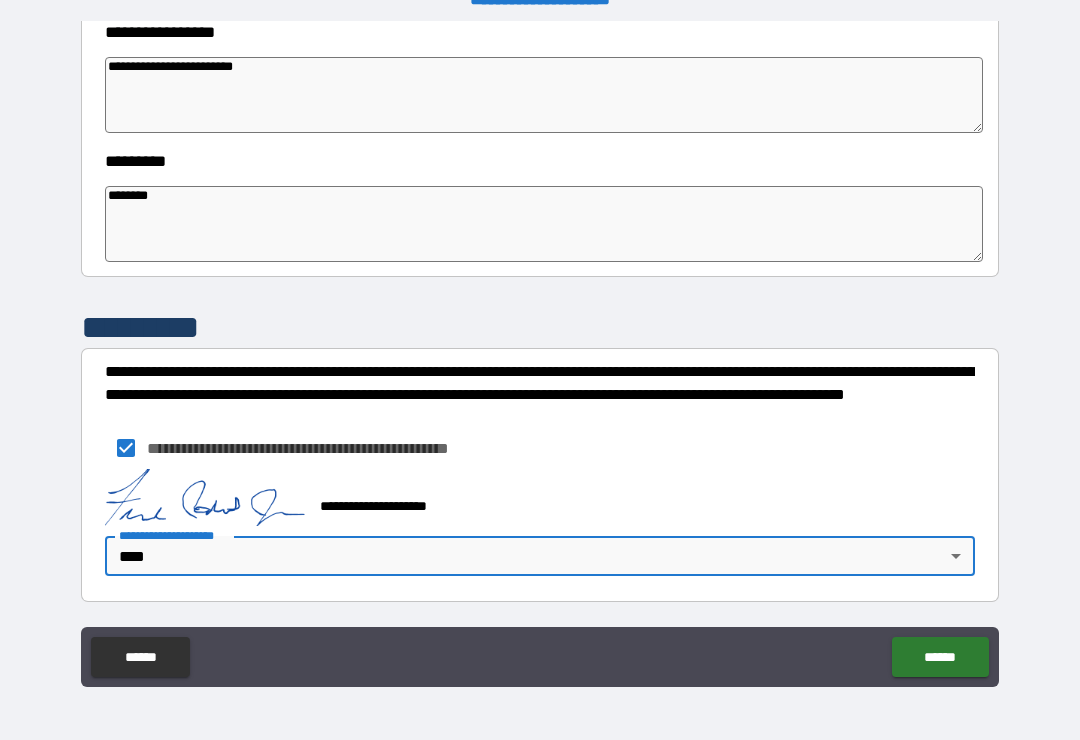 click on "******" at bounding box center [940, 657] 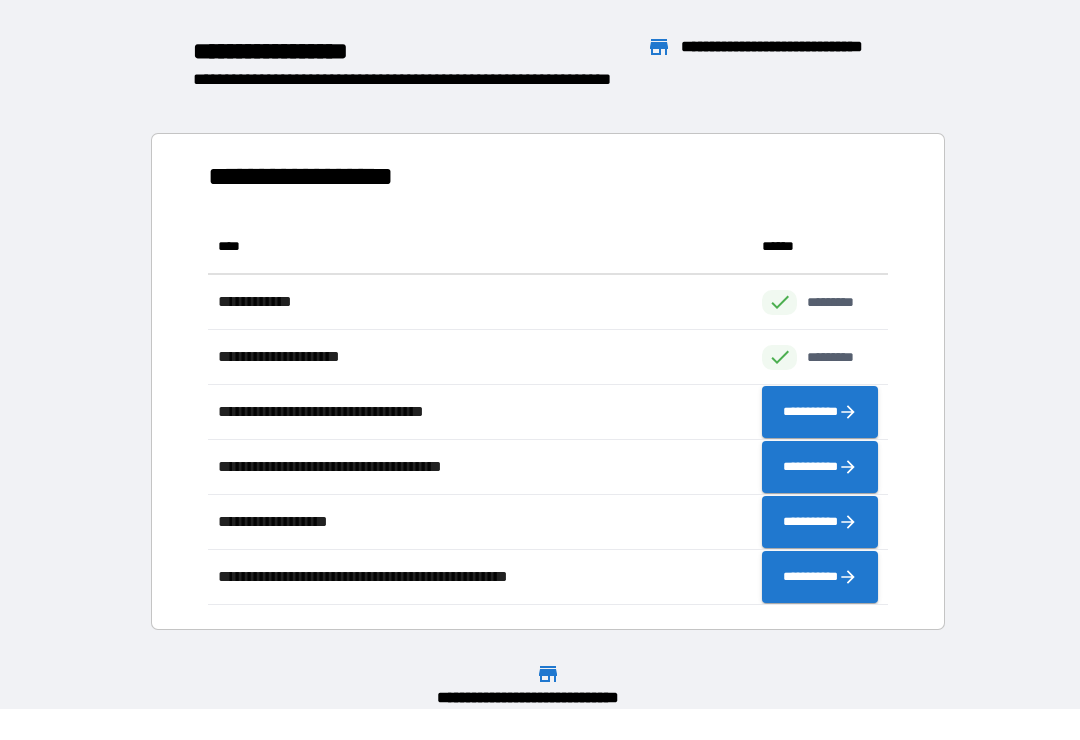 scroll, scrollTop: 1, scrollLeft: 1, axis: both 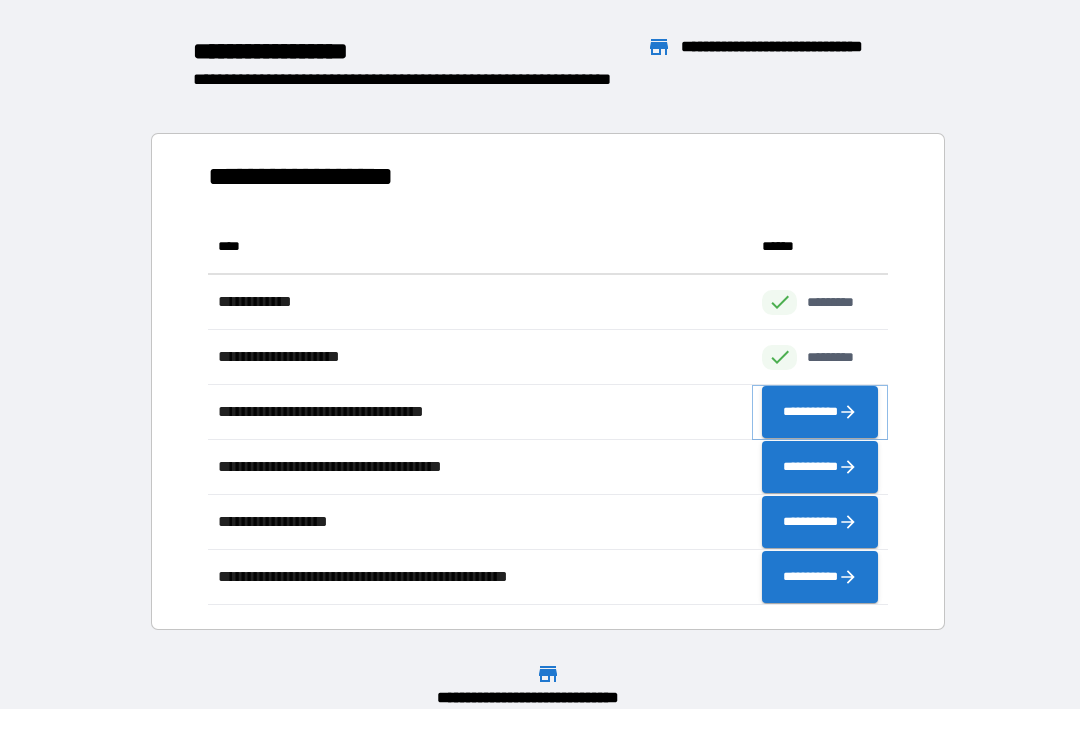 click on "**********" at bounding box center [820, 412] 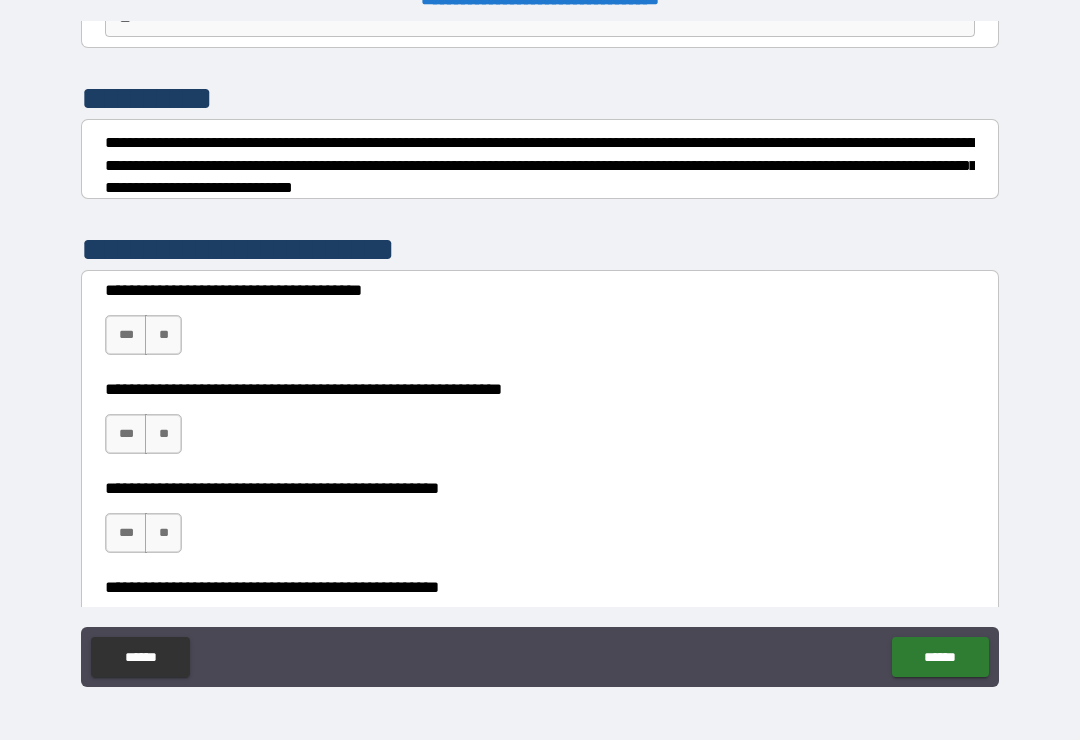 scroll, scrollTop: 222, scrollLeft: 0, axis: vertical 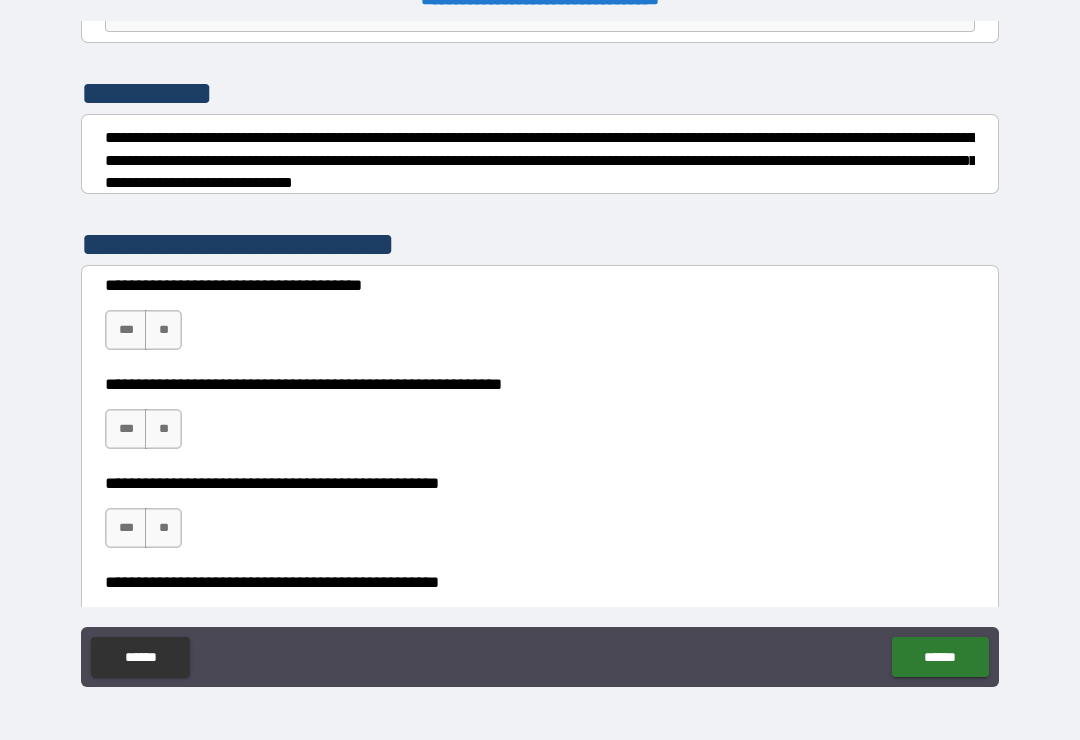click on "**" at bounding box center [163, 330] 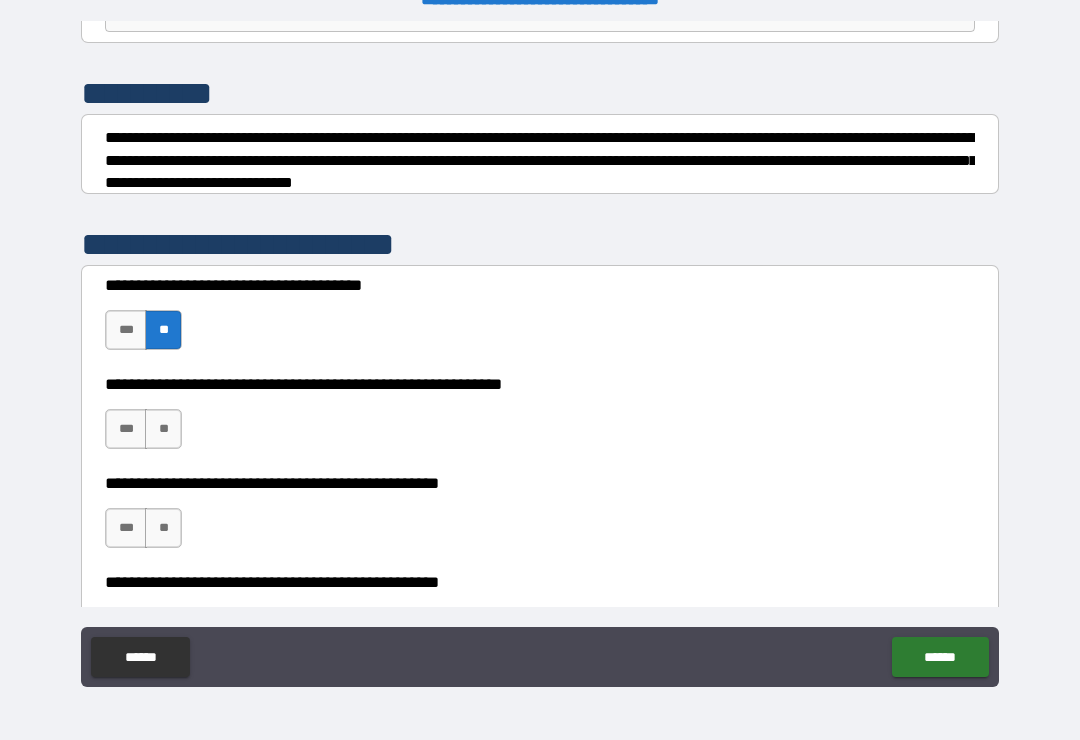 click on "***" at bounding box center (126, 429) 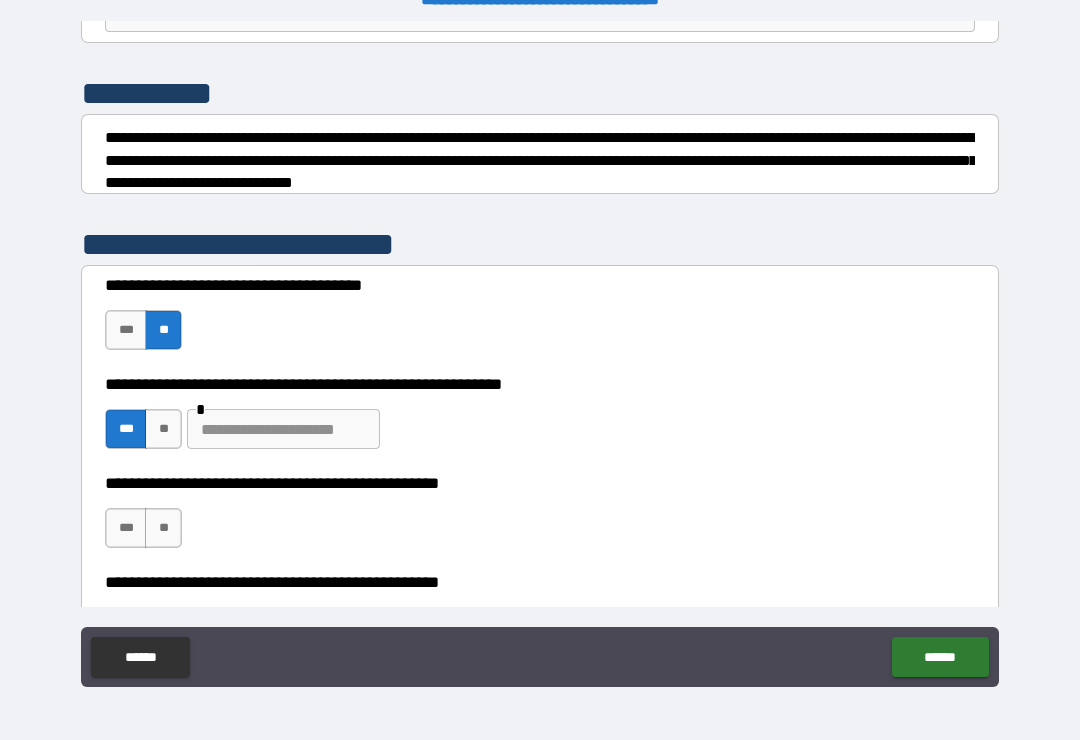 click on "**" at bounding box center (163, 528) 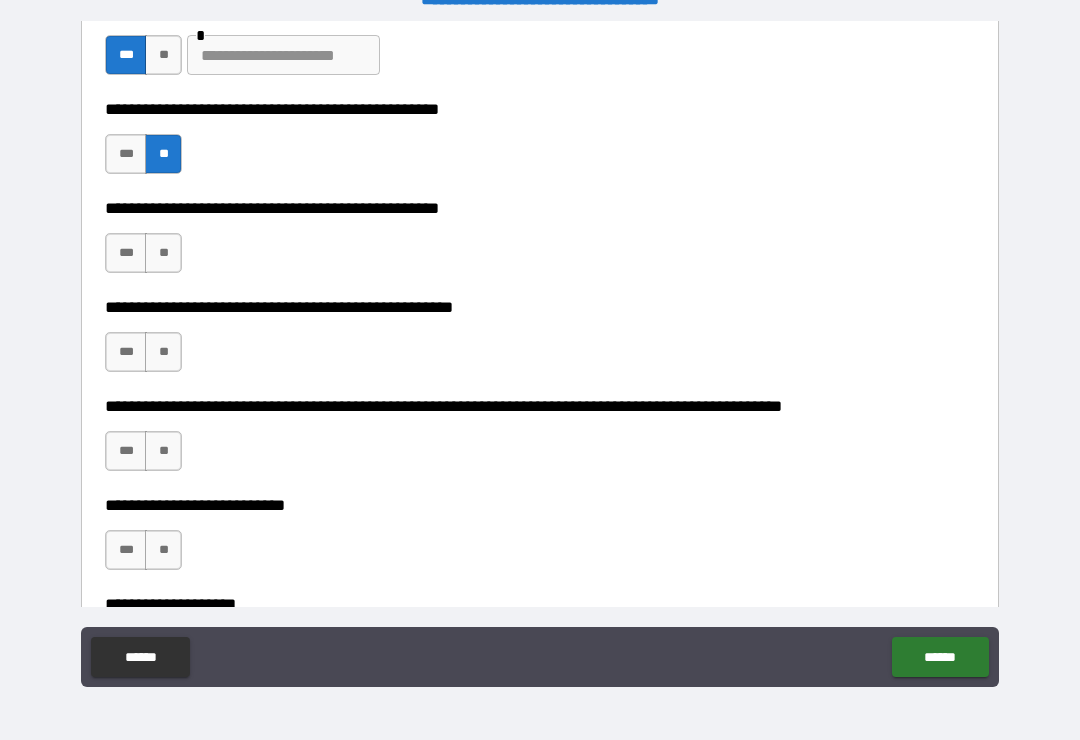 scroll, scrollTop: 599, scrollLeft: 0, axis: vertical 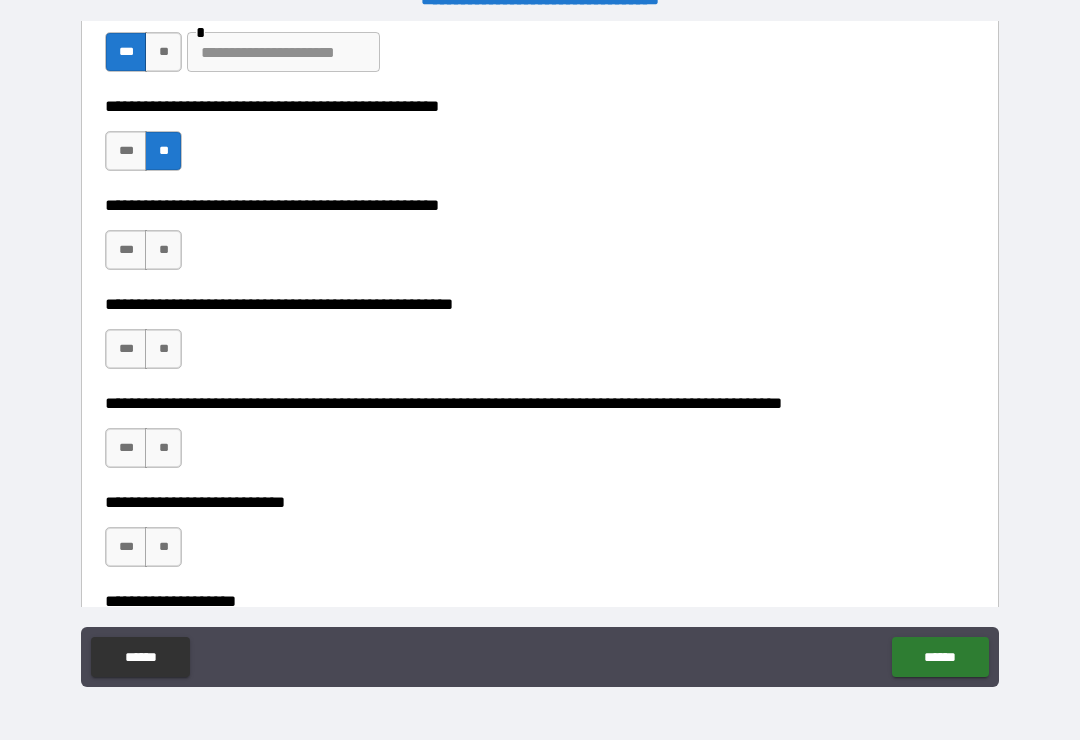 click on "***" at bounding box center [126, 250] 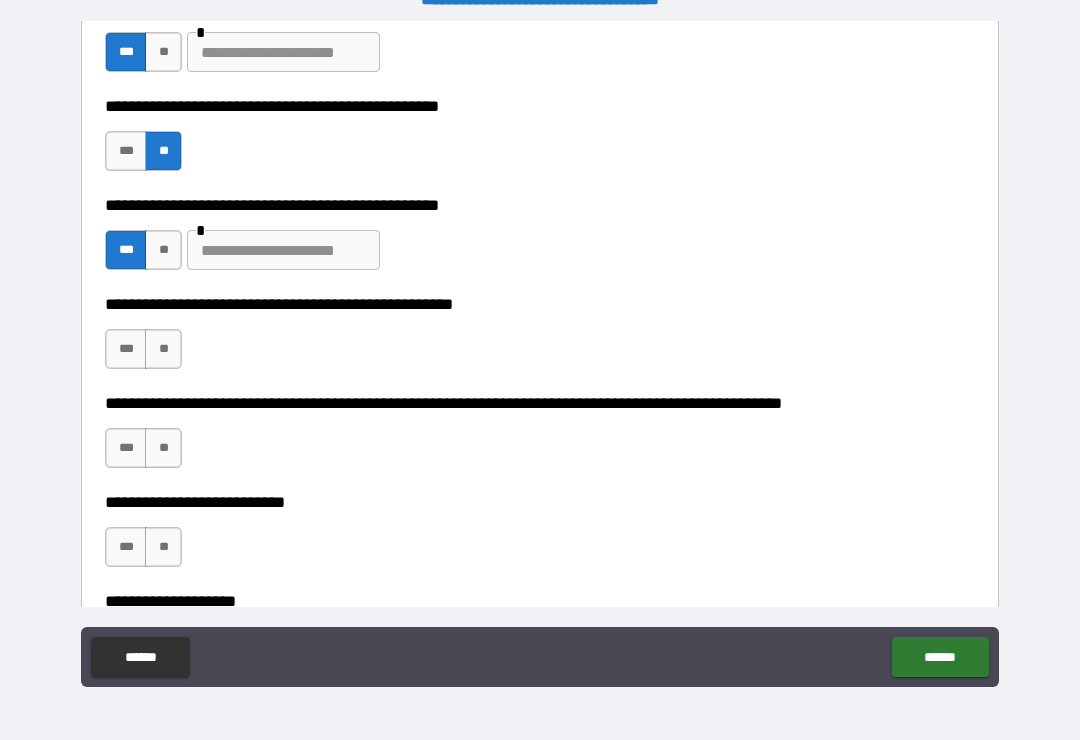 click on "**" at bounding box center [163, 349] 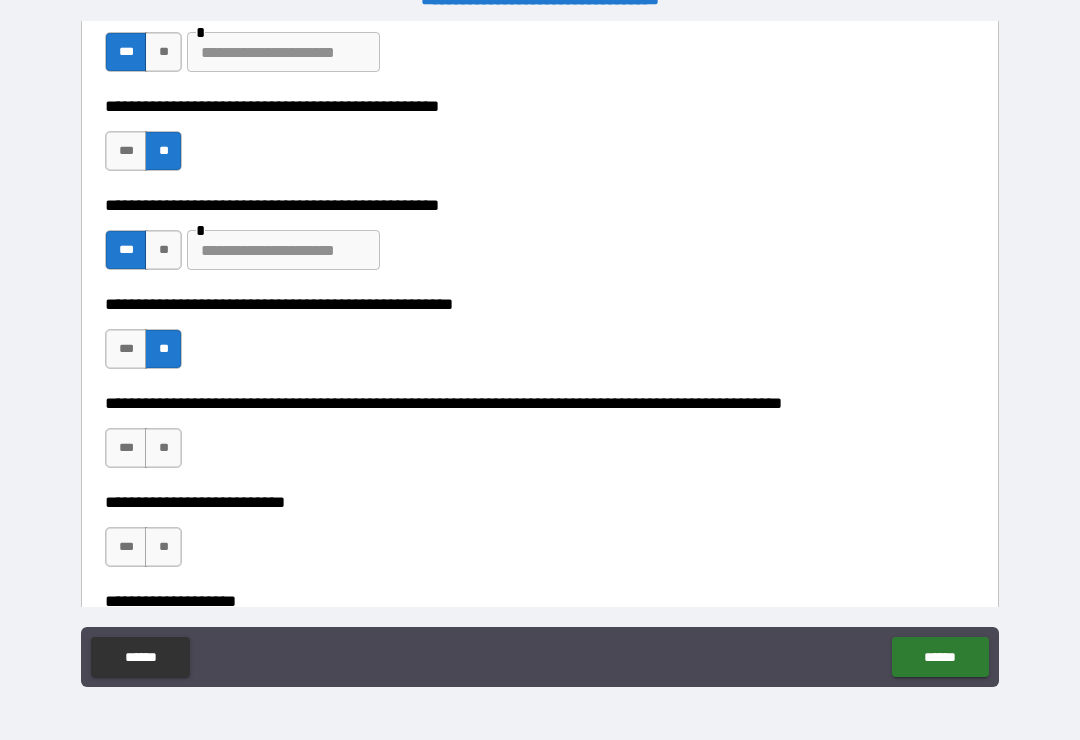 click on "**" at bounding box center [163, 448] 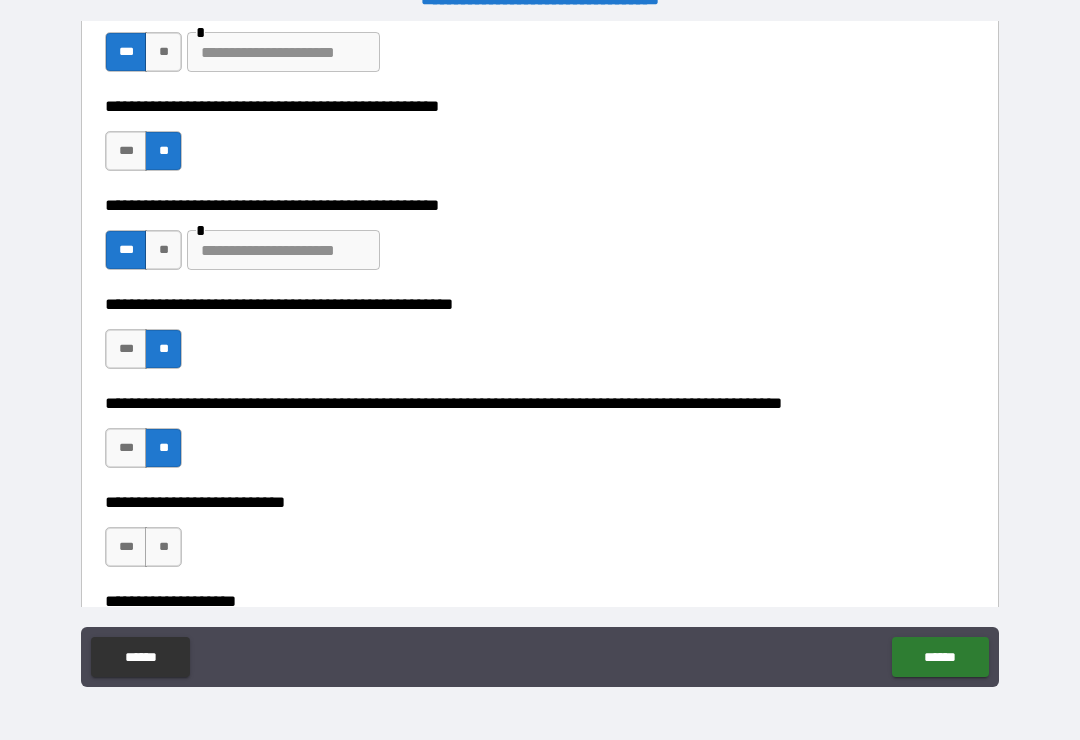 click on "**" at bounding box center [163, 547] 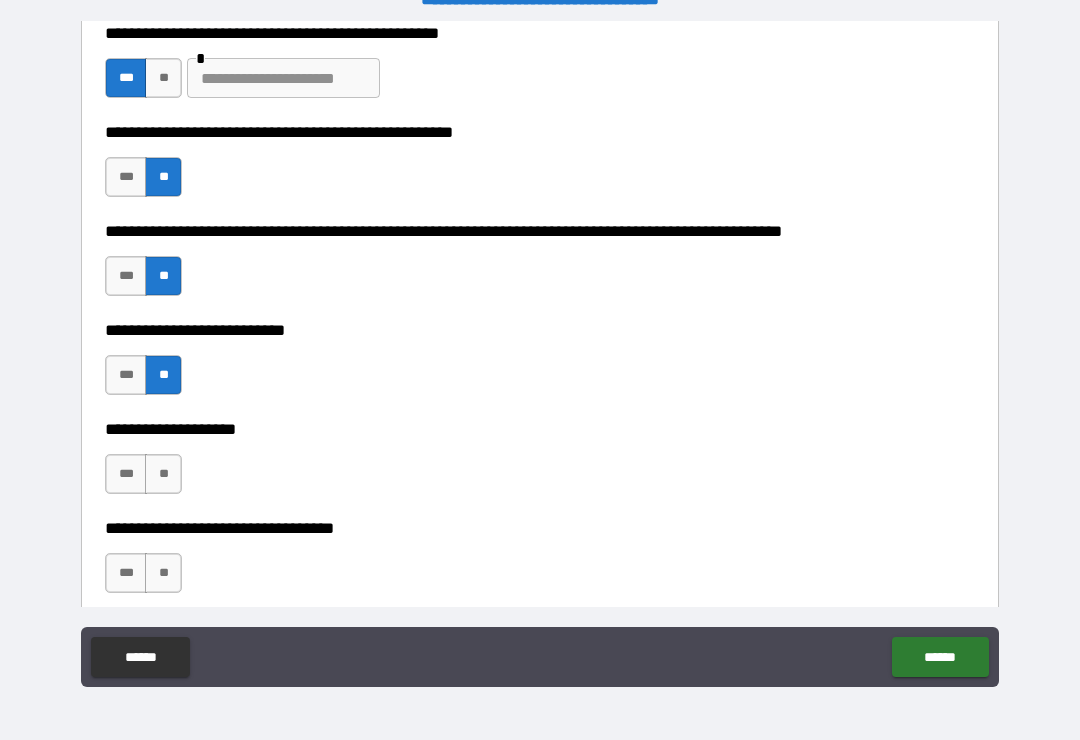 scroll, scrollTop: 806, scrollLeft: 0, axis: vertical 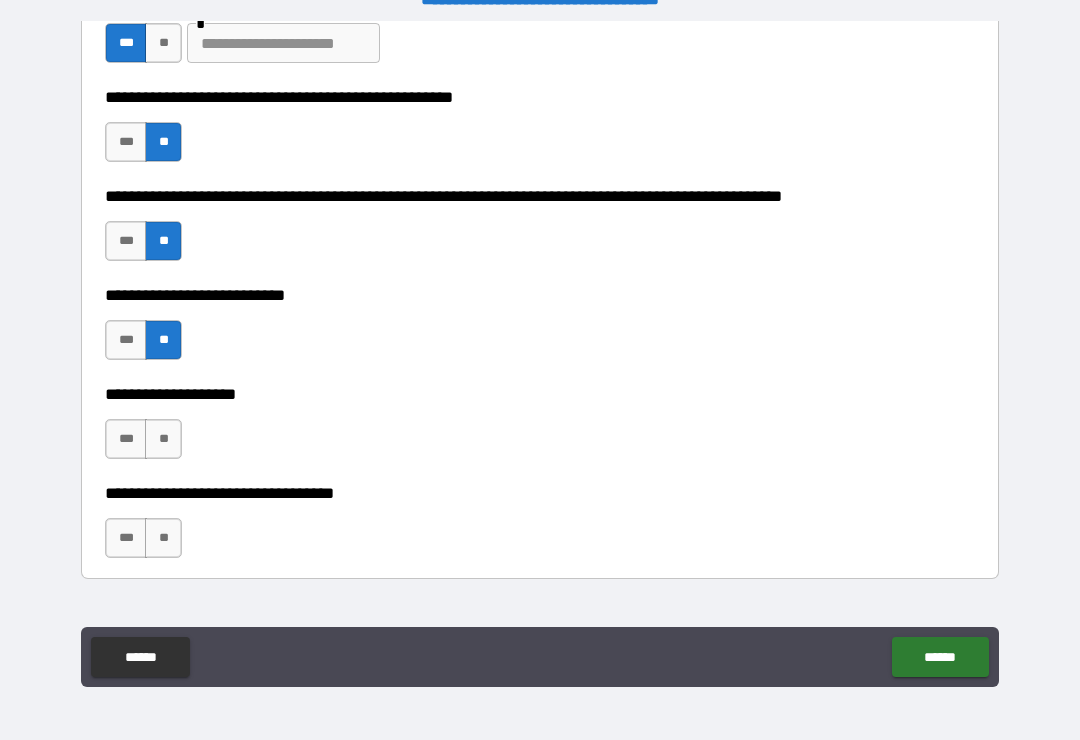 click on "**" at bounding box center [163, 439] 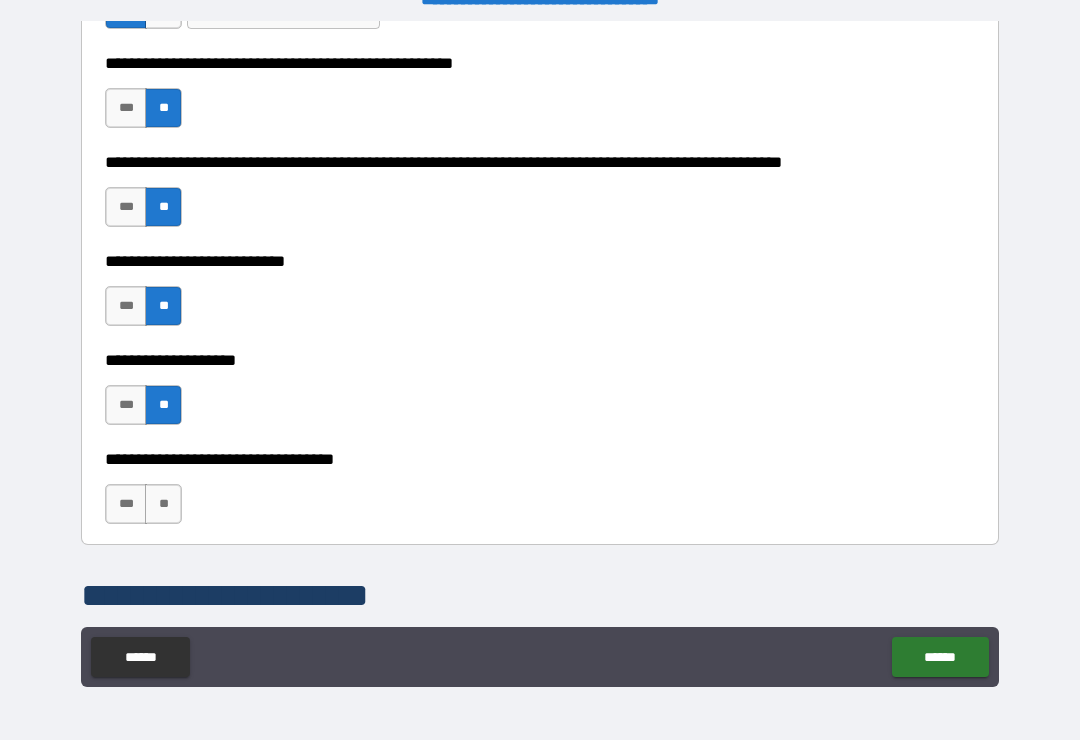 scroll, scrollTop: 884, scrollLeft: 0, axis: vertical 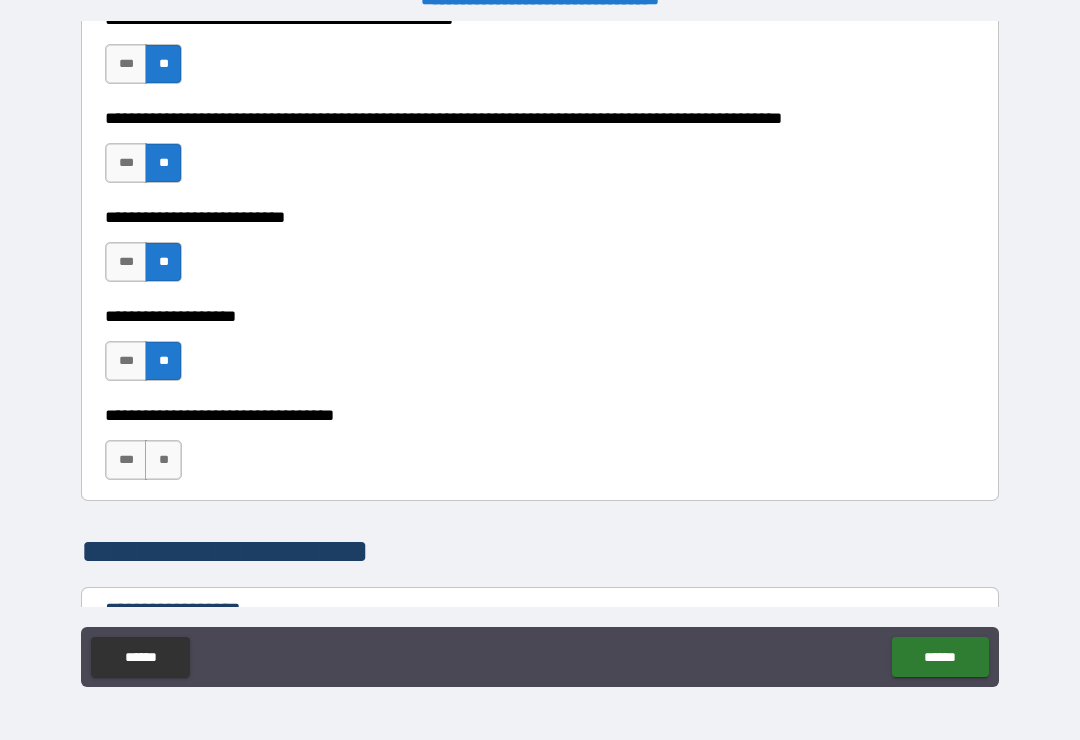 click on "**" at bounding box center (163, 460) 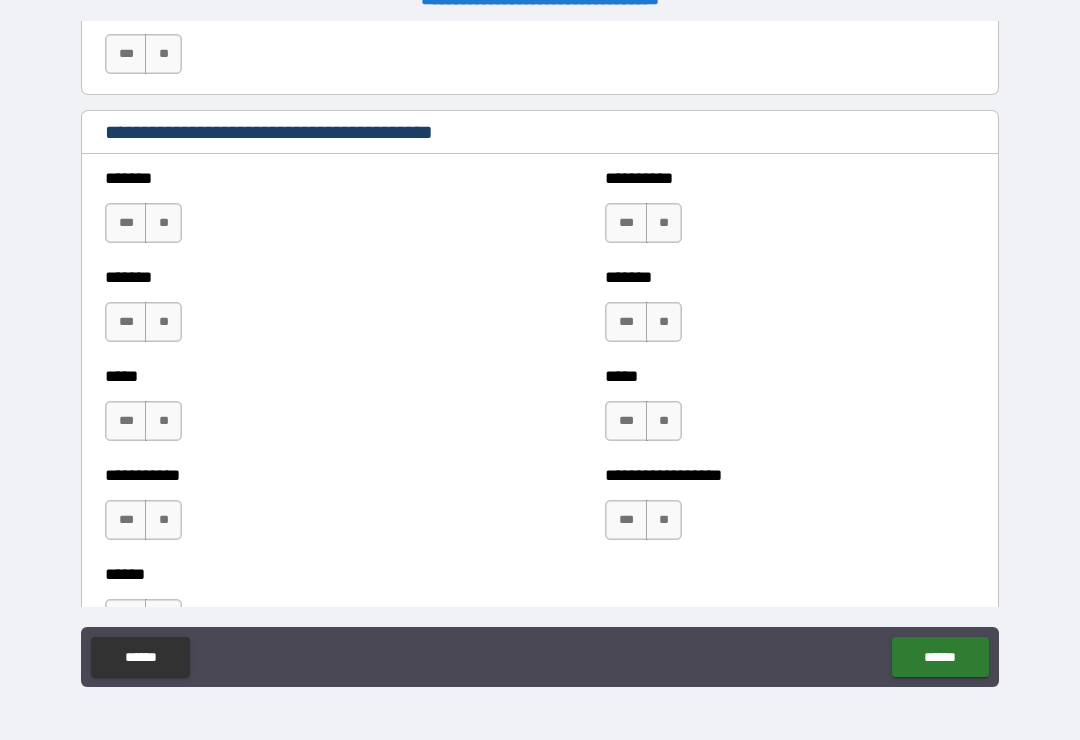 scroll, scrollTop: 1631, scrollLeft: 0, axis: vertical 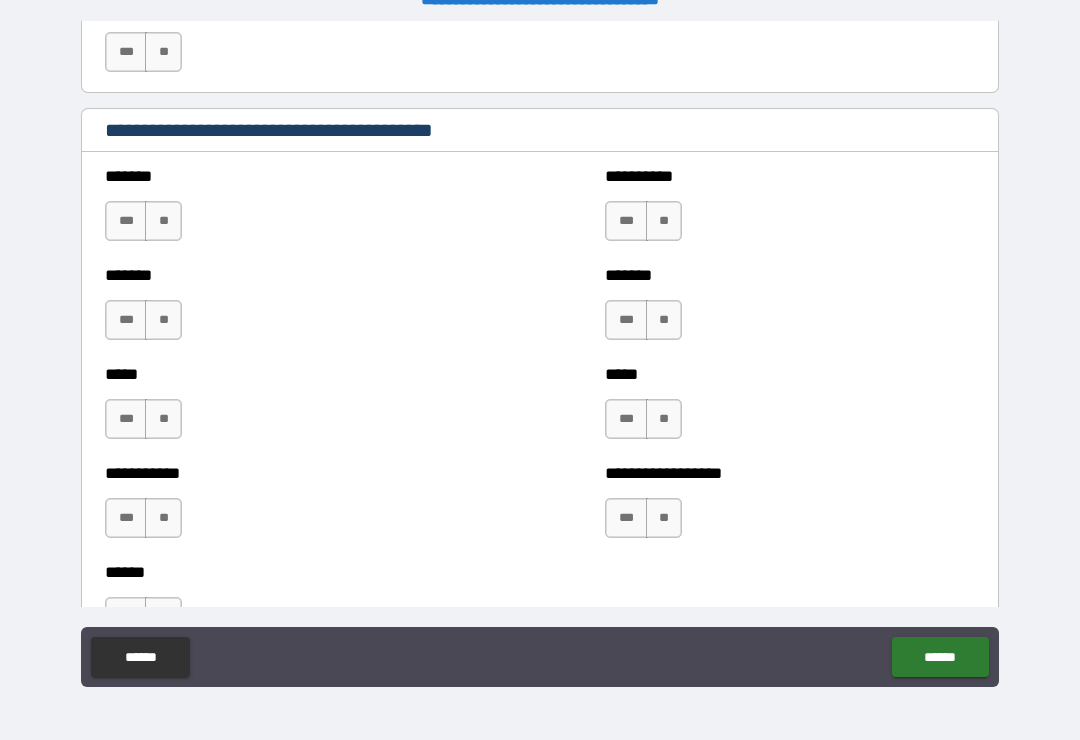 click on "**" at bounding box center [163, 221] 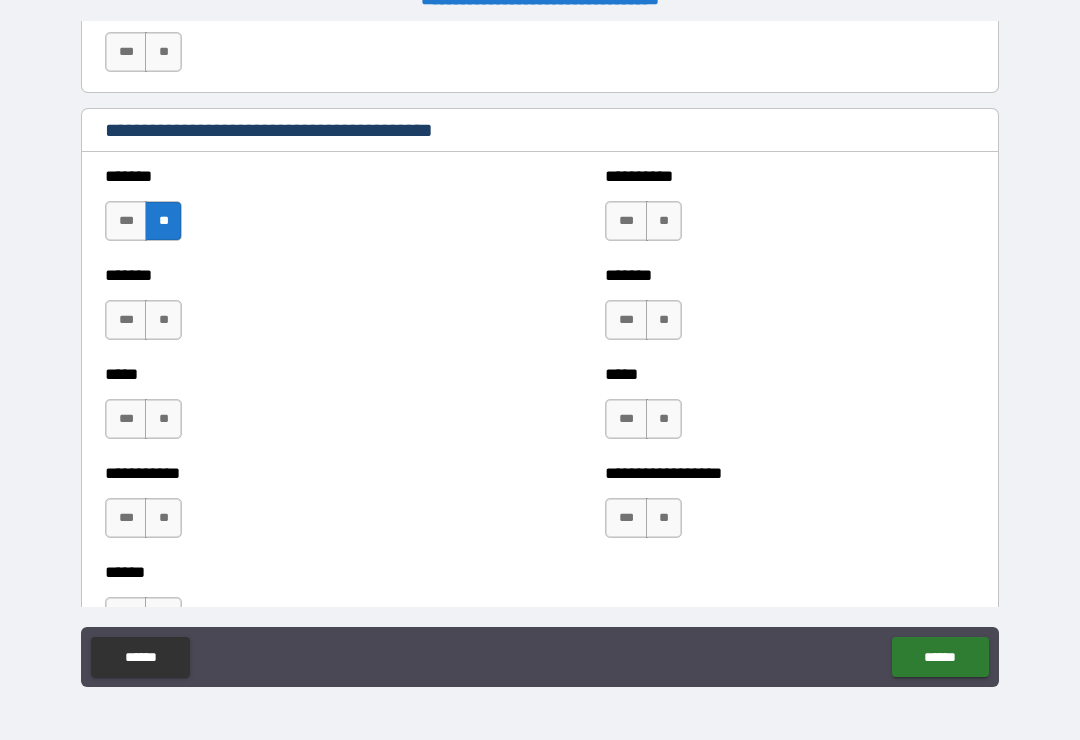 click on "**" at bounding box center (163, 320) 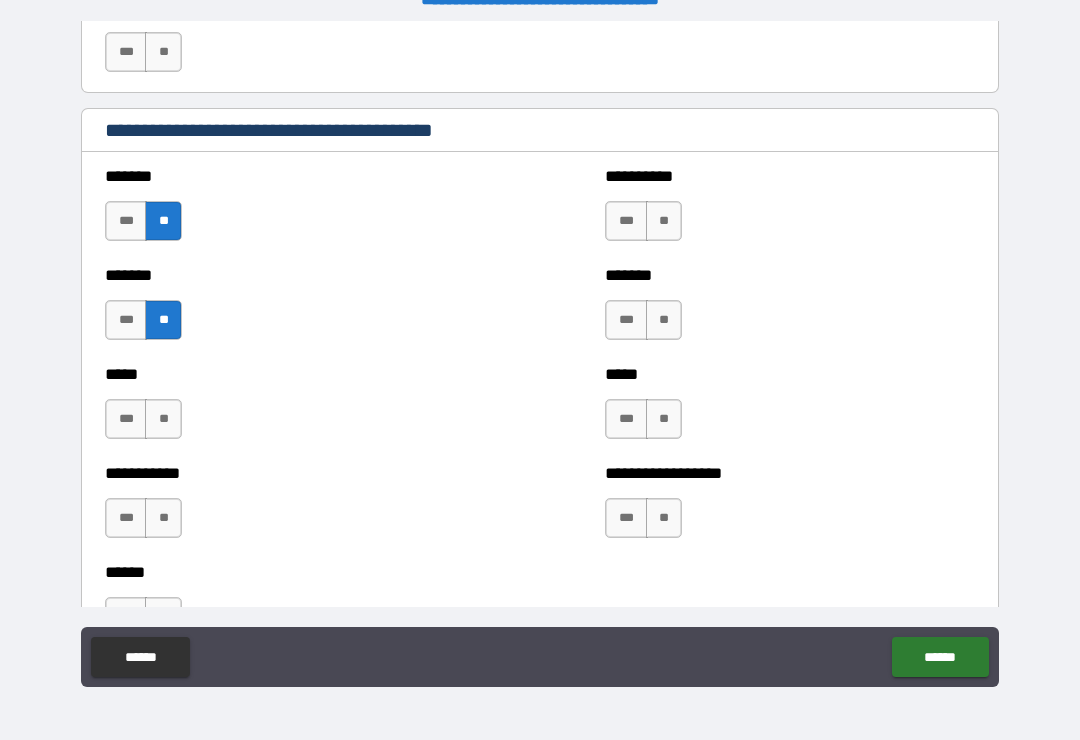 click on "**" at bounding box center [163, 419] 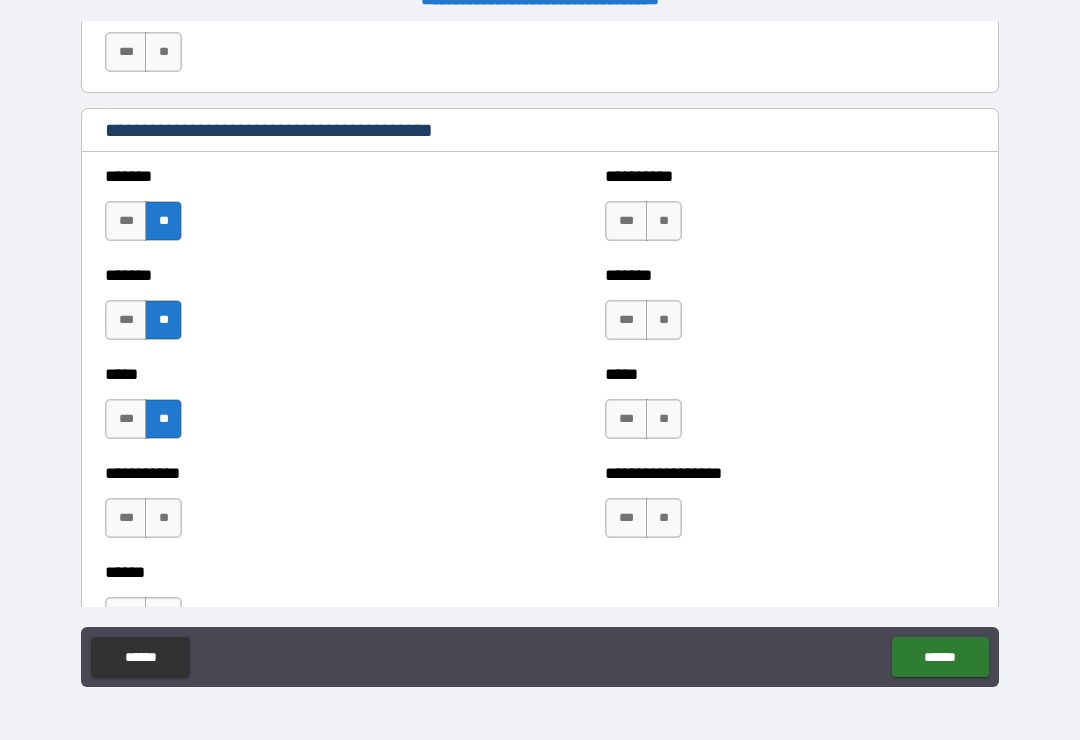 click on "**" at bounding box center (163, 518) 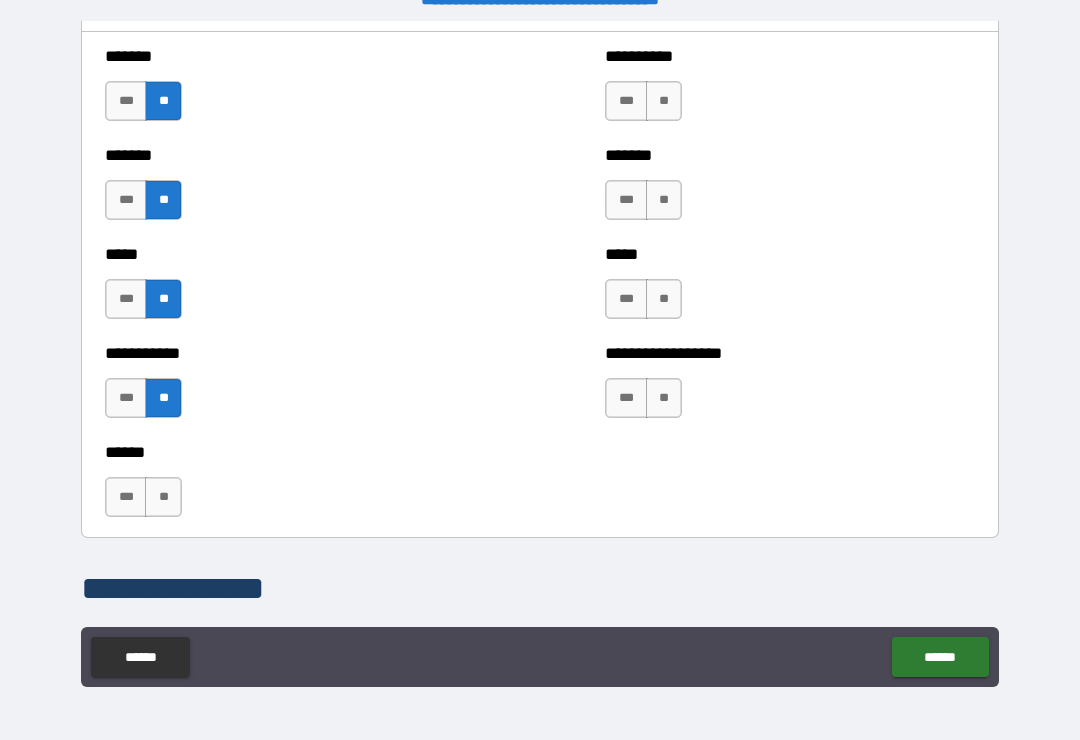 scroll, scrollTop: 1756, scrollLeft: 0, axis: vertical 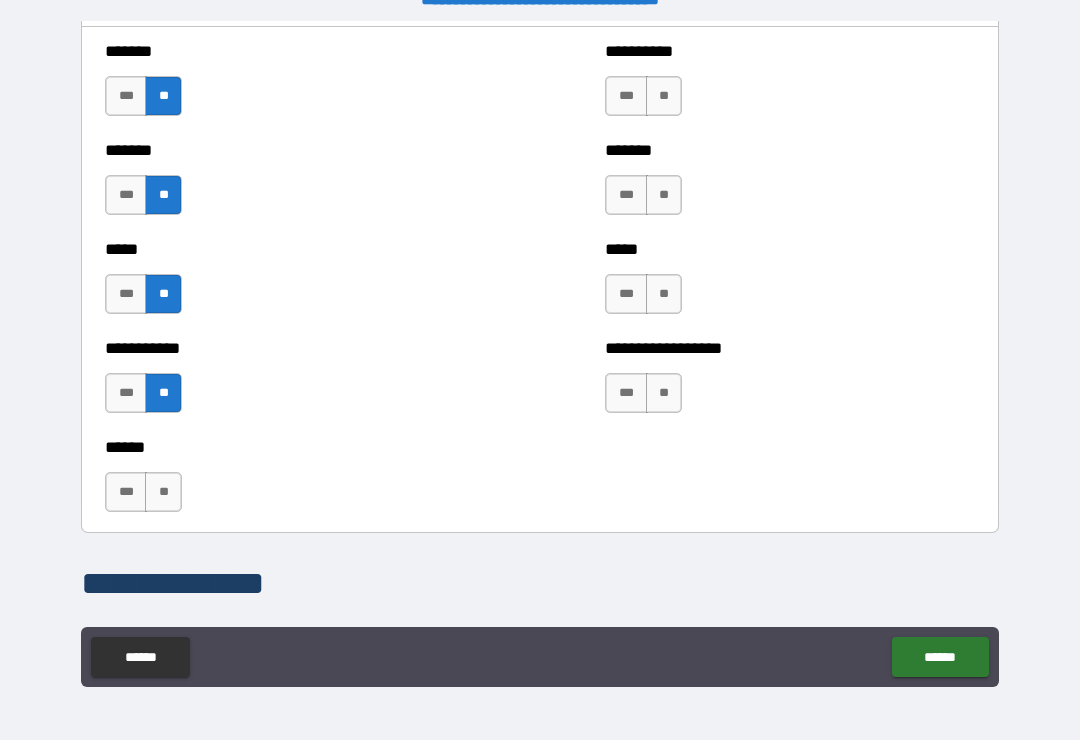 click on "**" at bounding box center [664, 96] 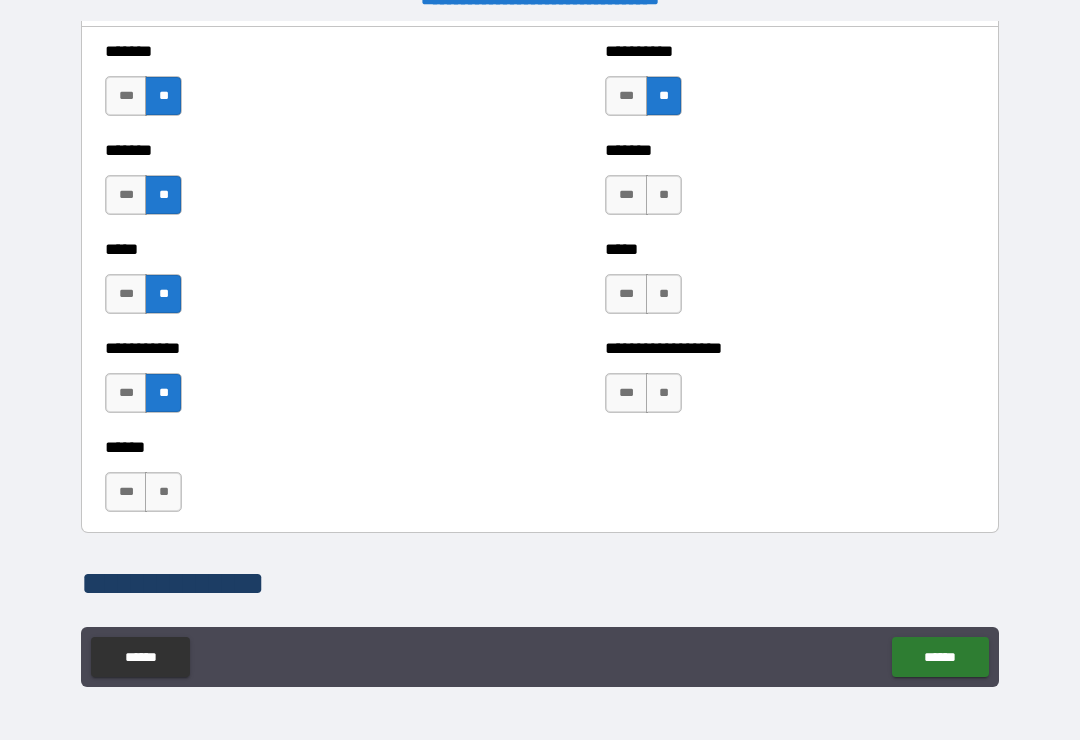click on "**" at bounding box center (664, 195) 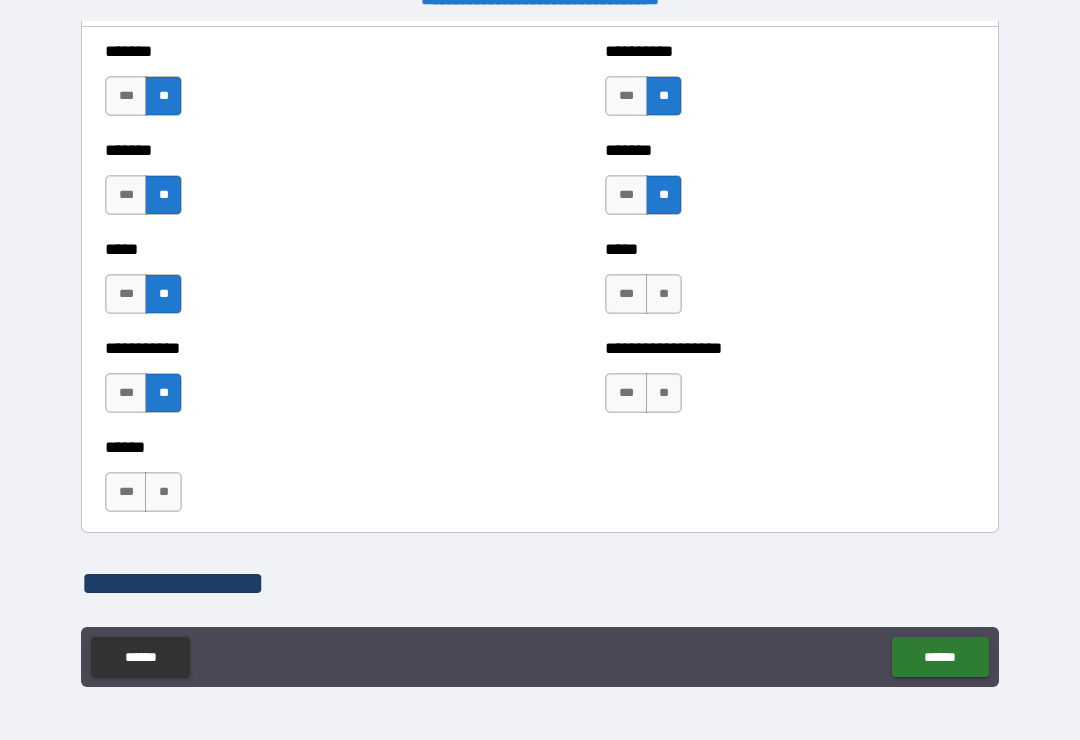 click on "**" at bounding box center [664, 294] 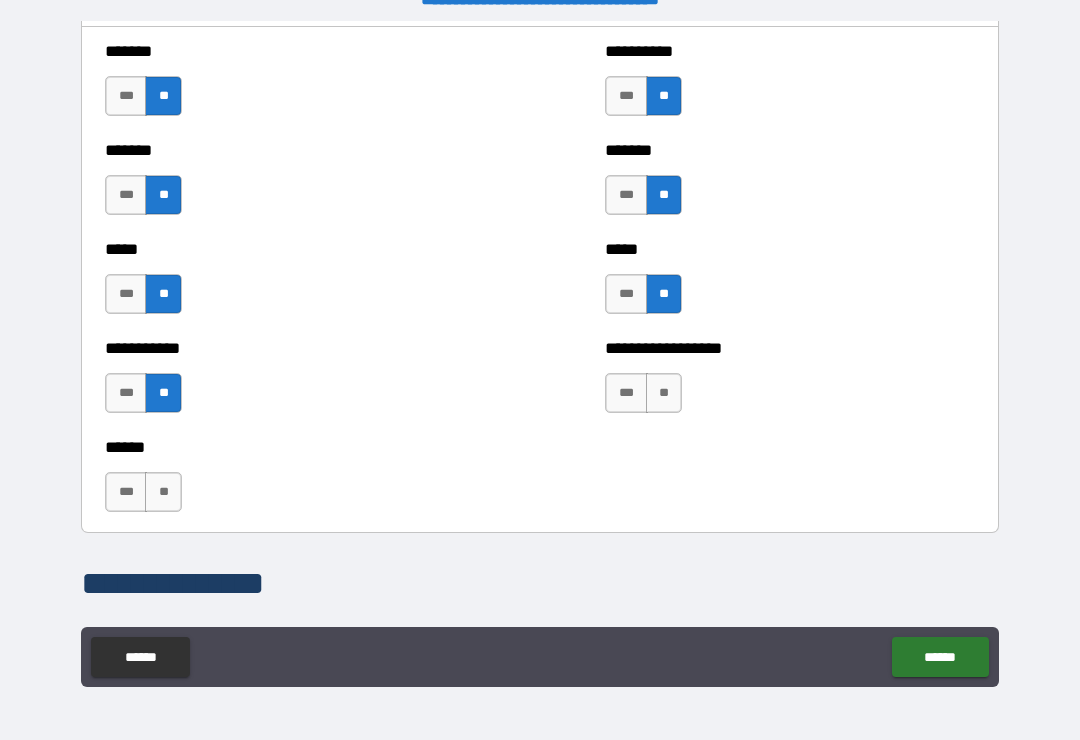 click on "**" at bounding box center (664, 393) 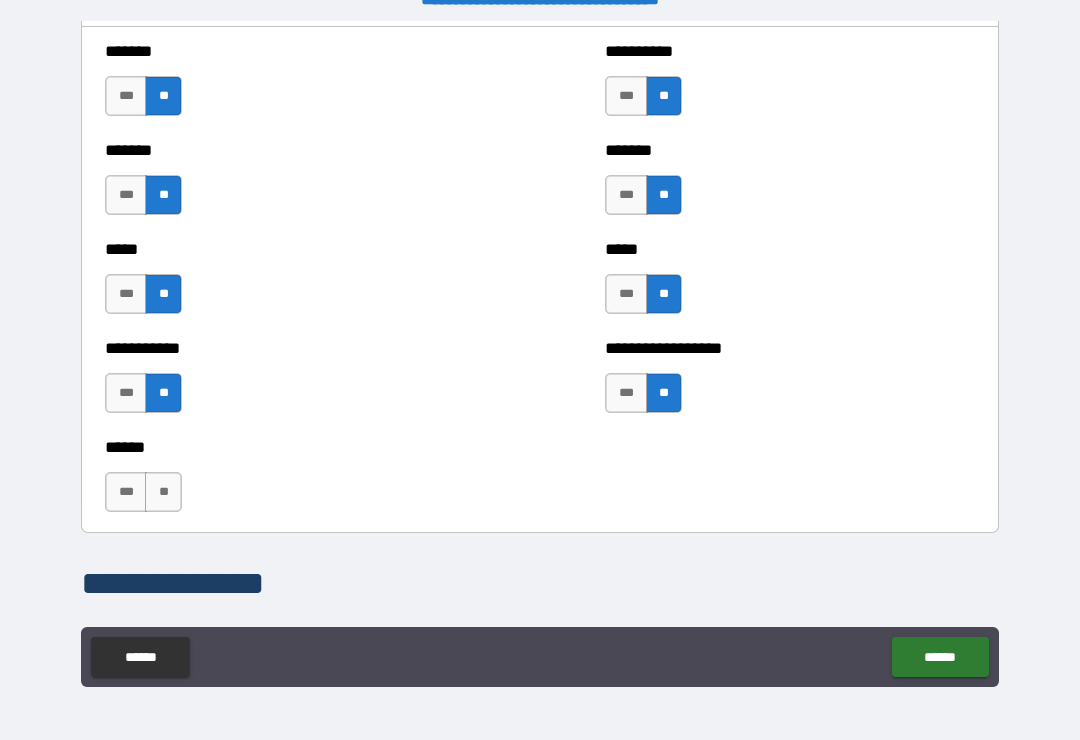 click on "**" at bounding box center [163, 492] 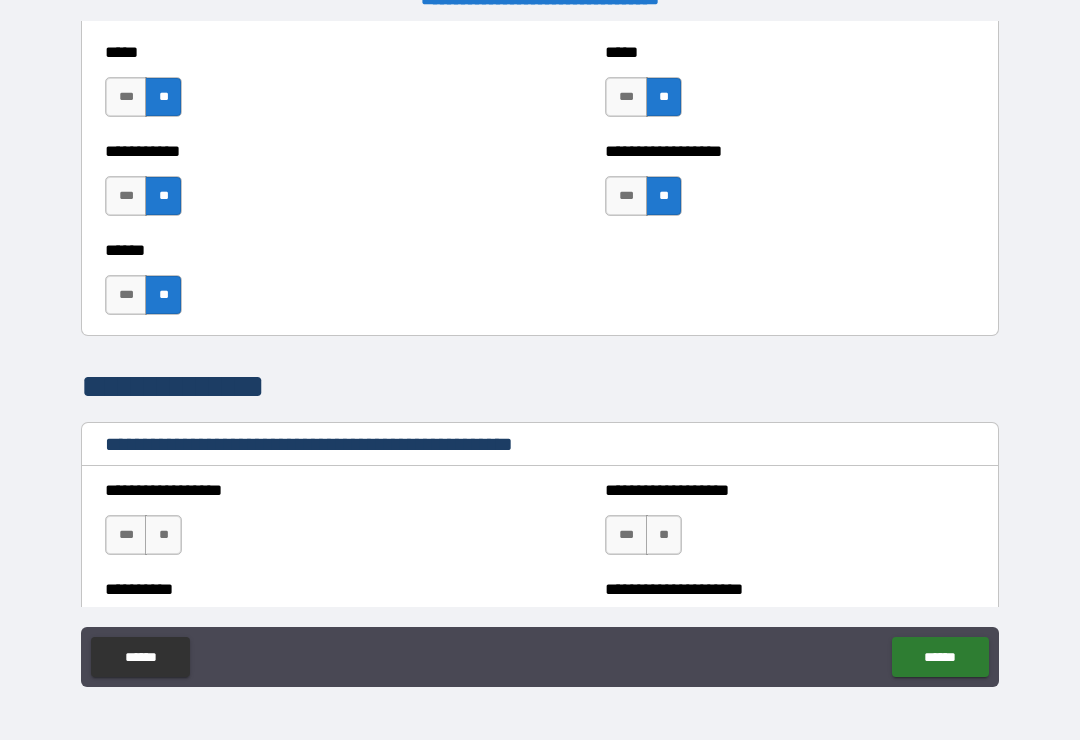scroll, scrollTop: 1955, scrollLeft: 0, axis: vertical 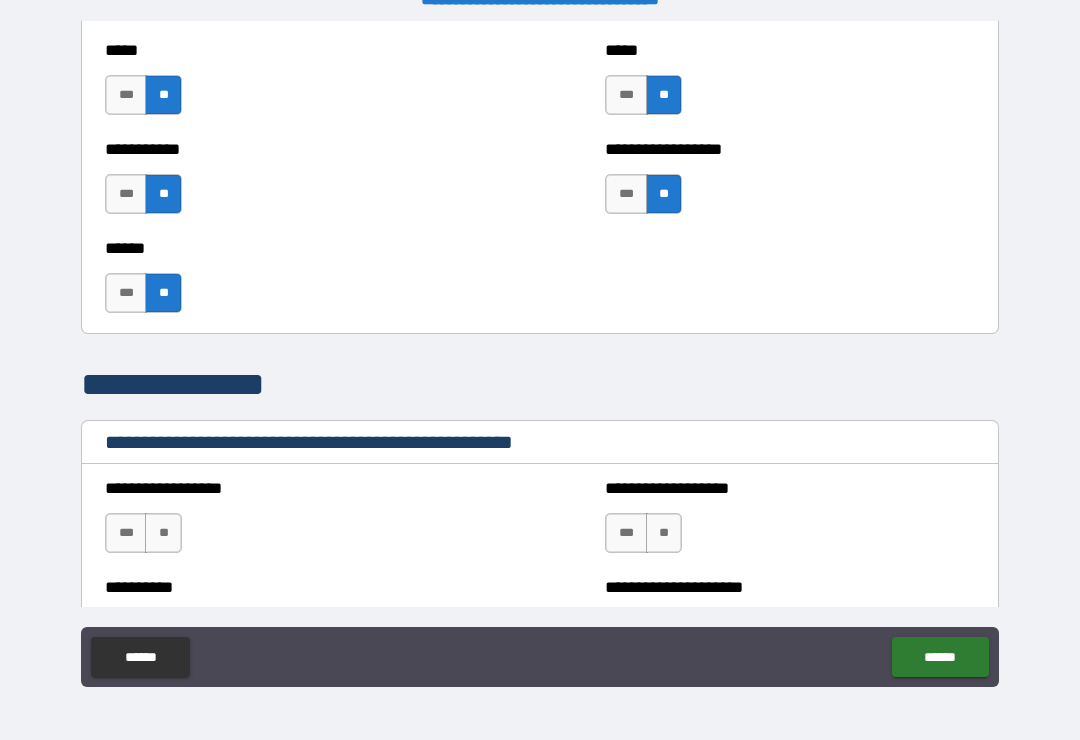 click on "**" at bounding box center (163, 533) 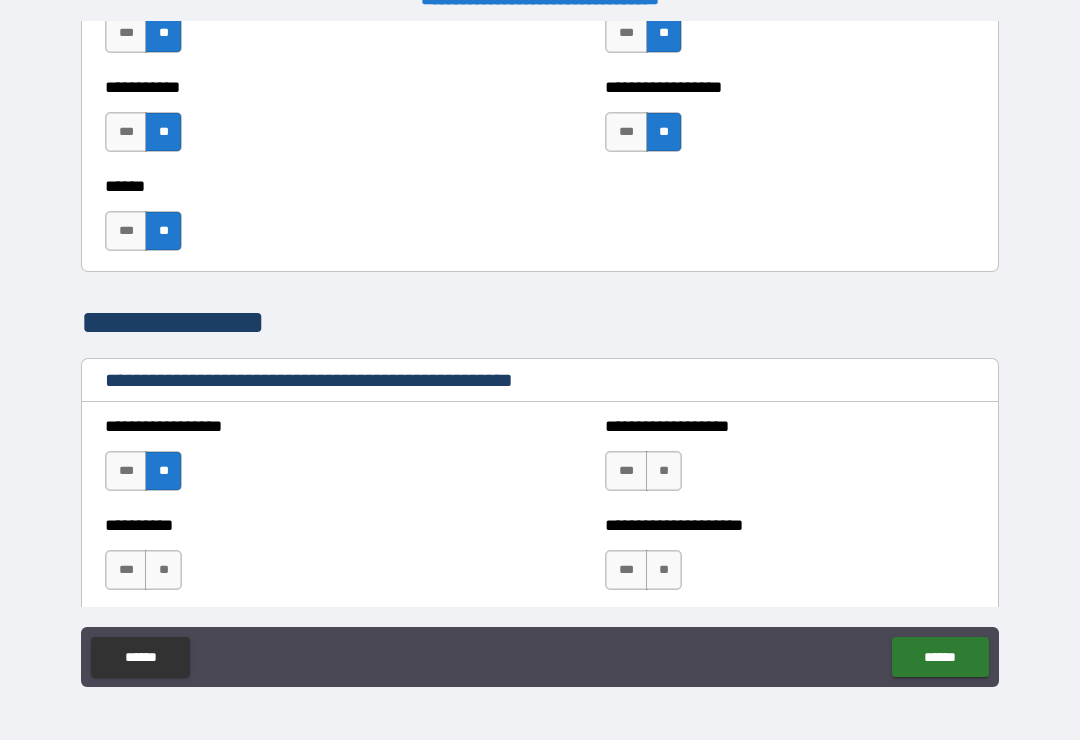 scroll, scrollTop: 2022, scrollLeft: 0, axis: vertical 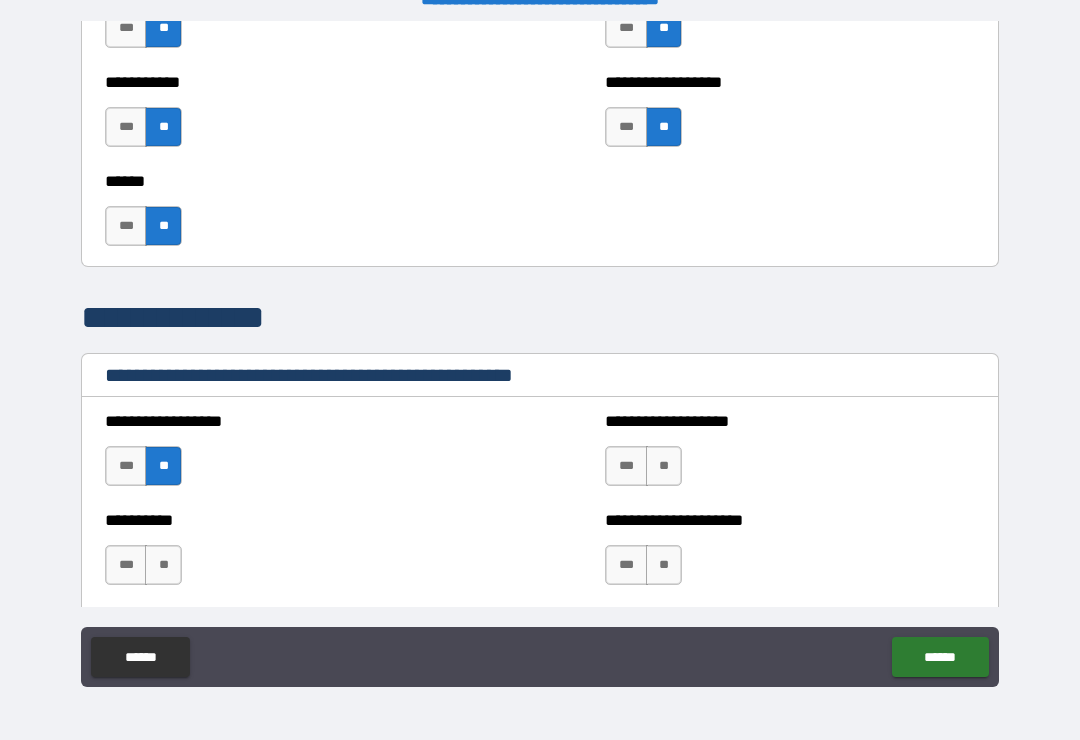 click on "**" at bounding box center [664, 466] 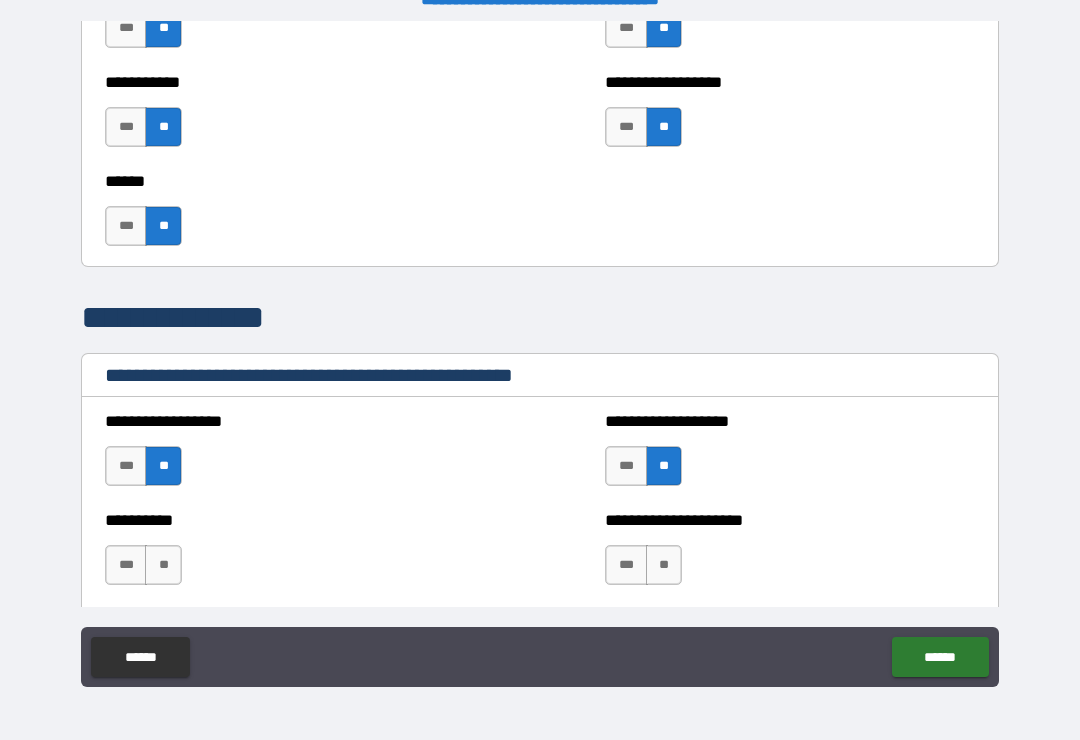 click on "**" at bounding box center (664, 565) 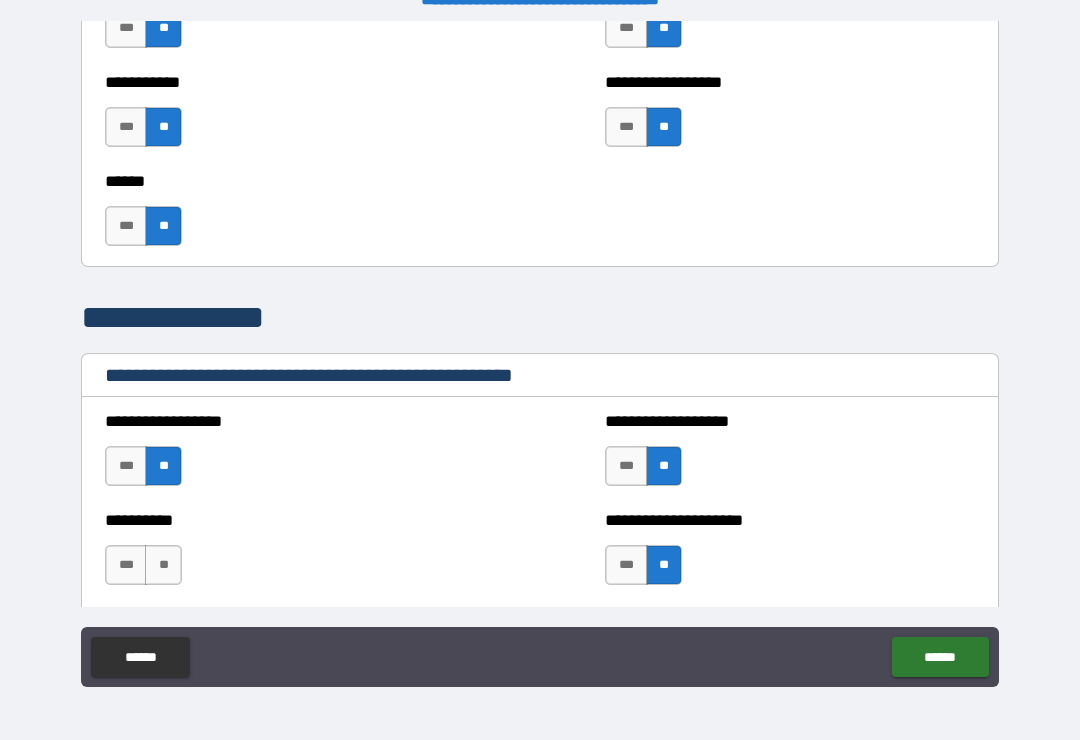 click on "**" at bounding box center [163, 565] 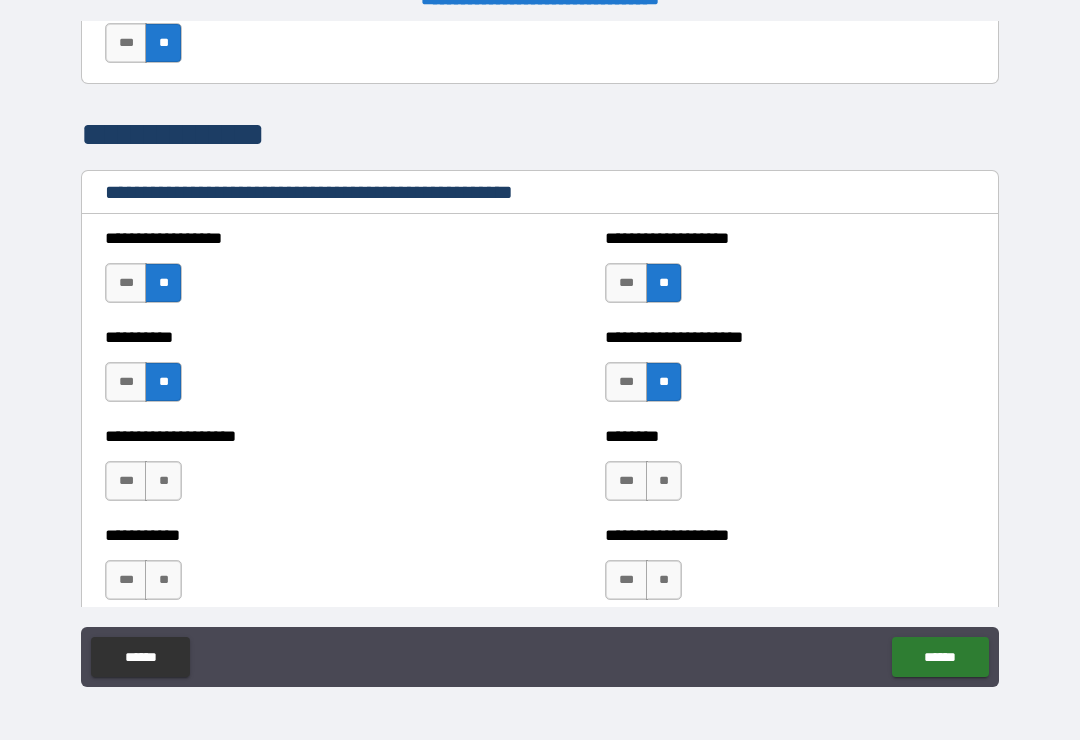 scroll, scrollTop: 2217, scrollLeft: 0, axis: vertical 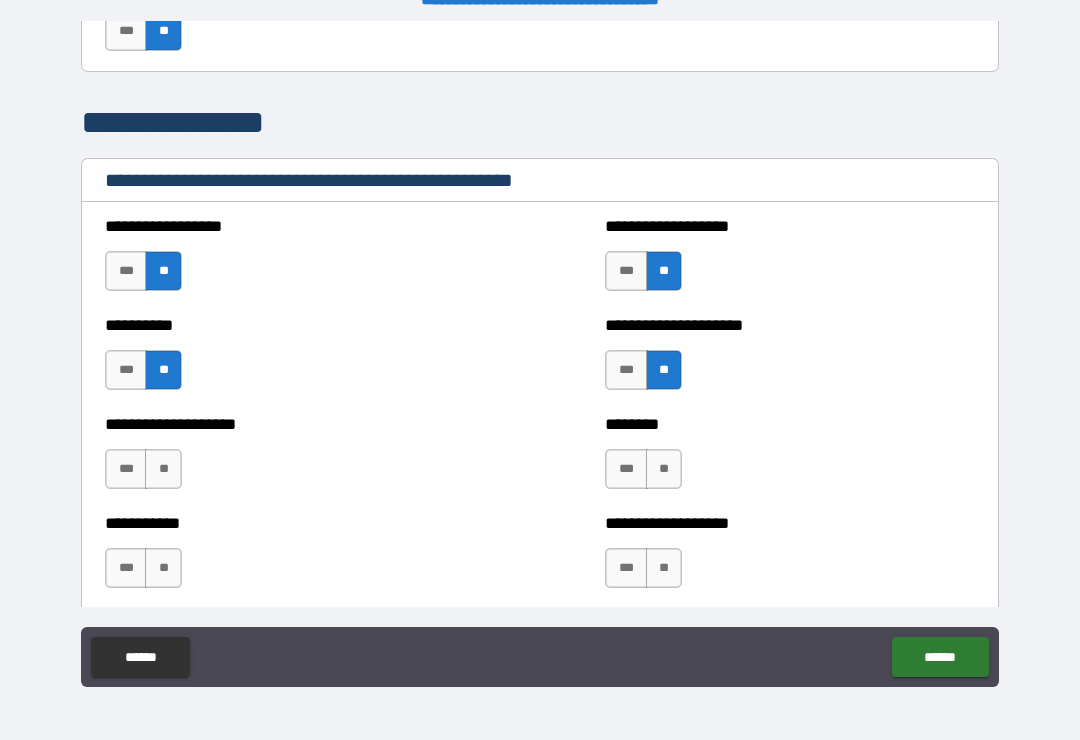 click on "**" at bounding box center [163, 469] 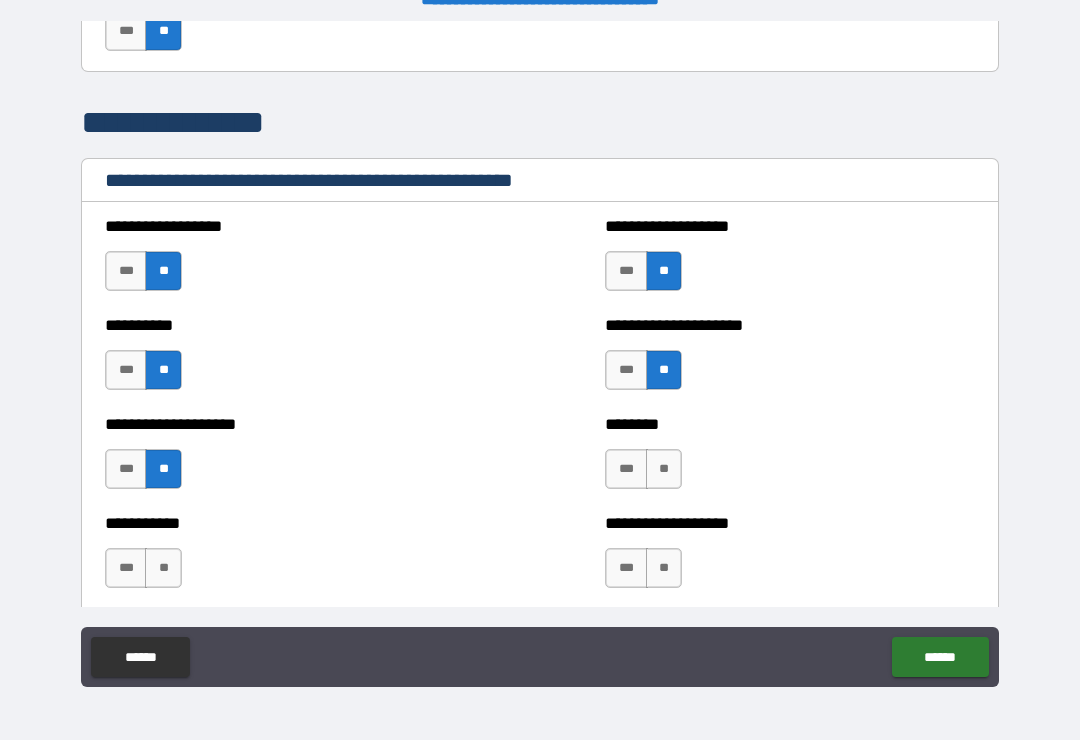 click on "**" at bounding box center [163, 568] 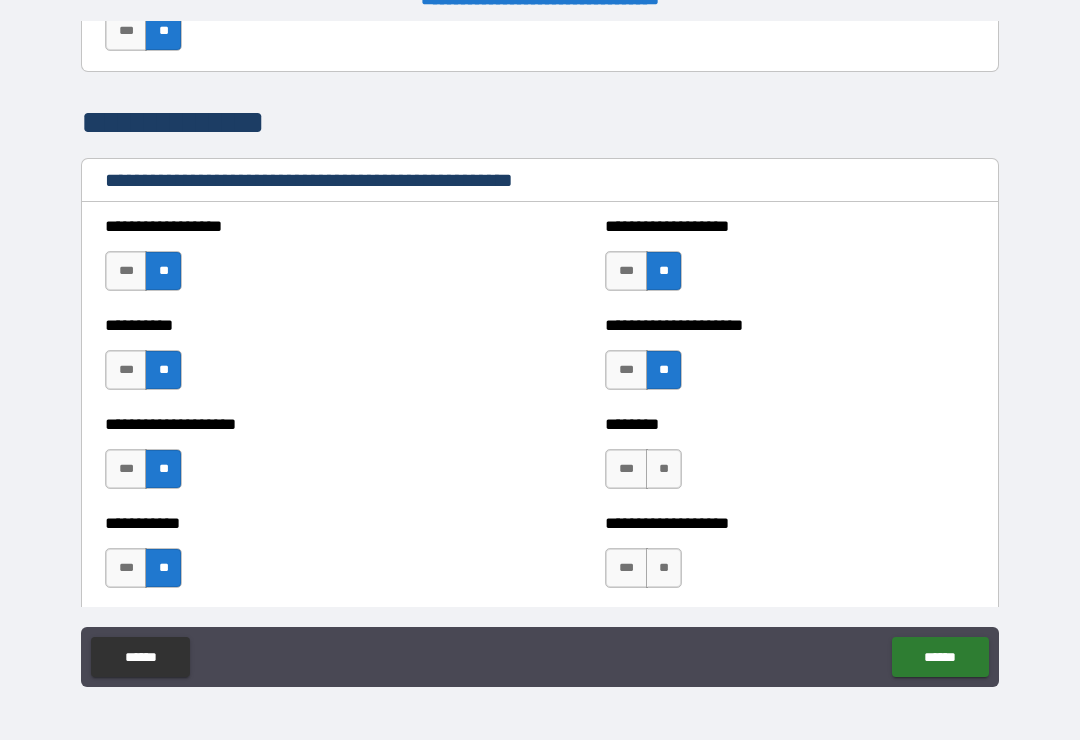 click on "**" at bounding box center [664, 469] 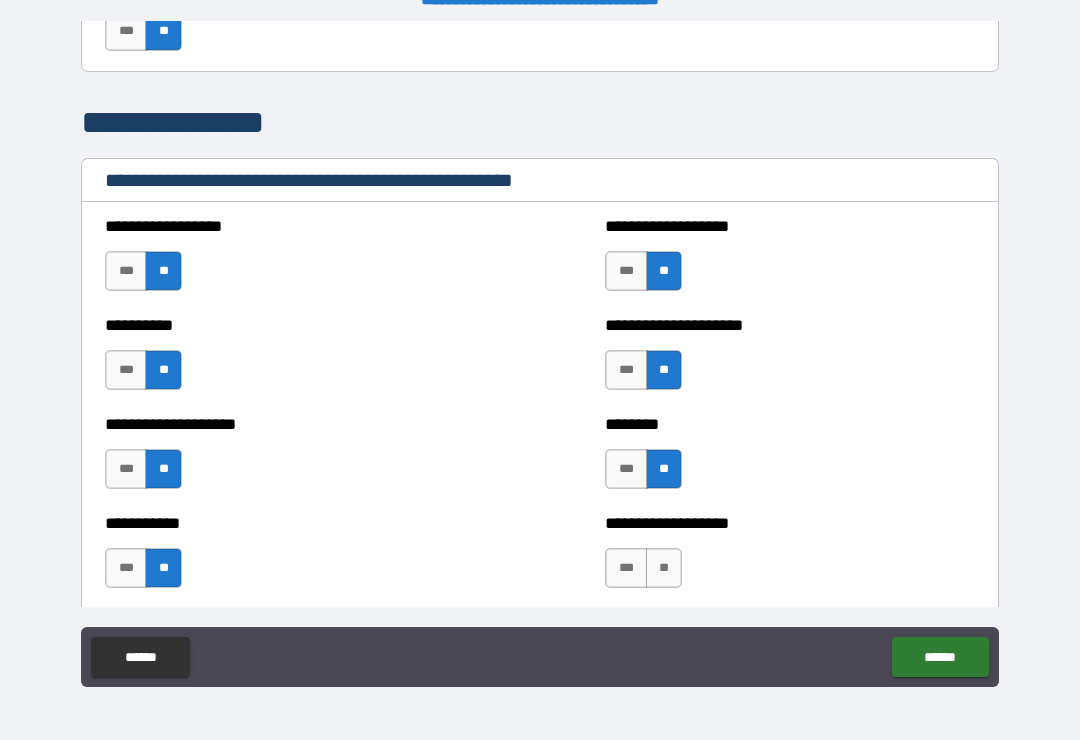 click on "***" at bounding box center [626, 469] 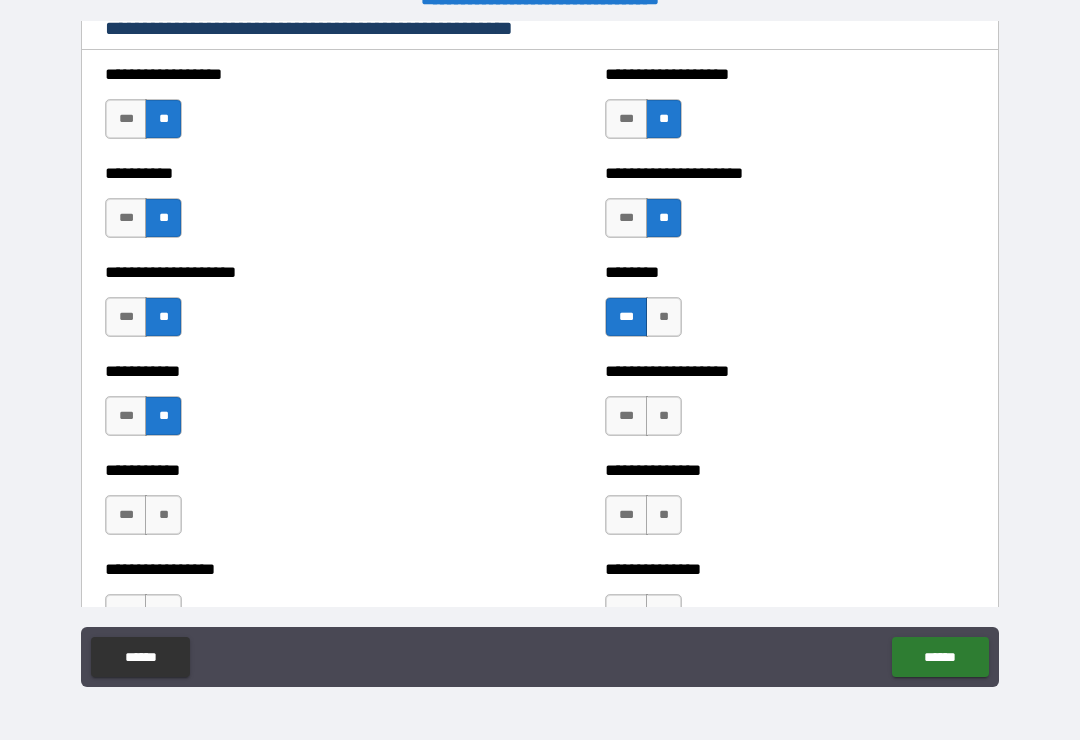 scroll, scrollTop: 2380, scrollLeft: 0, axis: vertical 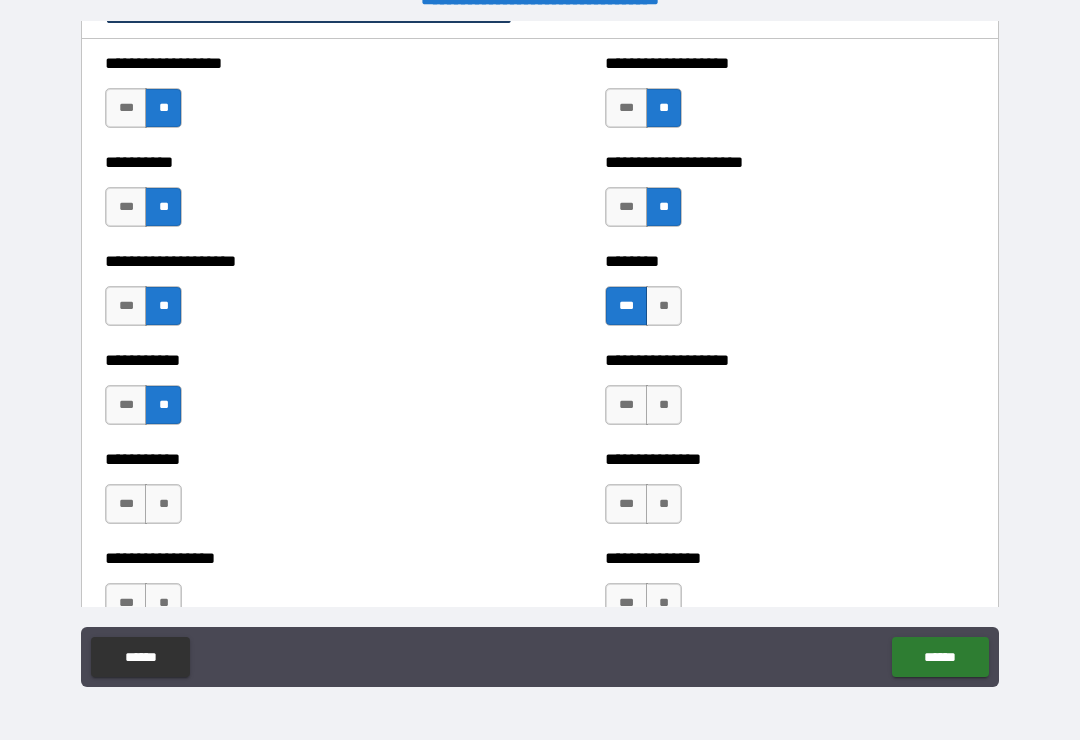 click on "**" at bounding box center [664, 405] 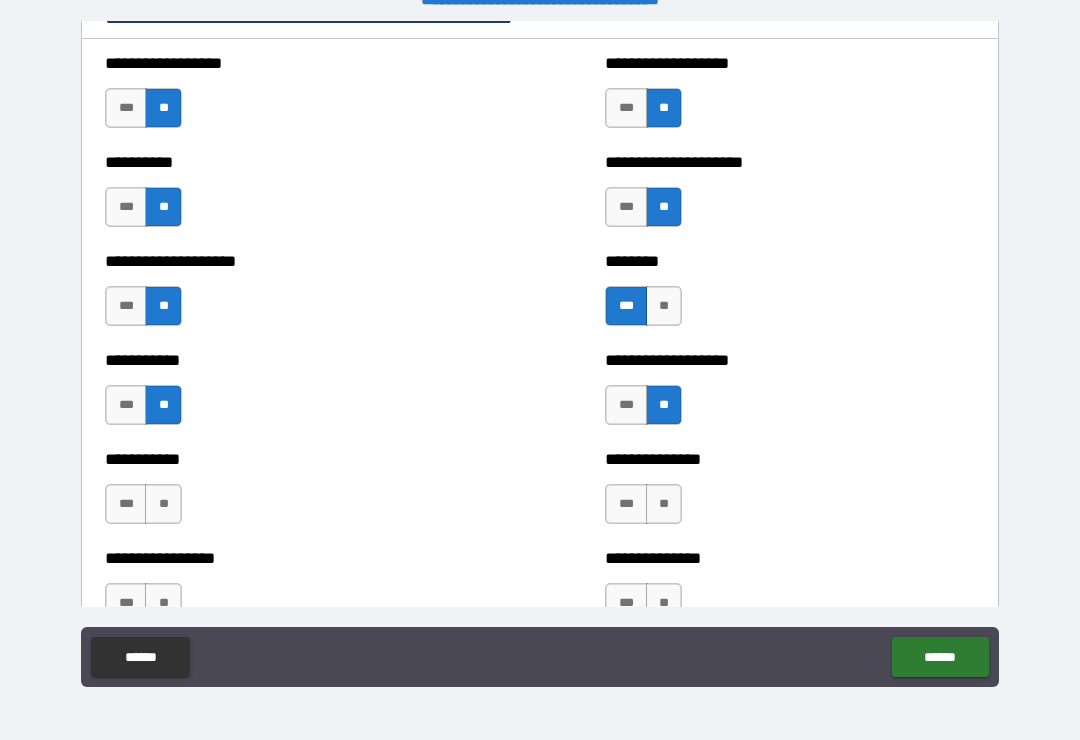 click on "**" at bounding box center [664, 504] 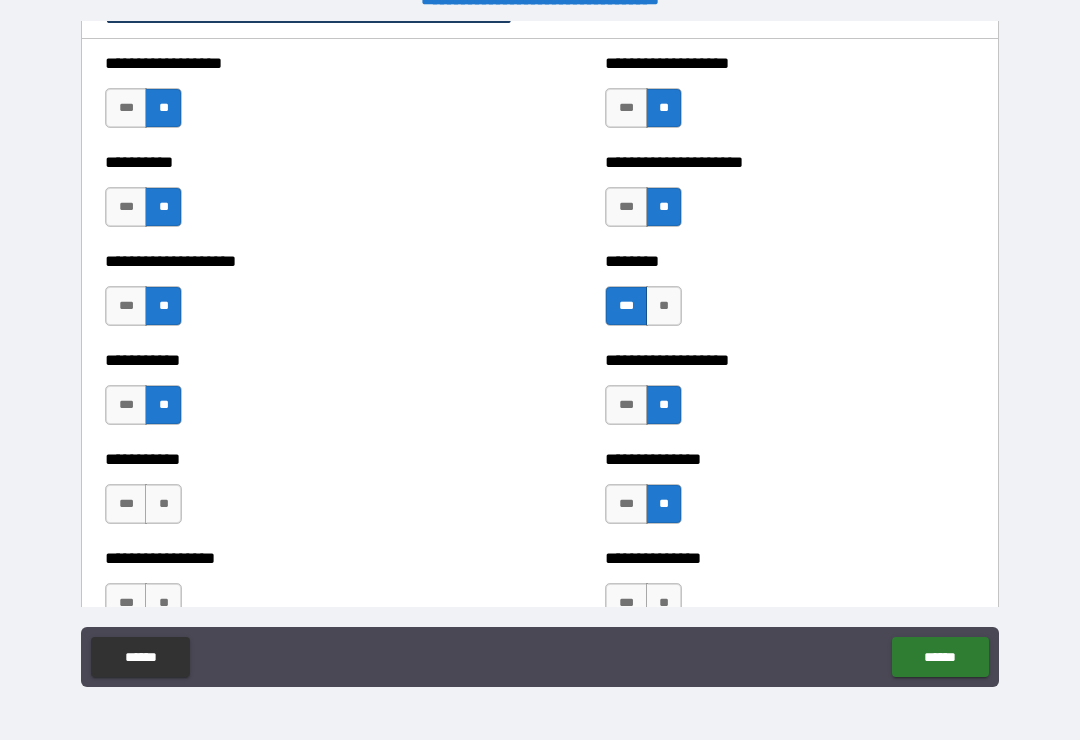 click on "**" at bounding box center [163, 504] 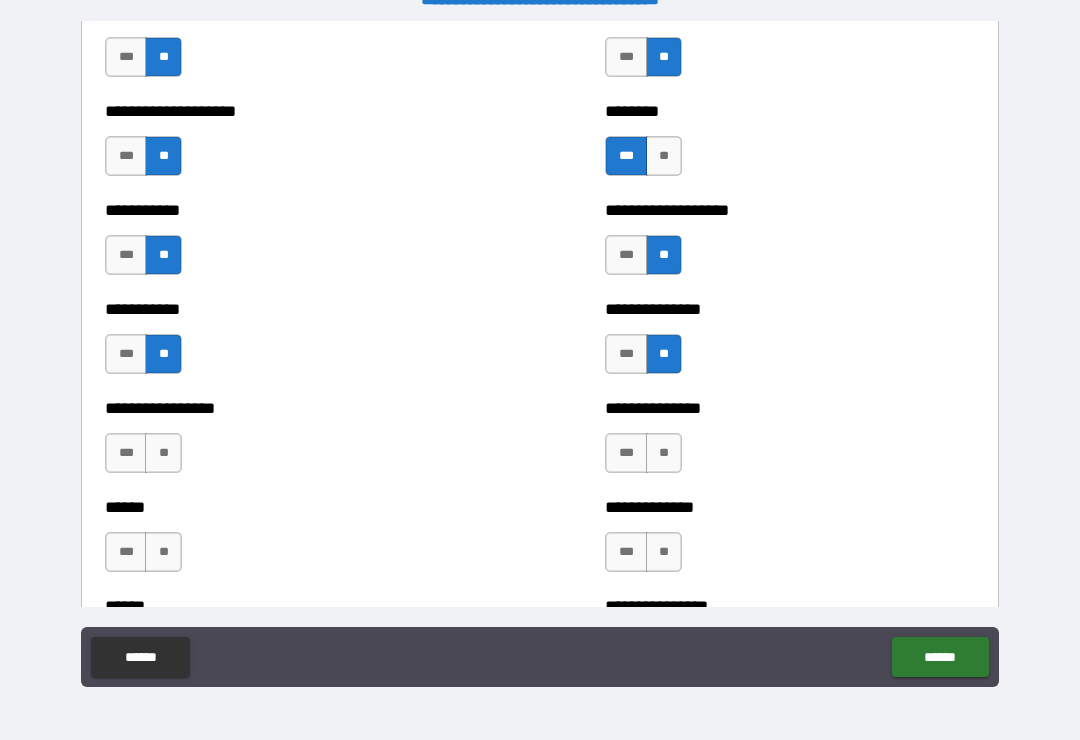scroll, scrollTop: 2532, scrollLeft: 0, axis: vertical 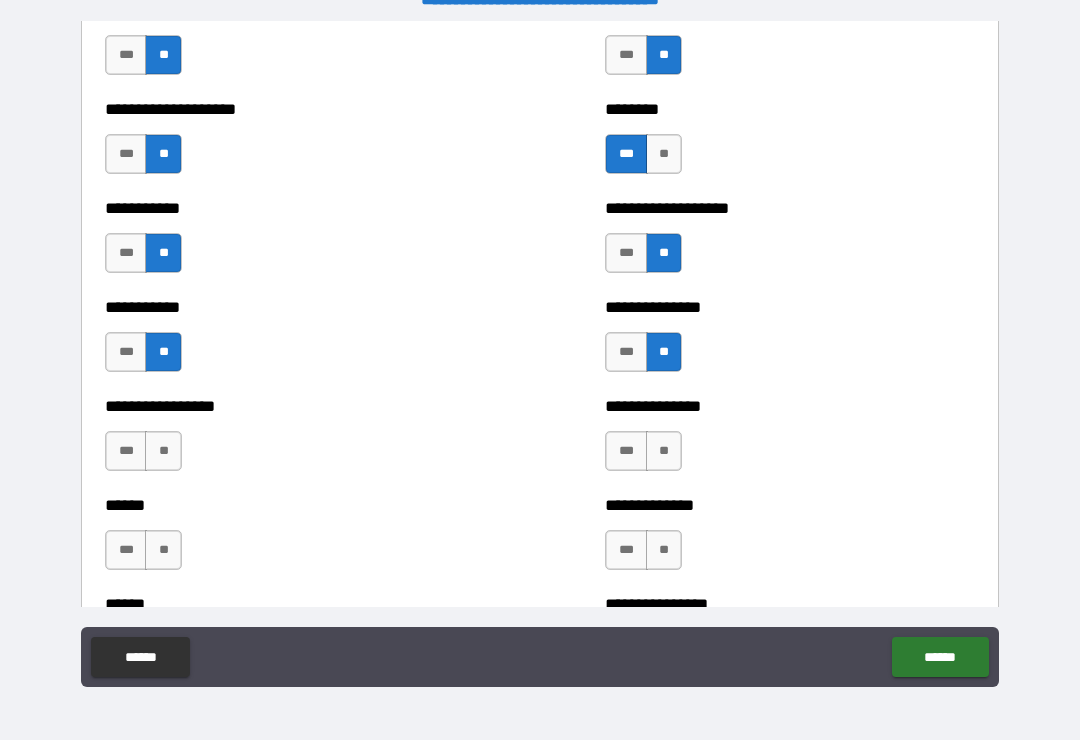 click on "**" at bounding box center [163, 451] 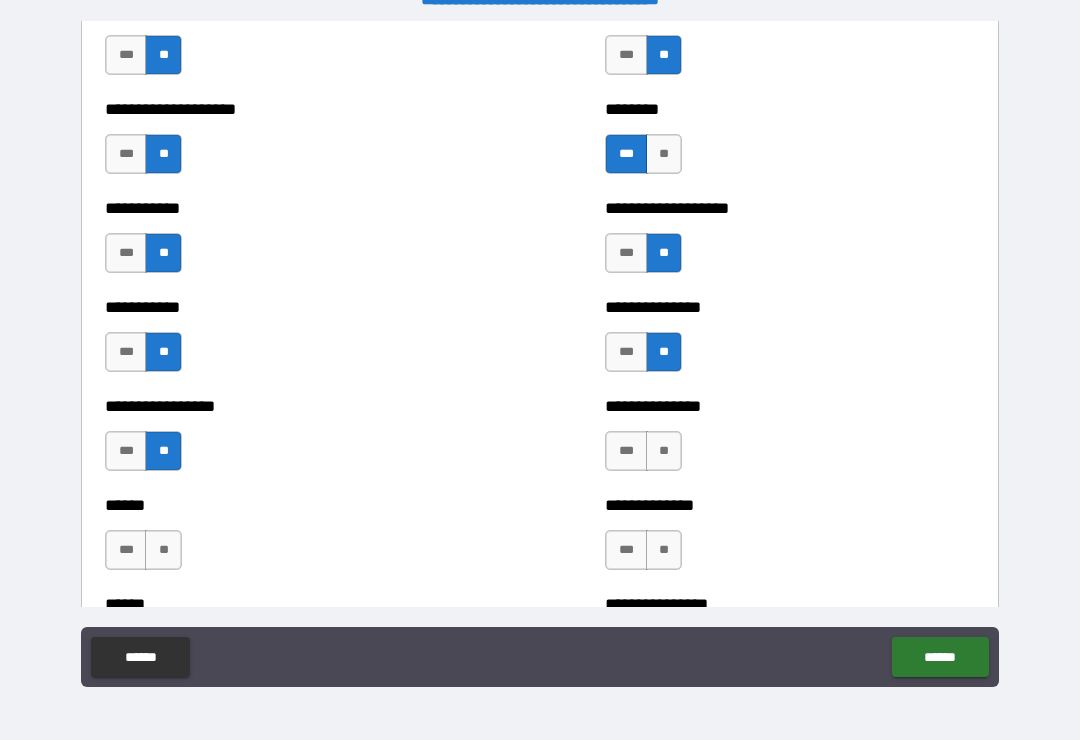 click on "**" at bounding box center [163, 550] 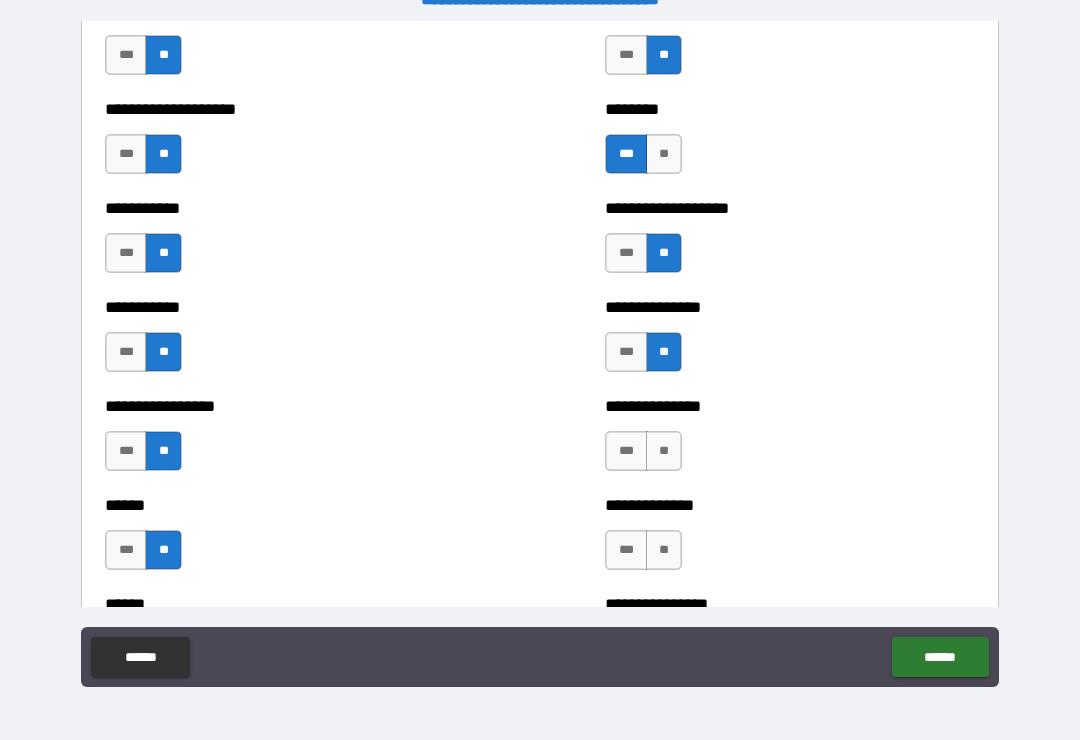 click on "**" at bounding box center (664, 451) 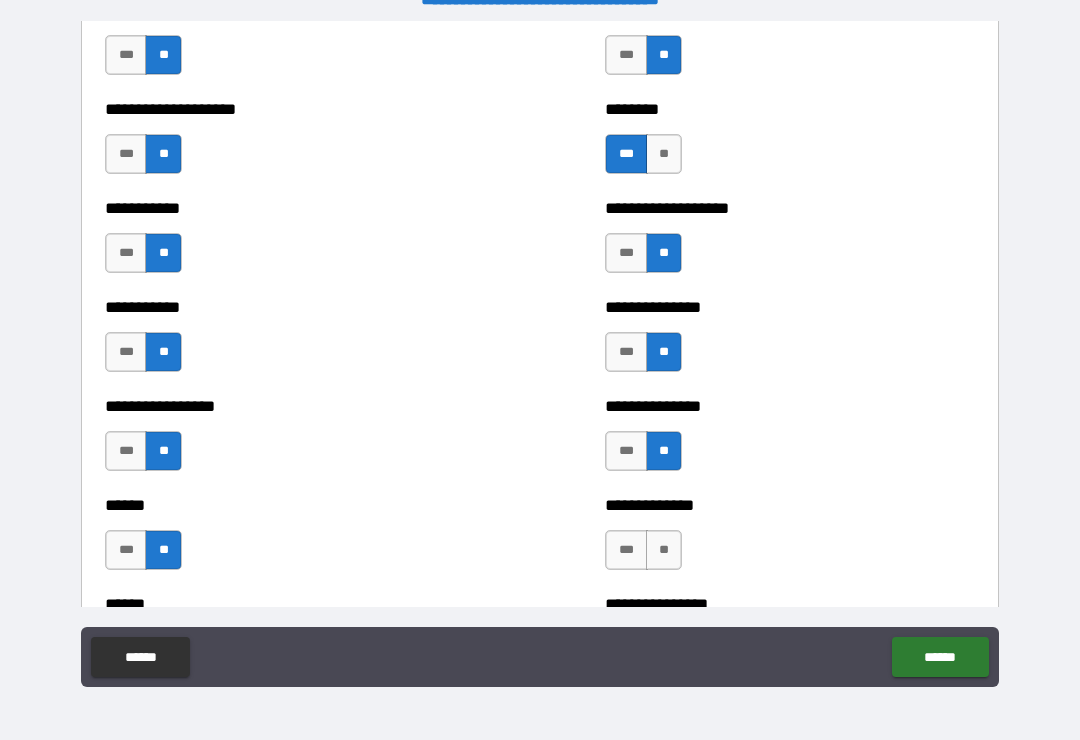 click on "**" at bounding box center [664, 550] 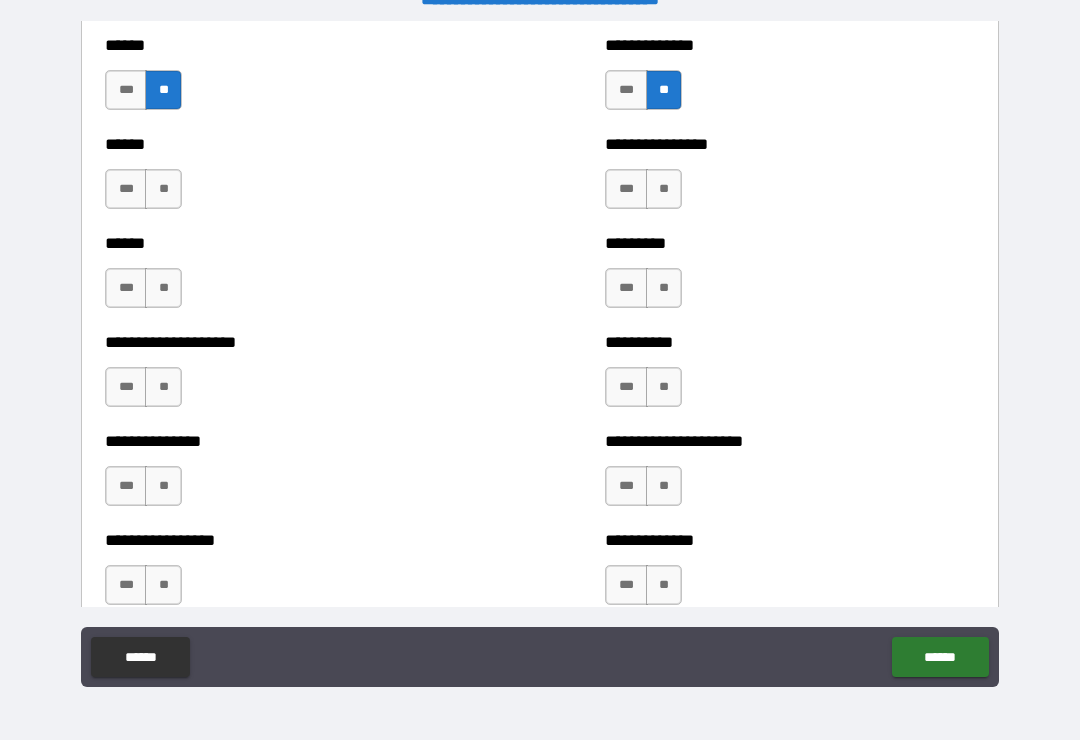 scroll, scrollTop: 2992, scrollLeft: 0, axis: vertical 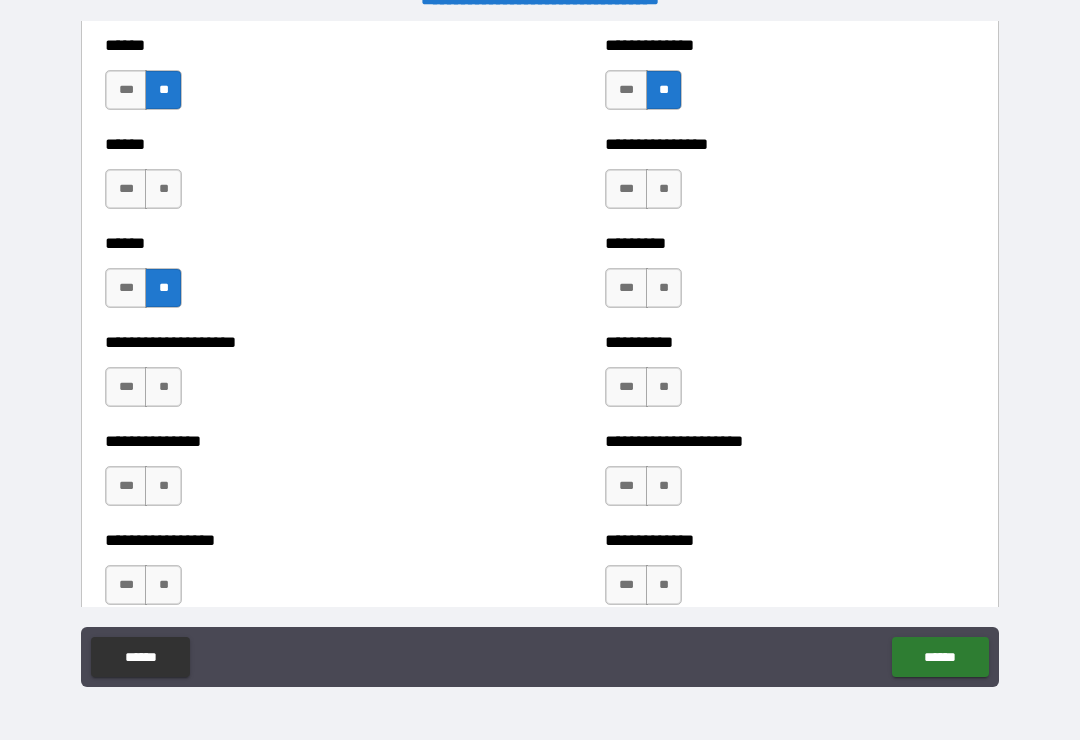 click on "**" at bounding box center (163, 189) 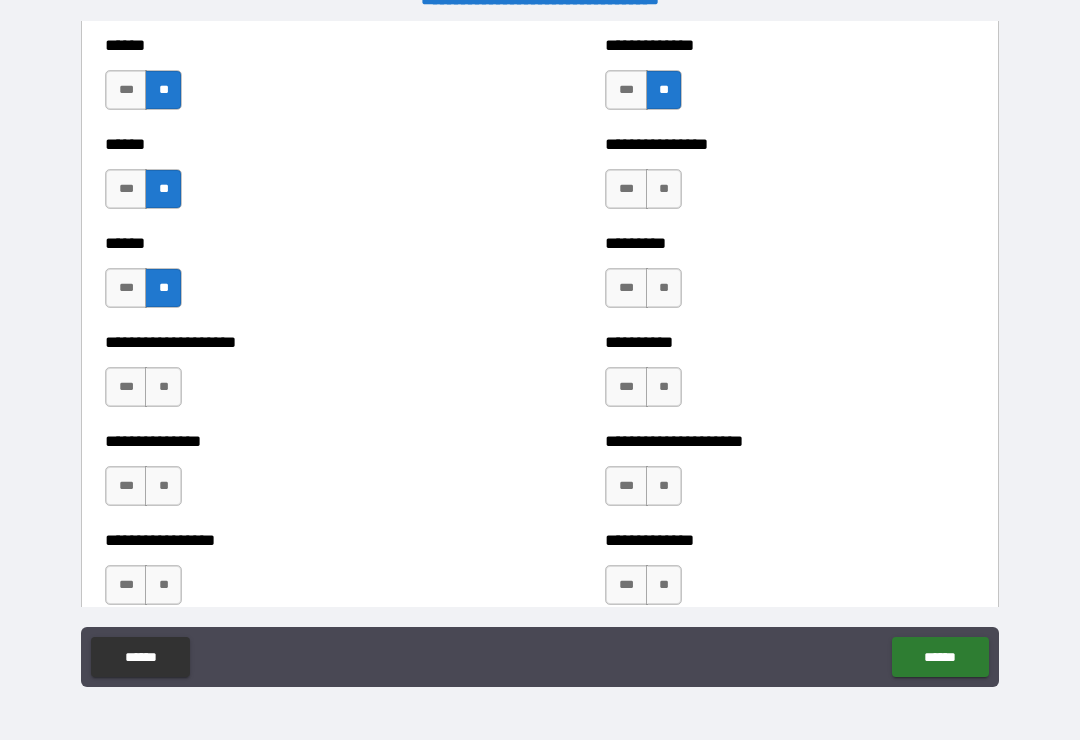 click on "**" at bounding box center (163, 387) 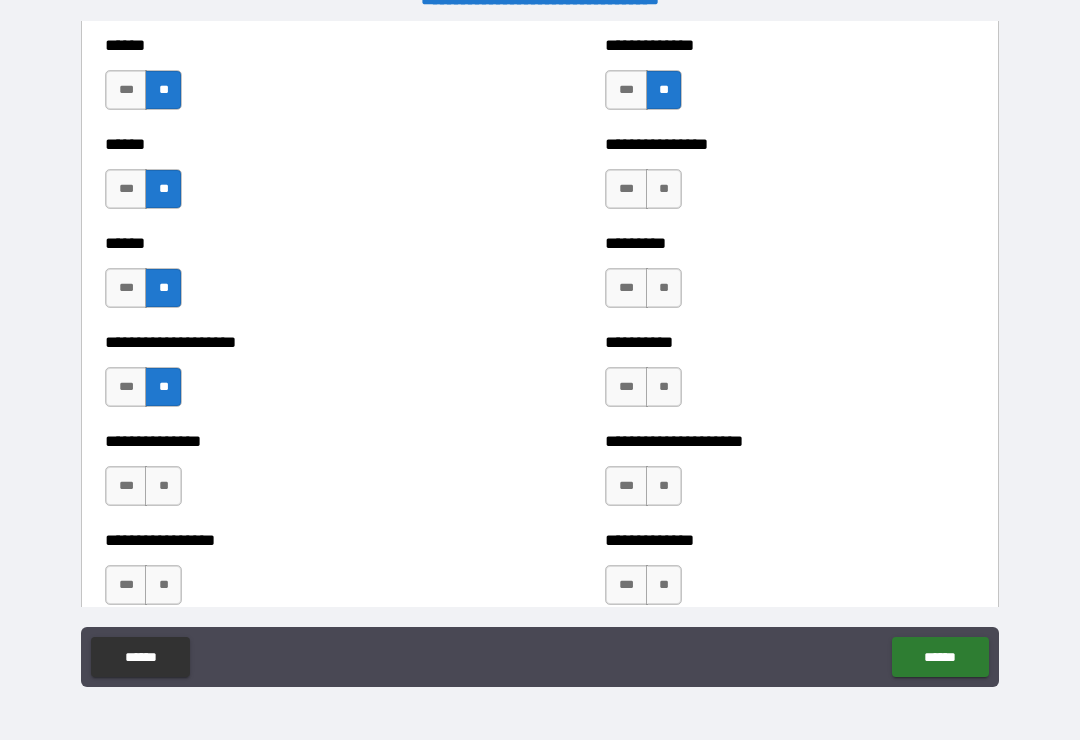 click on "***" at bounding box center (126, 387) 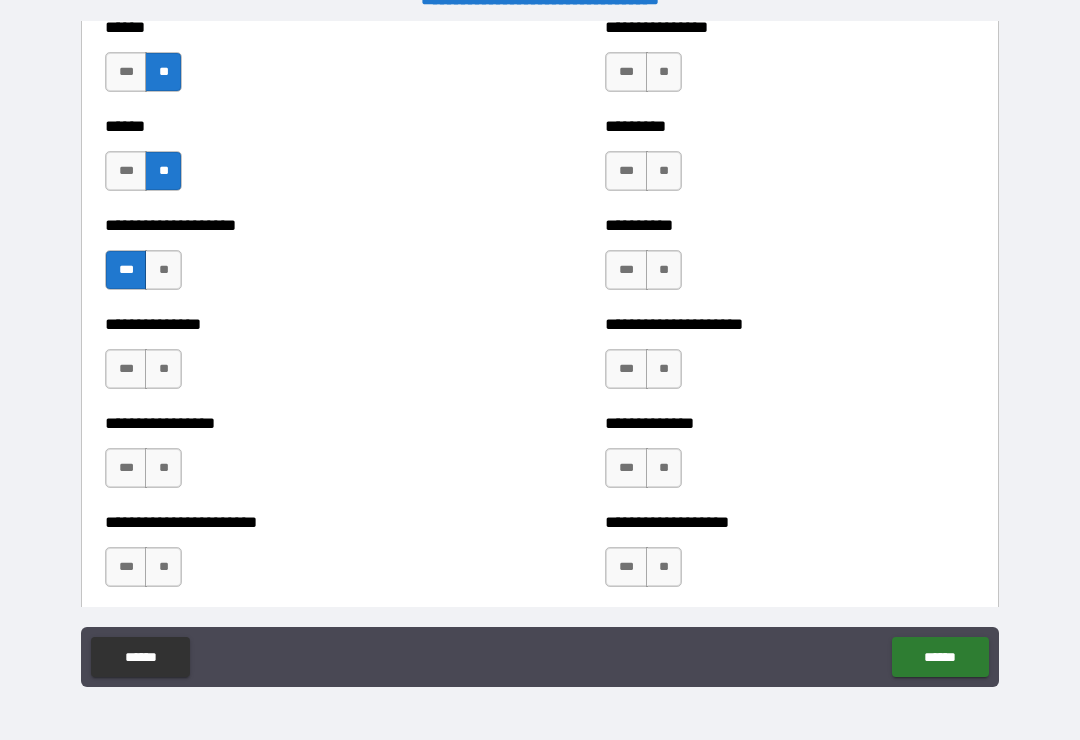 scroll, scrollTop: 3112, scrollLeft: 0, axis: vertical 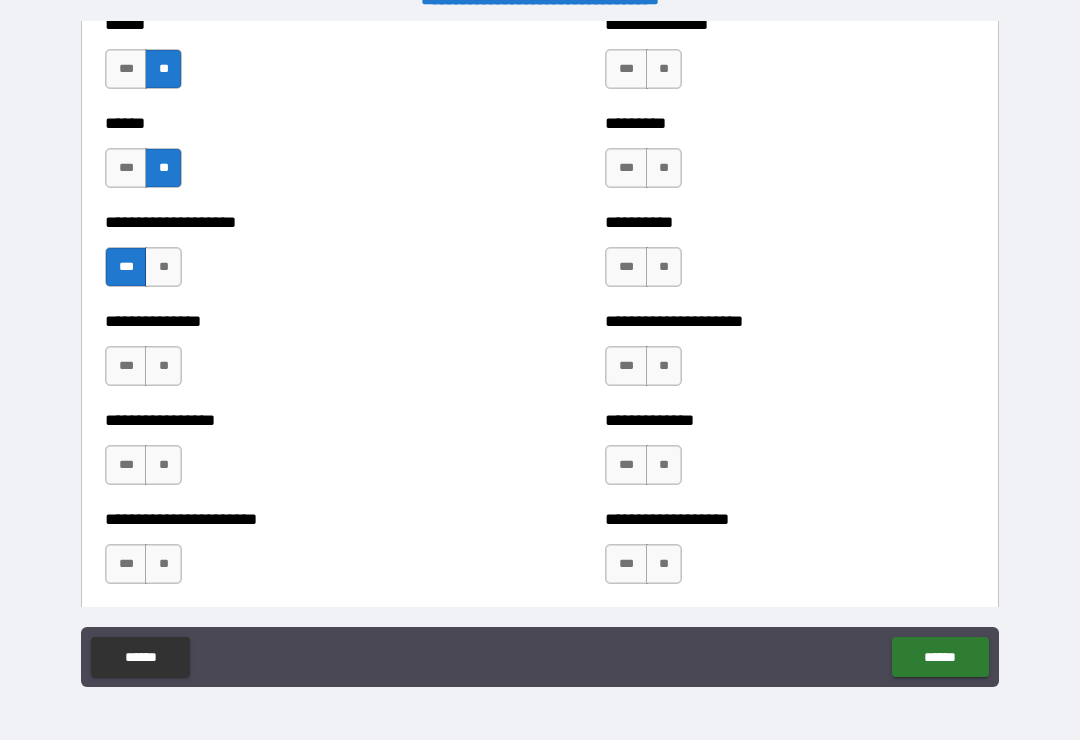 click on "***" at bounding box center [126, 366] 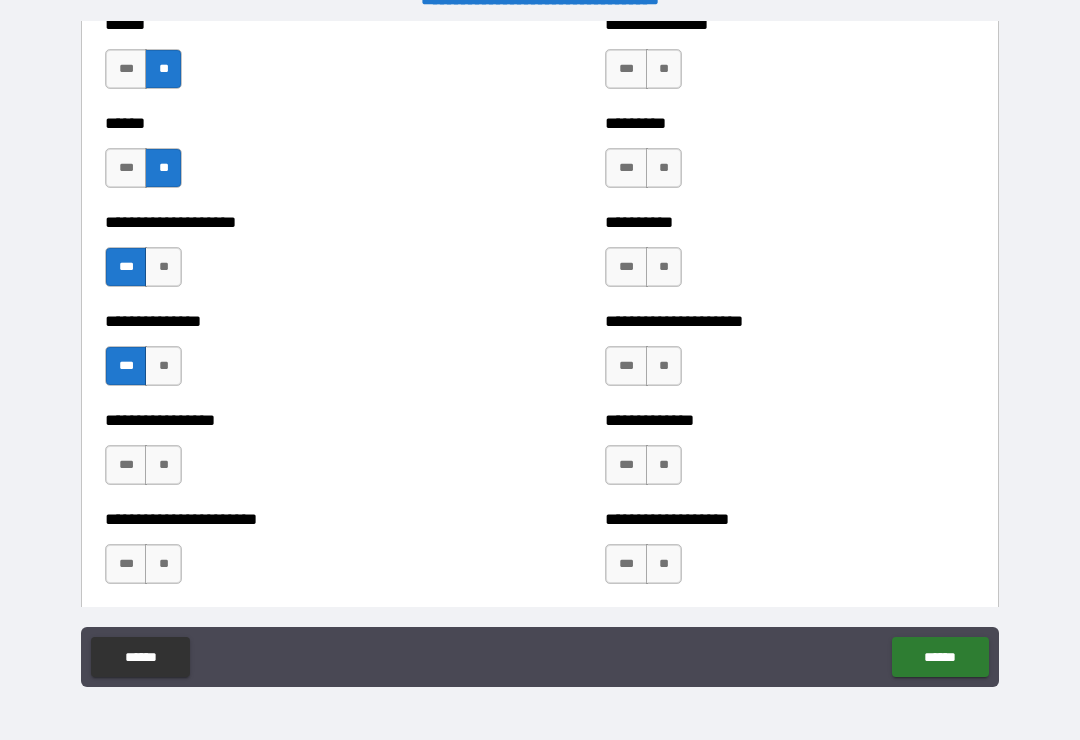 click on "***" at bounding box center [126, 465] 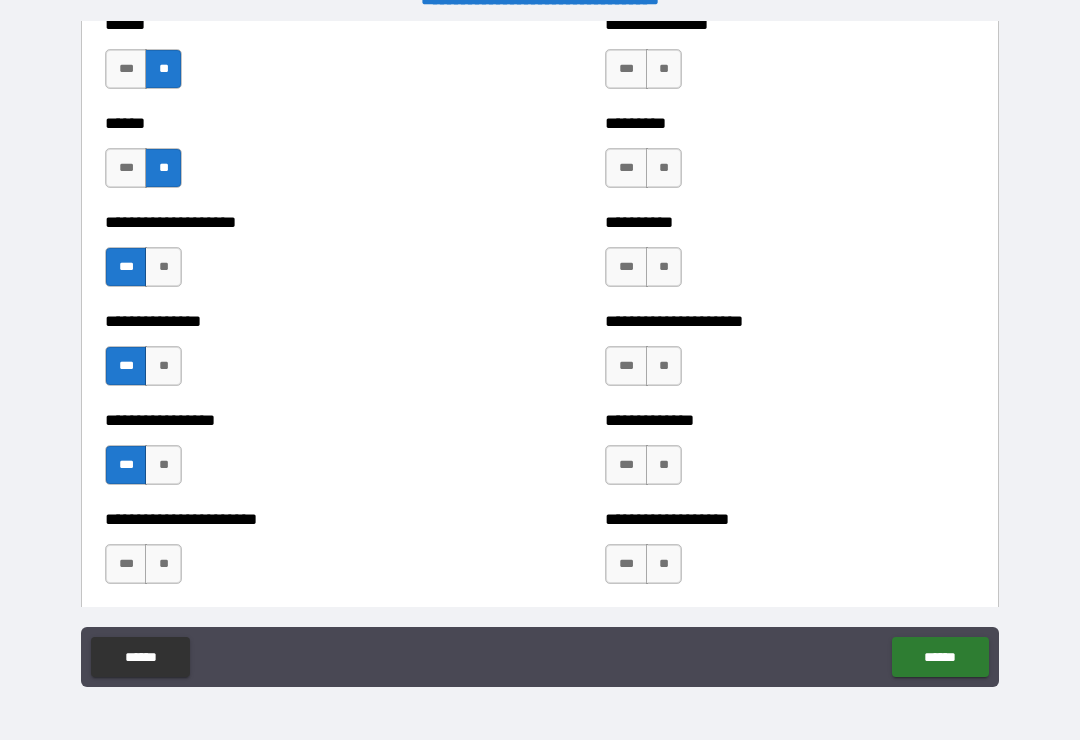 click on "**" at bounding box center [163, 465] 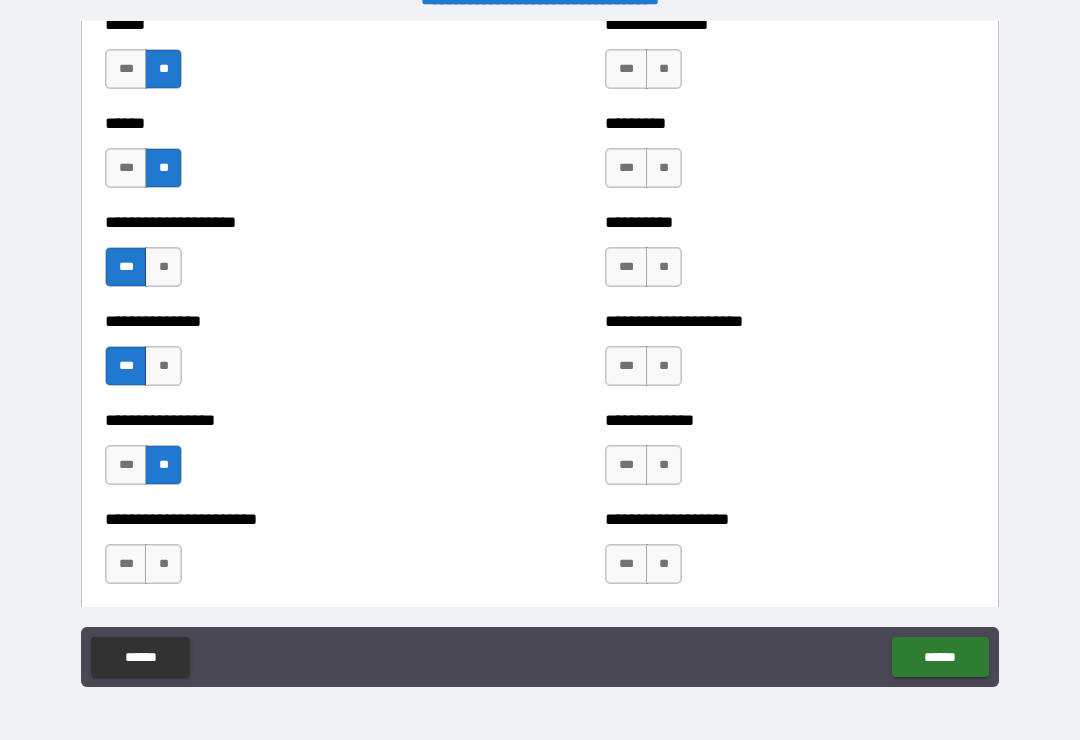 click on "**" at bounding box center (163, 564) 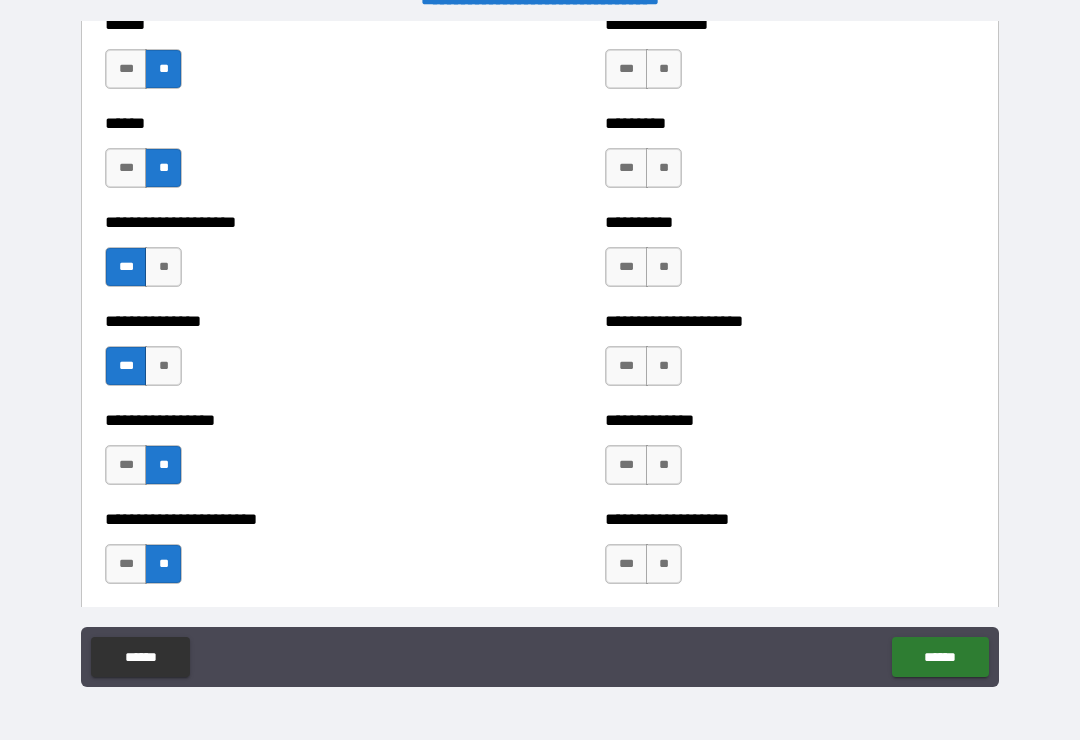 click on "**" at bounding box center [664, 564] 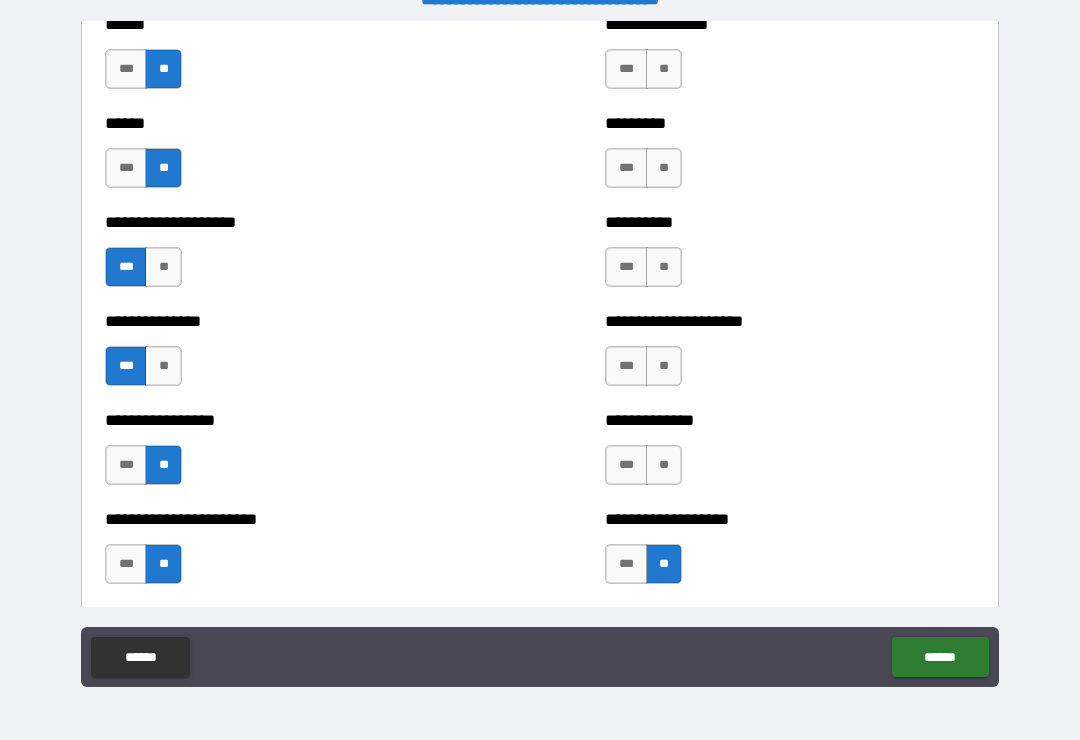 click on "**" at bounding box center (664, 465) 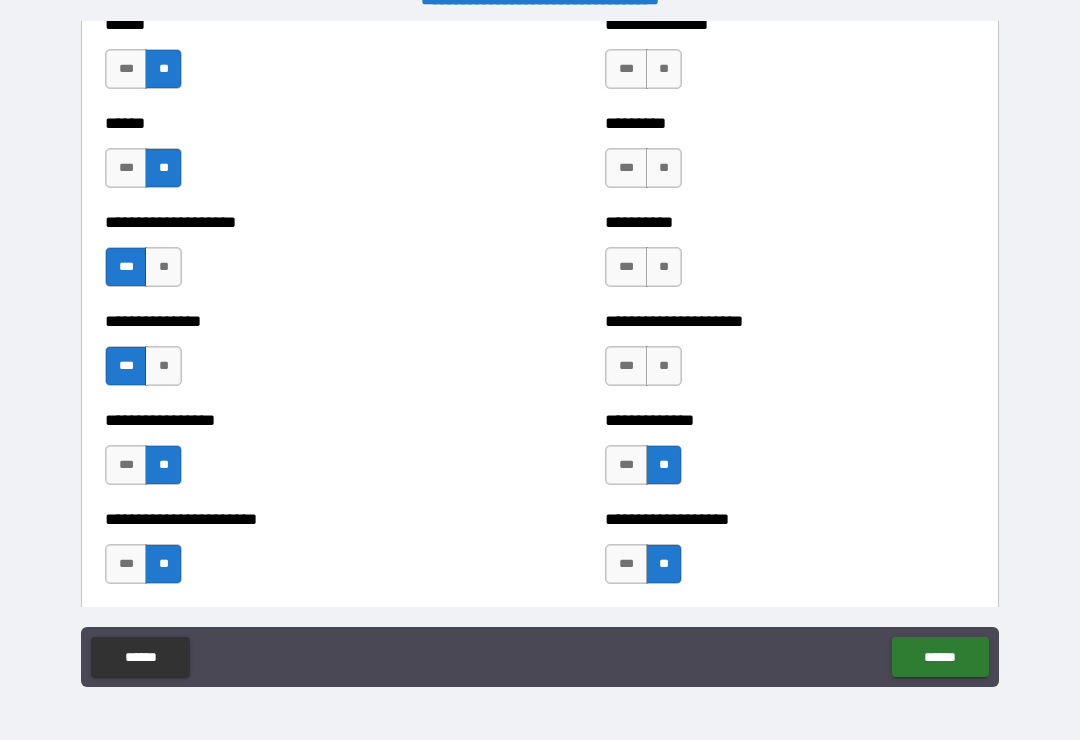 click on "**" at bounding box center [664, 366] 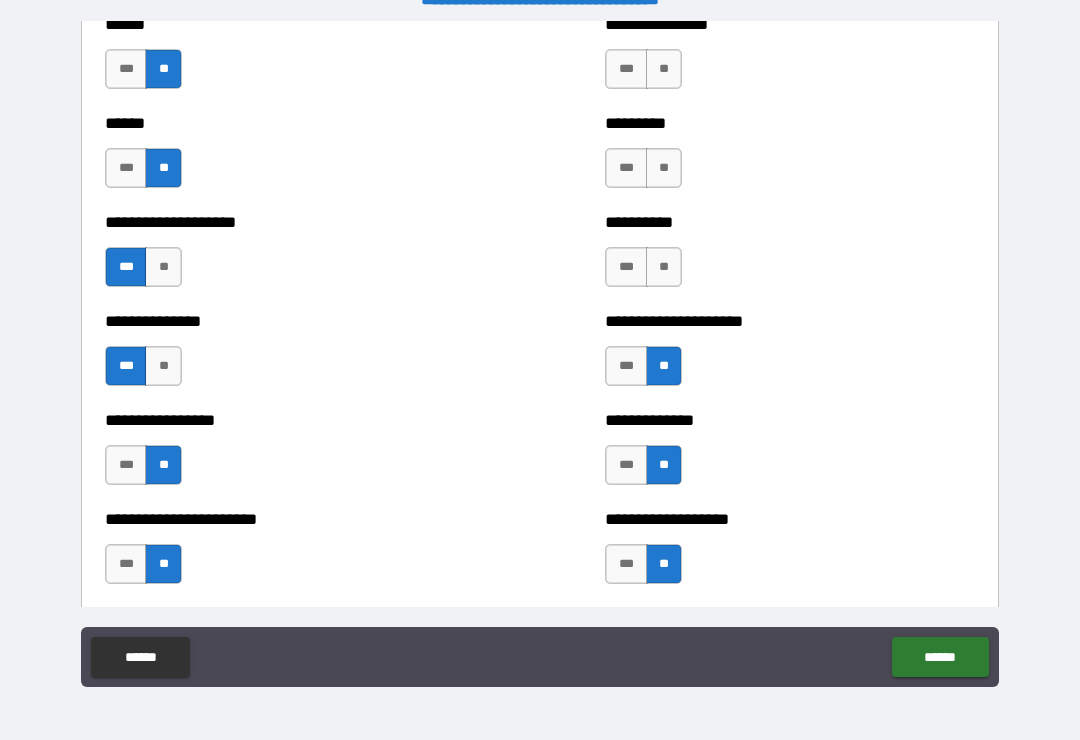 click on "**" at bounding box center (664, 267) 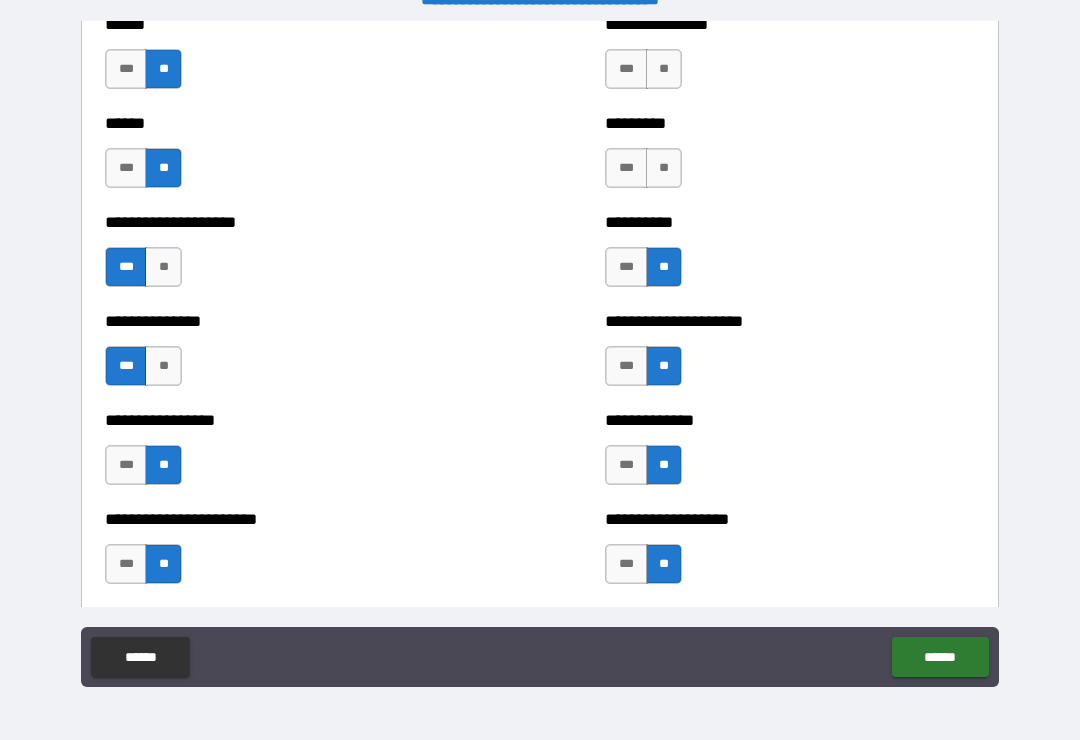 click on "**" at bounding box center [664, 168] 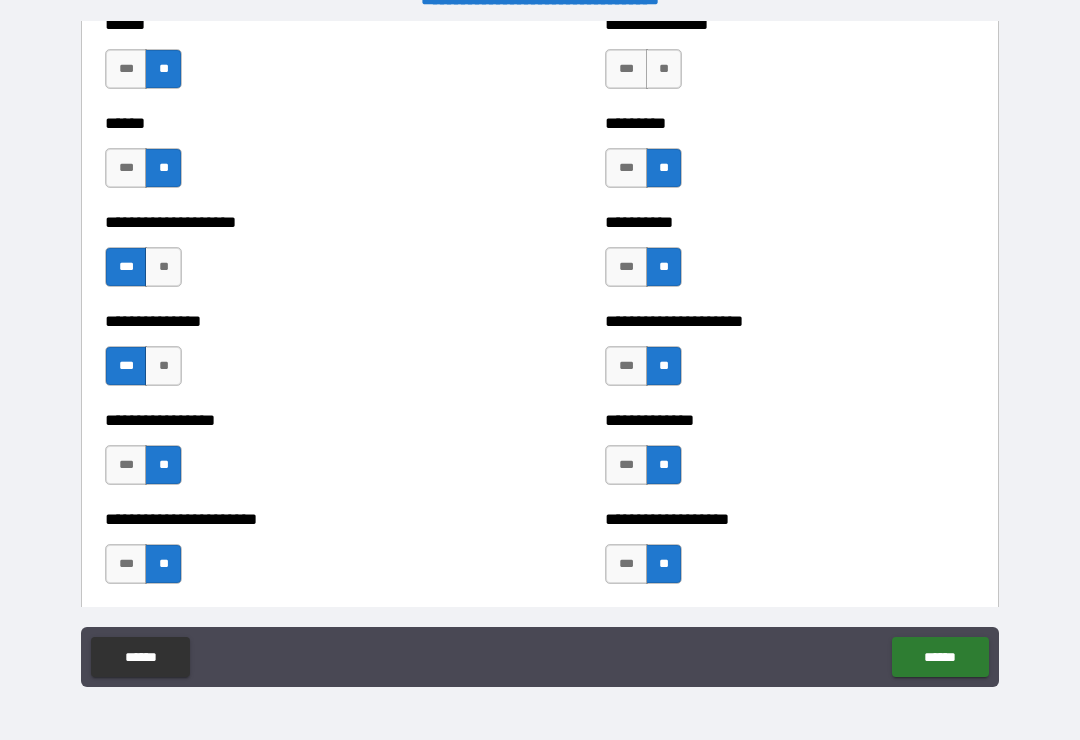 click on "**" at bounding box center [664, 69] 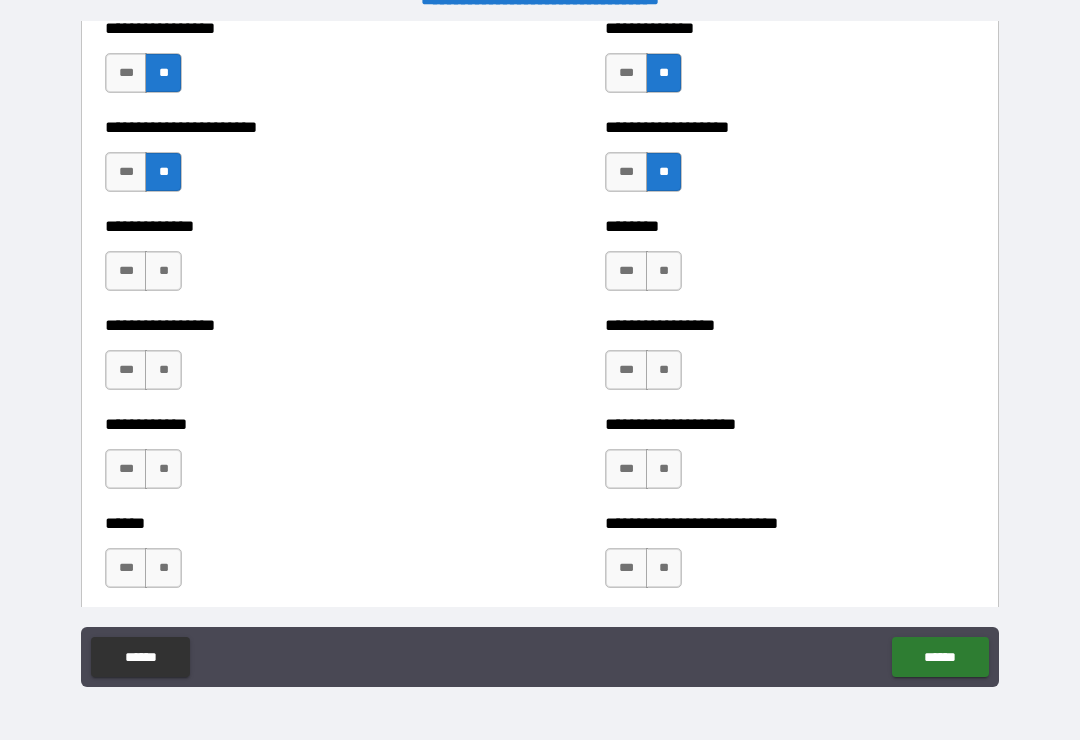 scroll, scrollTop: 3509, scrollLeft: 0, axis: vertical 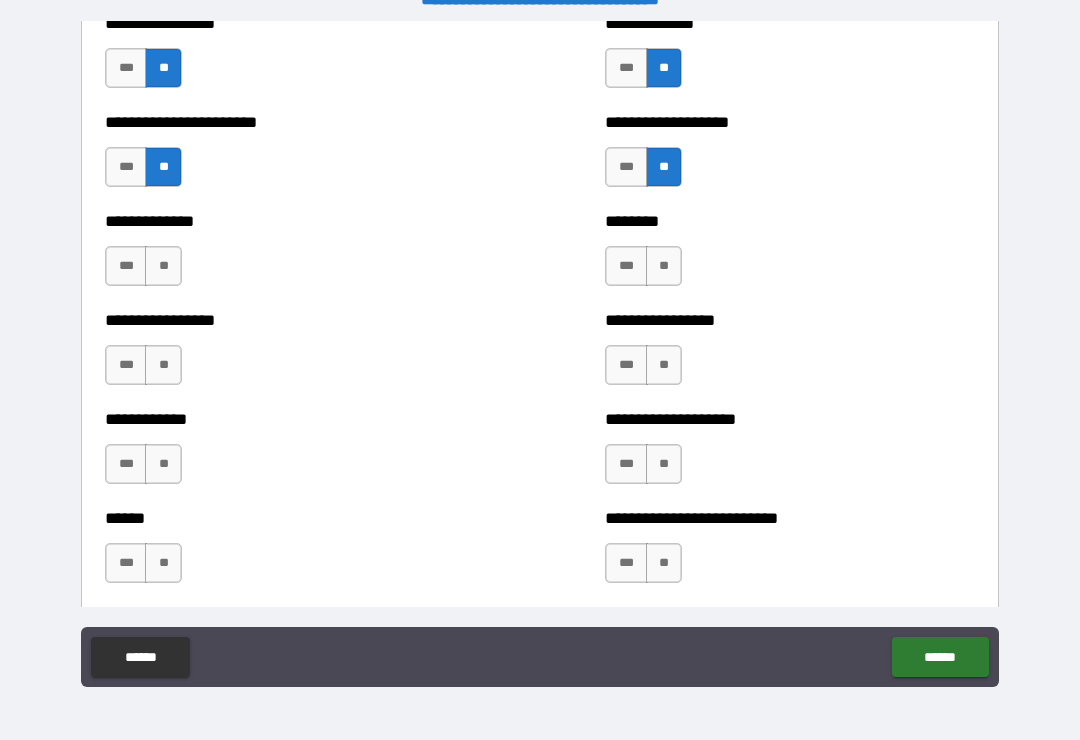 click on "**" at bounding box center [664, 266] 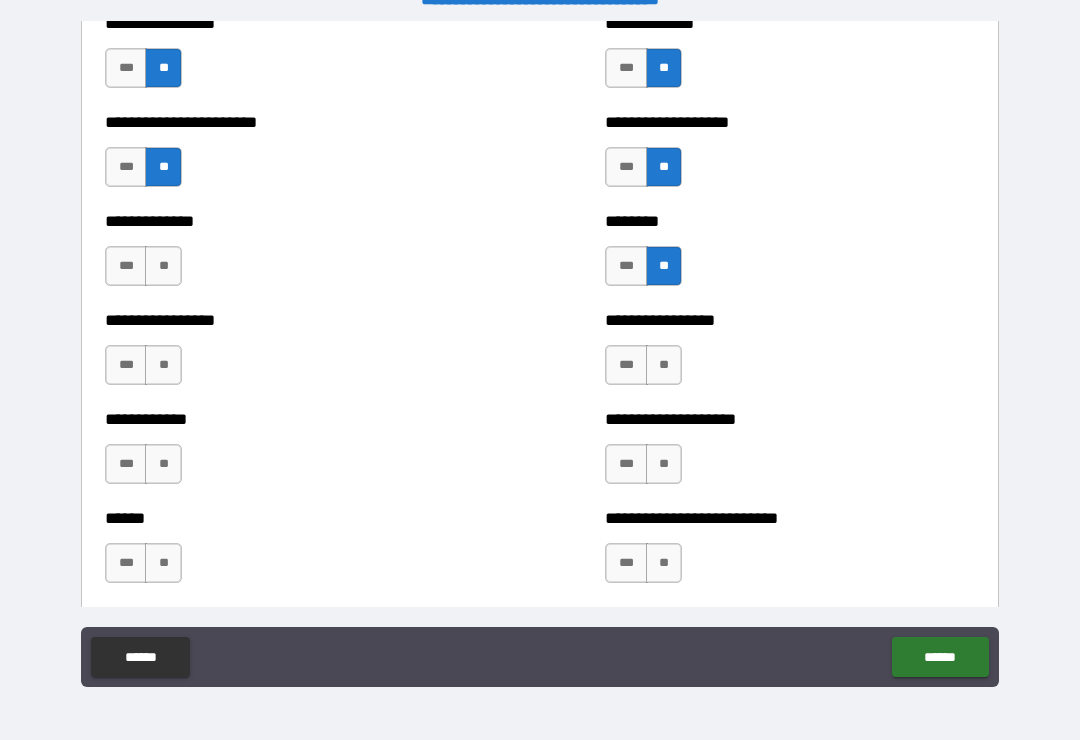 click on "**" at bounding box center (664, 365) 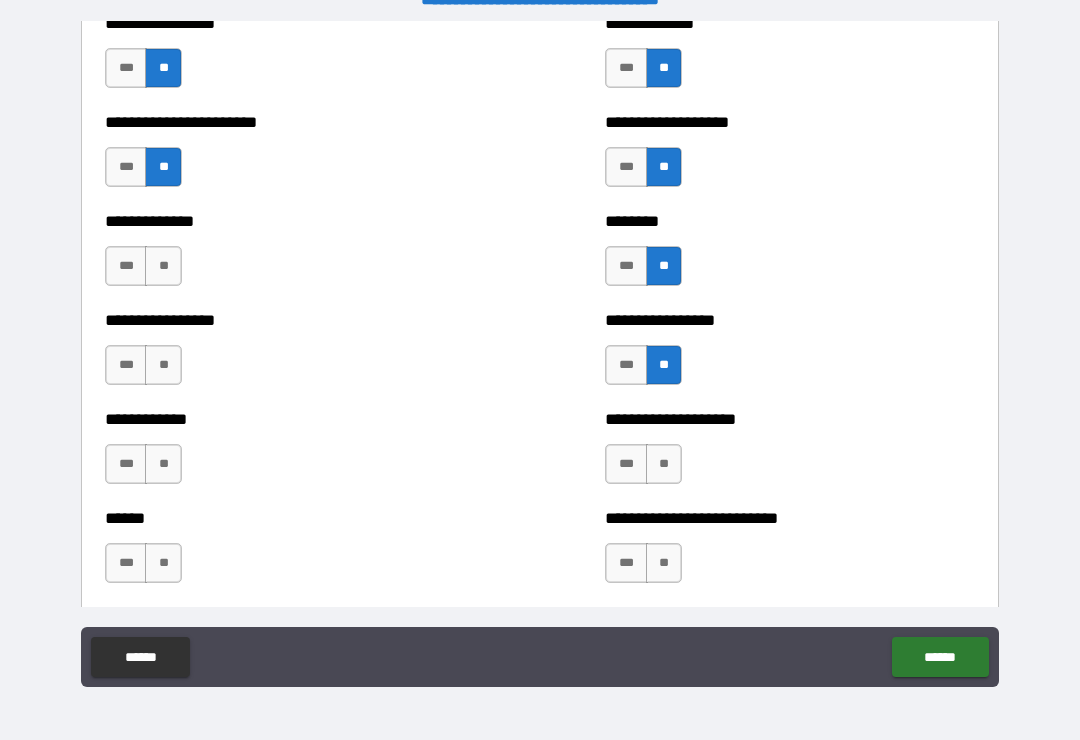 click on "**" at bounding box center (664, 464) 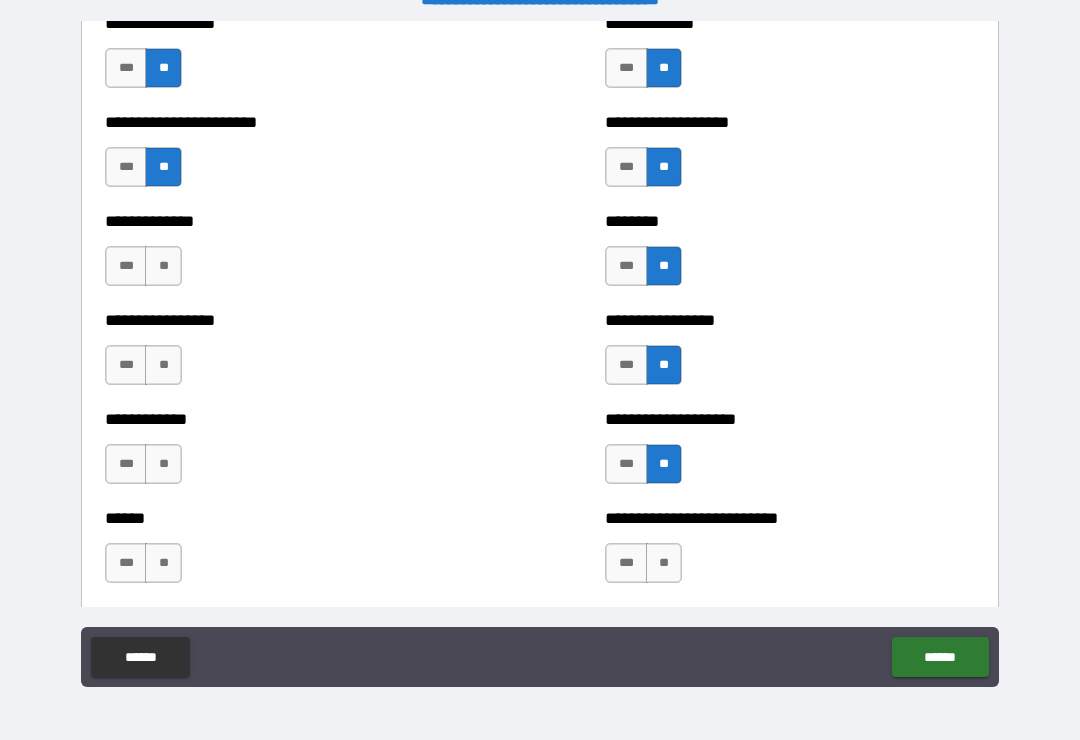 click on "**" at bounding box center (664, 563) 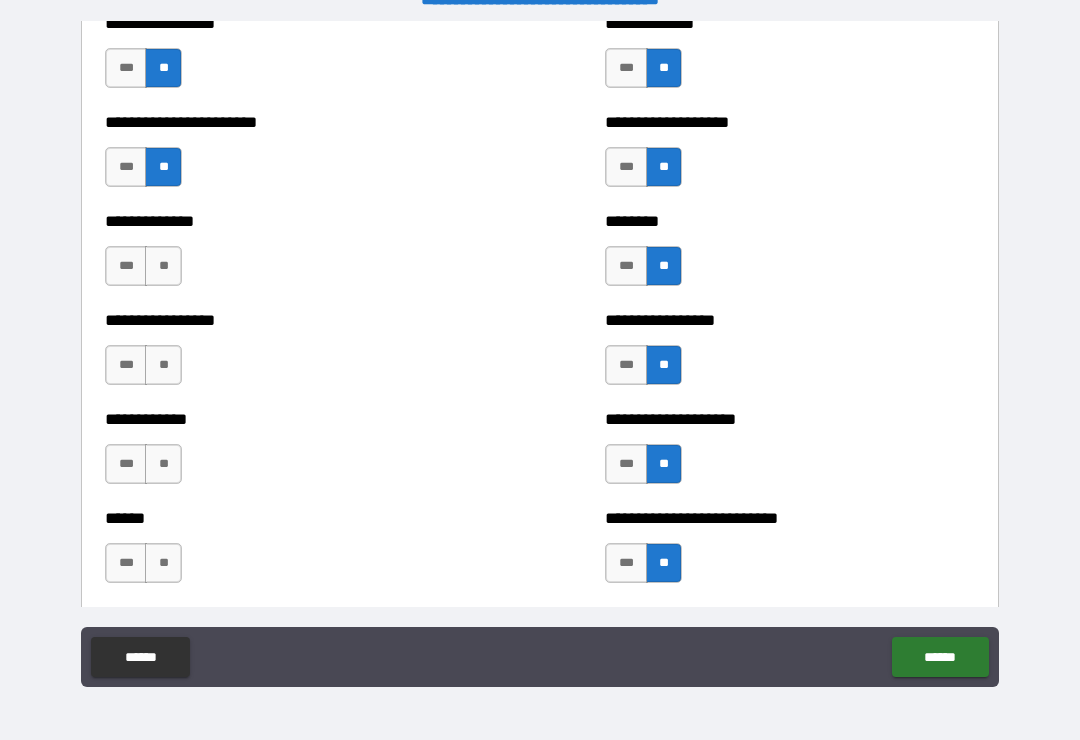 click on "**" at bounding box center (163, 563) 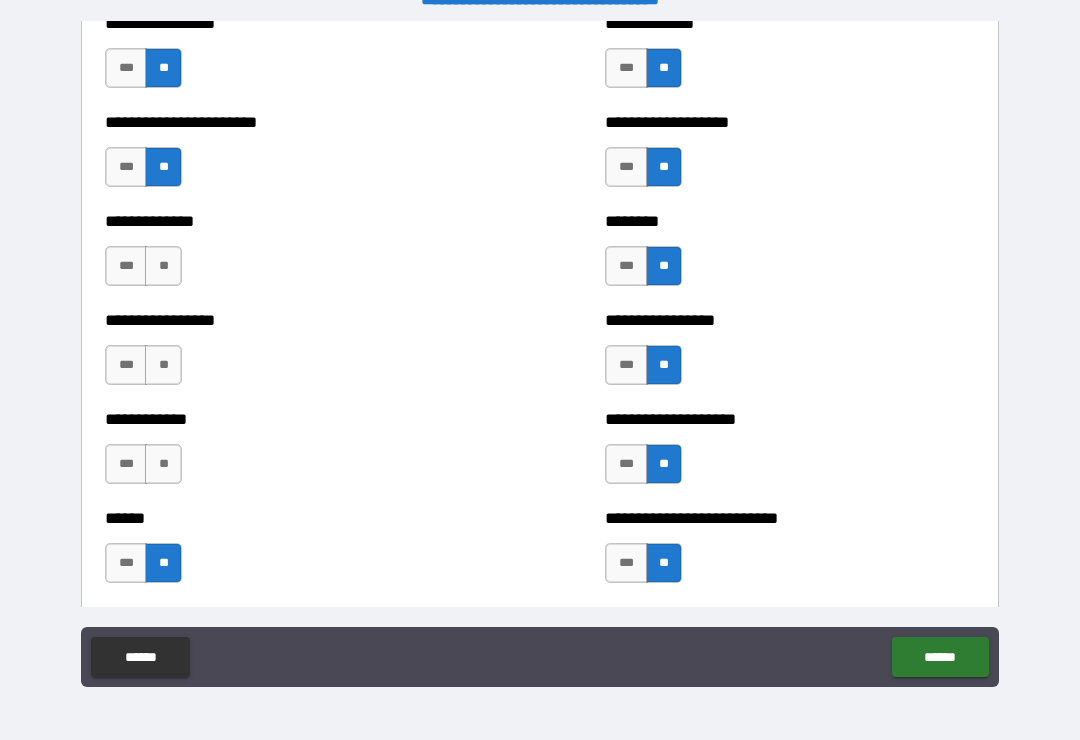 click on "**" at bounding box center [163, 464] 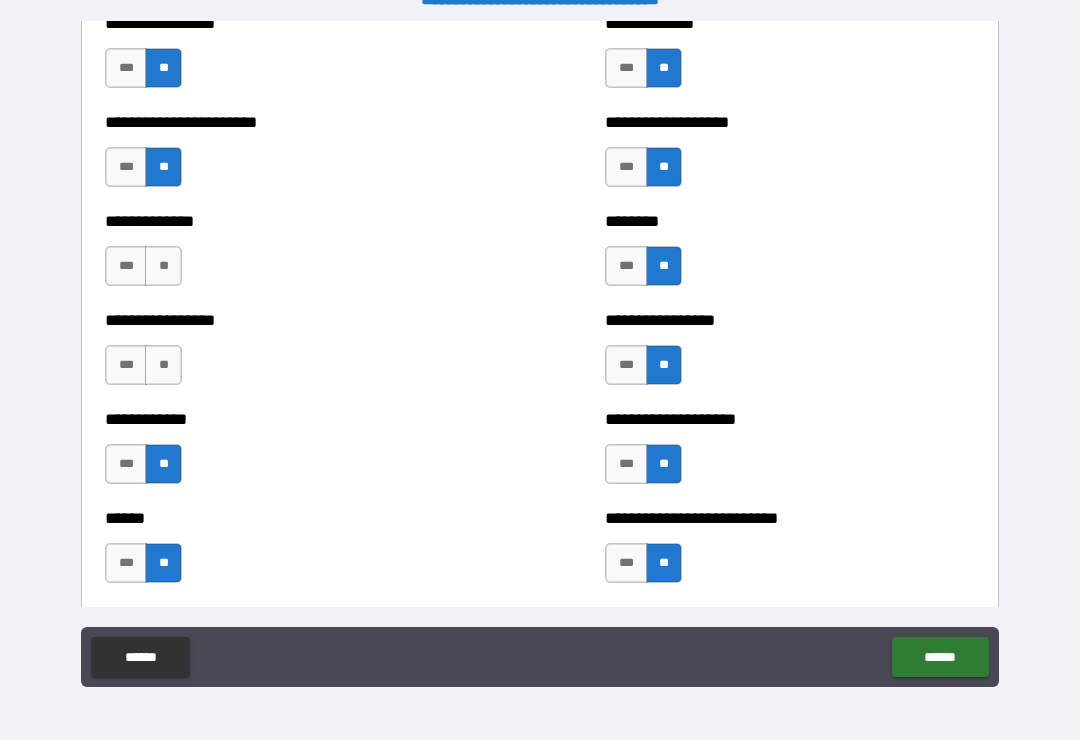 click on "**" at bounding box center (163, 365) 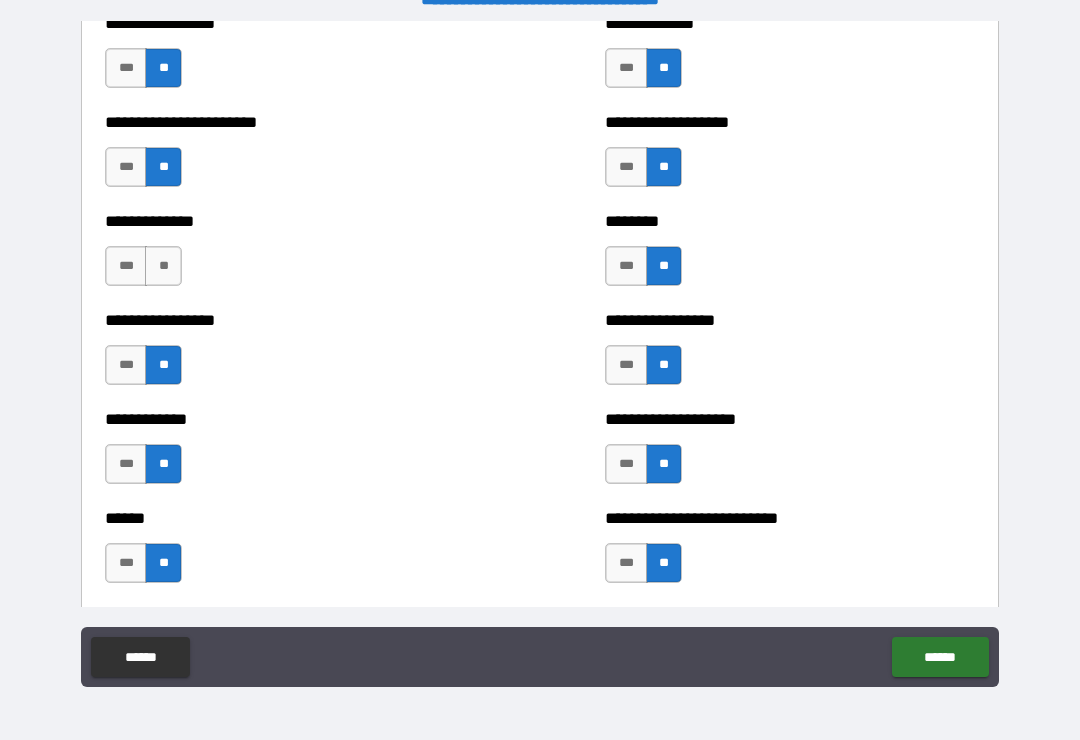 click on "**" at bounding box center [163, 266] 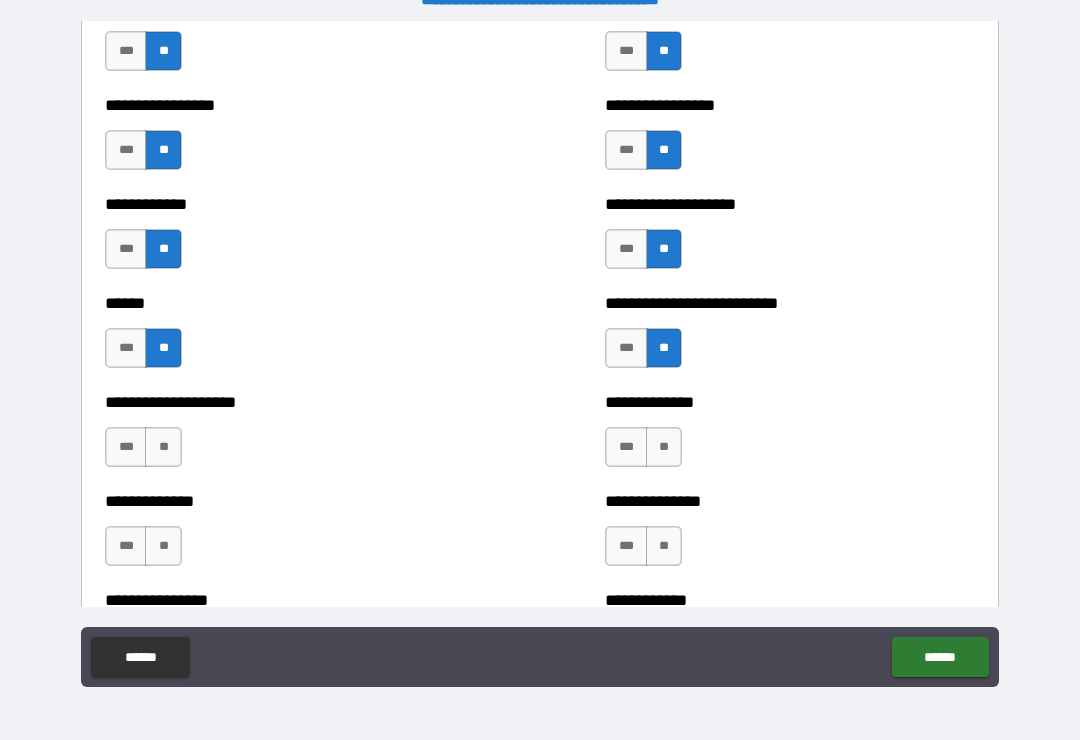 scroll, scrollTop: 3760, scrollLeft: 0, axis: vertical 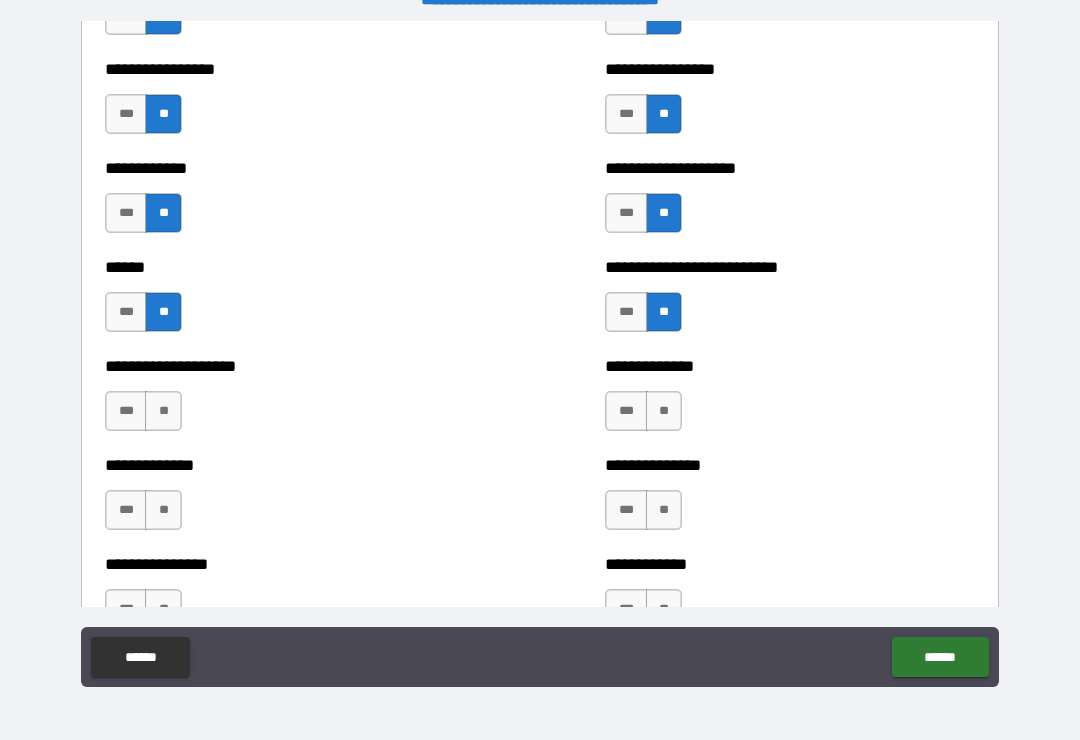 click on "**" at bounding box center (163, 411) 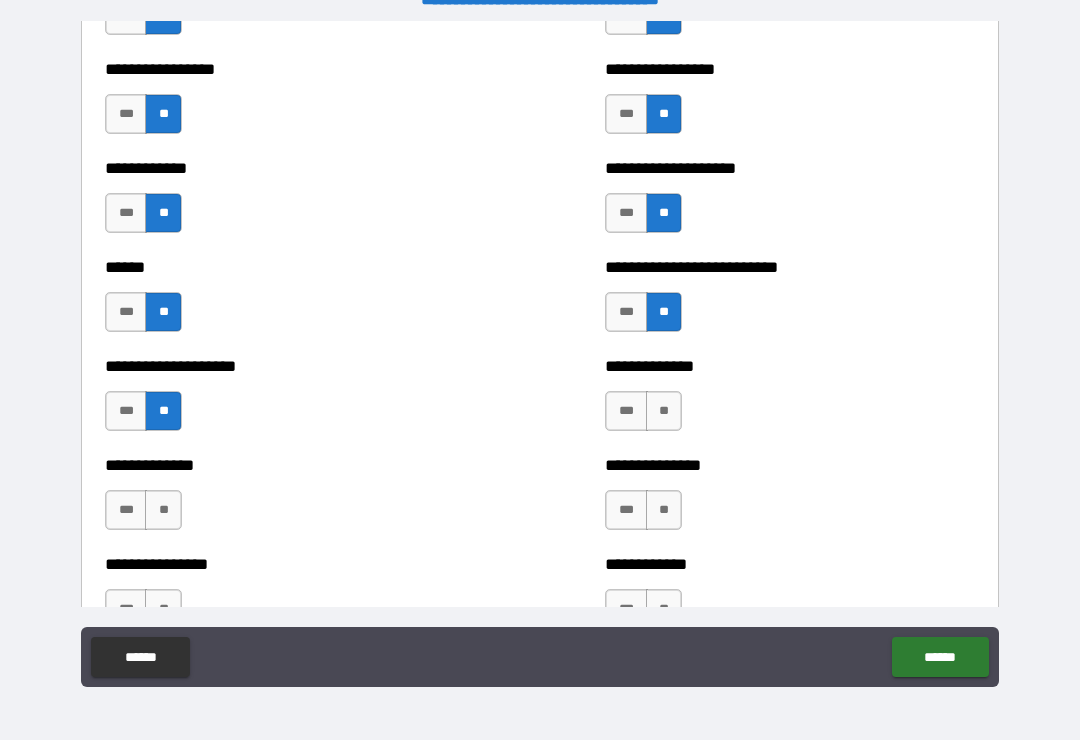 click on "**" at bounding box center [163, 510] 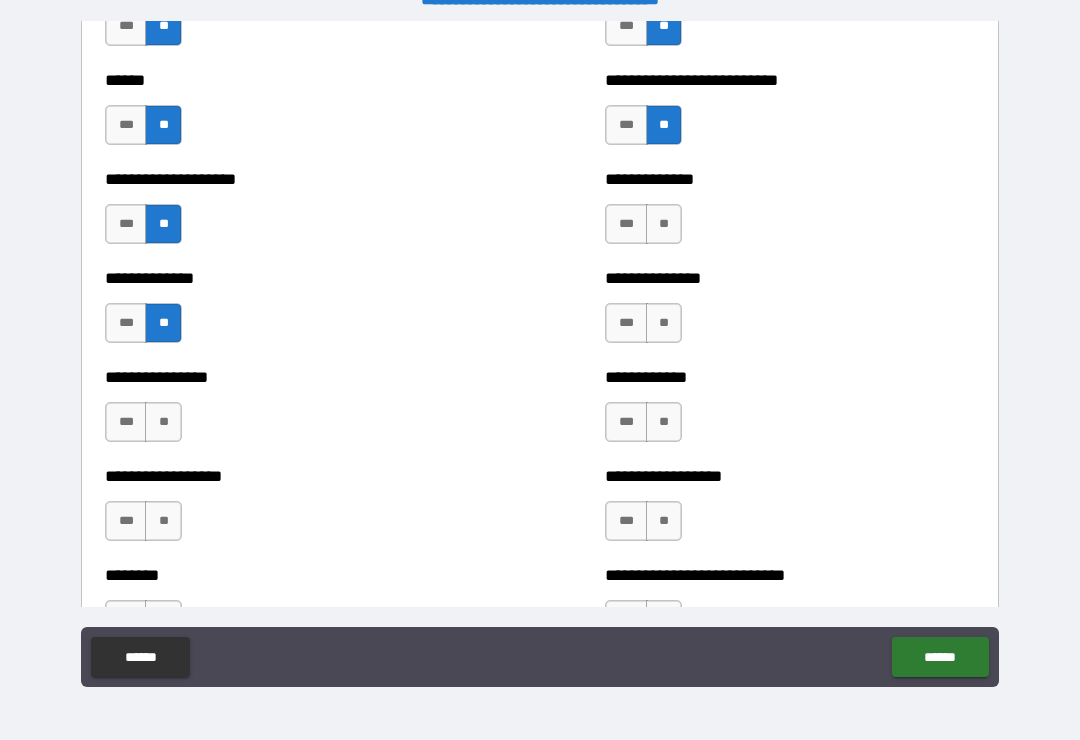 scroll, scrollTop: 3954, scrollLeft: 0, axis: vertical 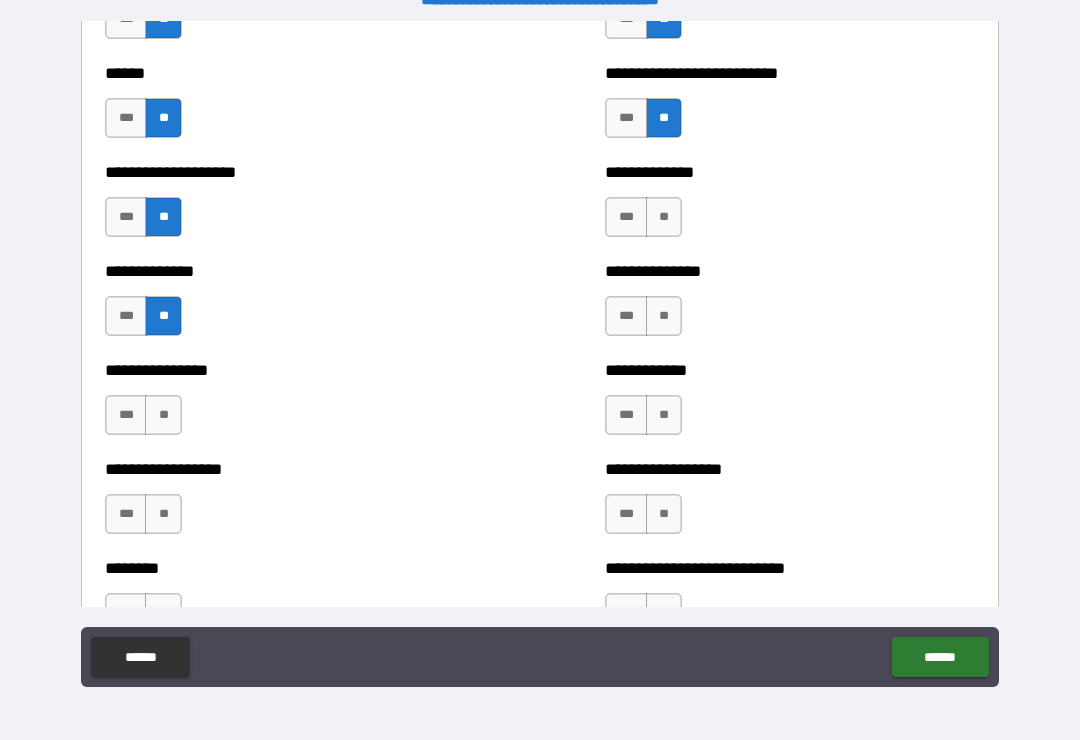 click on "**" at bounding box center (163, 415) 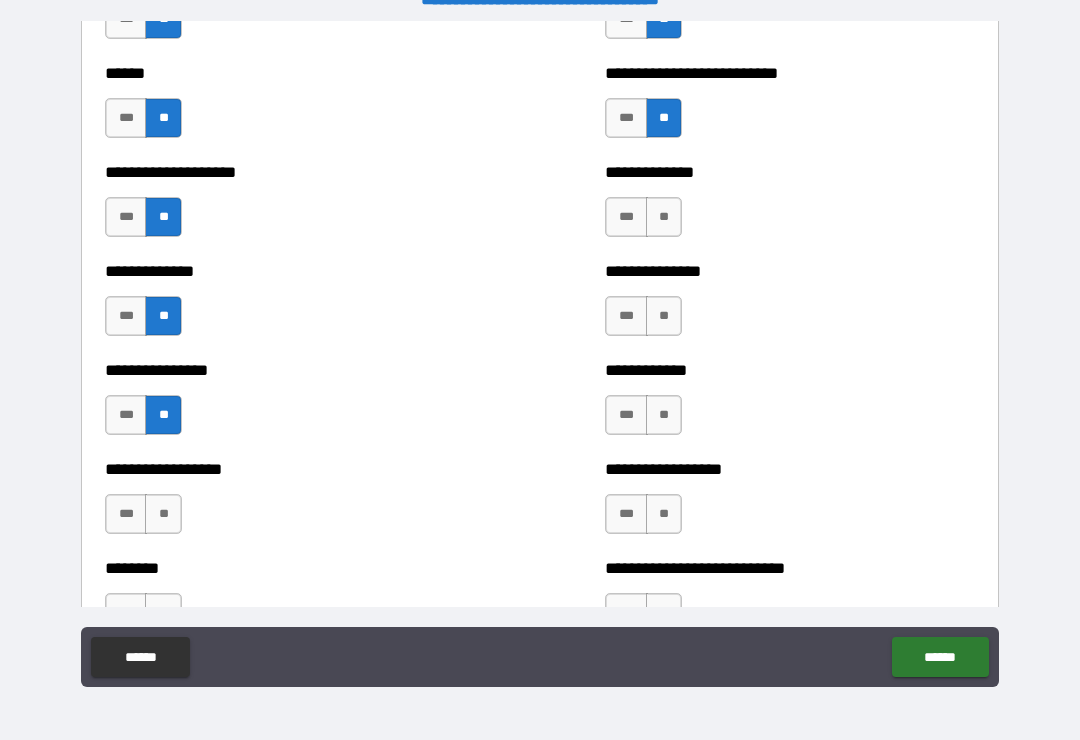 click on "**" at bounding box center (163, 514) 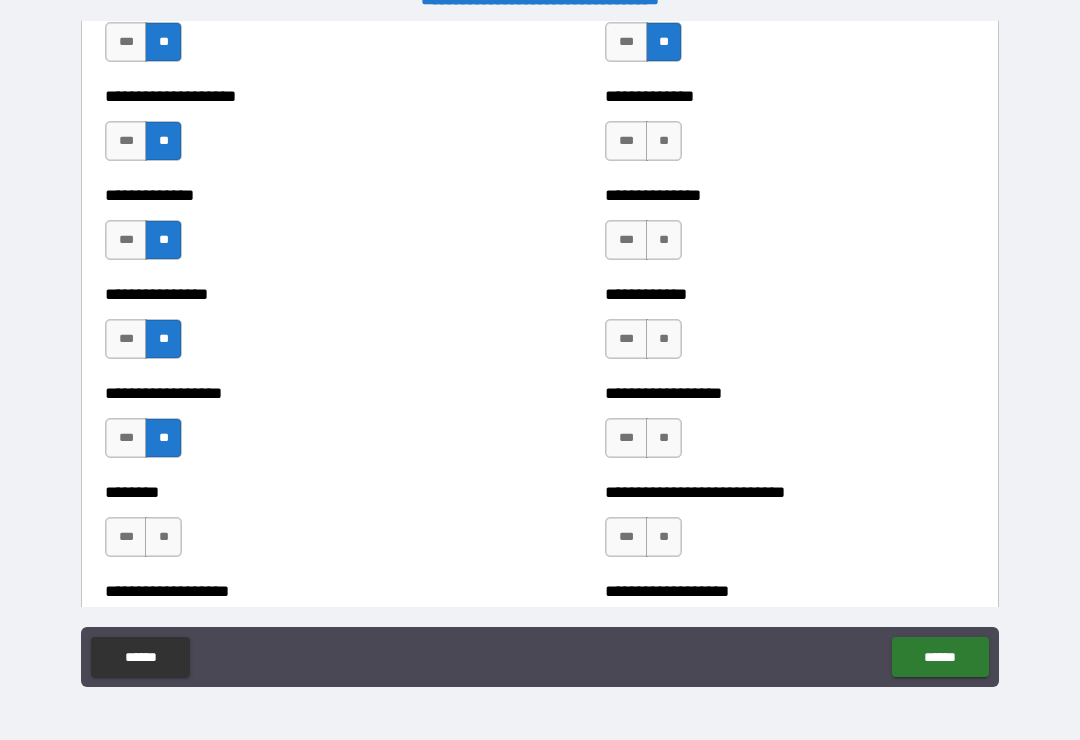 scroll, scrollTop: 4054, scrollLeft: 0, axis: vertical 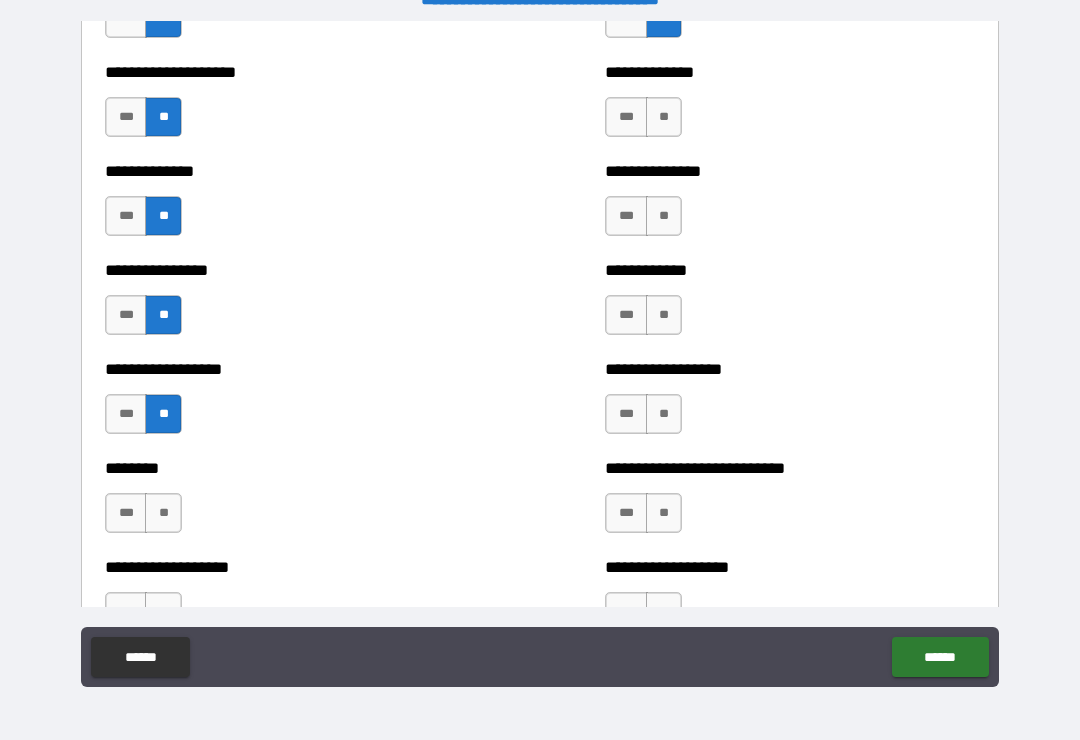 click on "**" at bounding box center (163, 513) 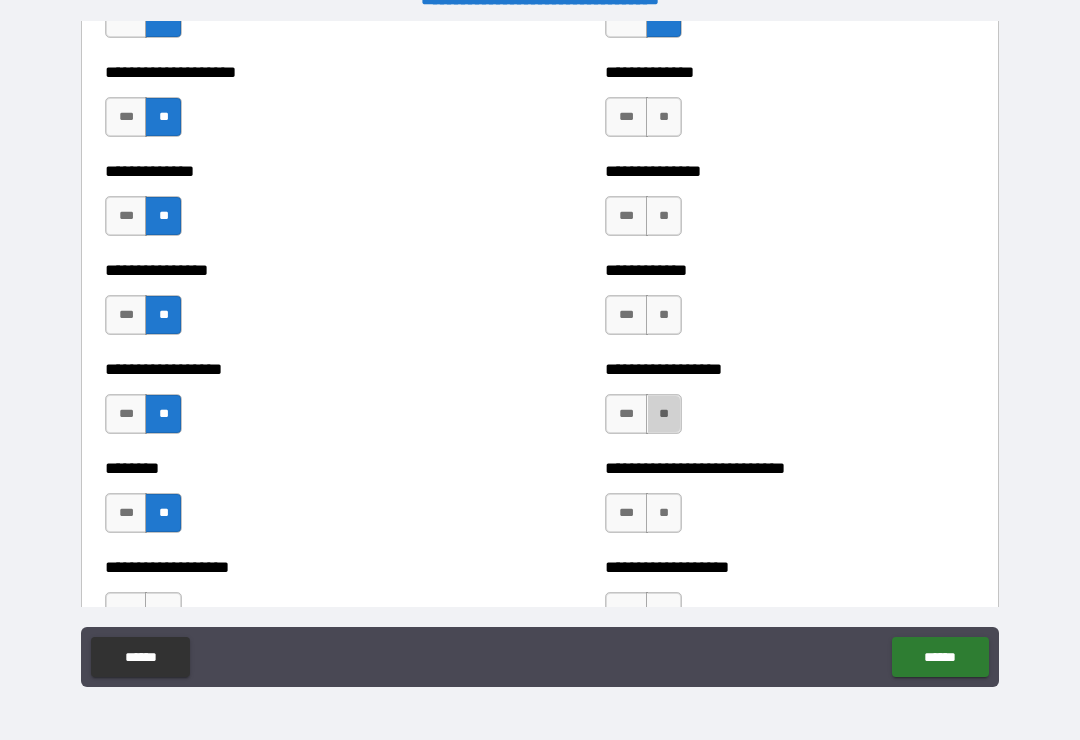 click on "**" at bounding box center (664, 414) 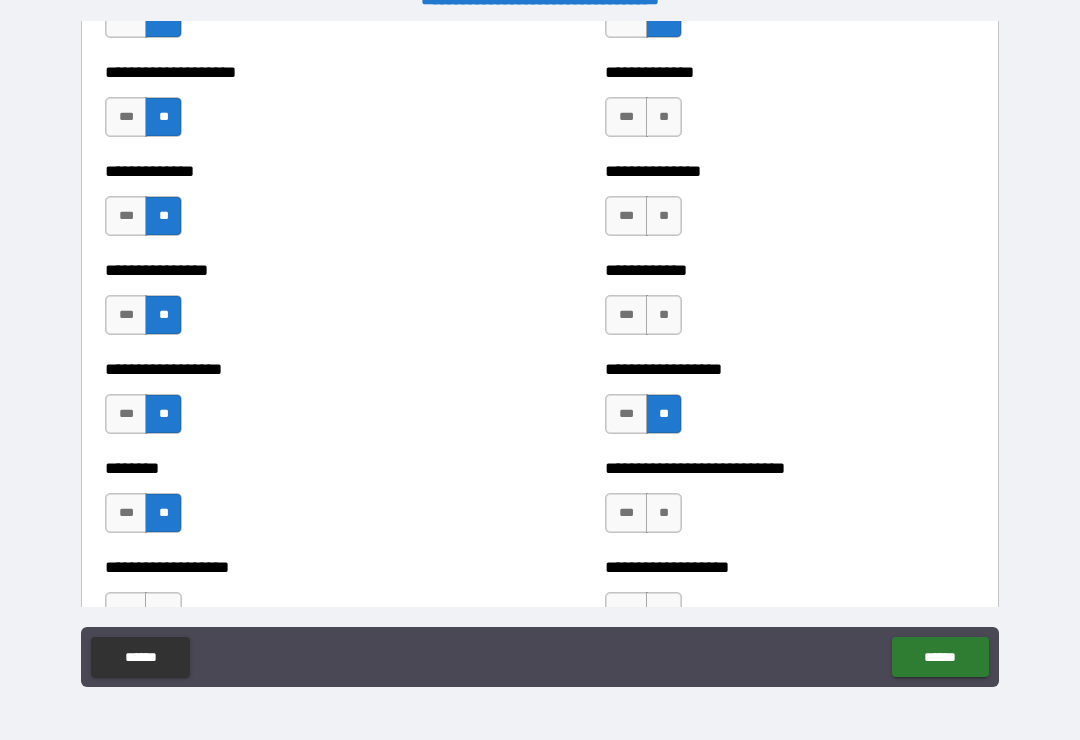 click on "**" at bounding box center (664, 315) 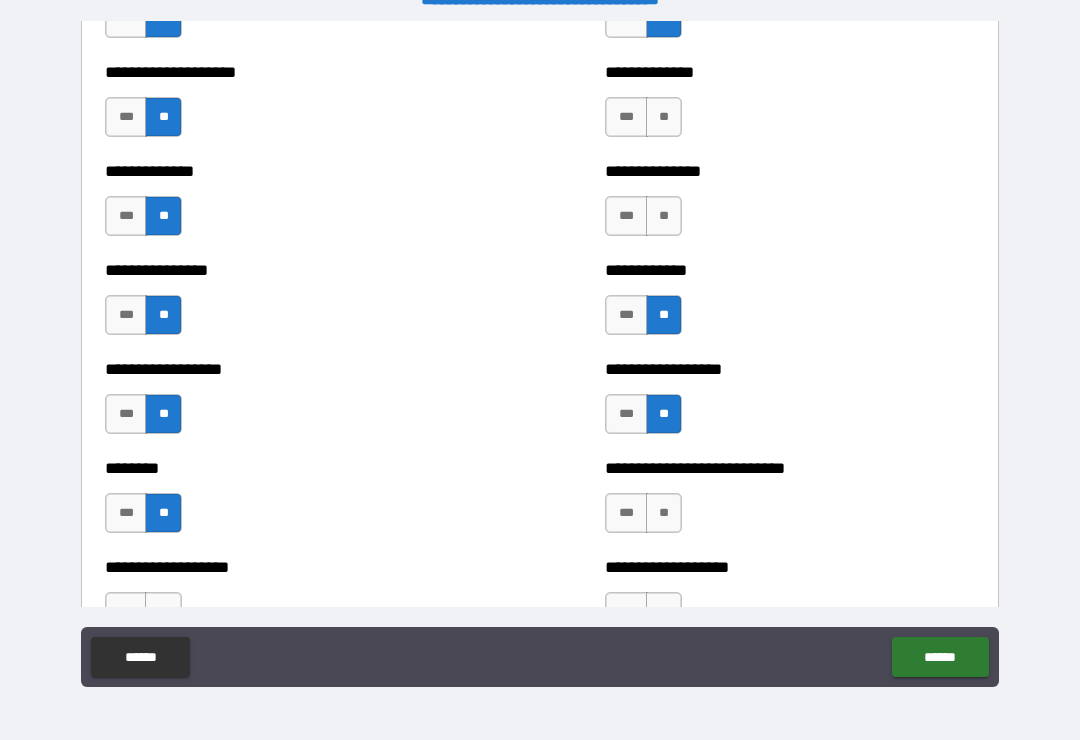 click on "**" at bounding box center (664, 216) 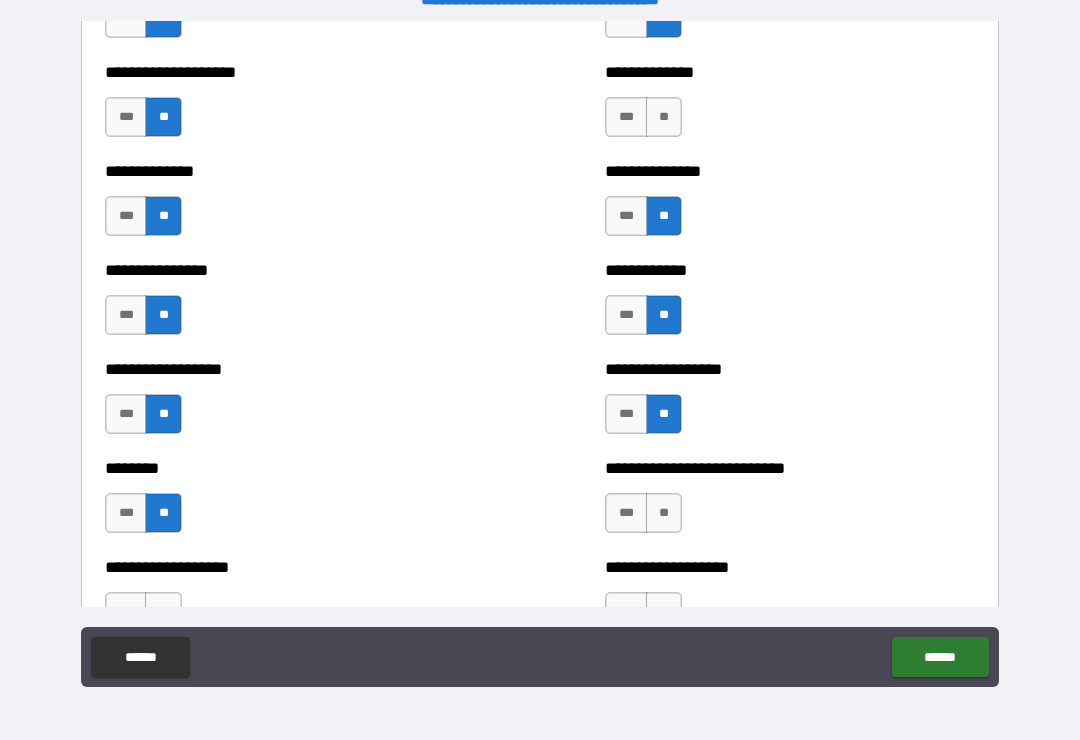 click on "**" at bounding box center (664, 117) 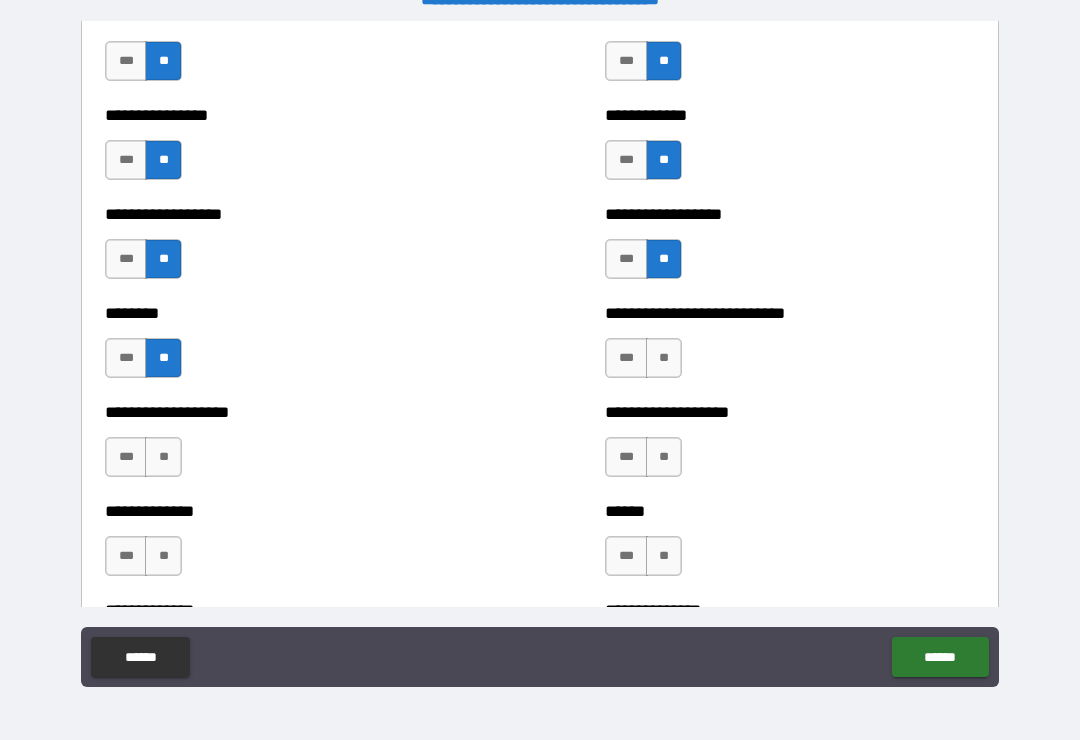 scroll, scrollTop: 4211, scrollLeft: 0, axis: vertical 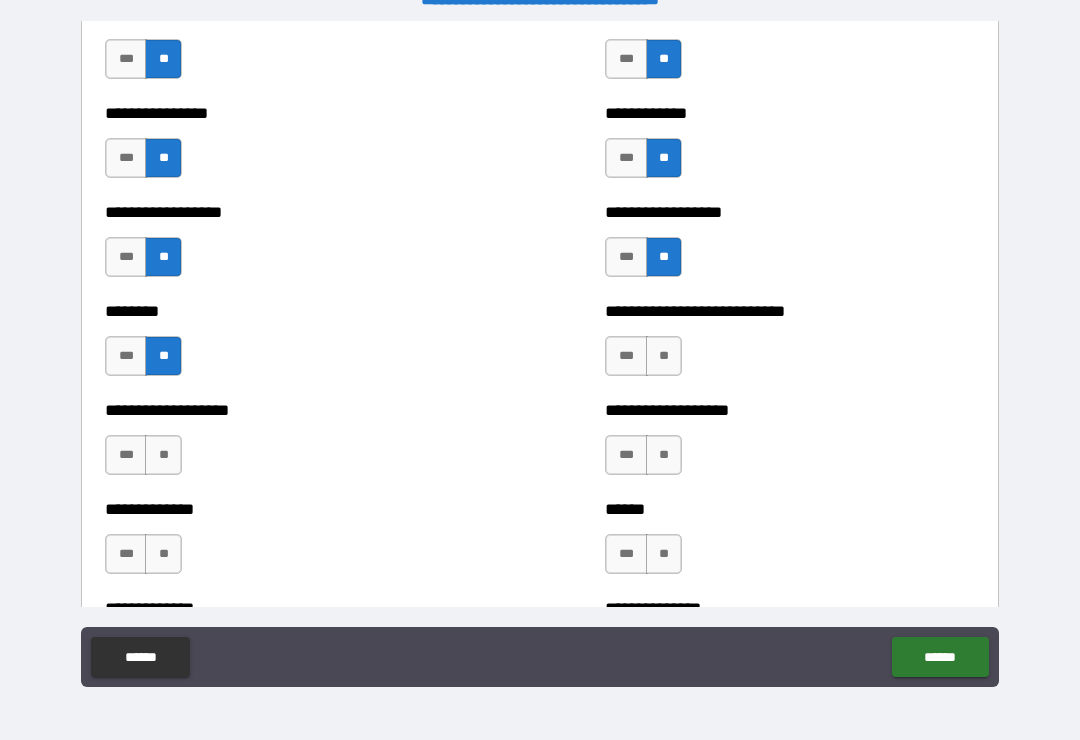 click on "**" at bounding box center (664, 356) 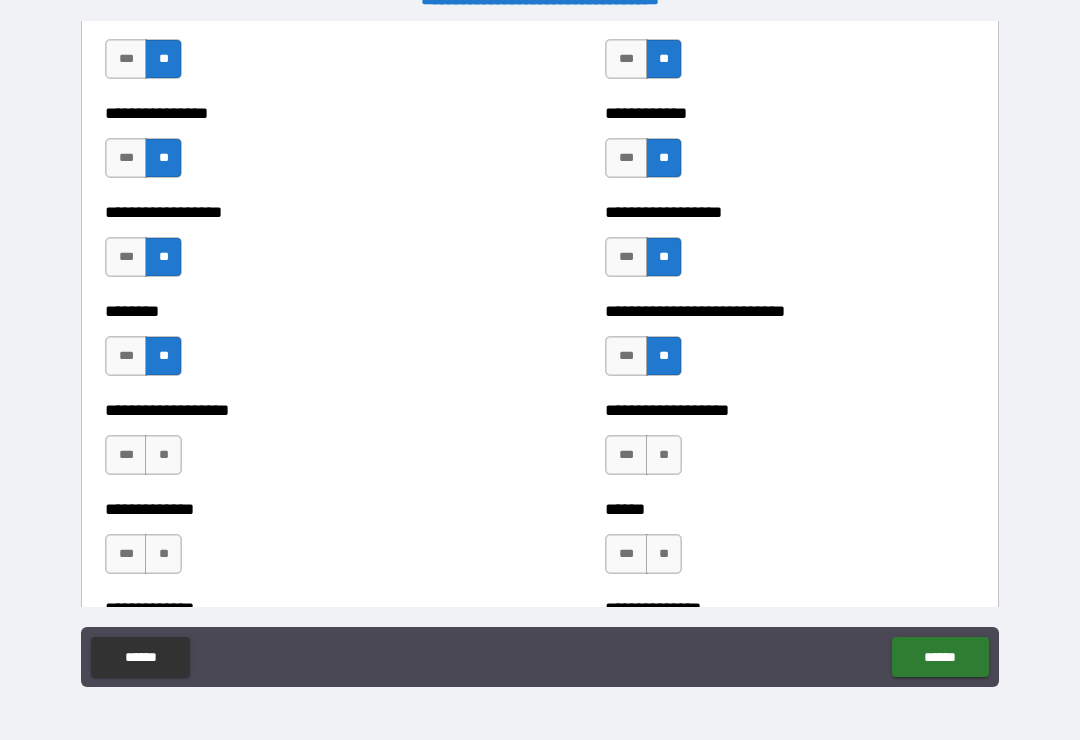 click on "**" at bounding box center (664, 455) 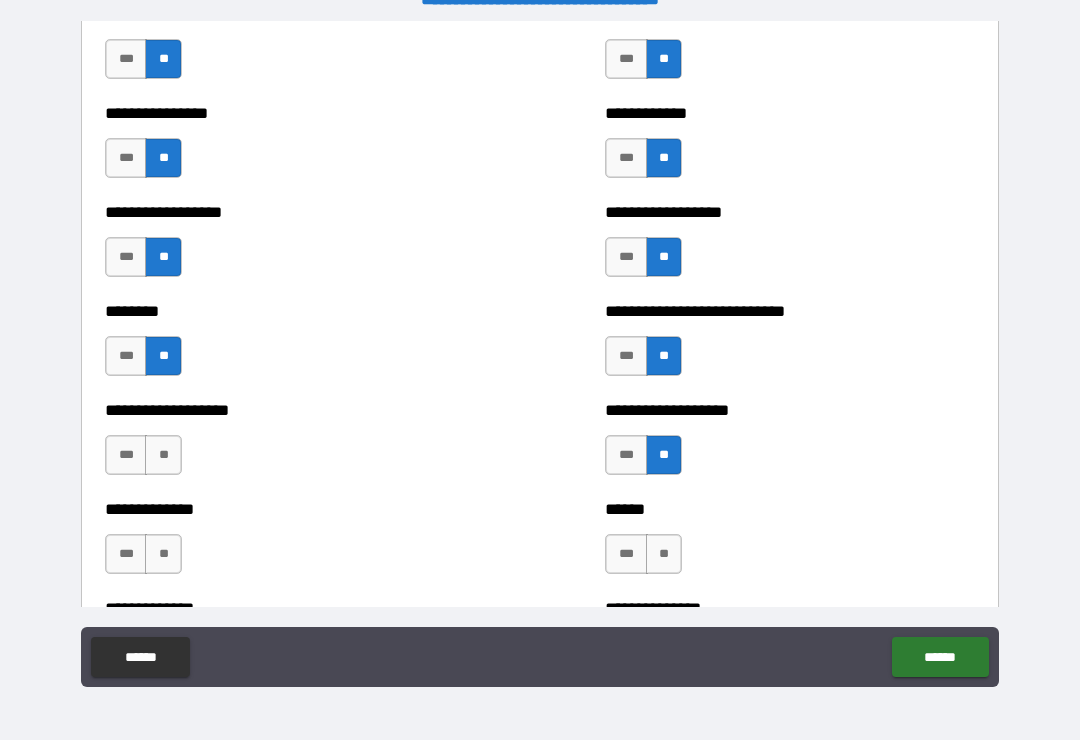 click on "**" at bounding box center (664, 554) 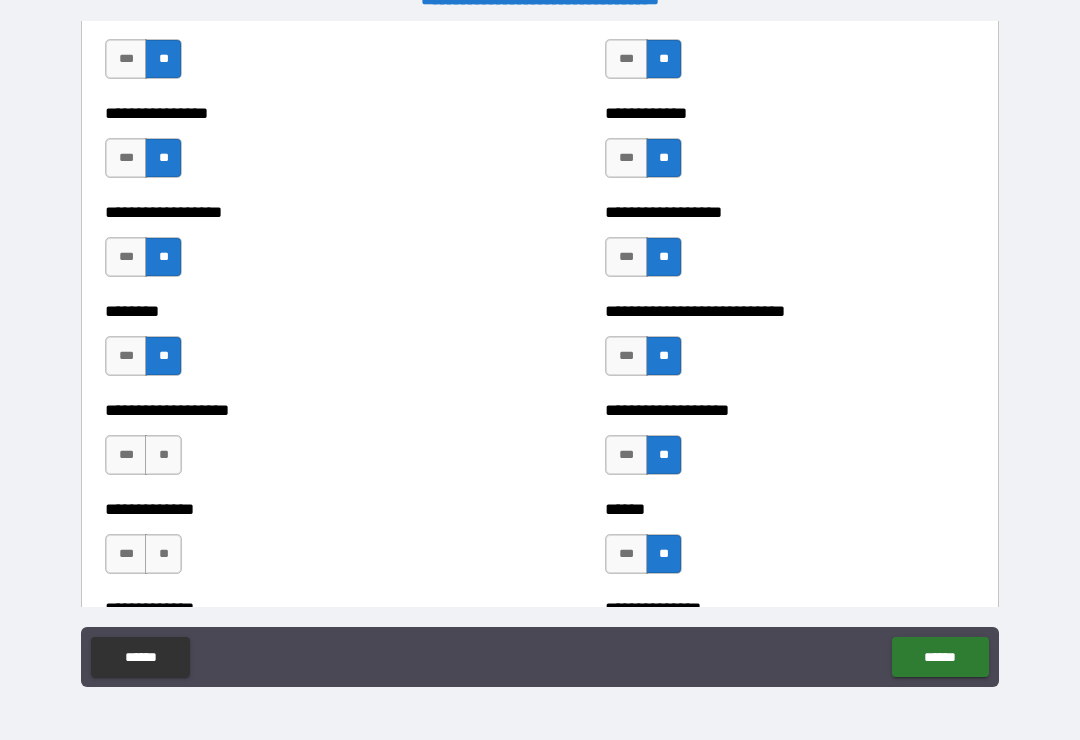 click on "**" at bounding box center (163, 455) 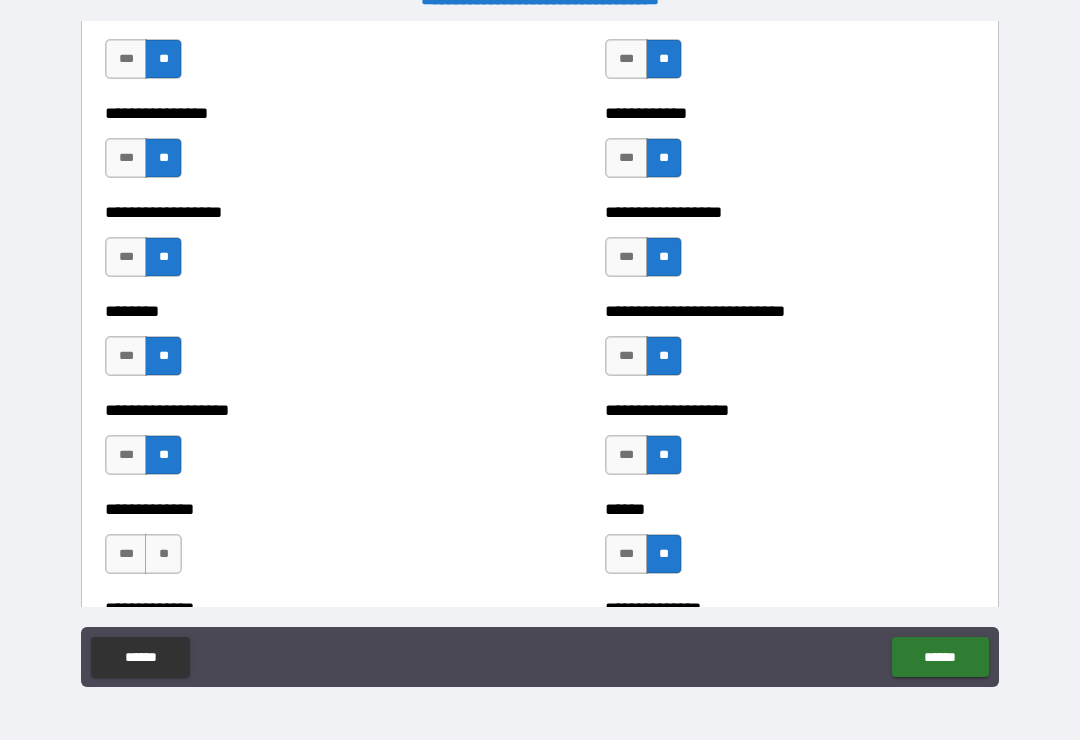 click on "**" at bounding box center [163, 554] 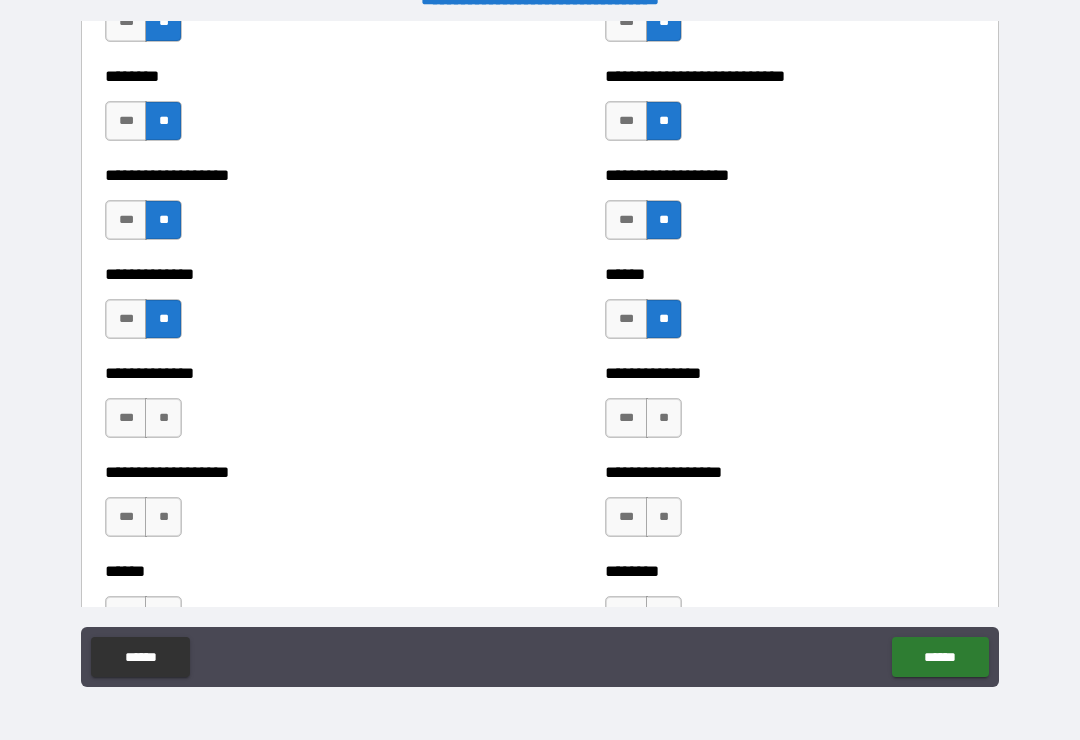 scroll, scrollTop: 4469, scrollLeft: 0, axis: vertical 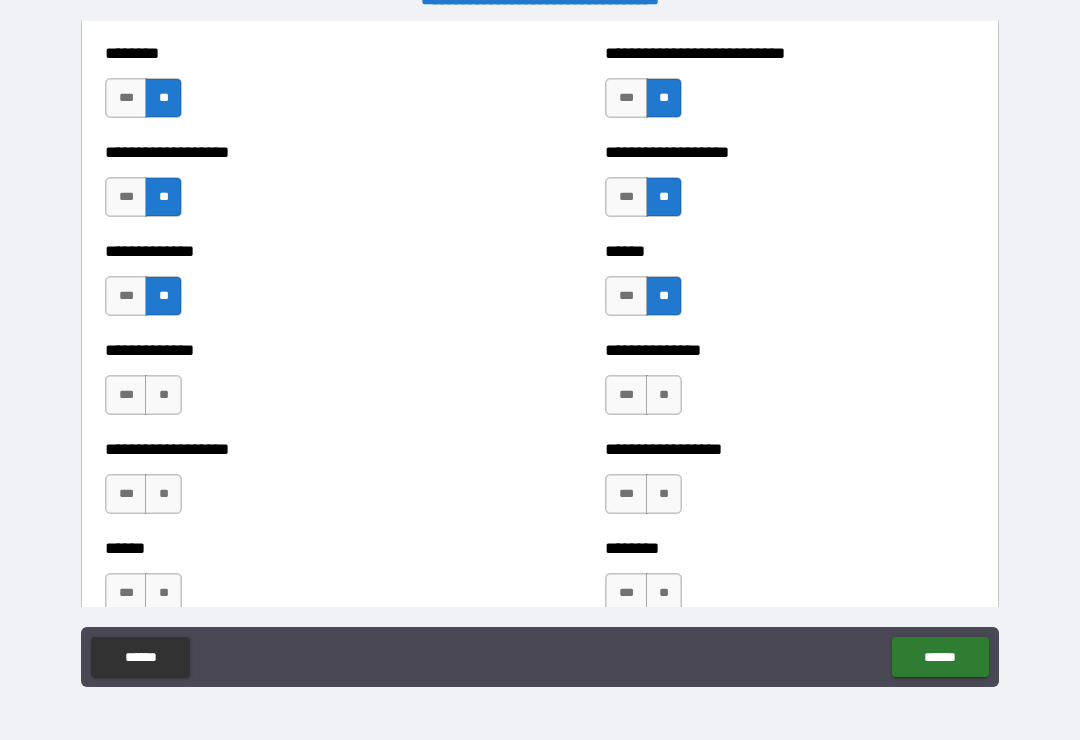 click on "**" at bounding box center (163, 395) 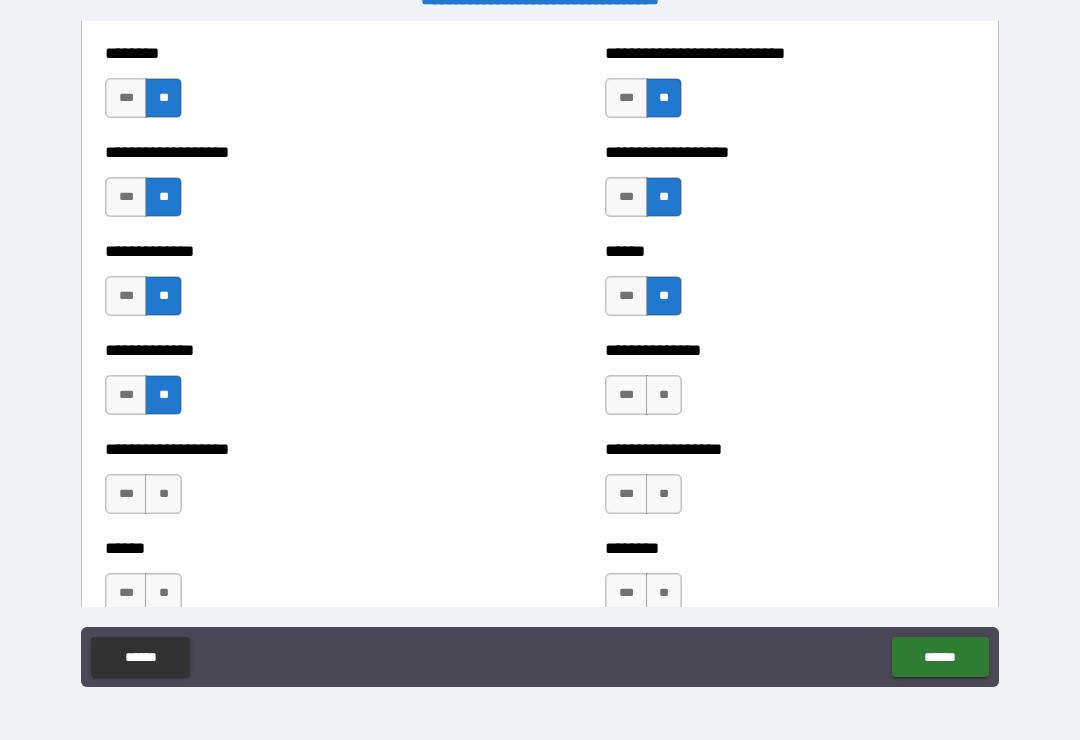 click on "**" at bounding box center [664, 395] 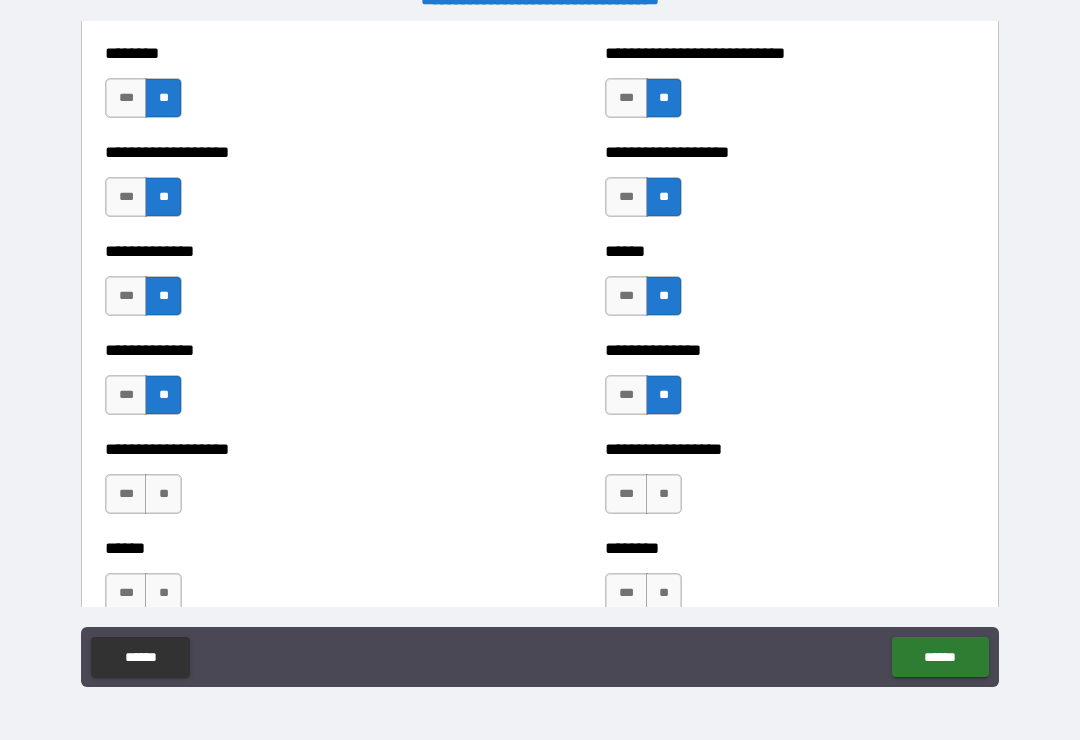 click on "**" at bounding box center [664, 494] 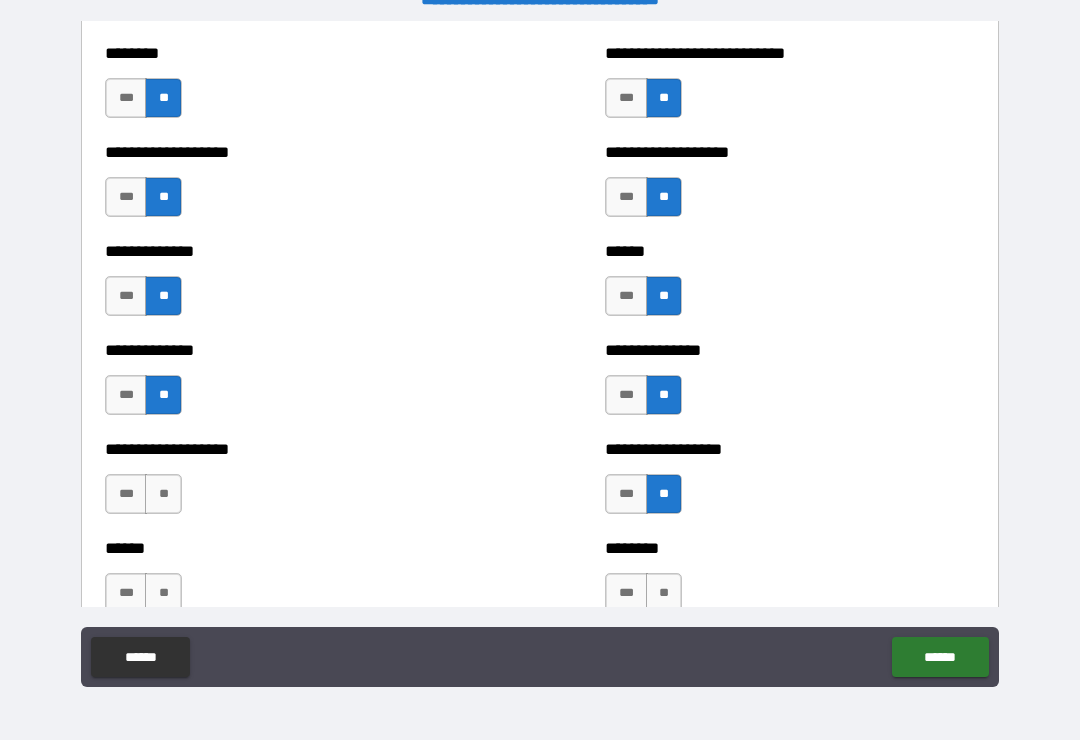 click on "**" at bounding box center (664, 593) 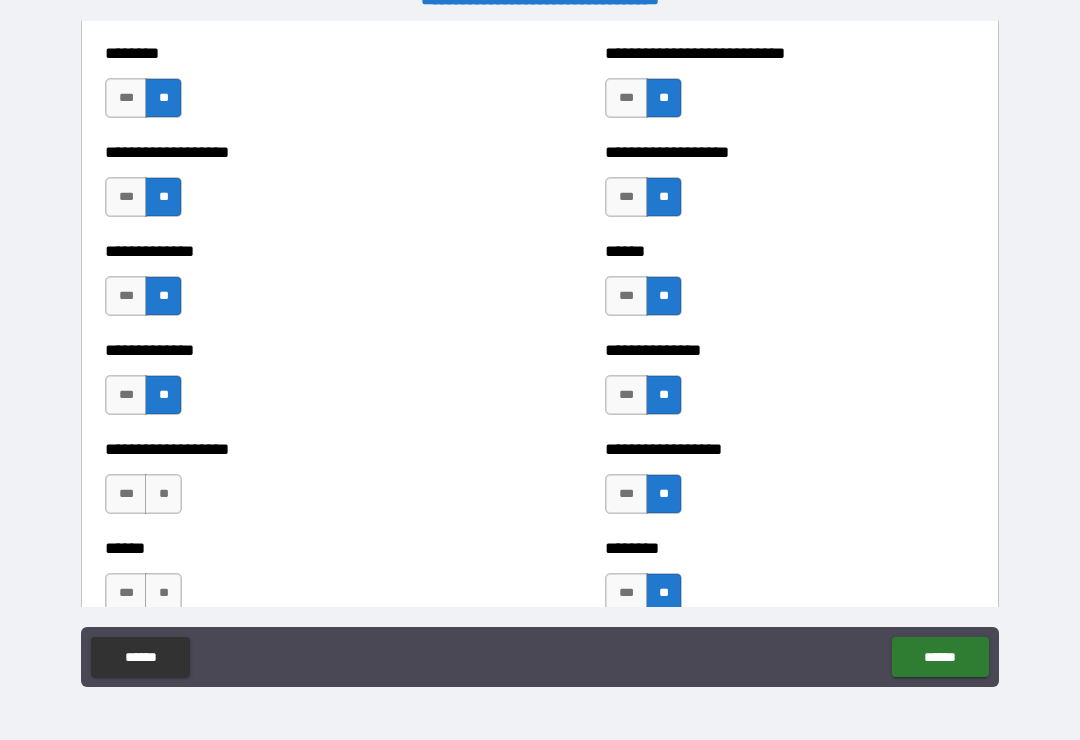 click on "**" at bounding box center (163, 494) 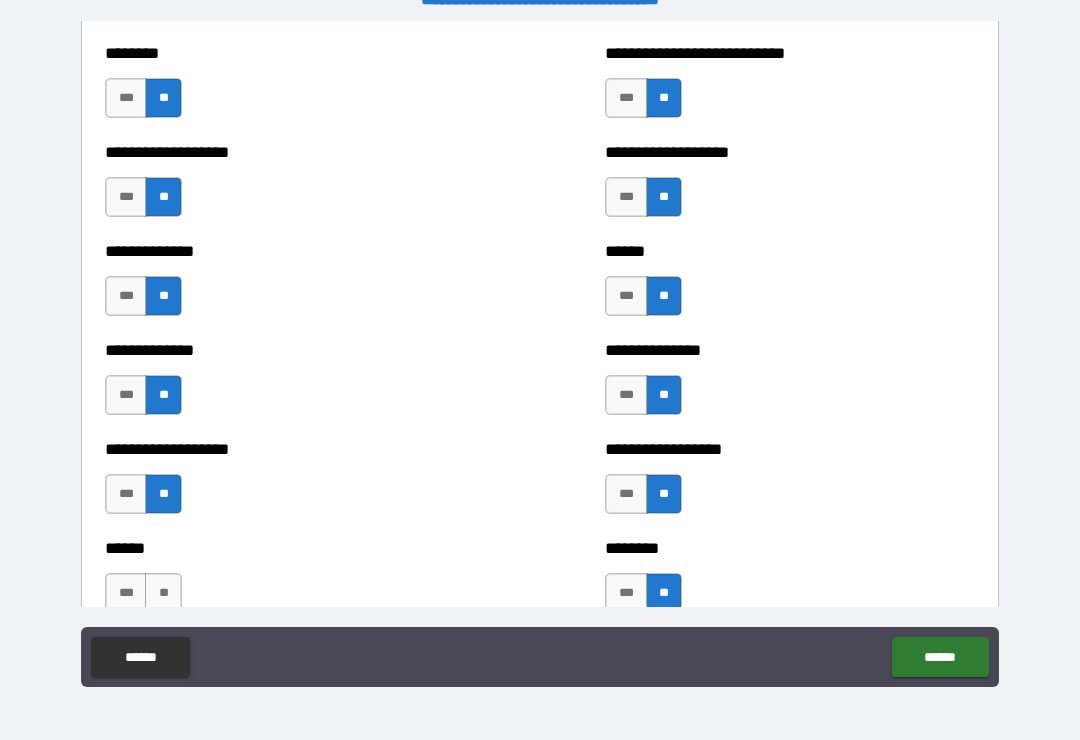 click on "**" at bounding box center [163, 593] 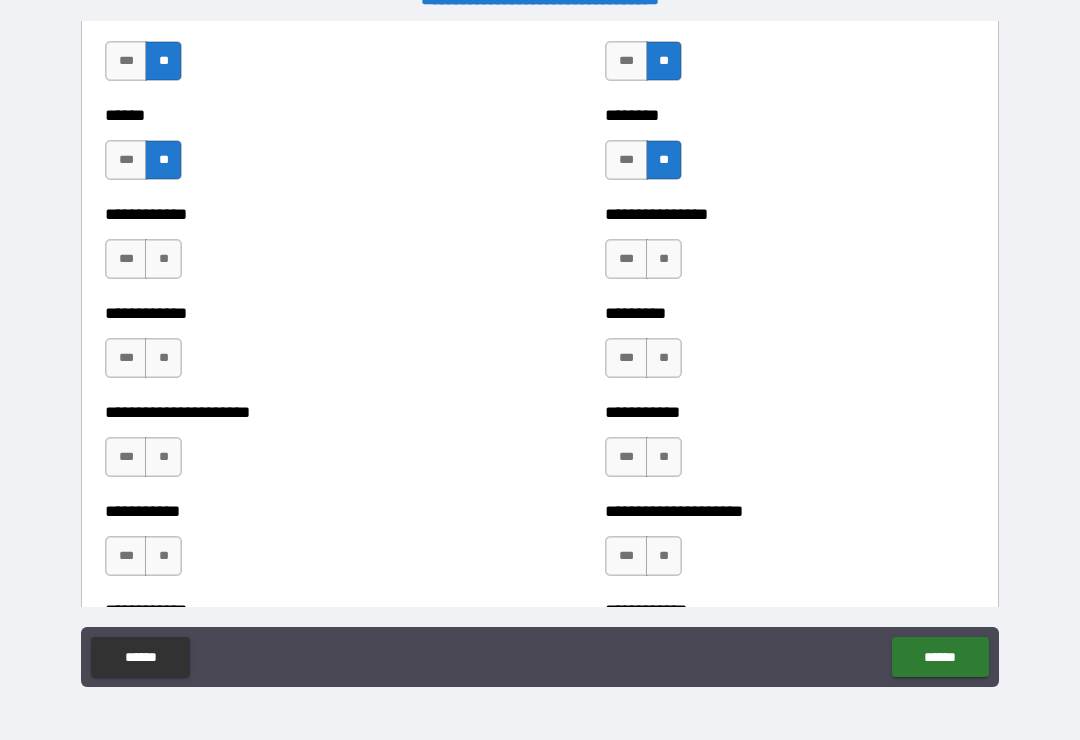 scroll, scrollTop: 4903, scrollLeft: 0, axis: vertical 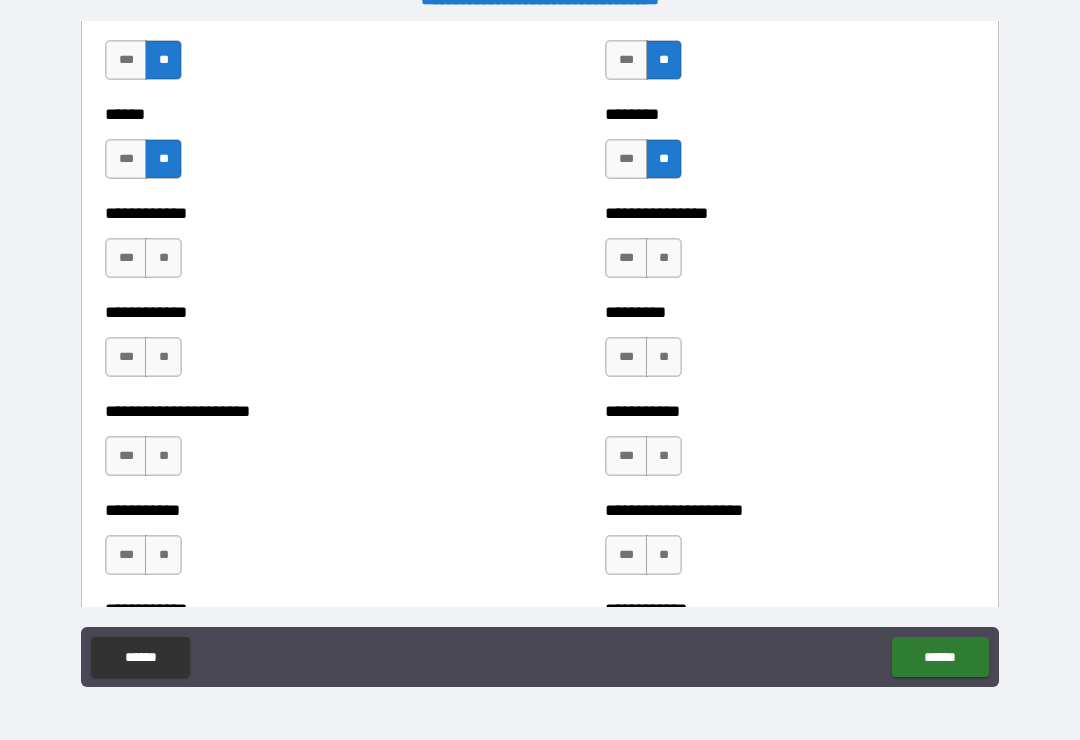 click on "**" at bounding box center (163, 357) 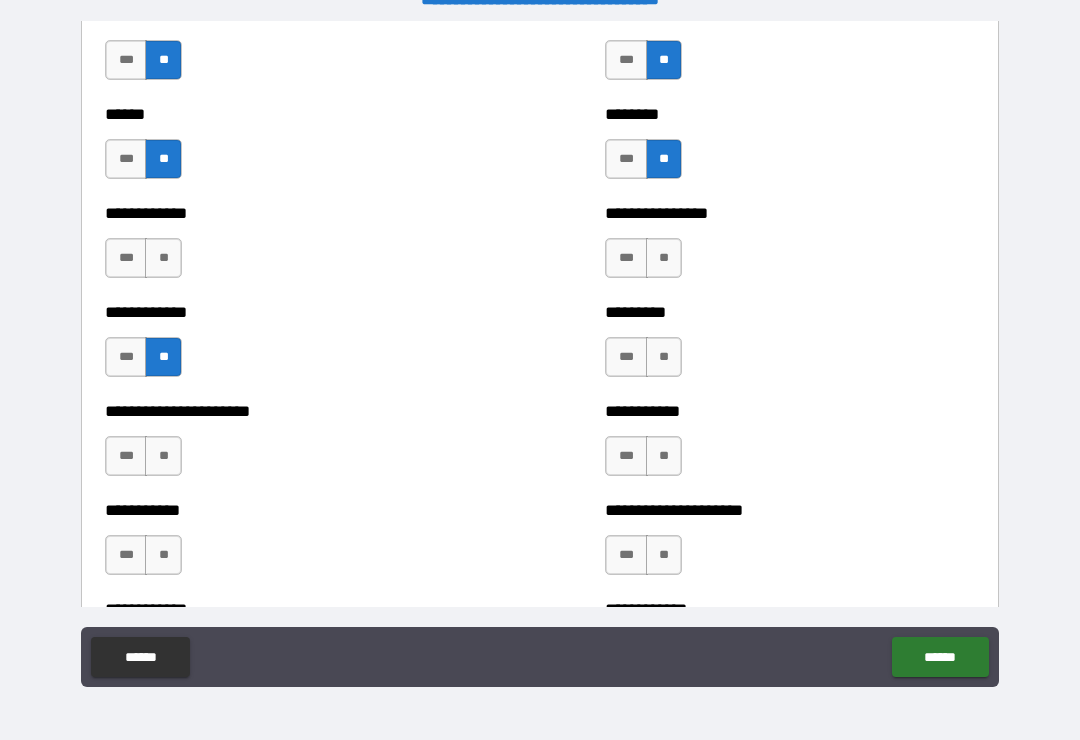 click on "**" at bounding box center (163, 258) 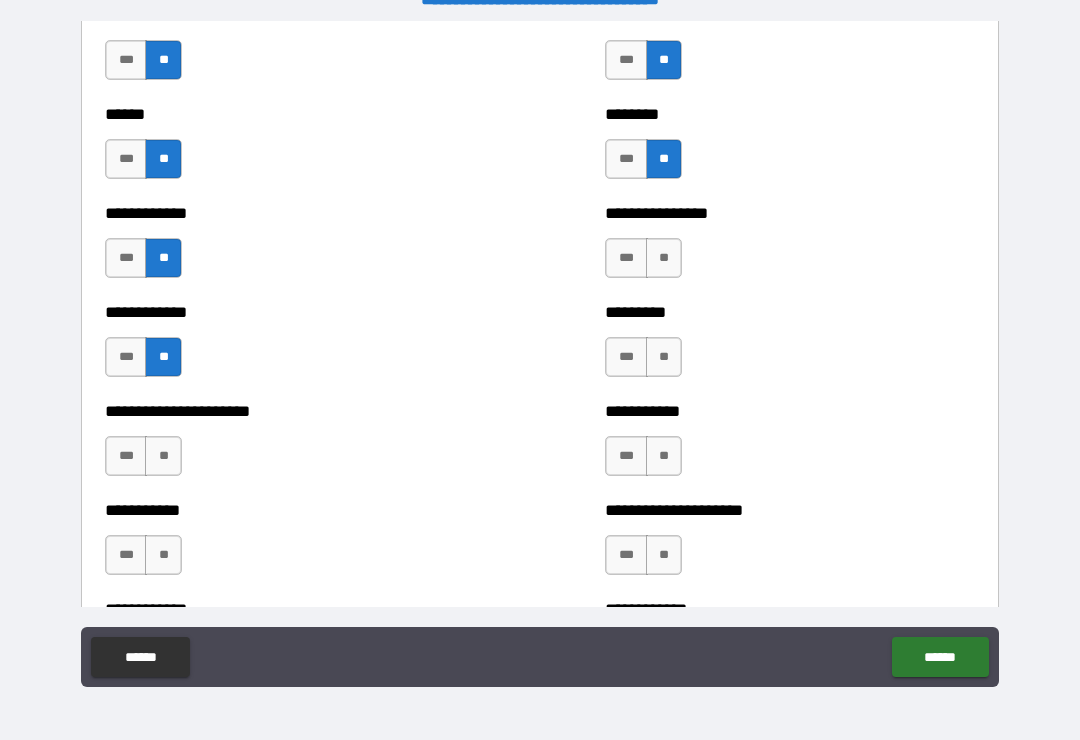 click on "**" at bounding box center (163, 456) 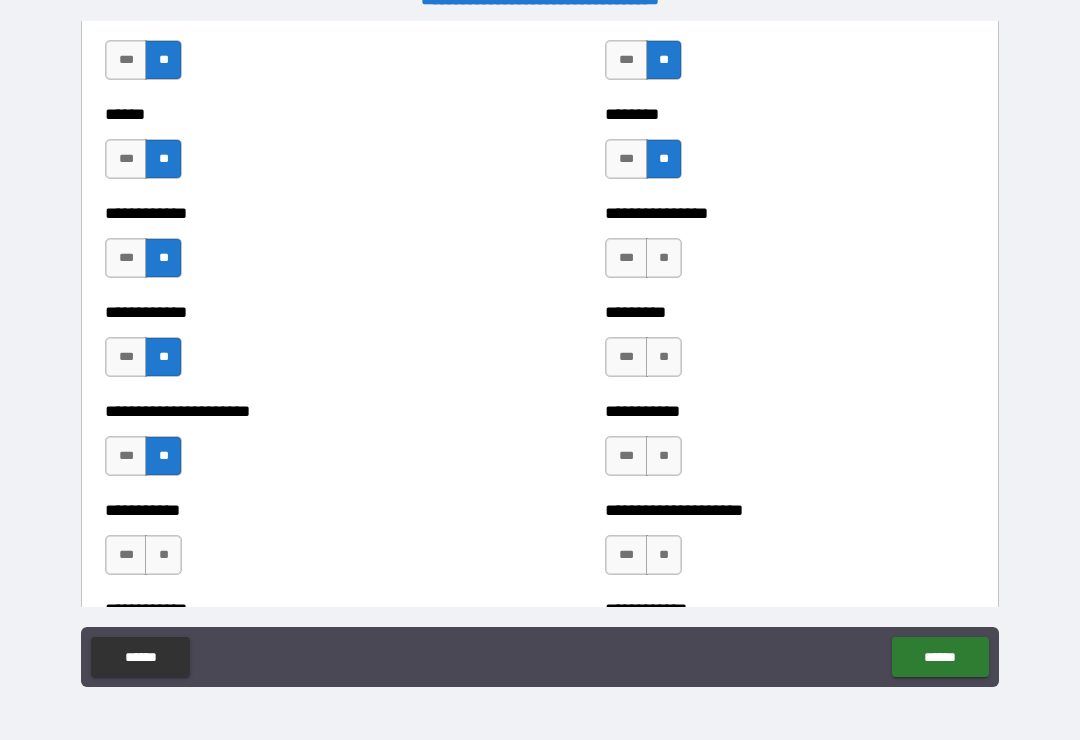 click on "**" at bounding box center (163, 555) 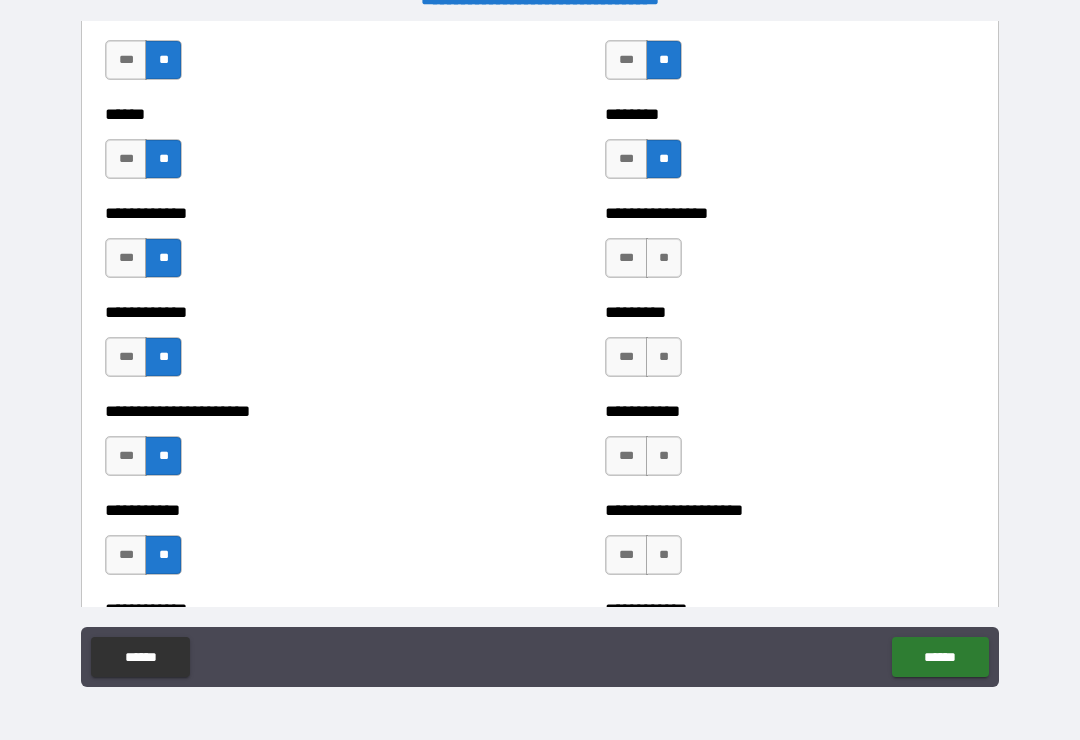 click on "**" at bounding box center (664, 555) 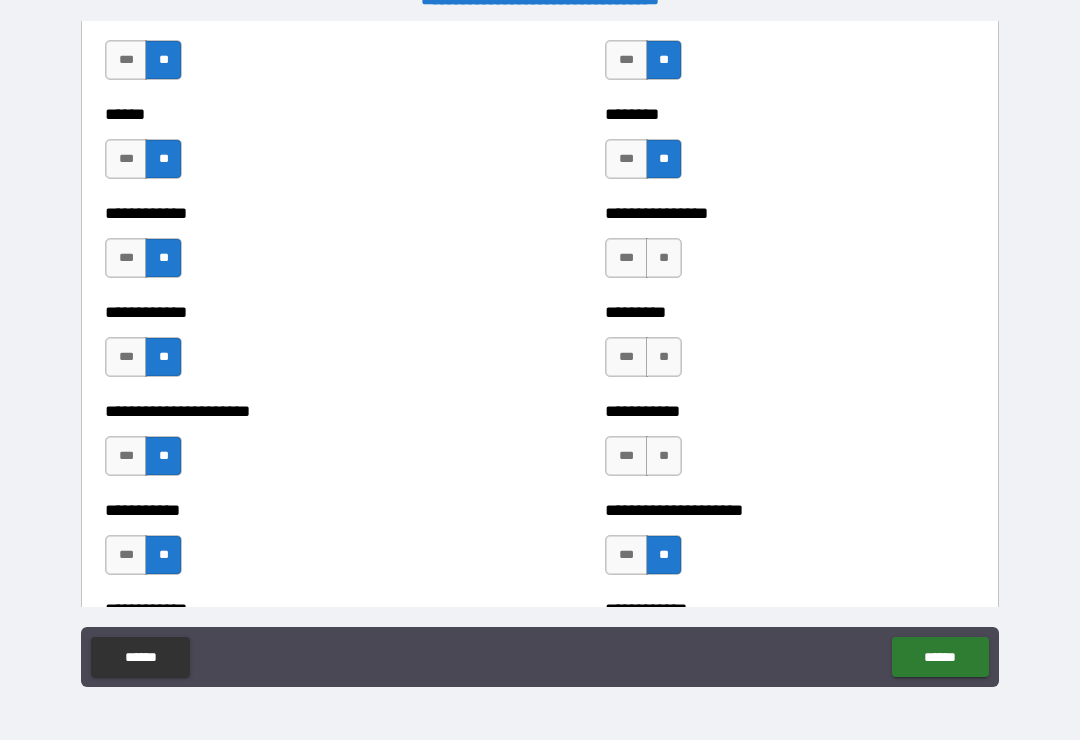 click on "**" at bounding box center (664, 456) 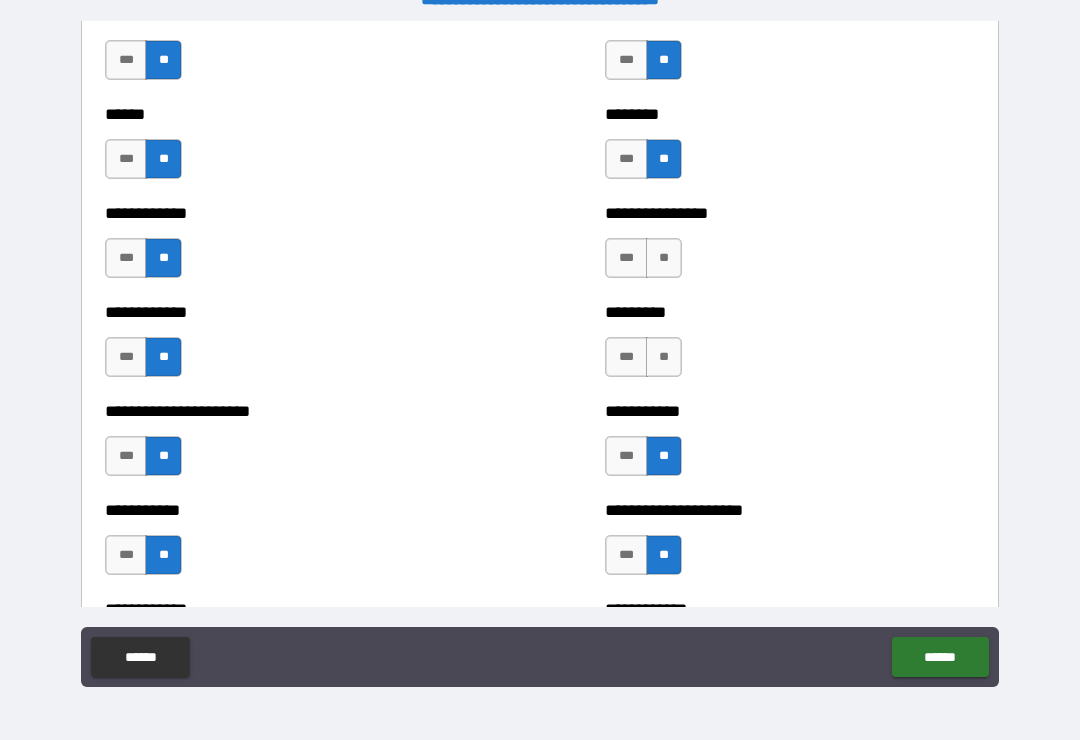 click on "**" at bounding box center [664, 357] 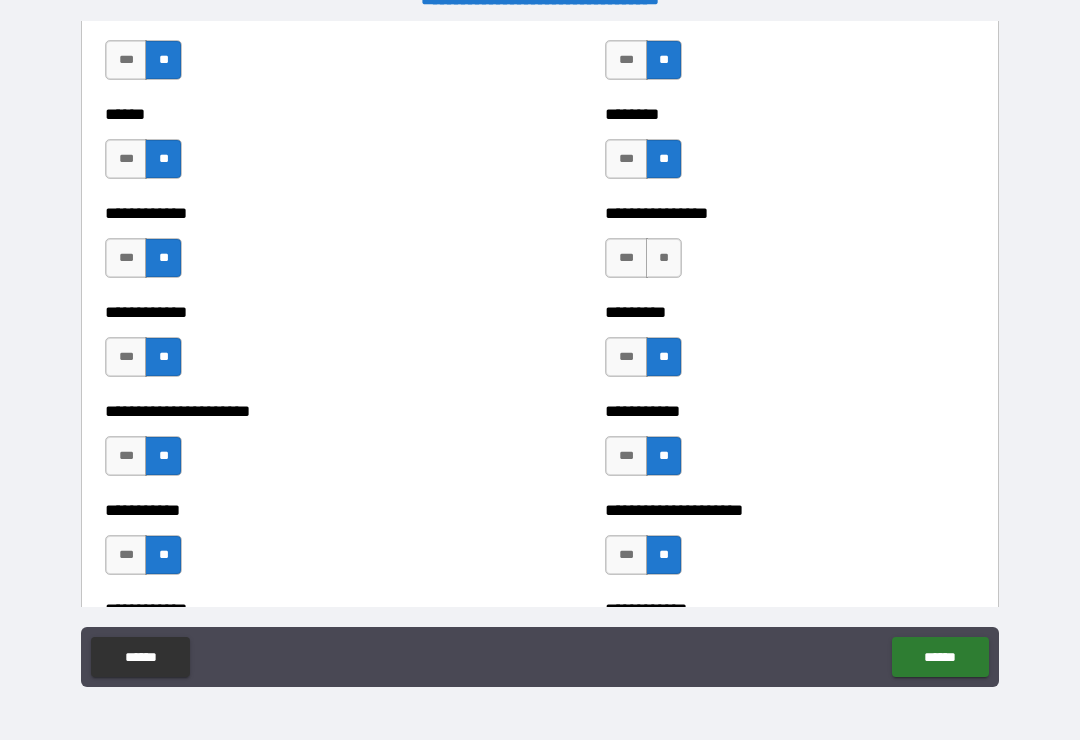 click on "**" at bounding box center (664, 258) 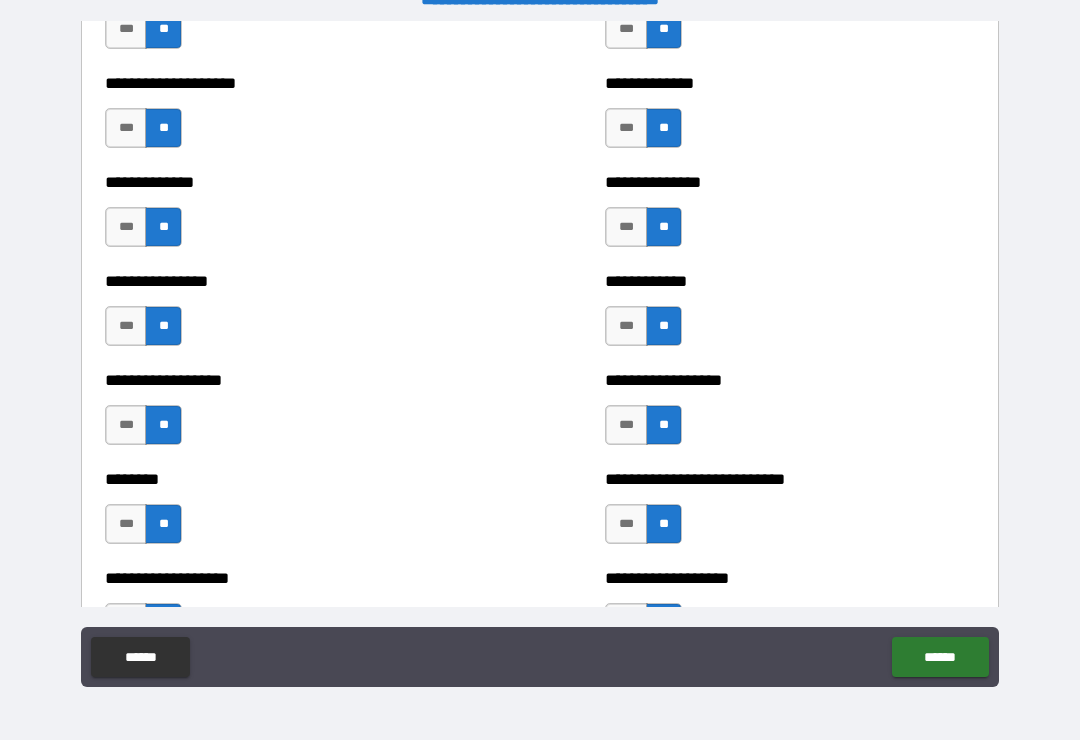scroll, scrollTop: 4044, scrollLeft: 0, axis: vertical 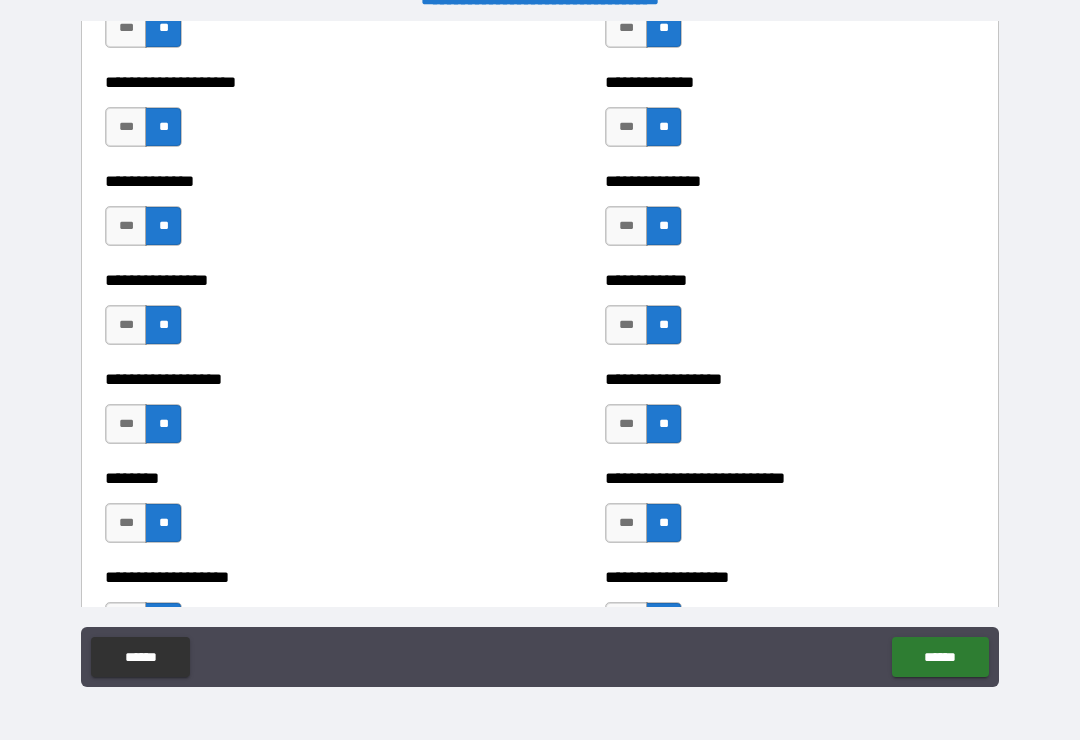 click on "***" at bounding box center (126, 325) 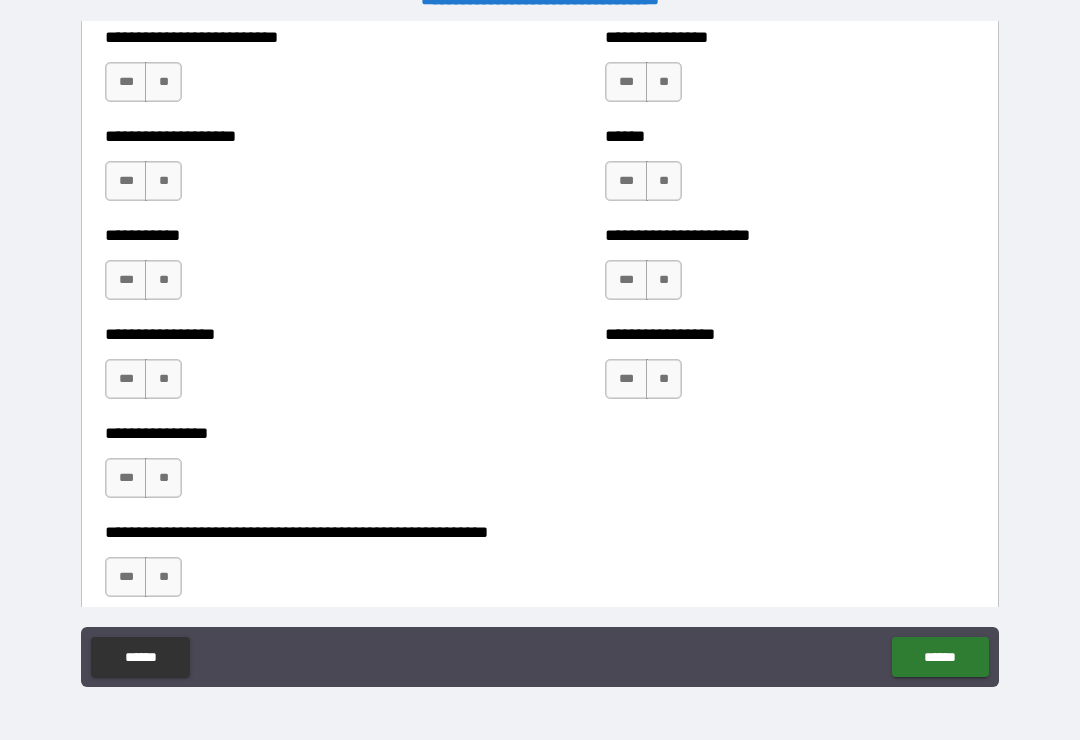 scroll, scrollTop: 5716, scrollLeft: 0, axis: vertical 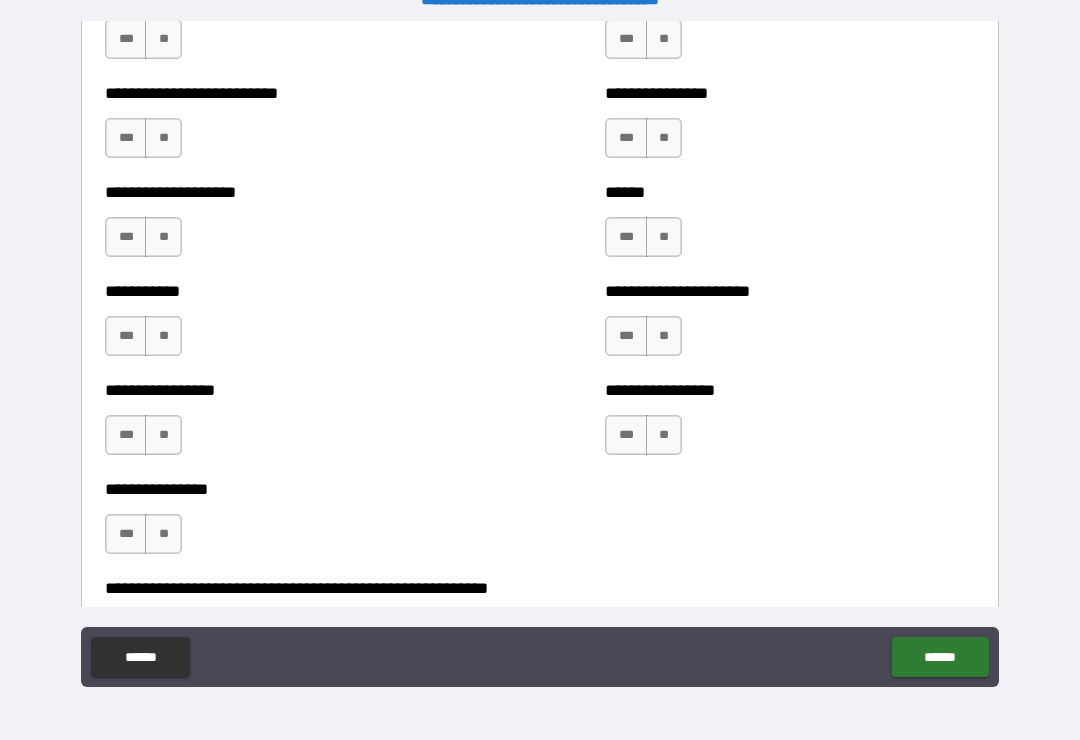 click on "**" at bounding box center [163, 534] 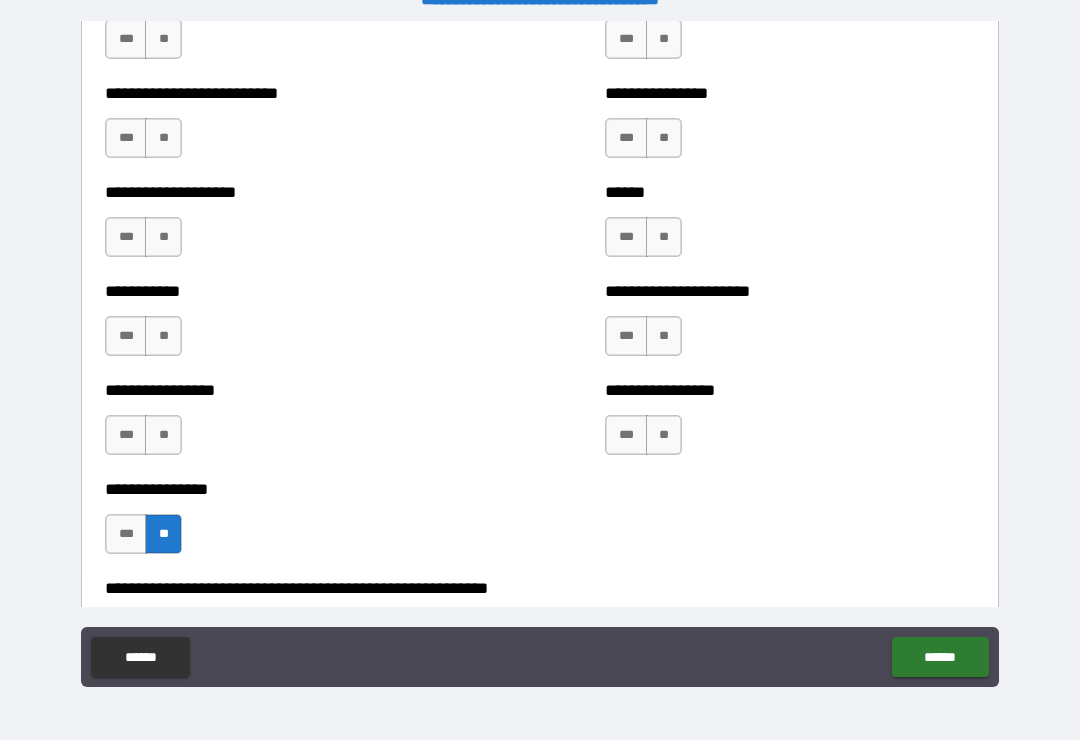 click on "**" at bounding box center [163, 435] 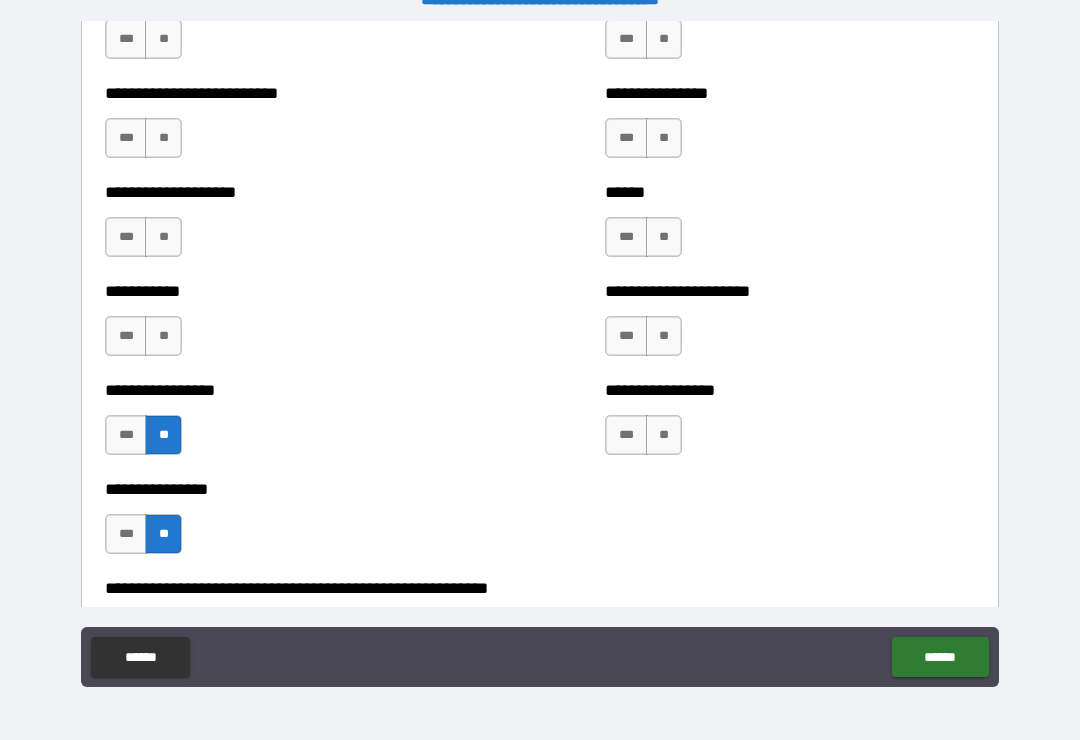 click on "**" at bounding box center (163, 336) 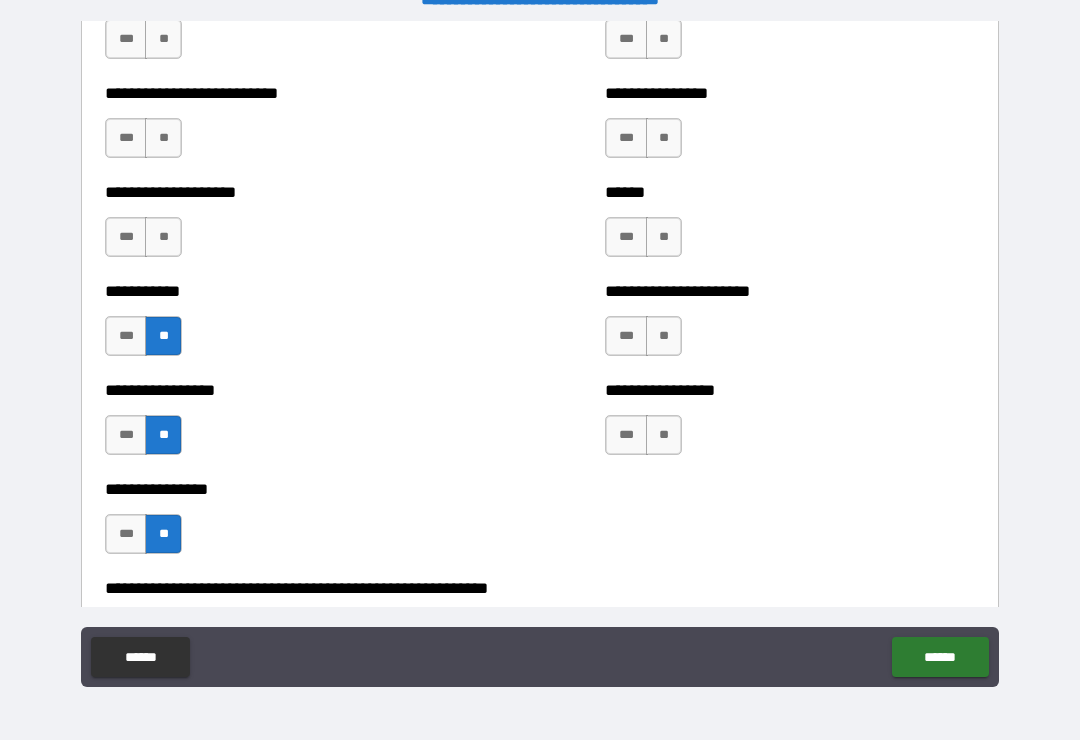 click on "**" at bounding box center (163, 237) 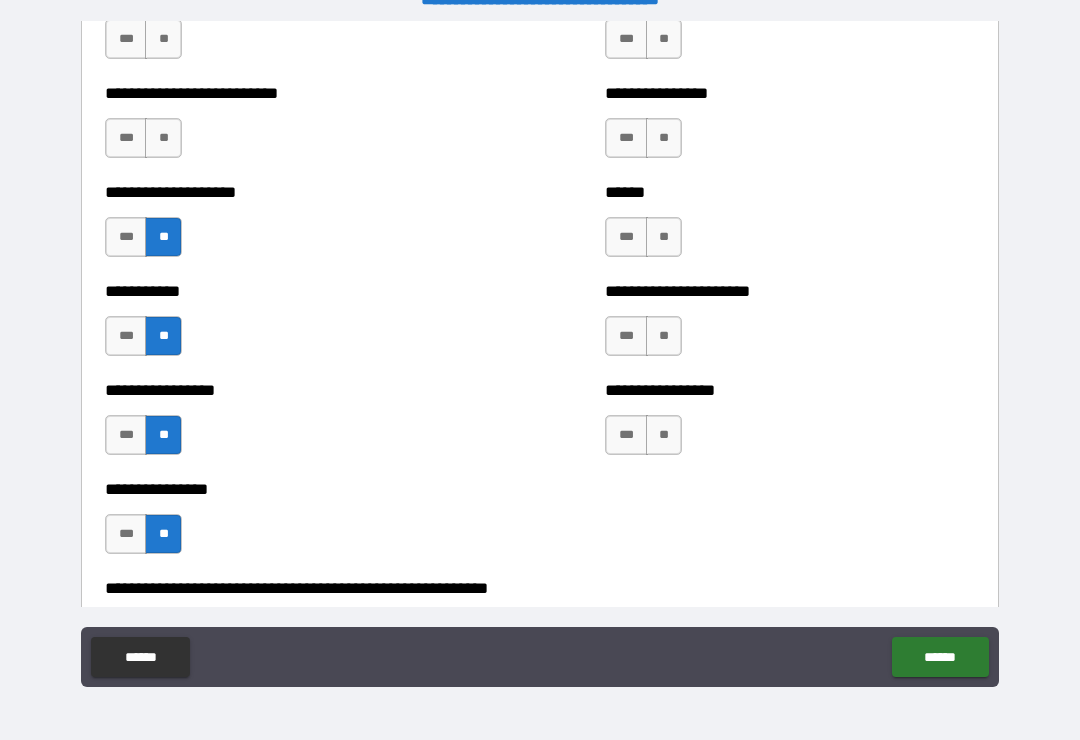 click on "**" at bounding box center [163, 138] 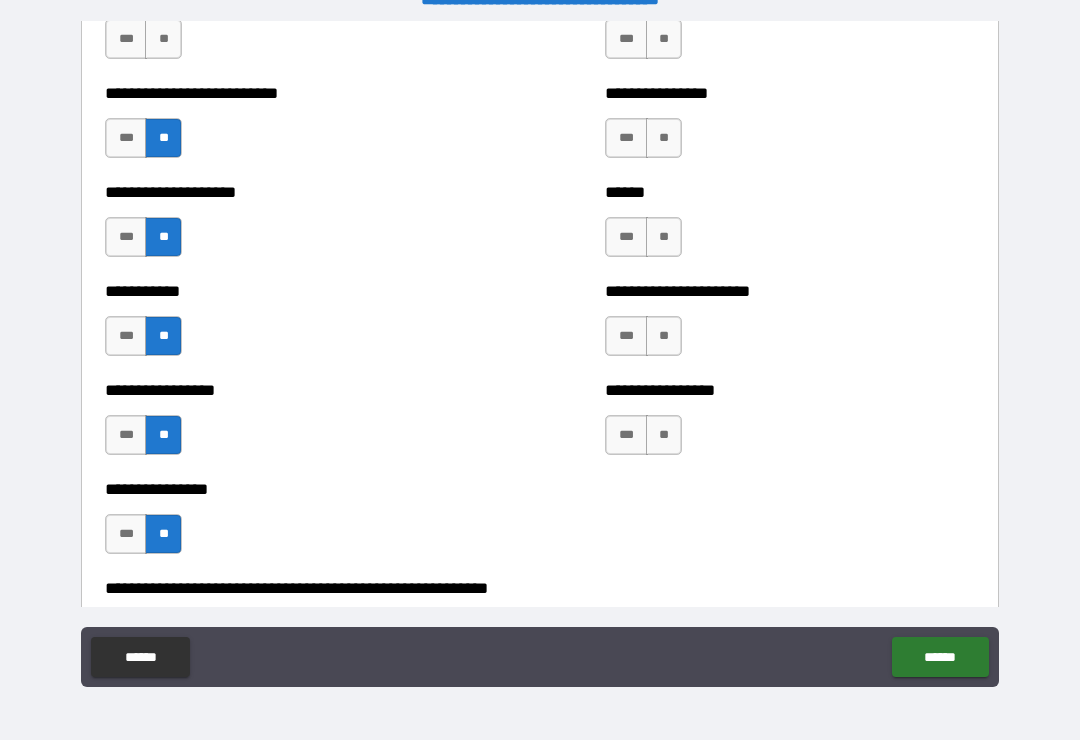 click on "**" at bounding box center [664, 435] 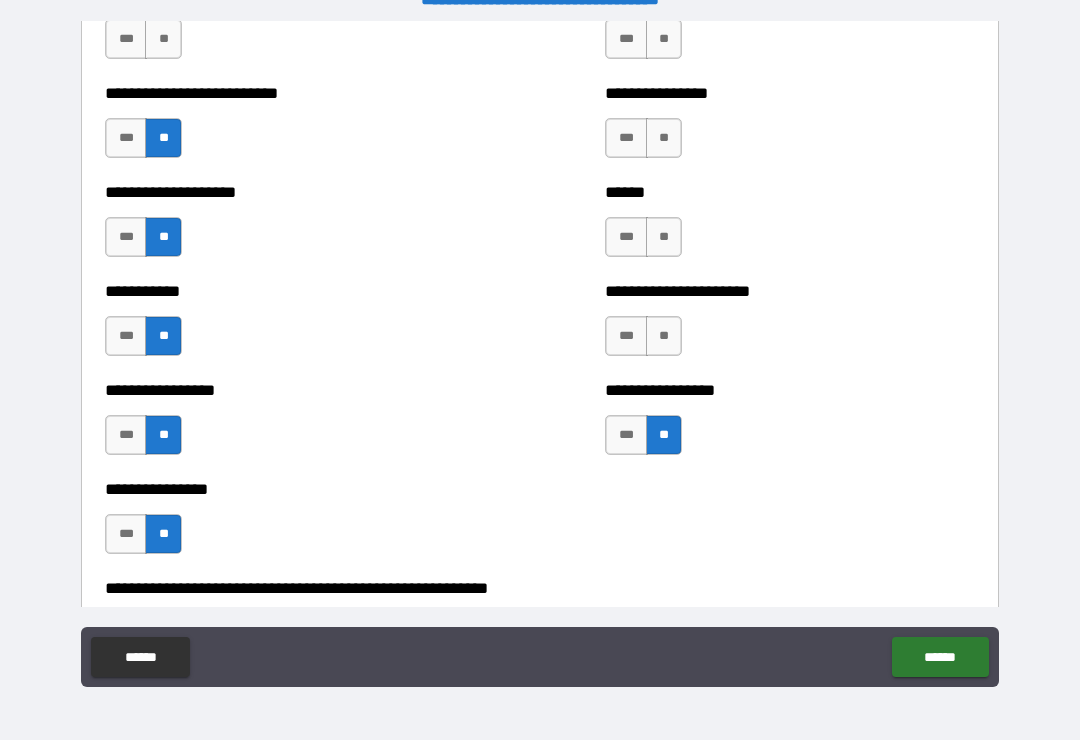click on "***" at bounding box center (626, 336) 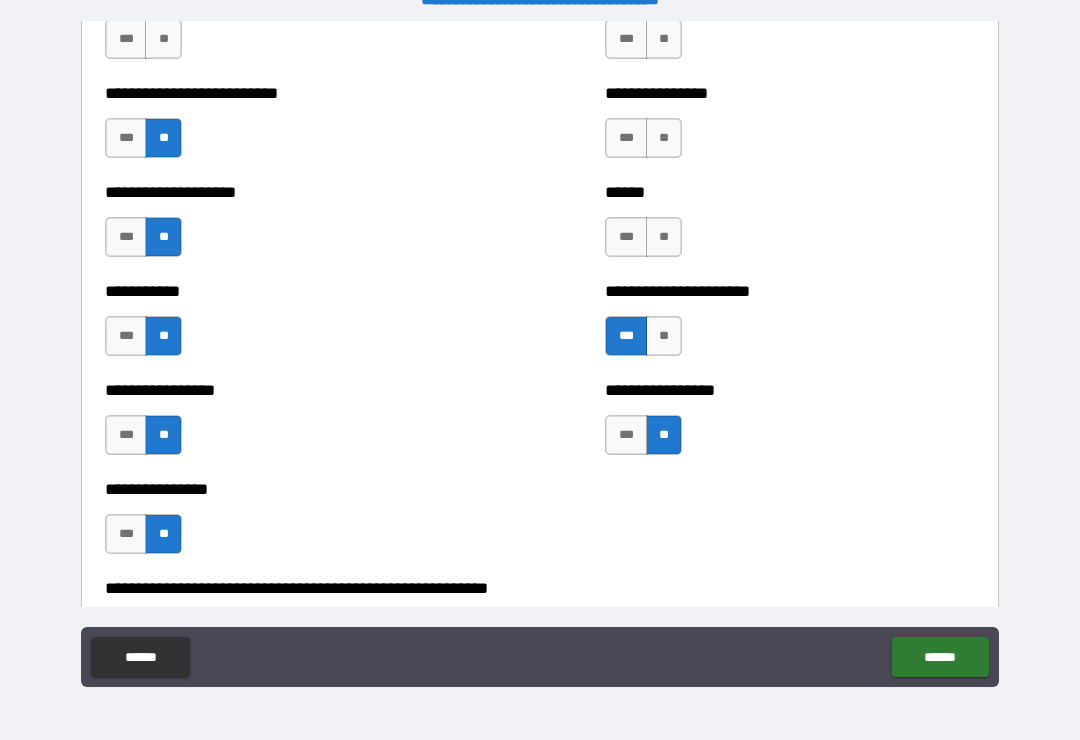 click on "**" at bounding box center (664, 237) 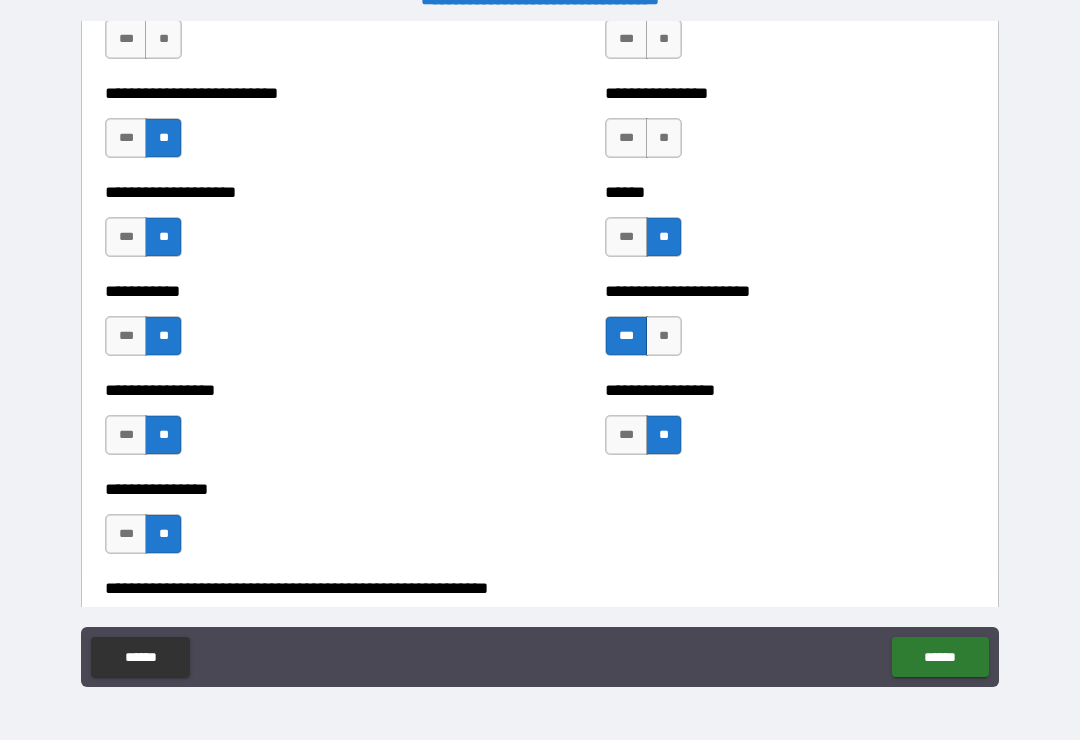 click on "**" at bounding box center (664, 138) 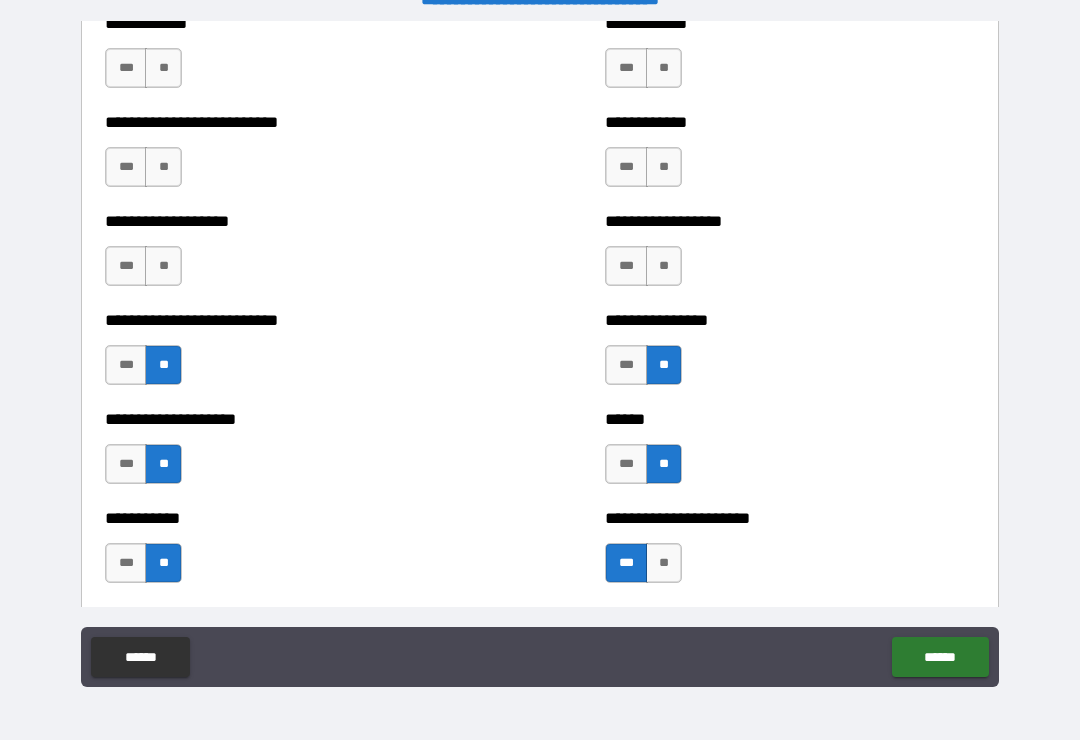 scroll, scrollTop: 5484, scrollLeft: 0, axis: vertical 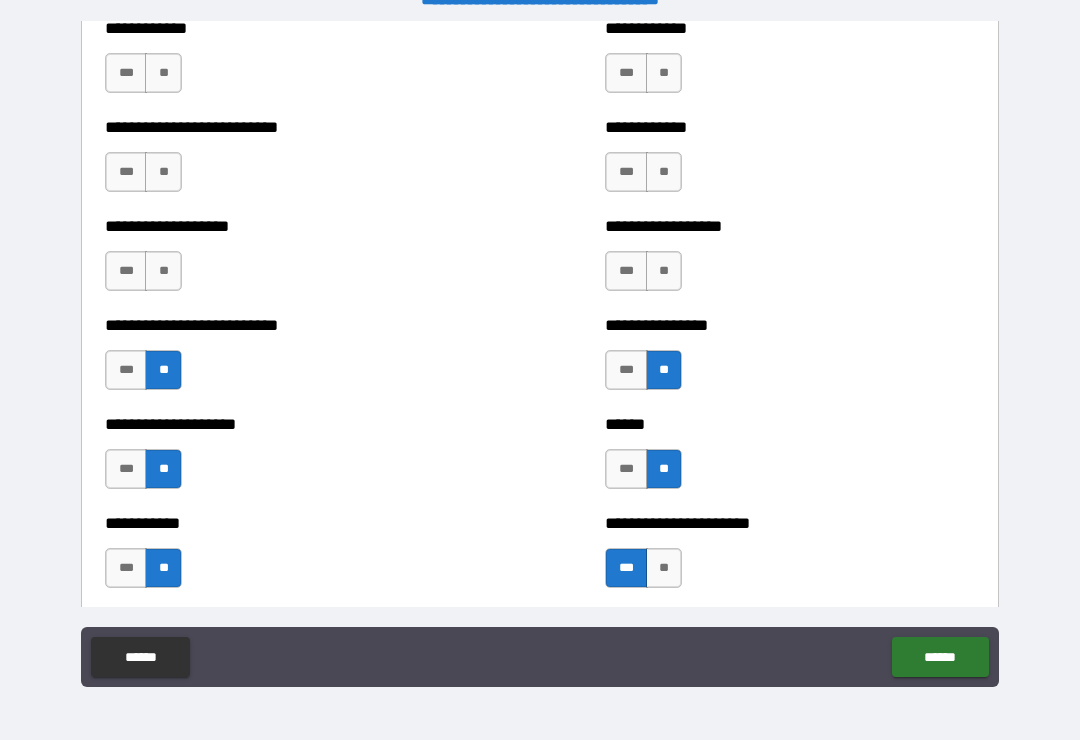 click on "**" at bounding box center [664, 271] 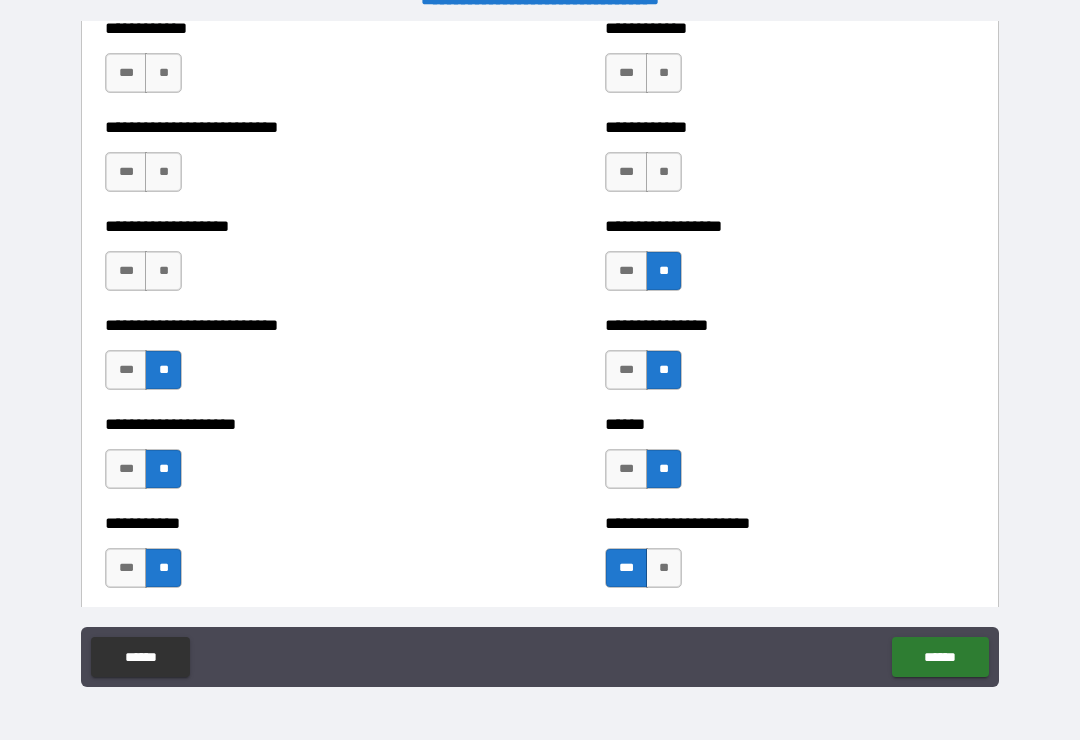 click on "**" at bounding box center [664, 172] 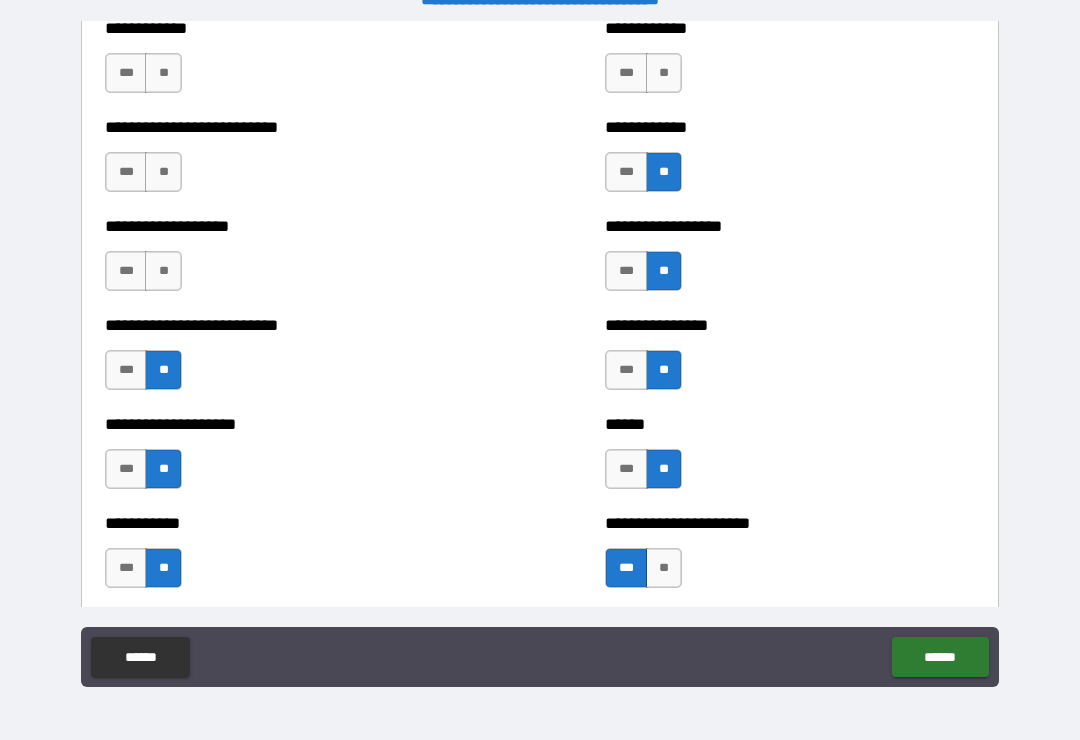 click on "**" at bounding box center (664, 73) 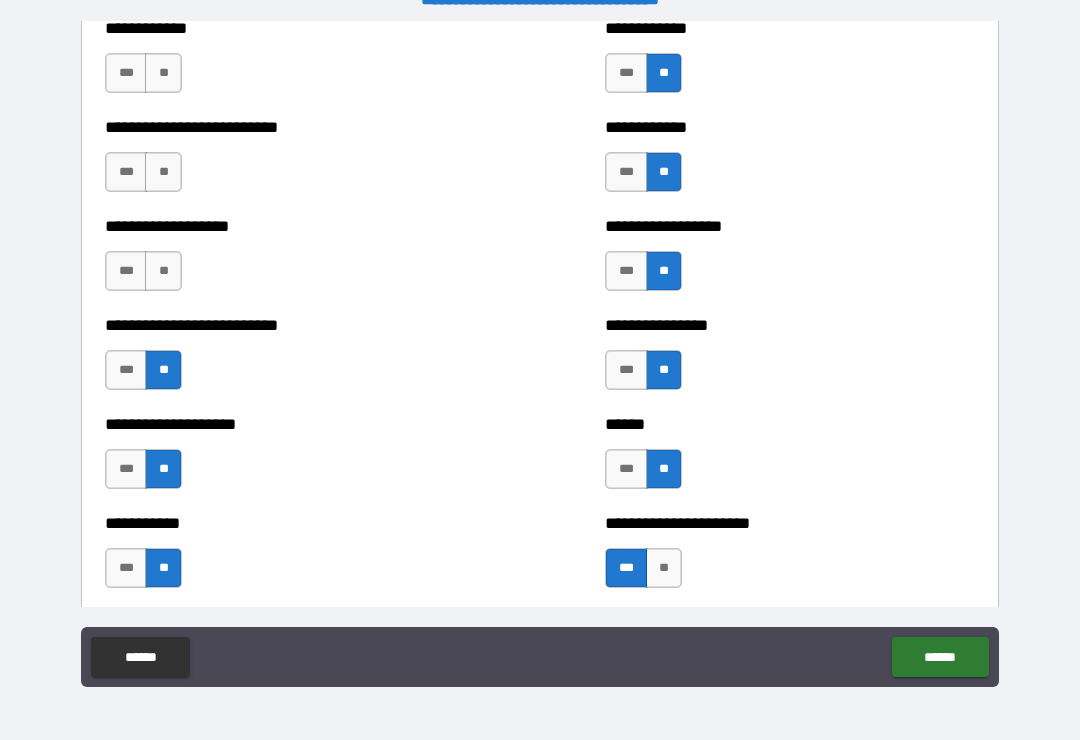 click on "**" at bounding box center [163, 271] 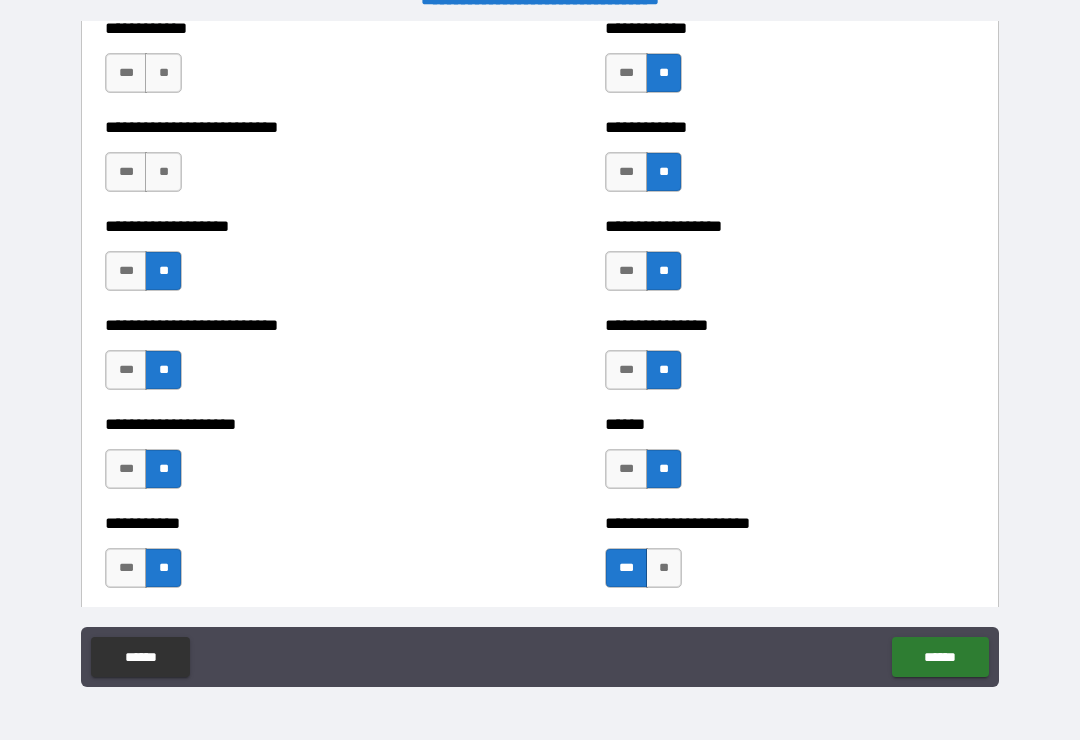 click on "**" at bounding box center [163, 172] 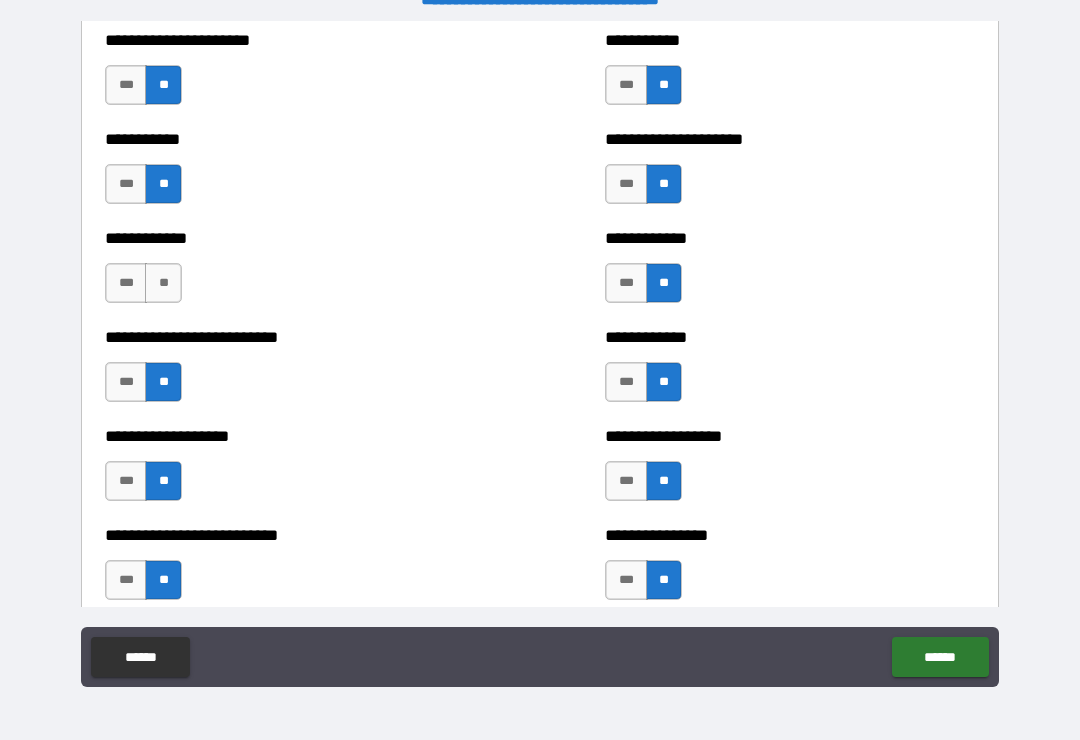 scroll, scrollTop: 5267, scrollLeft: 0, axis: vertical 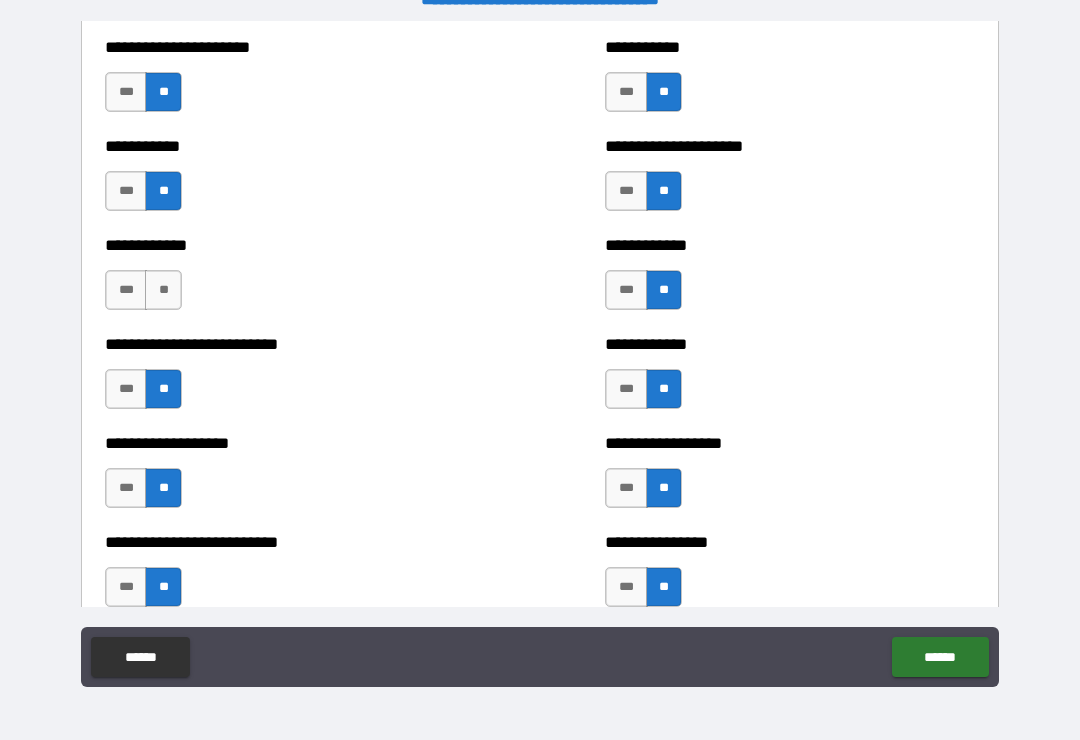 click on "**" at bounding box center [163, 290] 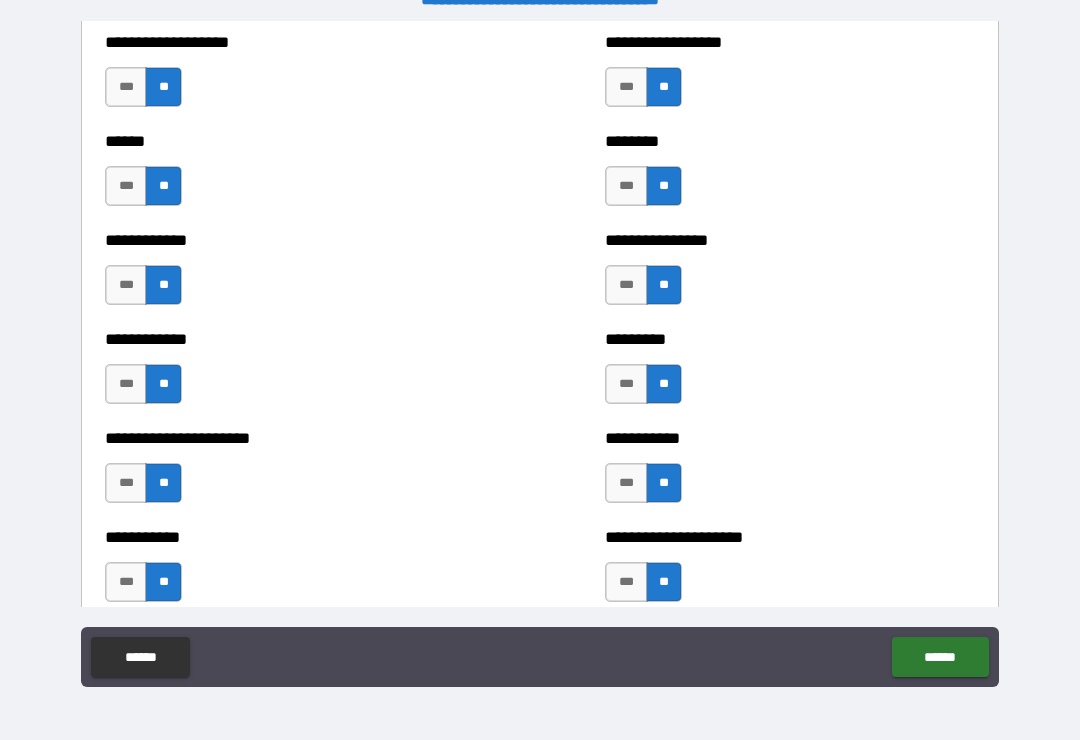 scroll, scrollTop: 4875, scrollLeft: 0, axis: vertical 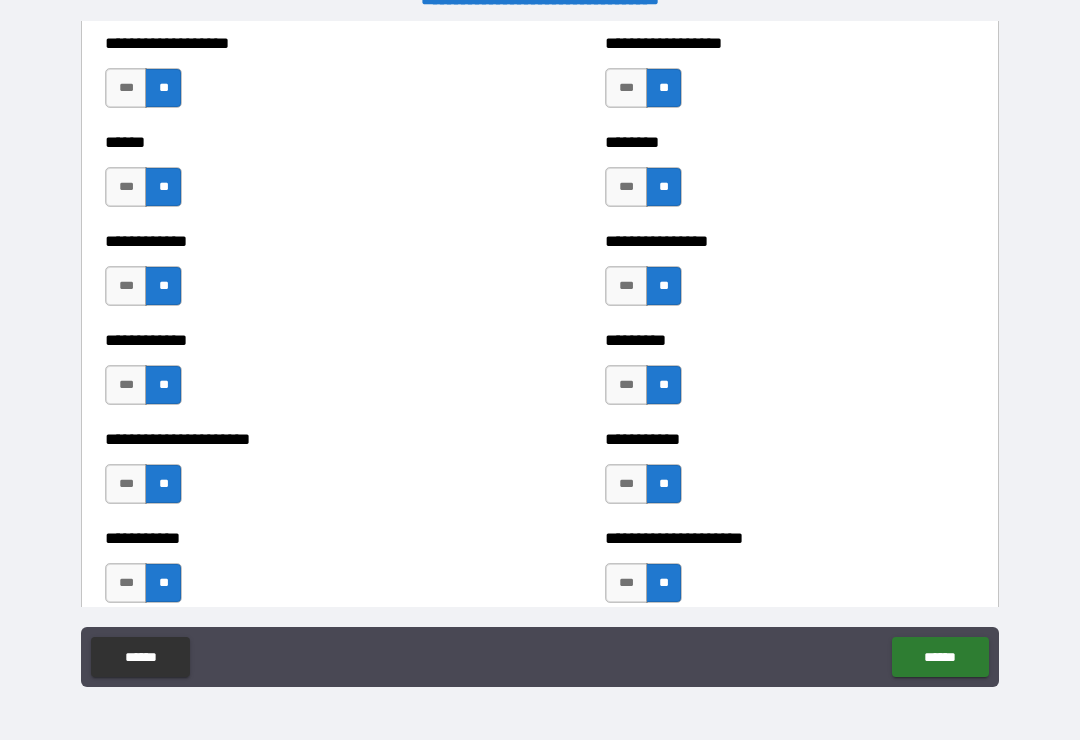 click on "***" at bounding box center (126, 187) 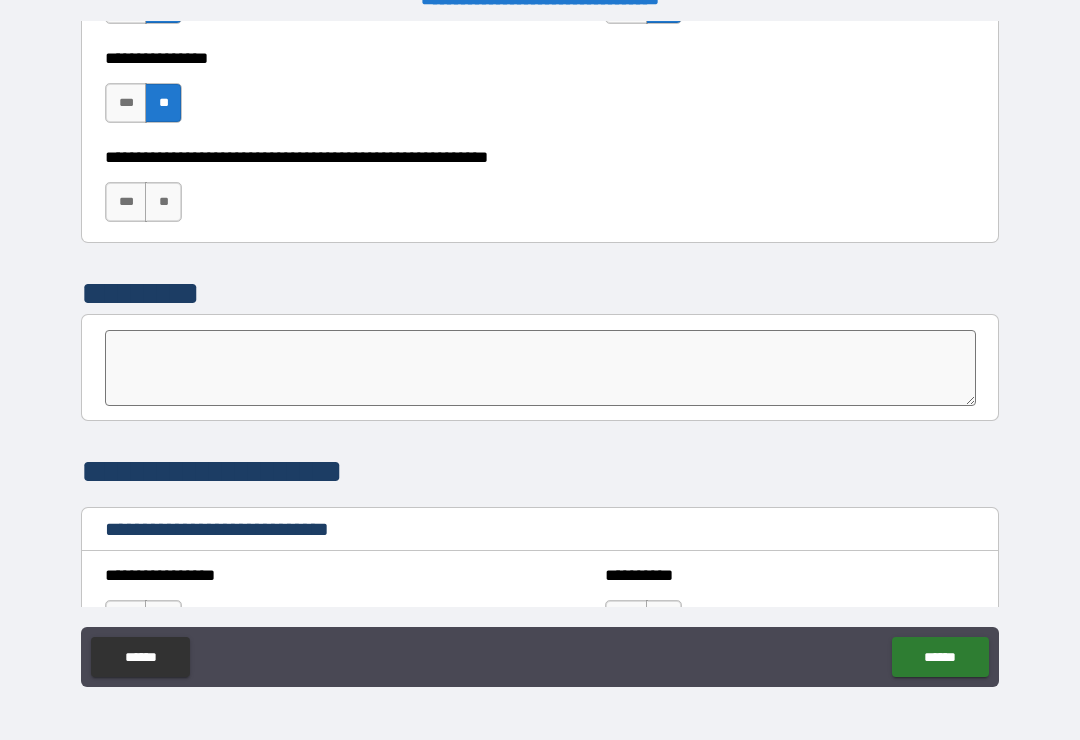 scroll, scrollTop: 6149, scrollLeft: 0, axis: vertical 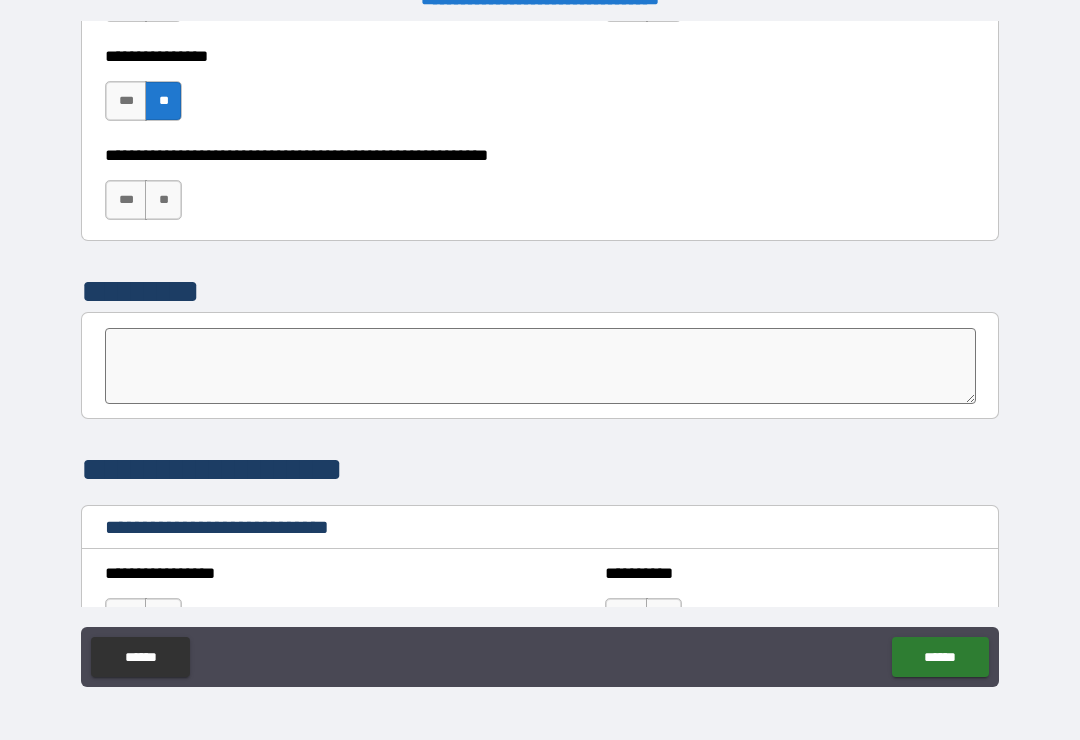 click on "**" at bounding box center (163, 200) 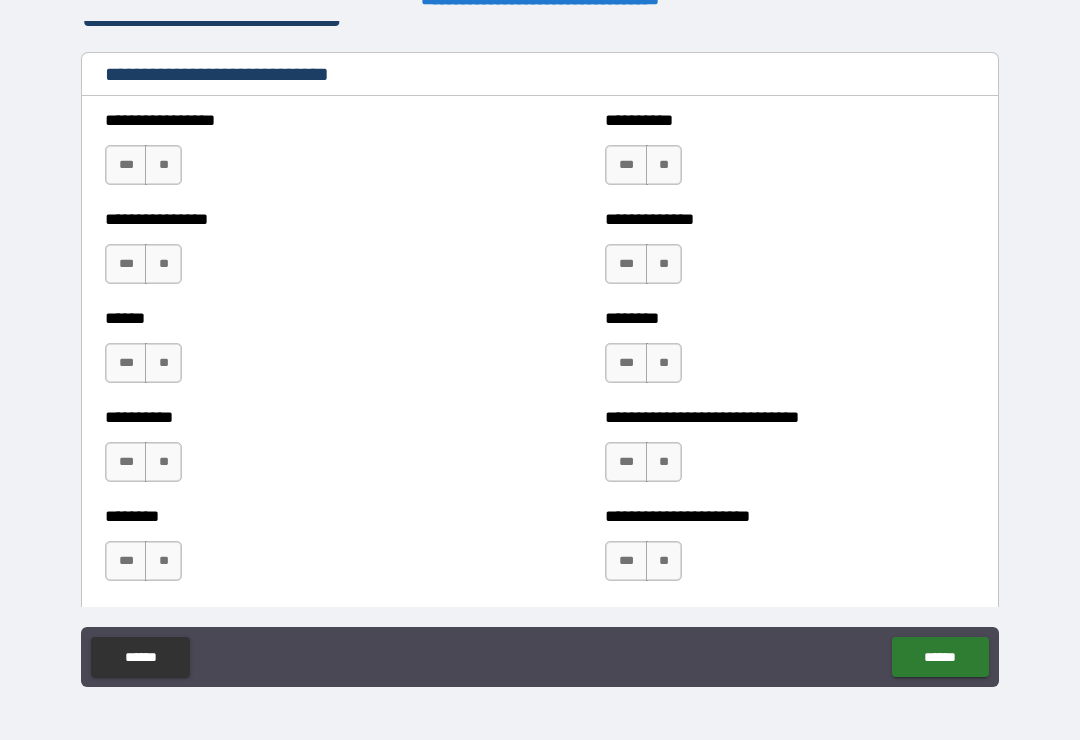 scroll, scrollTop: 6603, scrollLeft: 0, axis: vertical 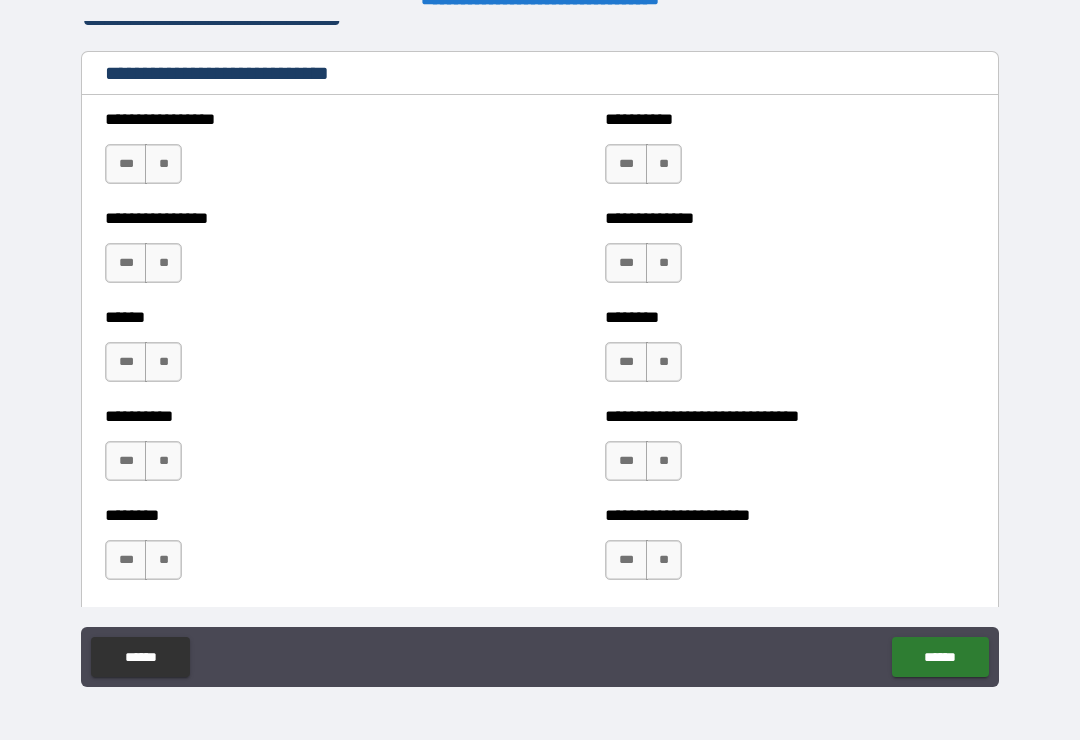 click on "***" at bounding box center (126, 164) 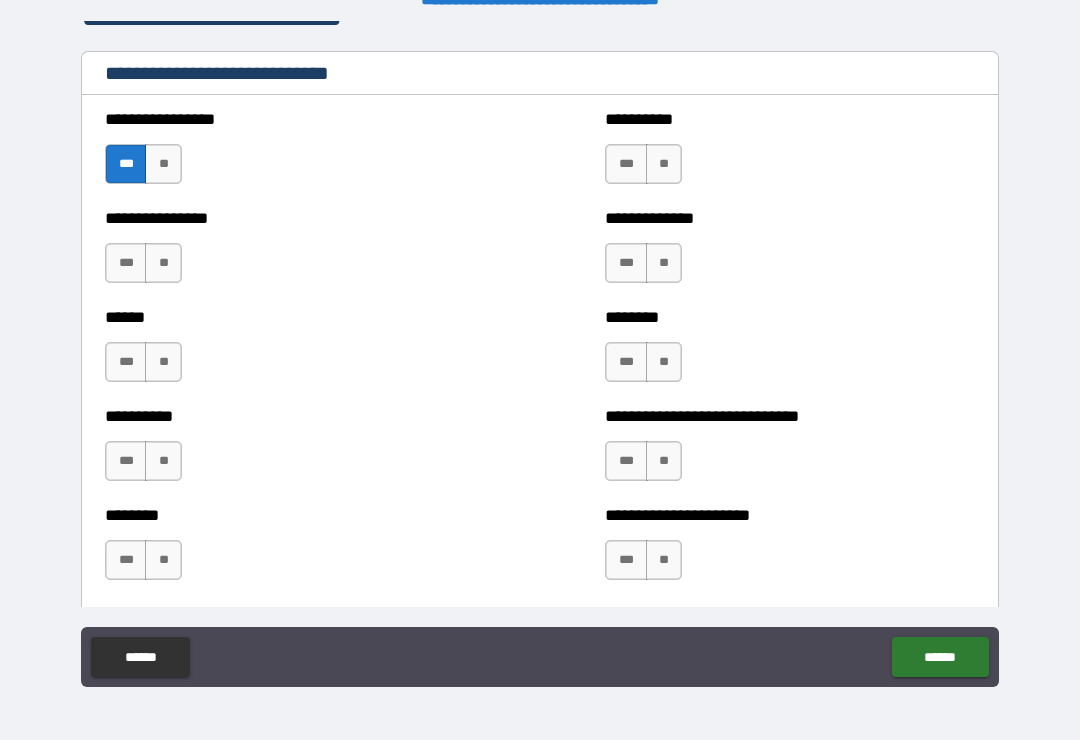 click on "**" at bounding box center (163, 263) 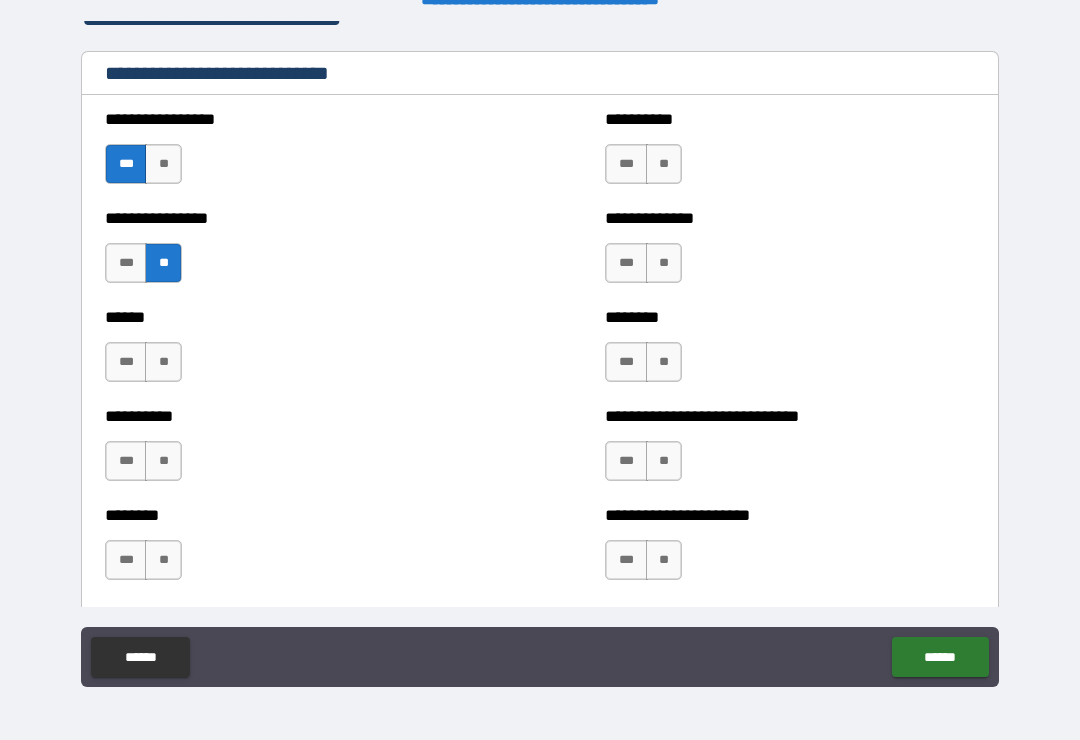 click on "***" at bounding box center [126, 362] 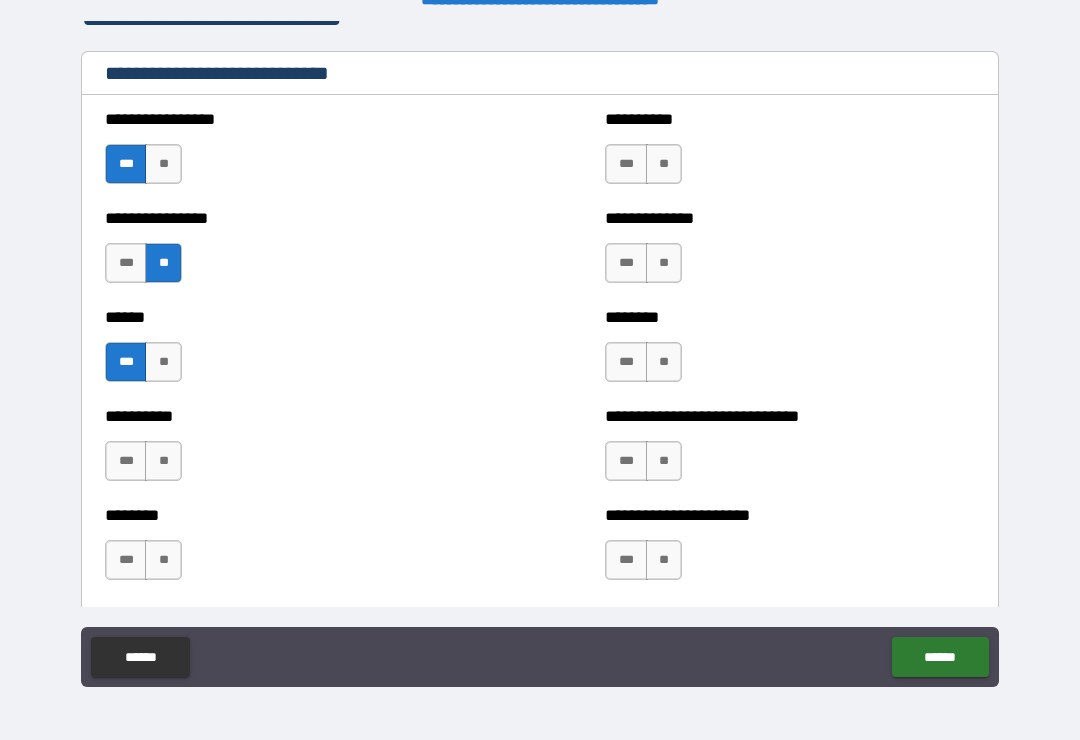click on "**" at bounding box center [163, 461] 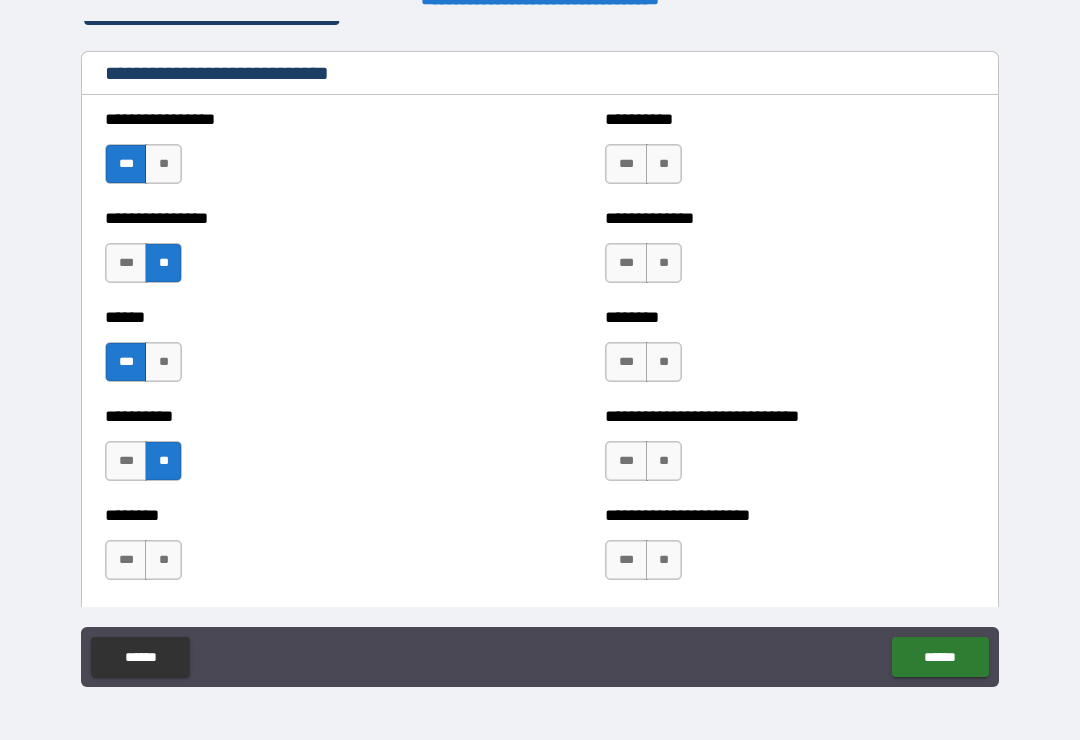 click on "**" at bounding box center (163, 560) 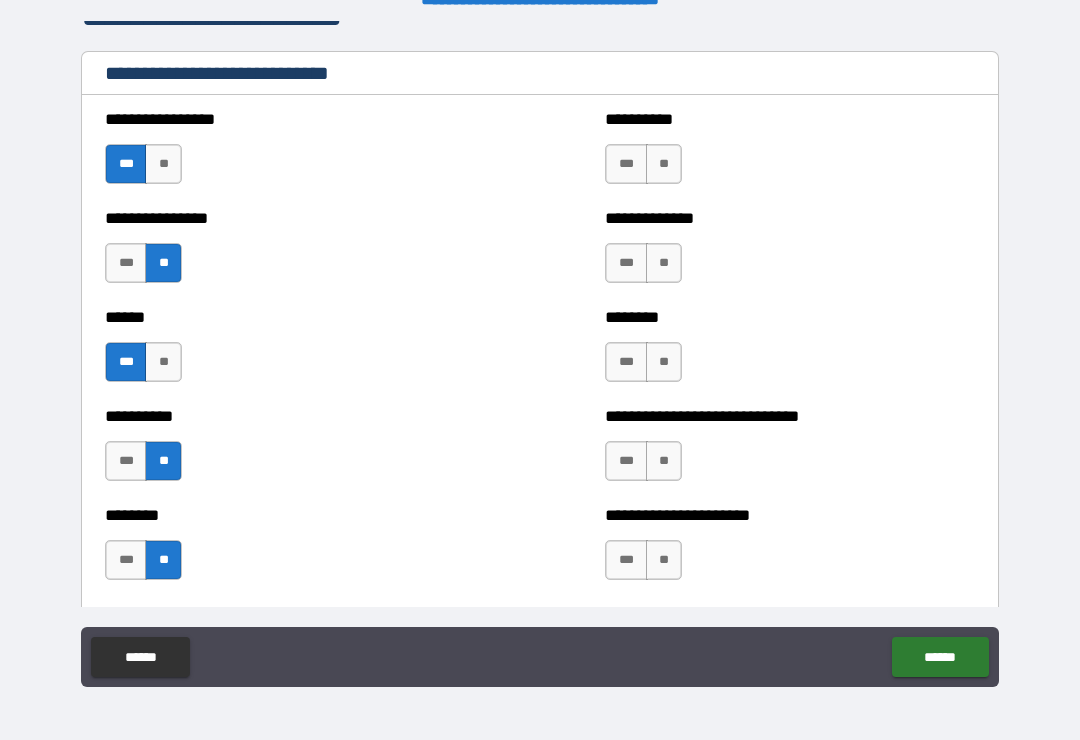 click on "**" at bounding box center [664, 164] 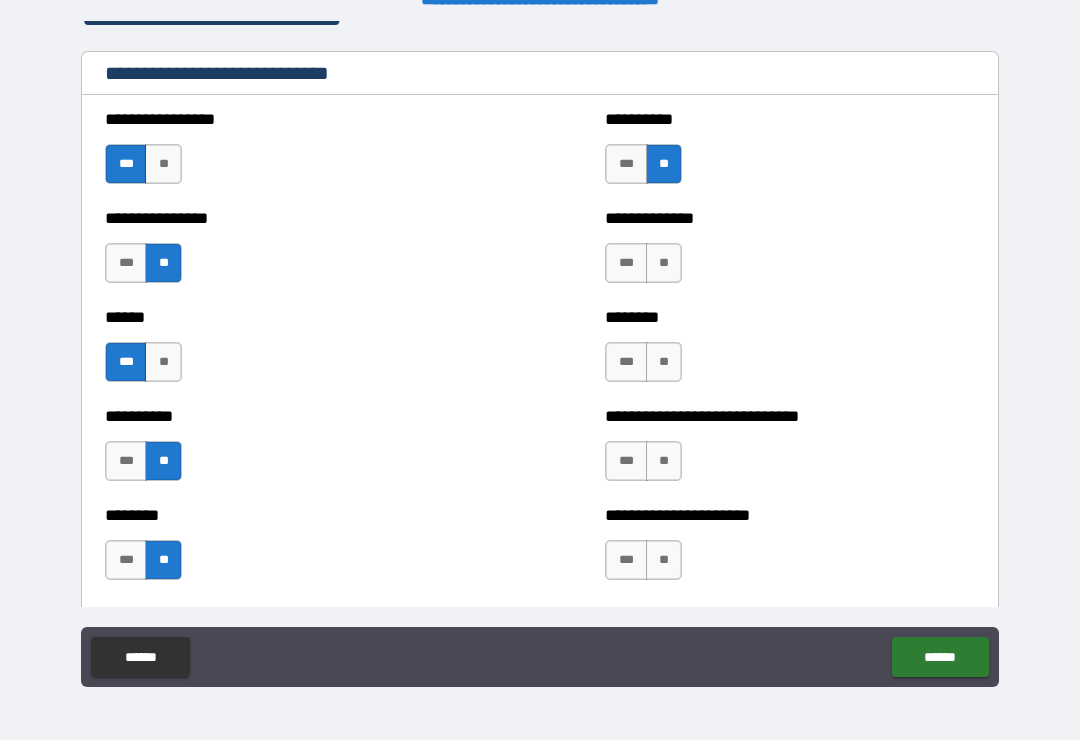 click on "**" at bounding box center [664, 263] 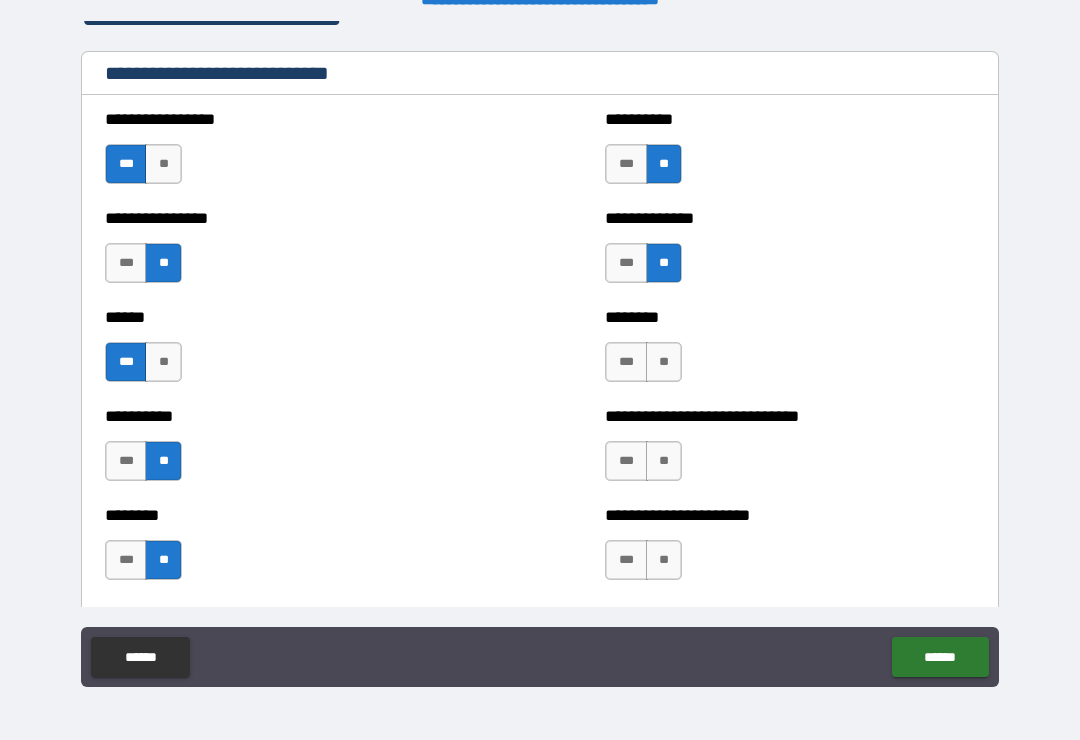 click on "**" at bounding box center (664, 362) 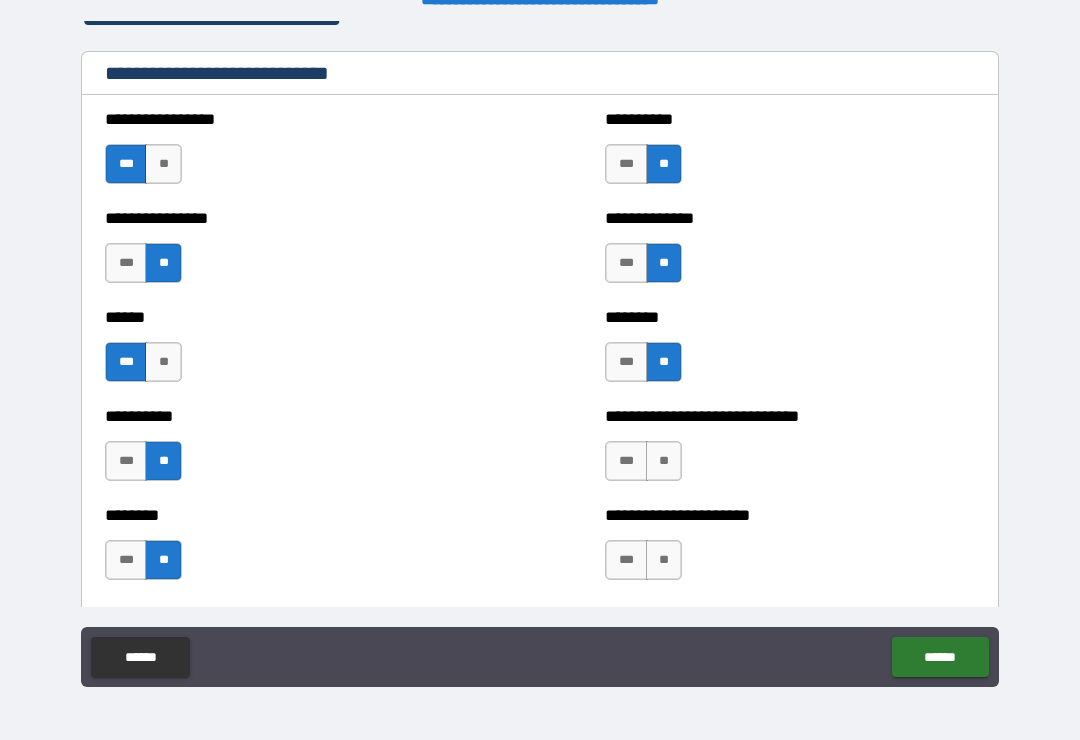 click on "**" at bounding box center (664, 461) 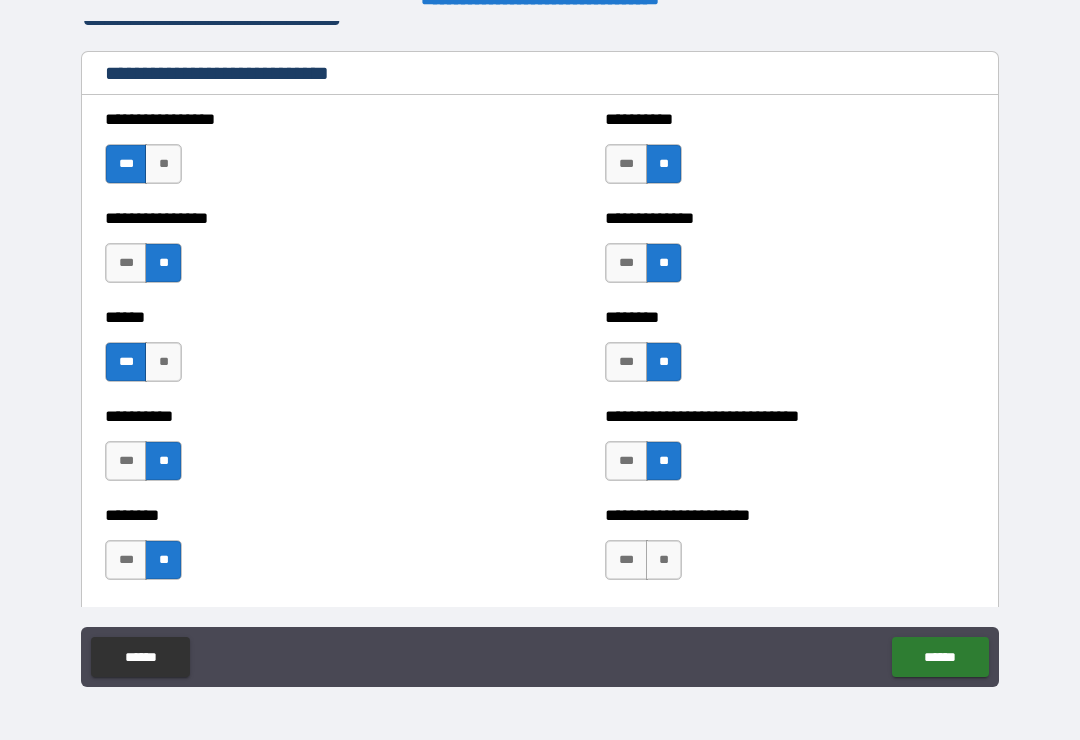click on "**" at bounding box center (664, 560) 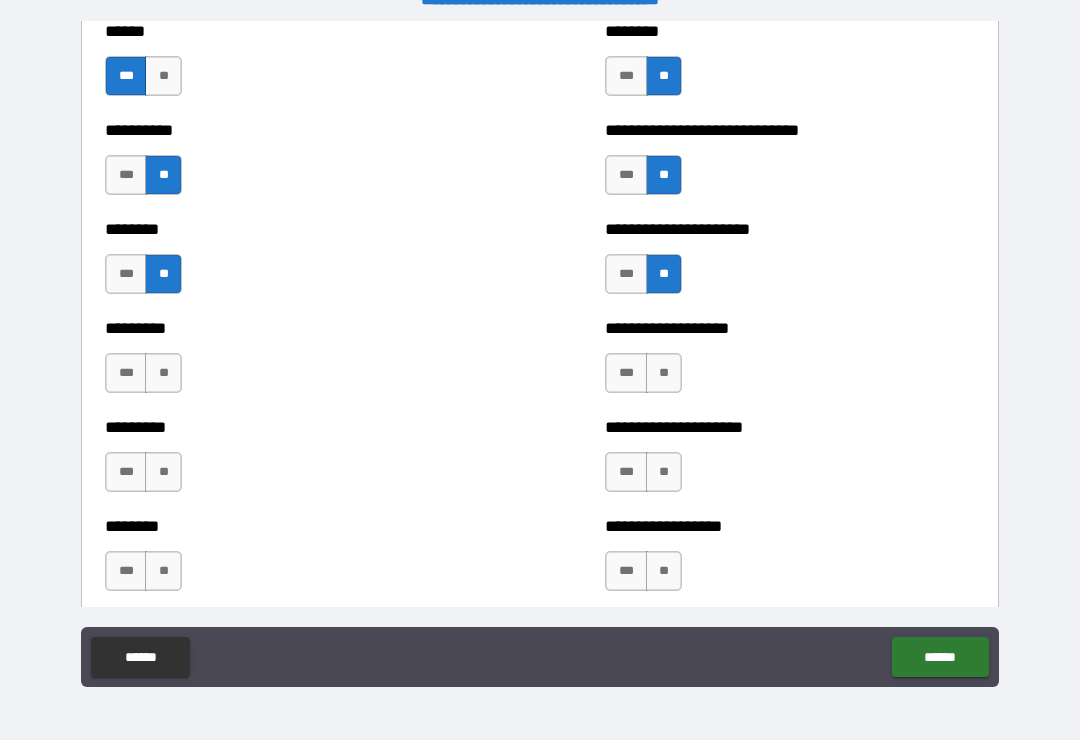 scroll, scrollTop: 6919, scrollLeft: 0, axis: vertical 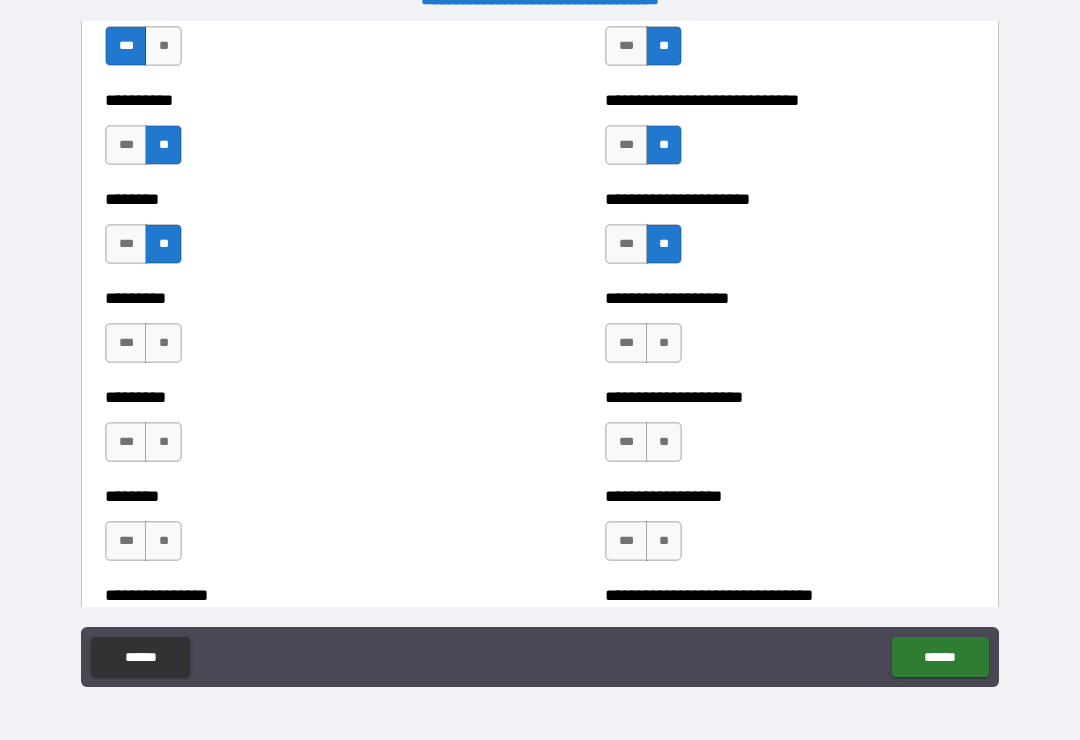 click on "**" at bounding box center [163, 343] 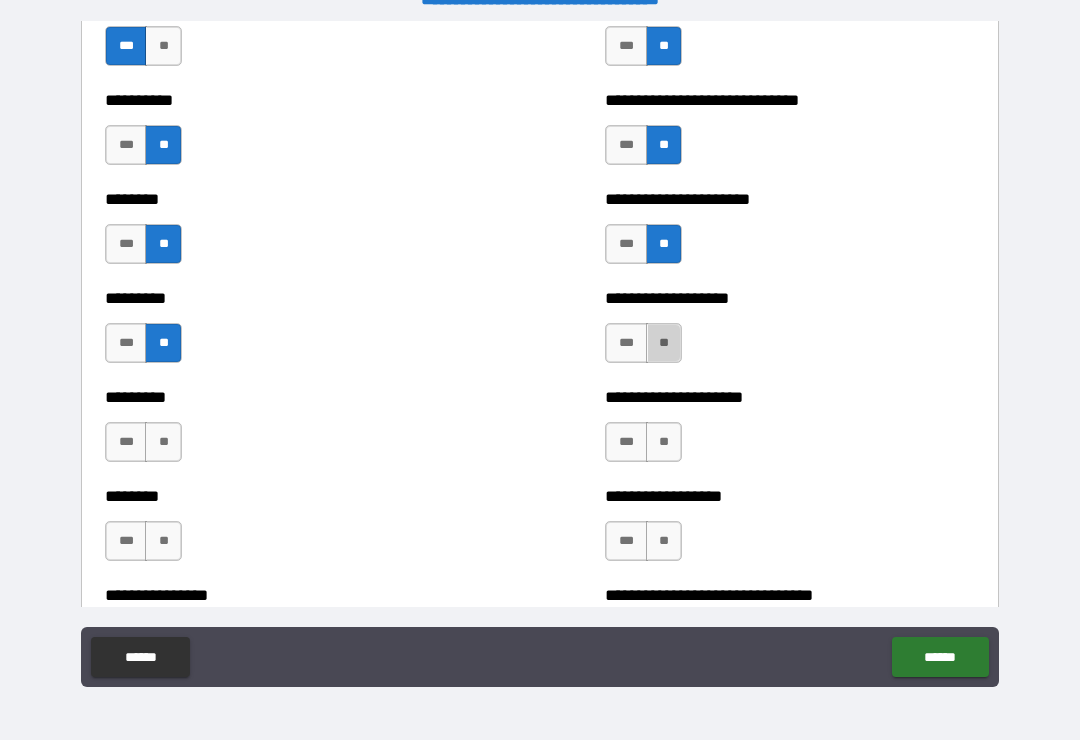 click on "**" at bounding box center (664, 343) 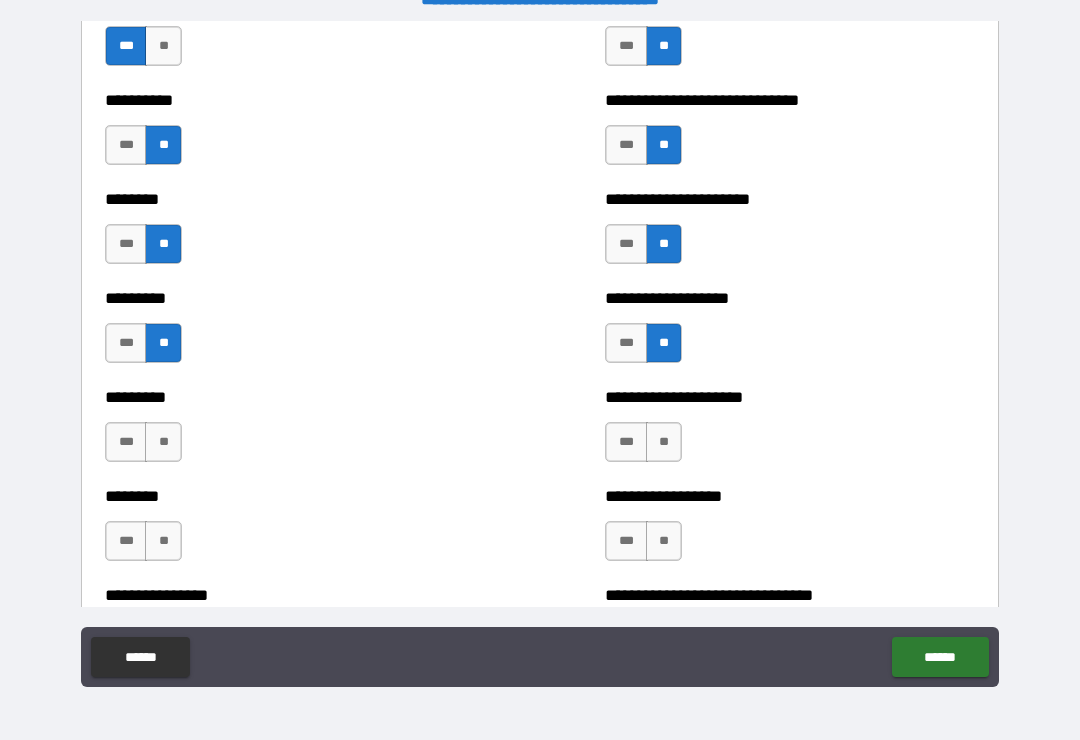 click on "**" at bounding box center [664, 442] 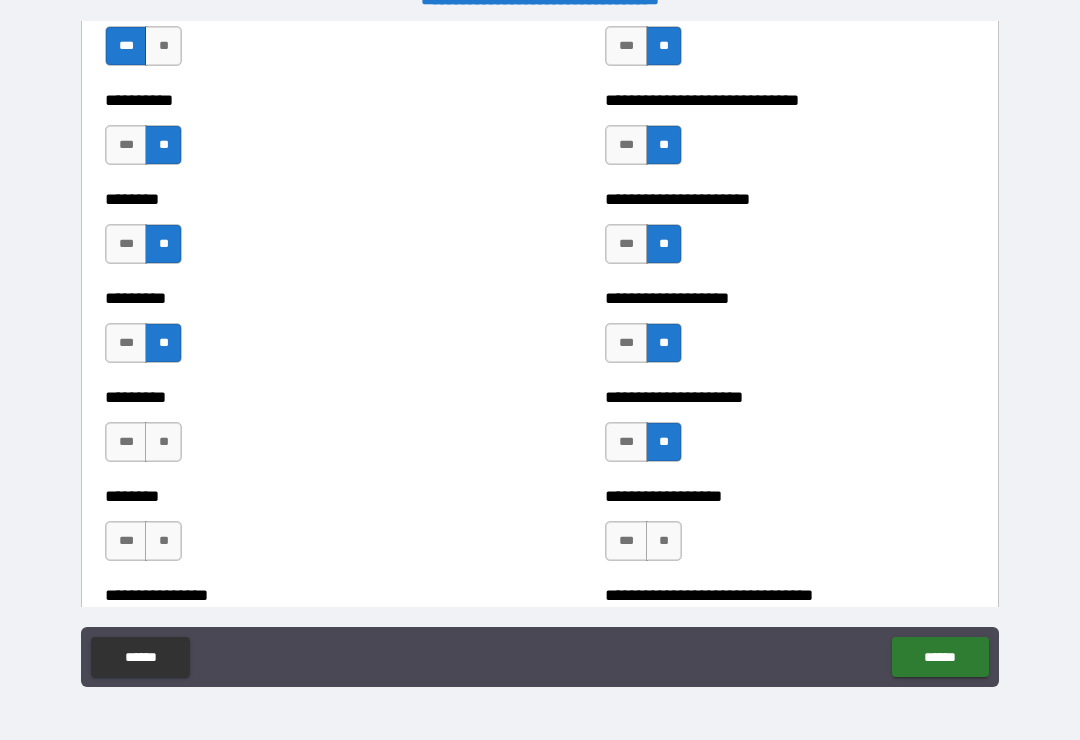 click on "**" at bounding box center [664, 541] 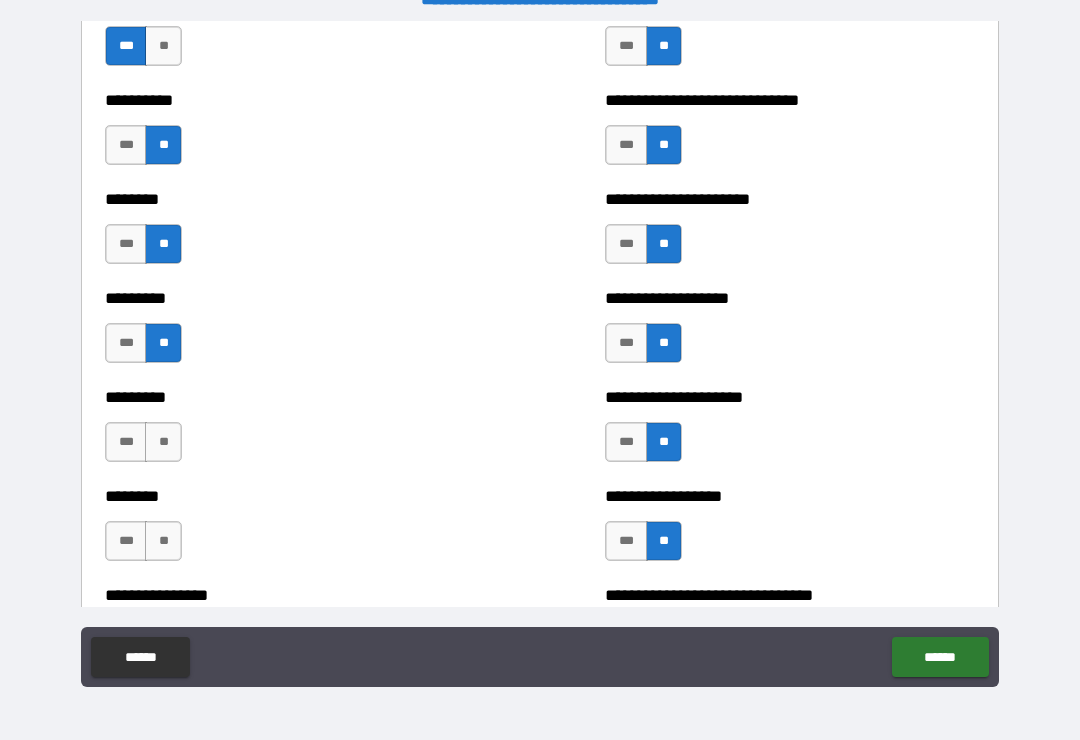 click on "**" at bounding box center [163, 442] 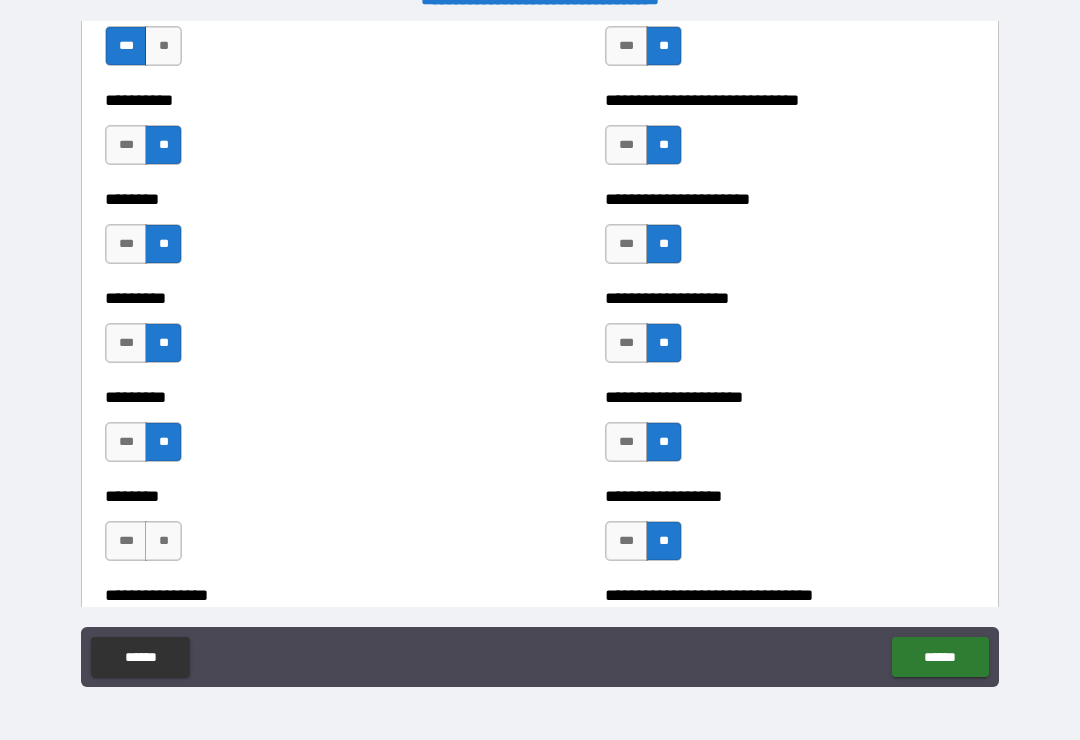 click on "**" at bounding box center (163, 541) 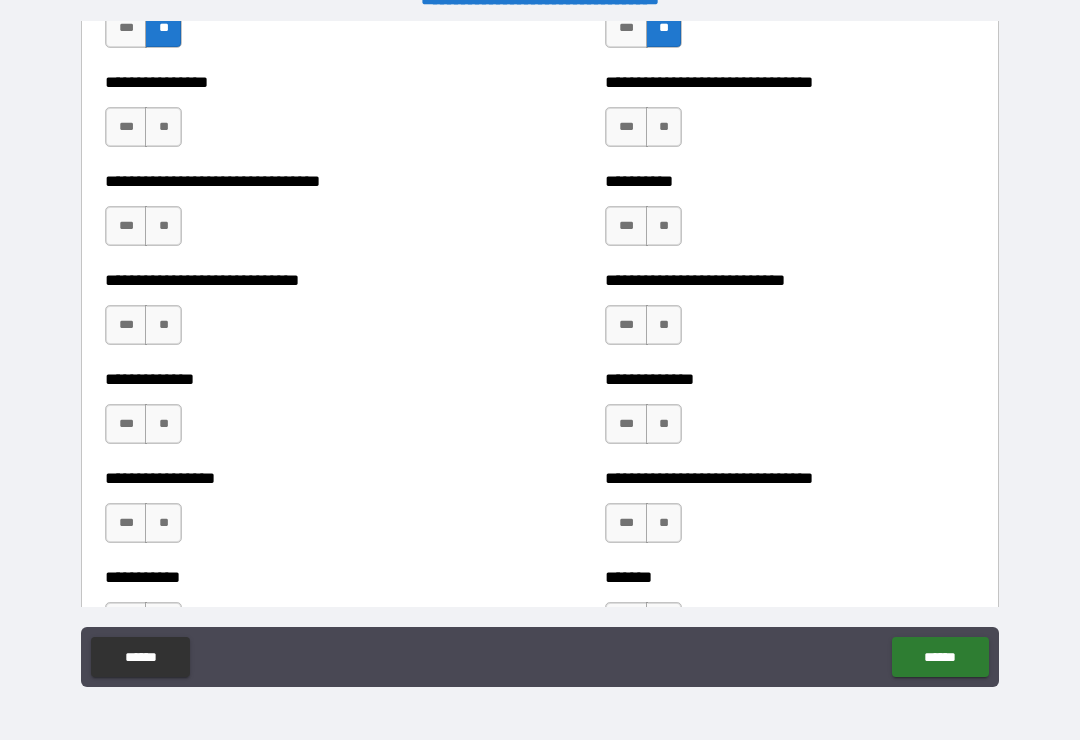 scroll, scrollTop: 7437, scrollLeft: 0, axis: vertical 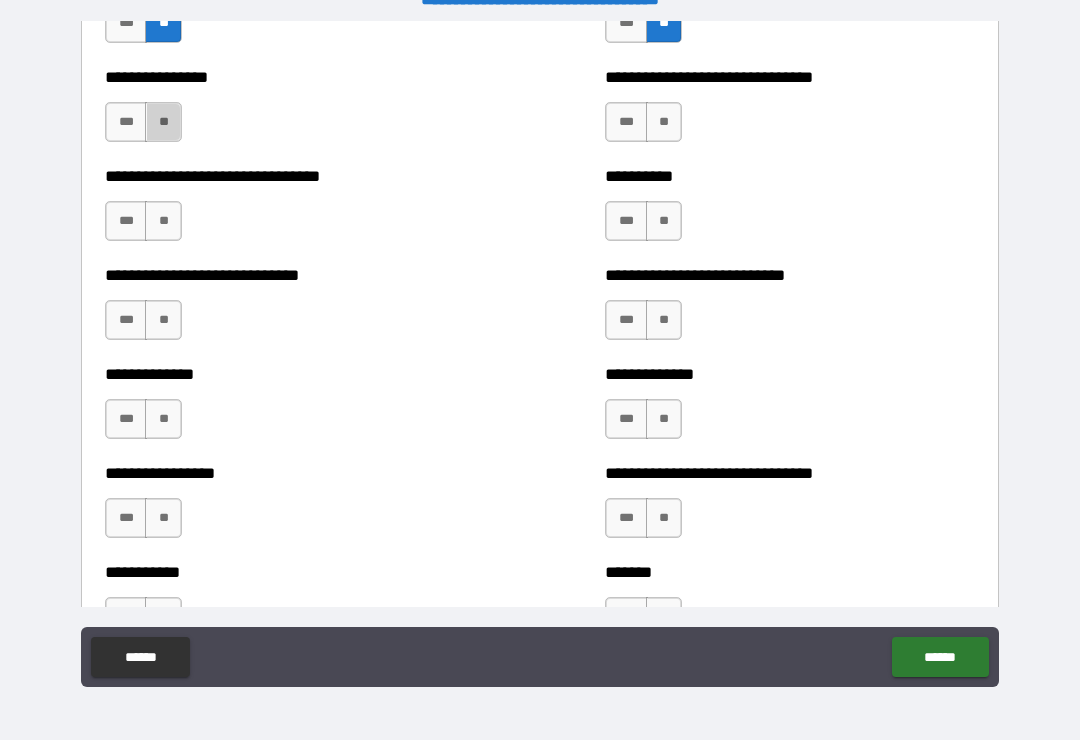 click on "**" at bounding box center [163, 122] 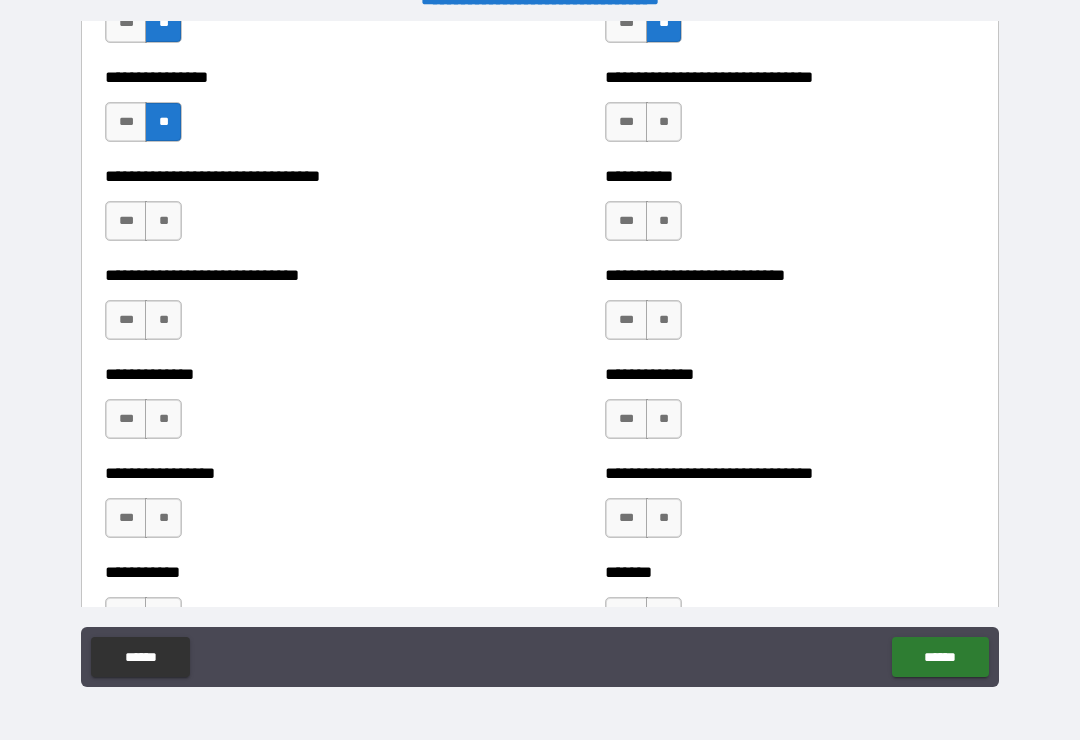 click on "**" at bounding box center [163, 221] 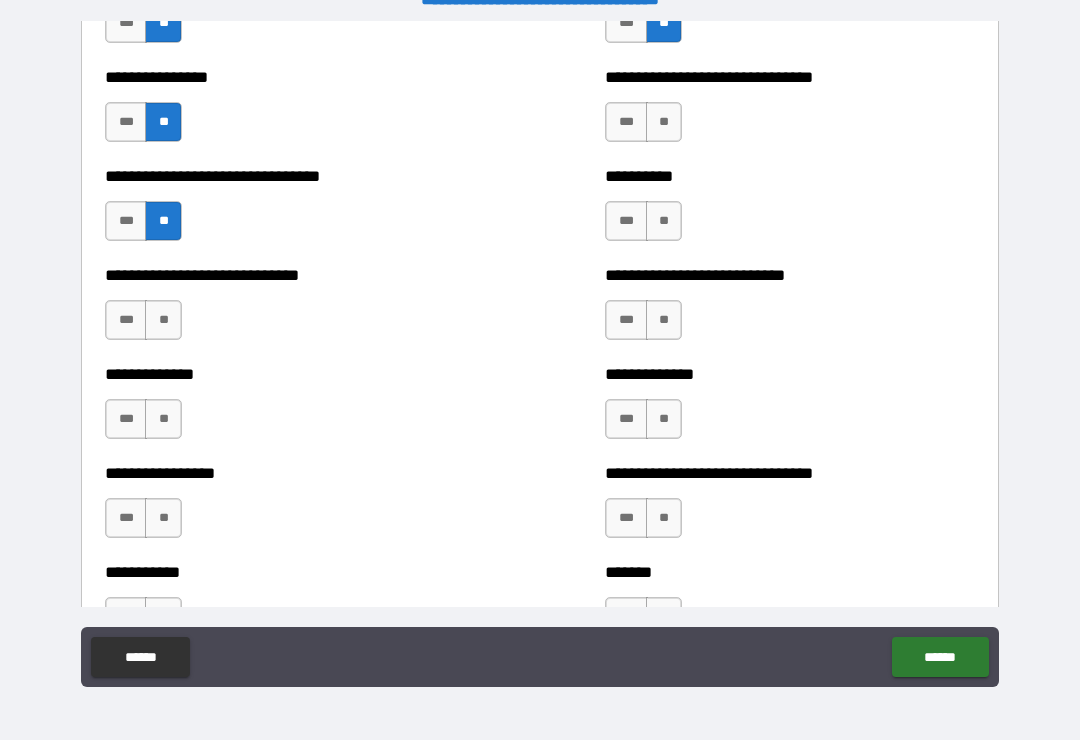 click on "**" at bounding box center [163, 320] 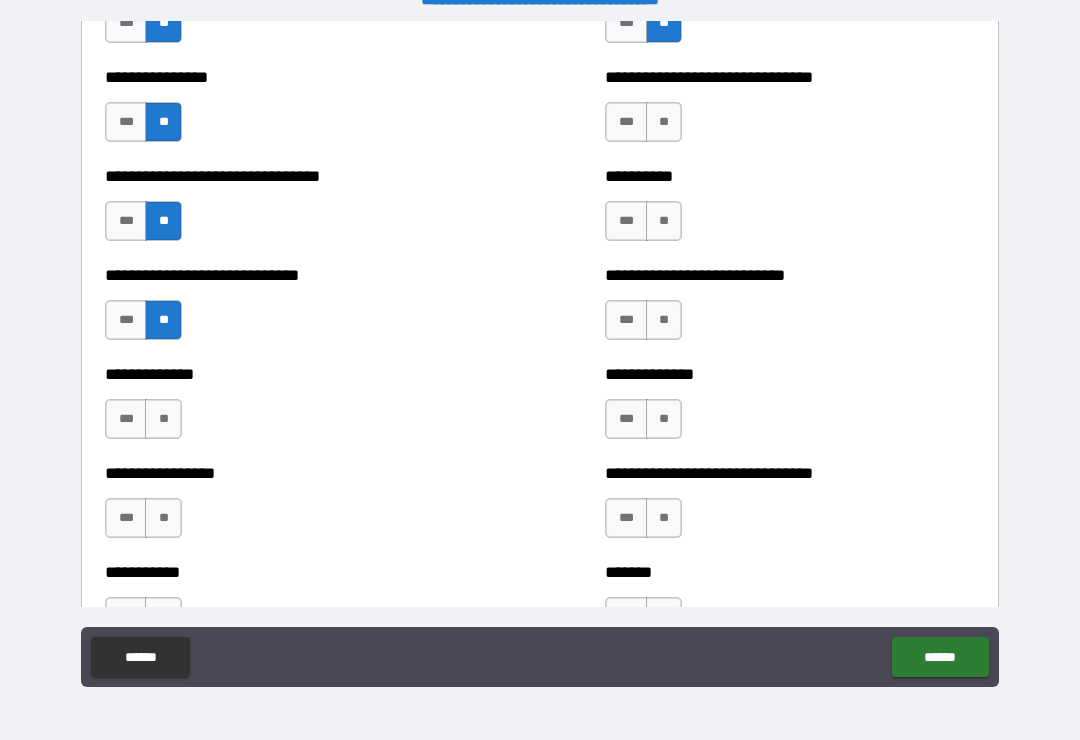 click on "**" at bounding box center (163, 419) 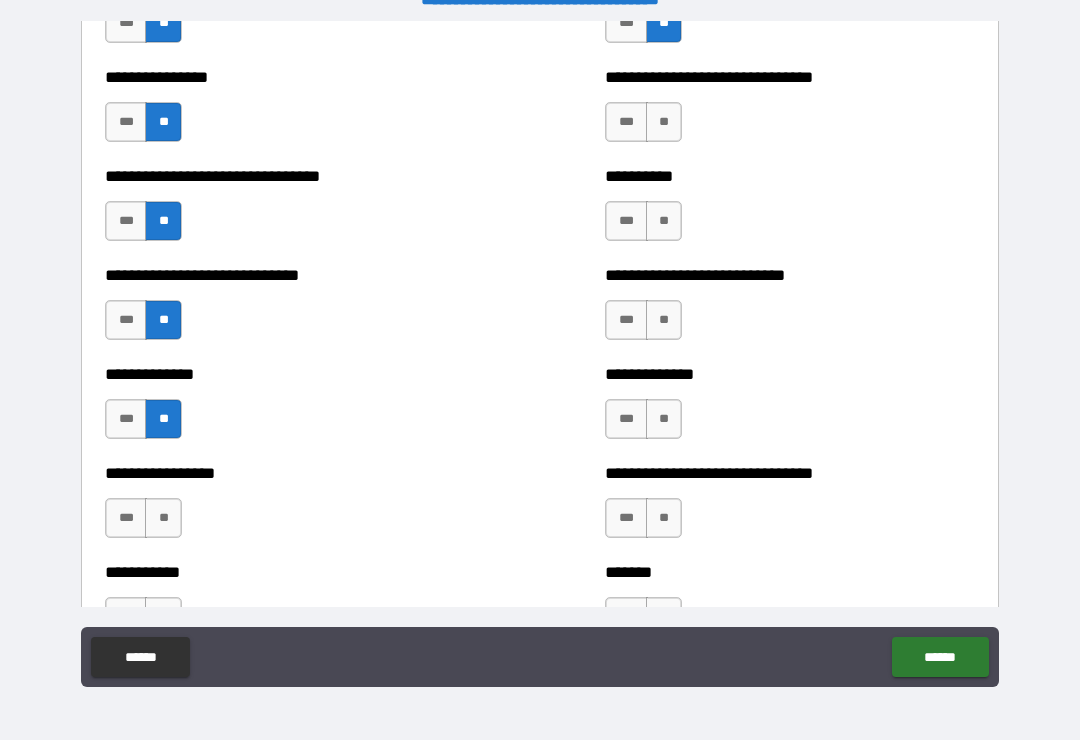 click on "**" at bounding box center [163, 518] 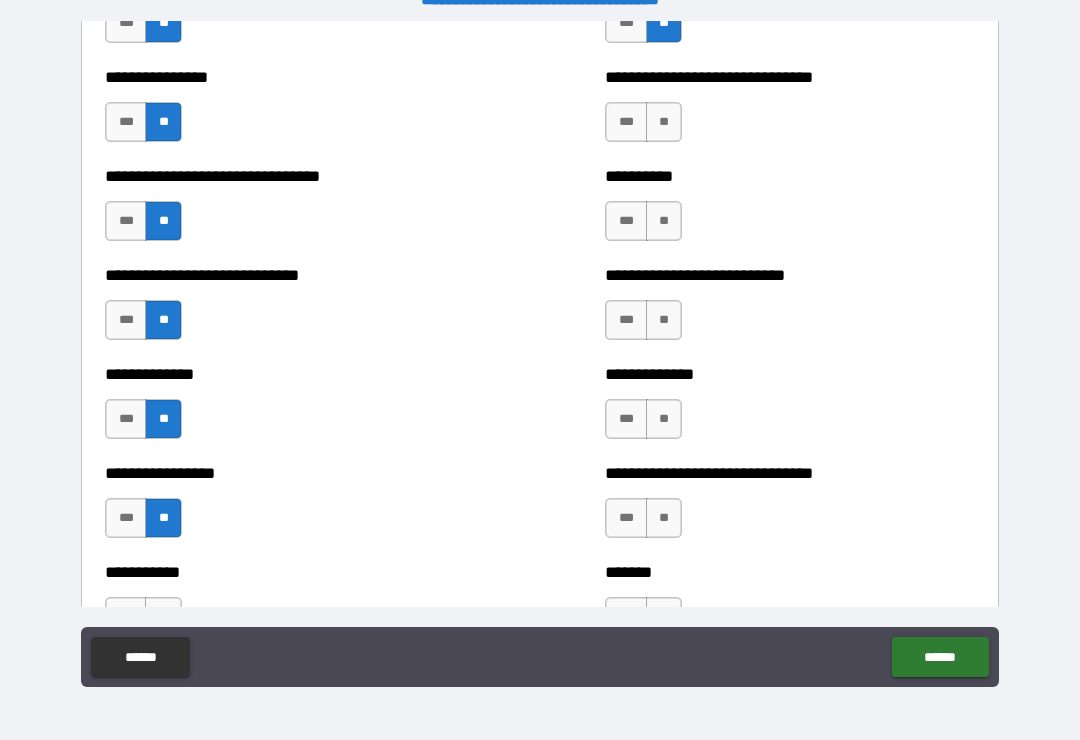 click on "**" at bounding box center (664, 419) 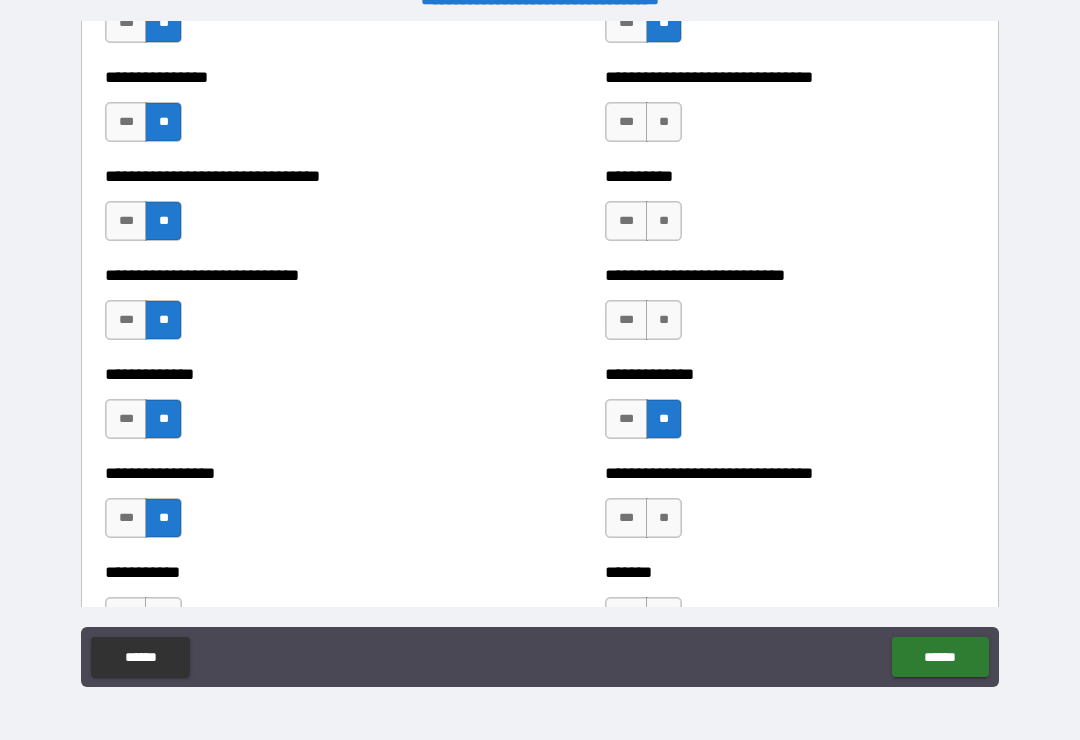 click on "**" at bounding box center [664, 320] 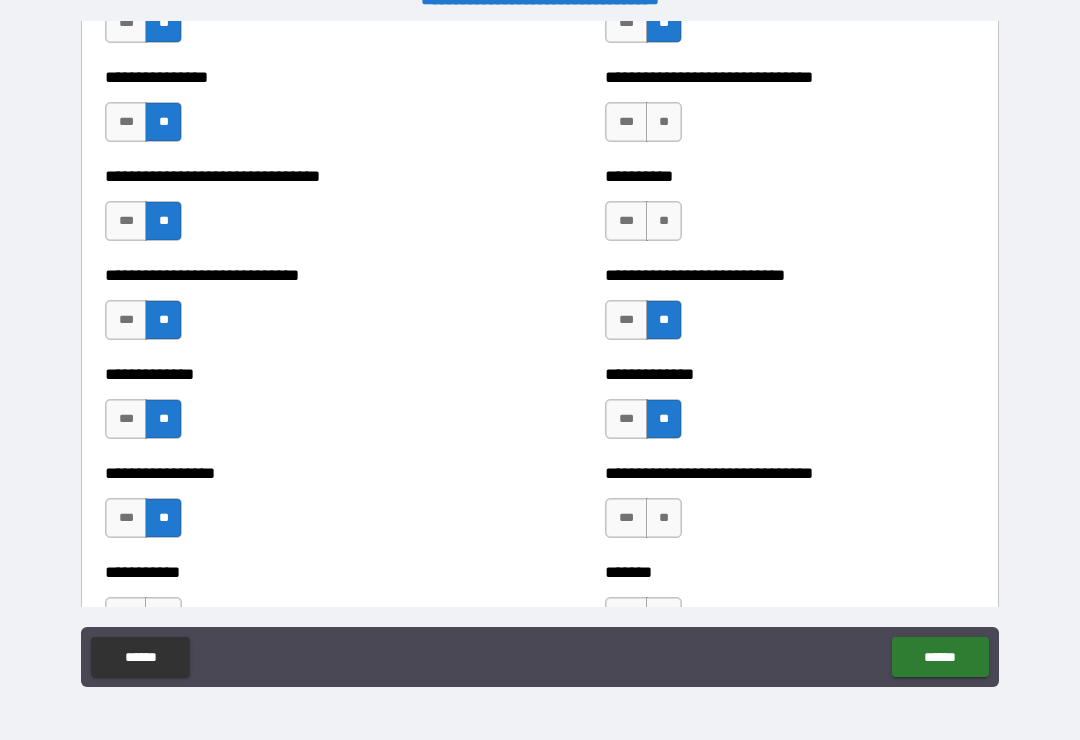 click on "**" at bounding box center (664, 221) 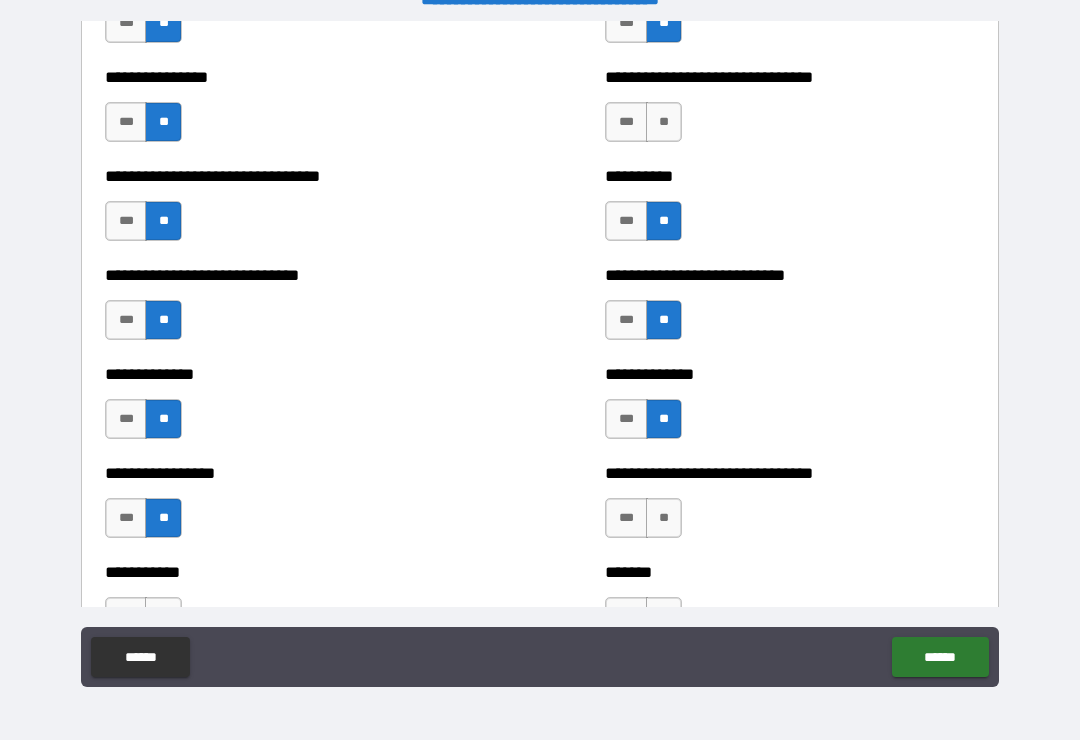 click on "**" at bounding box center (664, 122) 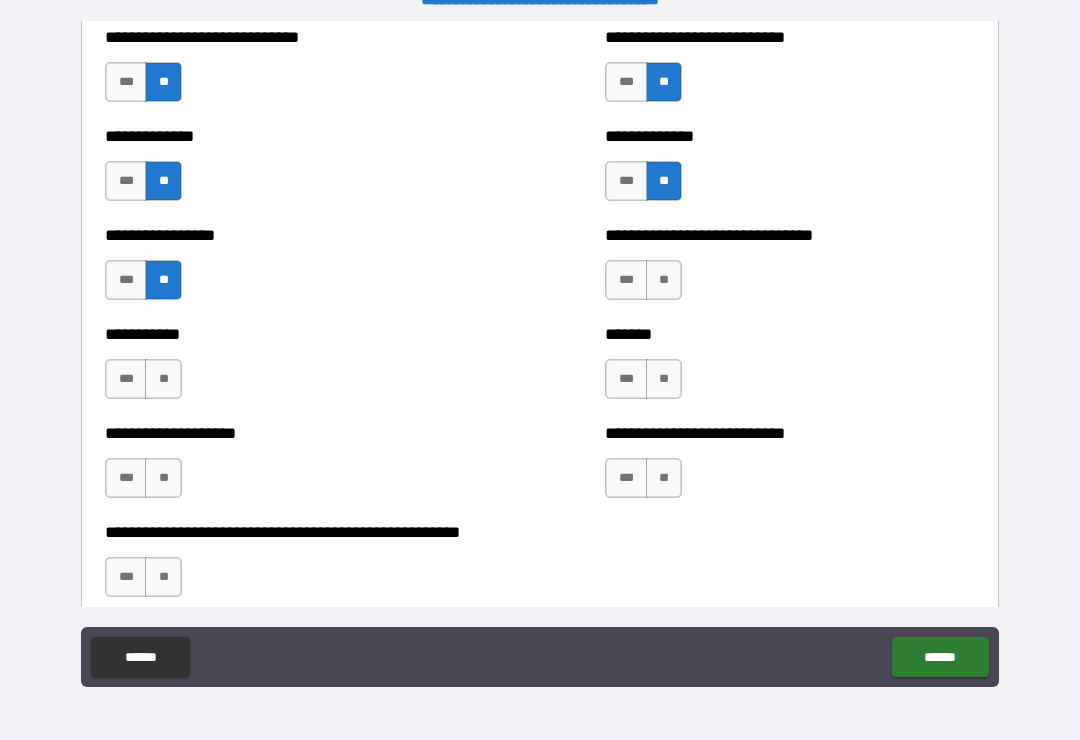 scroll, scrollTop: 7718, scrollLeft: 0, axis: vertical 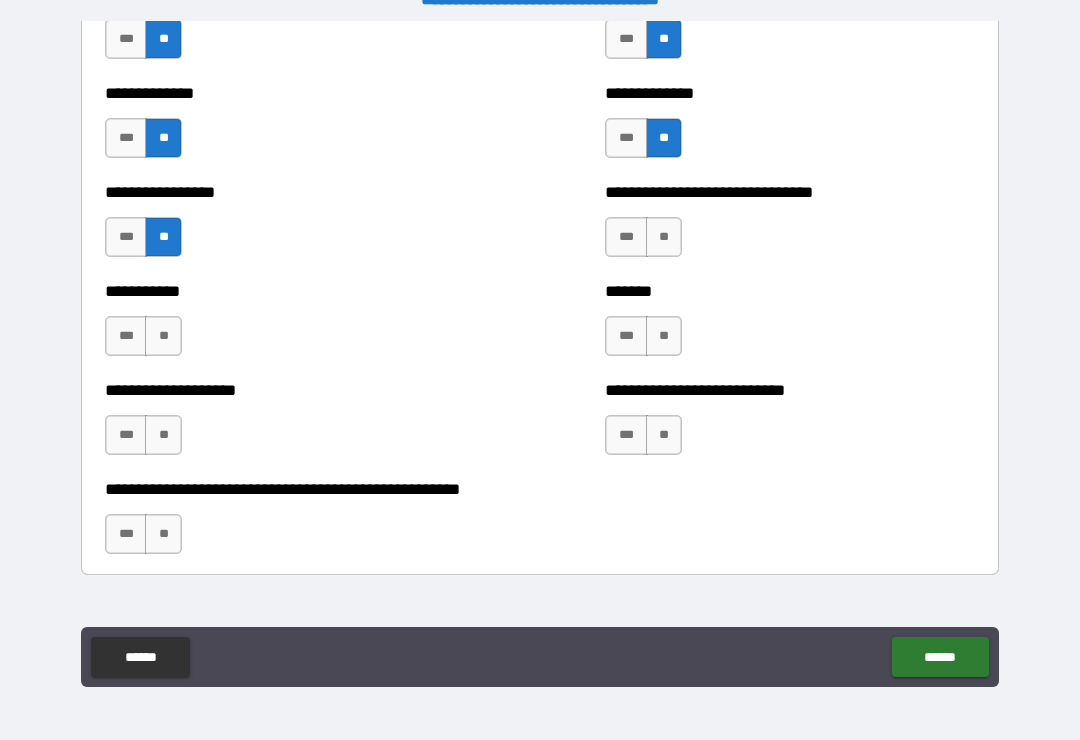 click on "**" at bounding box center [163, 336] 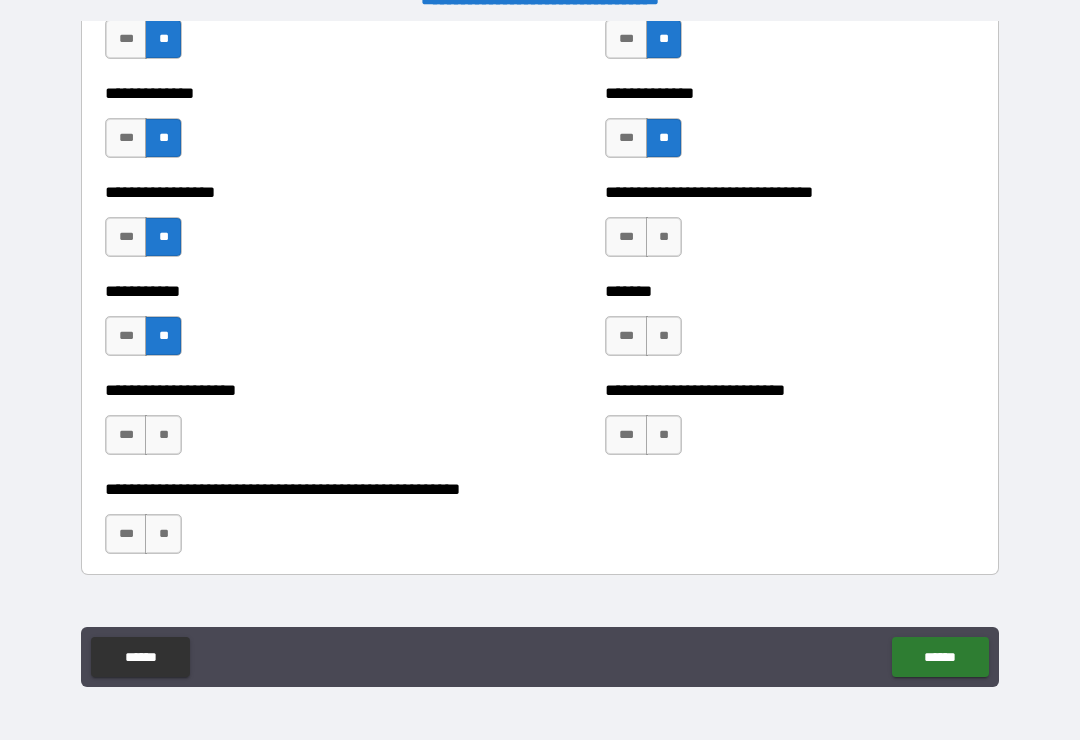 click on "**" at bounding box center (163, 435) 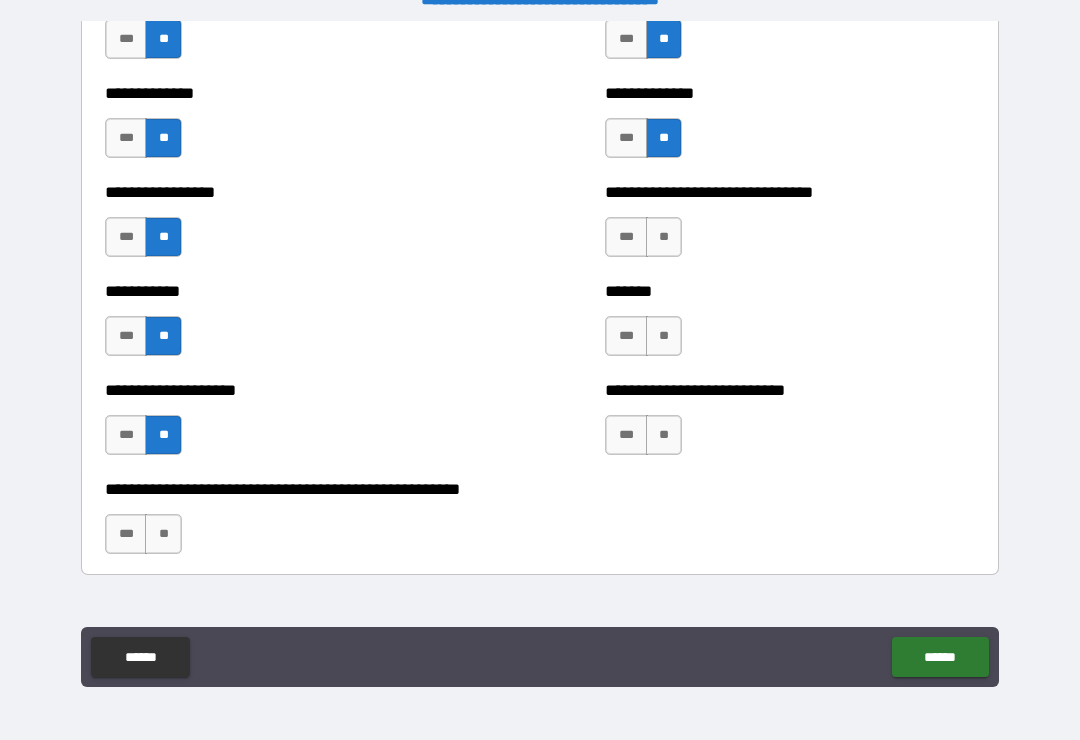 click on "**" at bounding box center [163, 534] 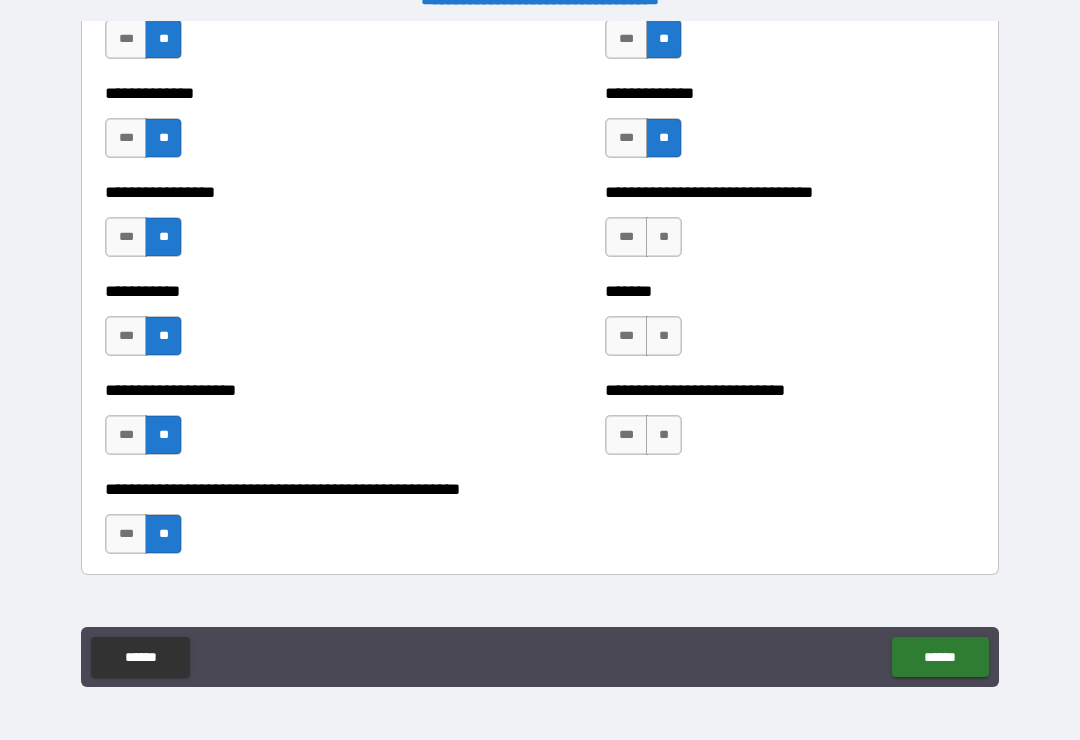click on "**" at bounding box center [664, 435] 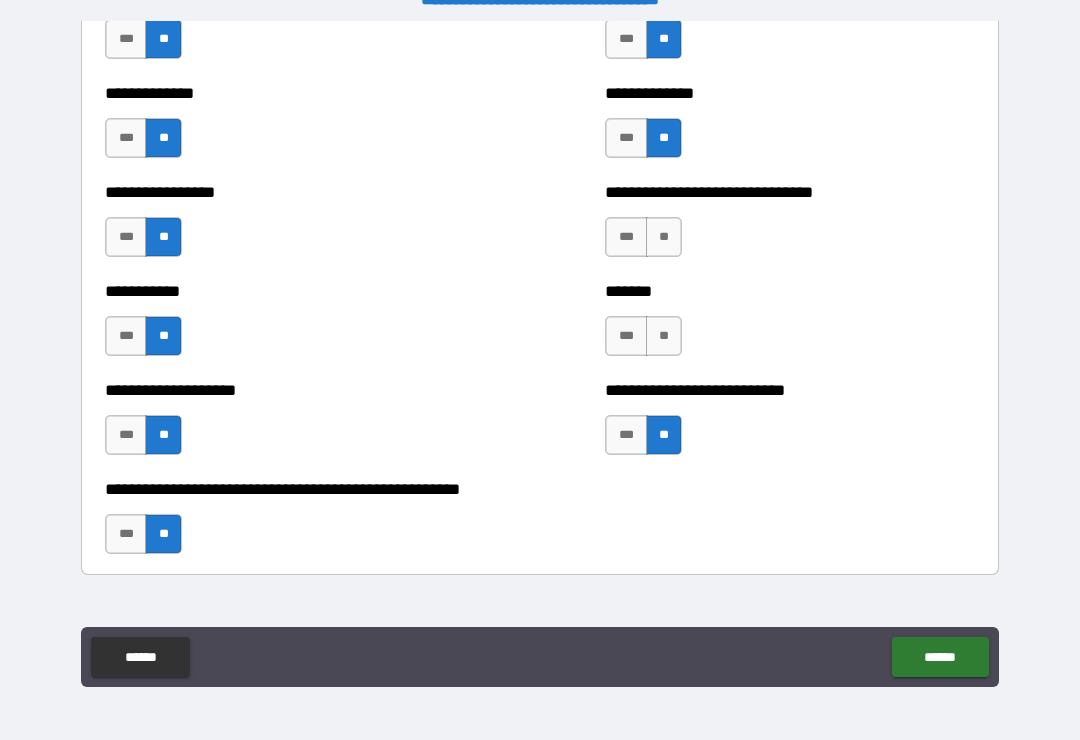click on "**" at bounding box center [664, 336] 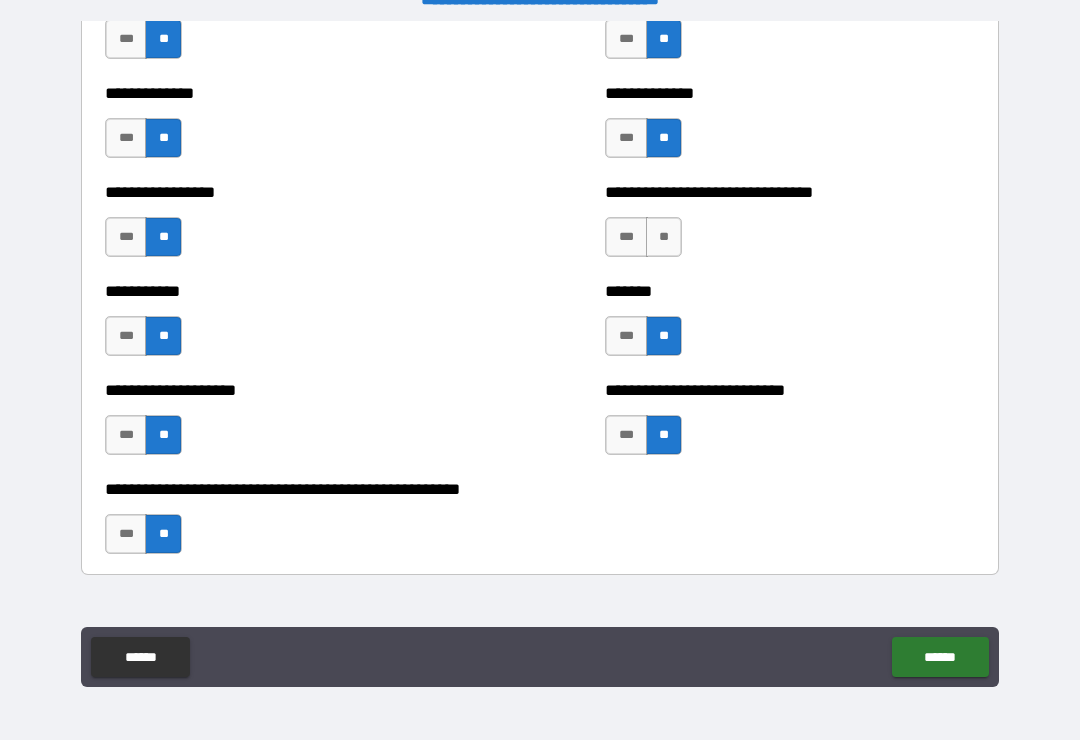 click on "**" at bounding box center (664, 237) 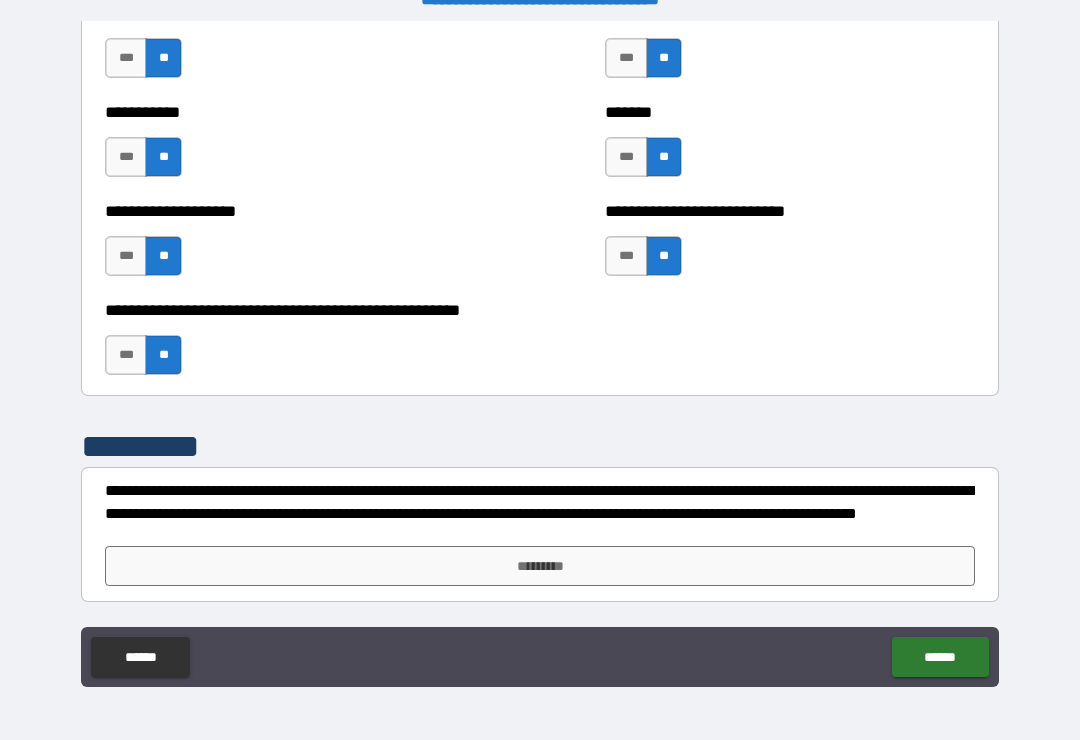 scroll, scrollTop: 7897, scrollLeft: 0, axis: vertical 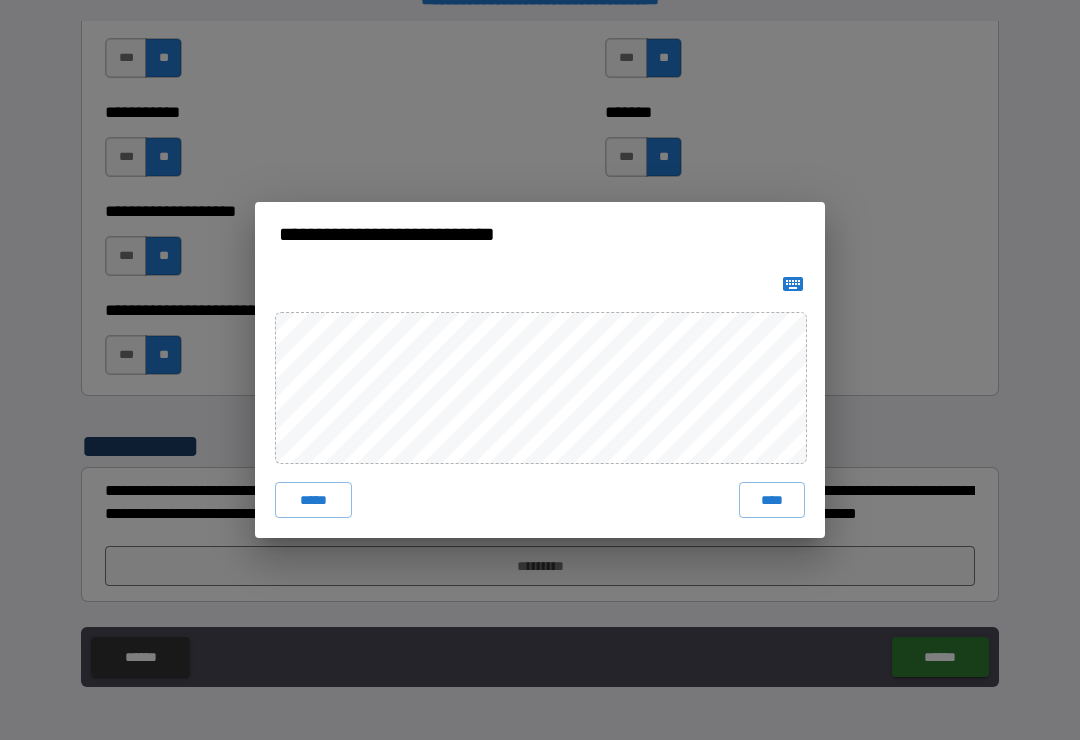 click on "****" at bounding box center (772, 500) 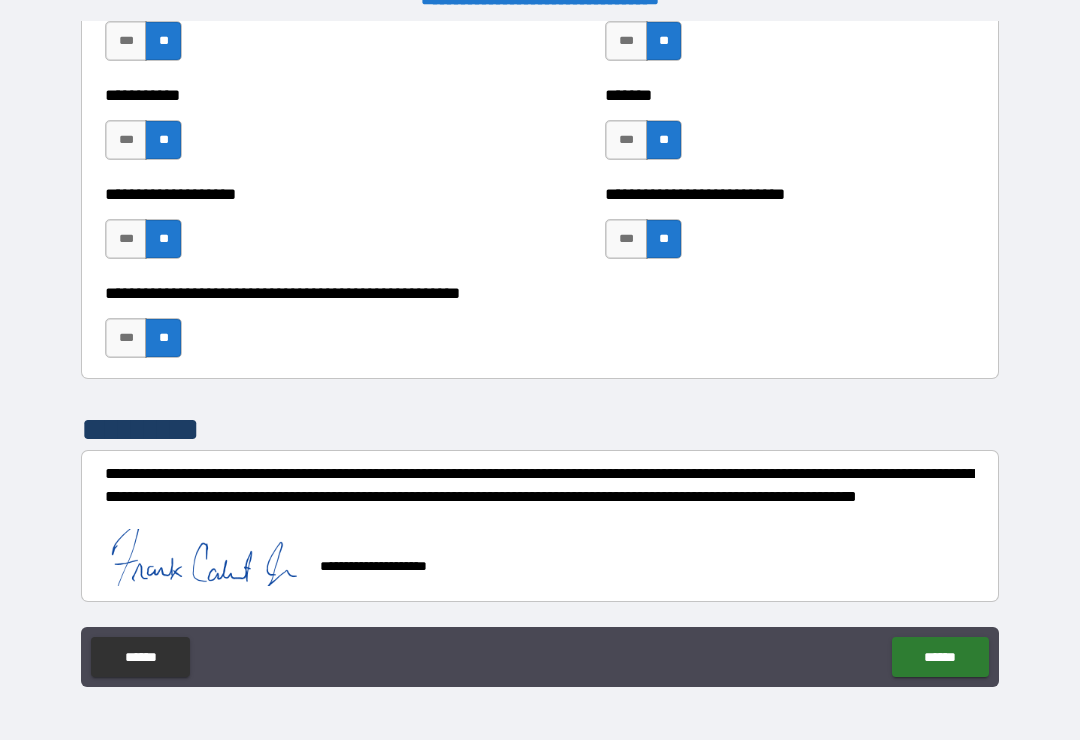 scroll, scrollTop: 7914, scrollLeft: 0, axis: vertical 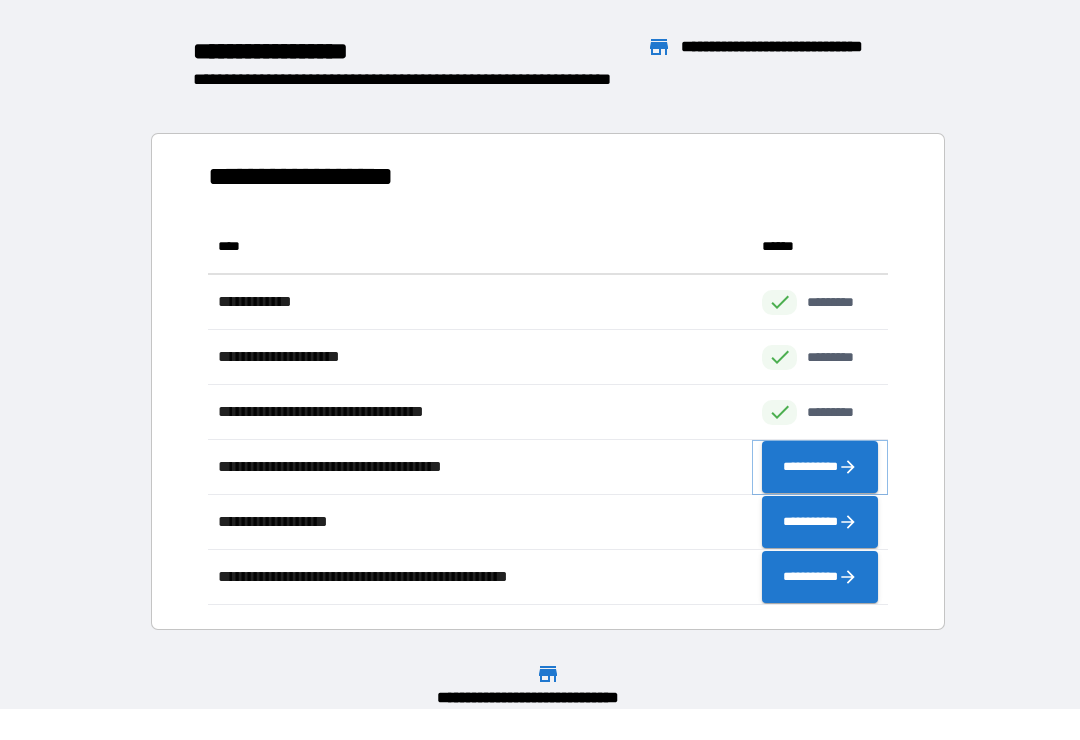 click on "**********" at bounding box center (820, 467) 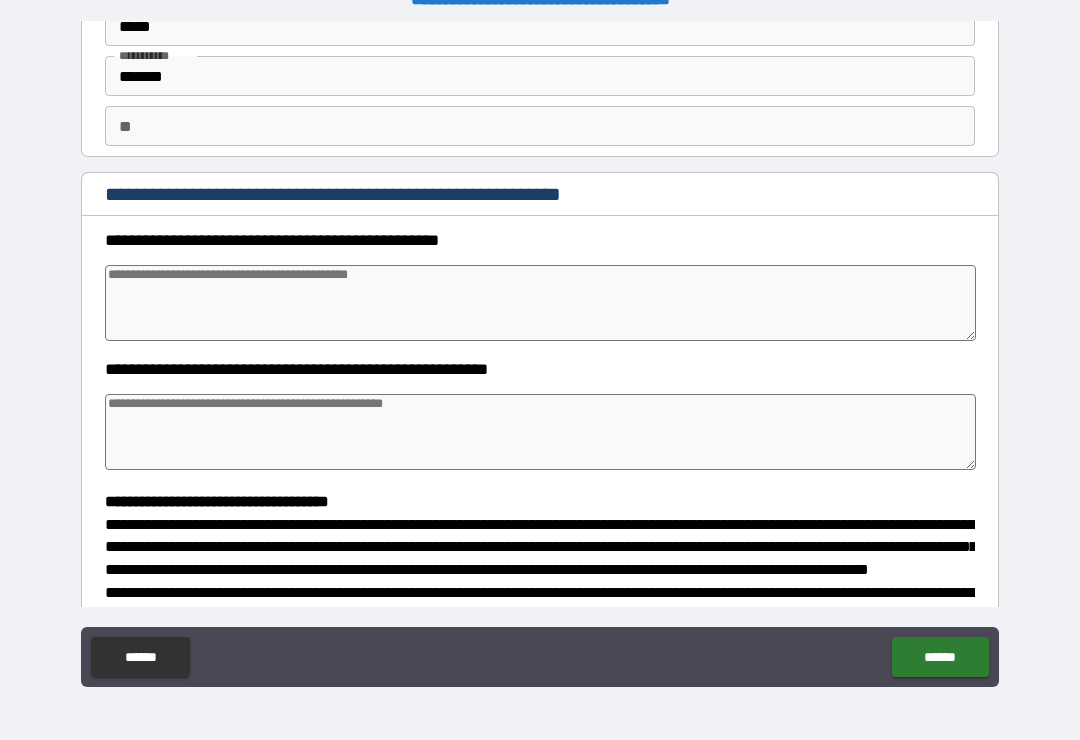 scroll, scrollTop: 109, scrollLeft: 0, axis: vertical 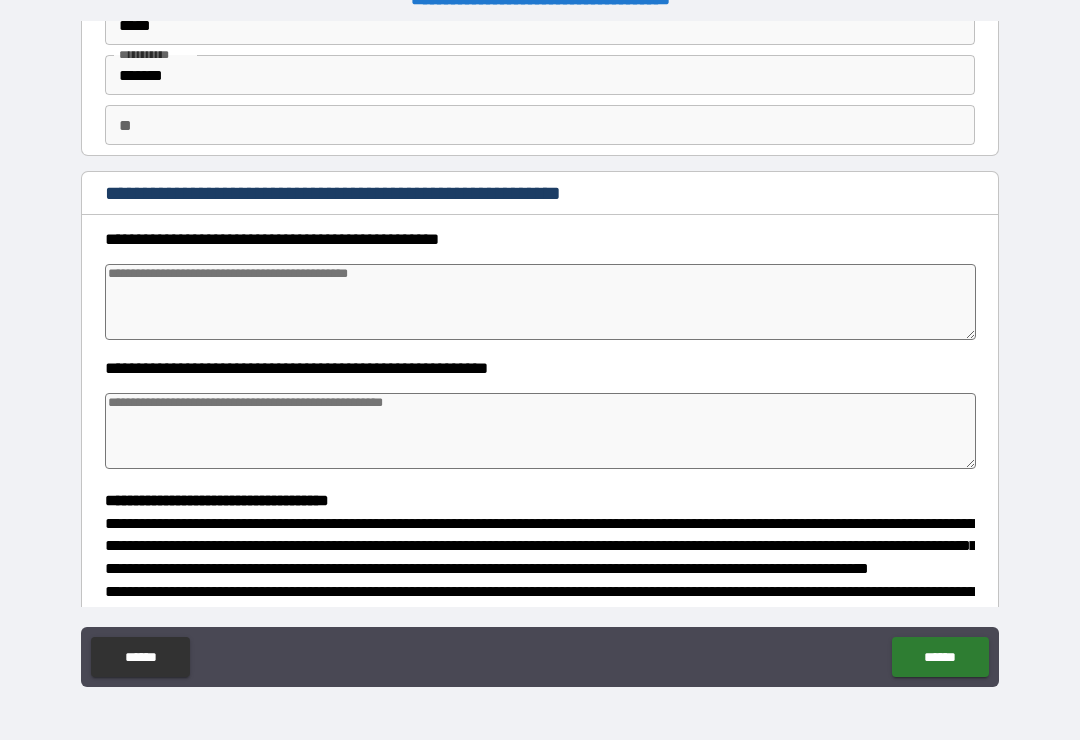 click at bounding box center [540, 302] 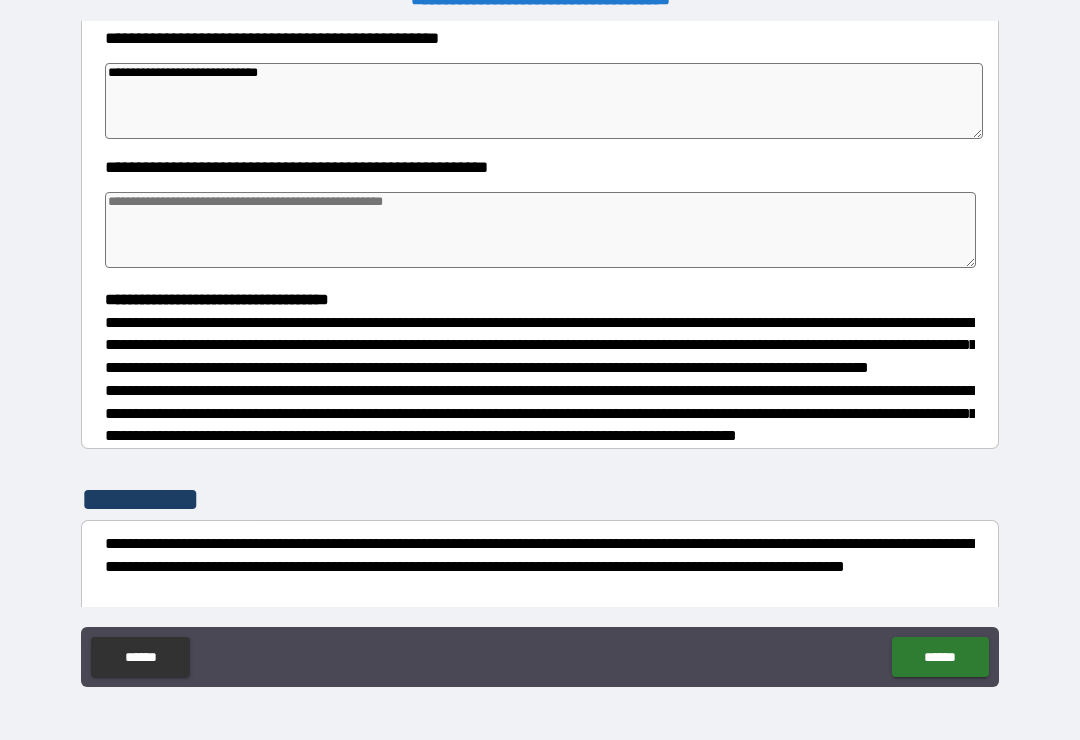 scroll, scrollTop: 312, scrollLeft: 0, axis: vertical 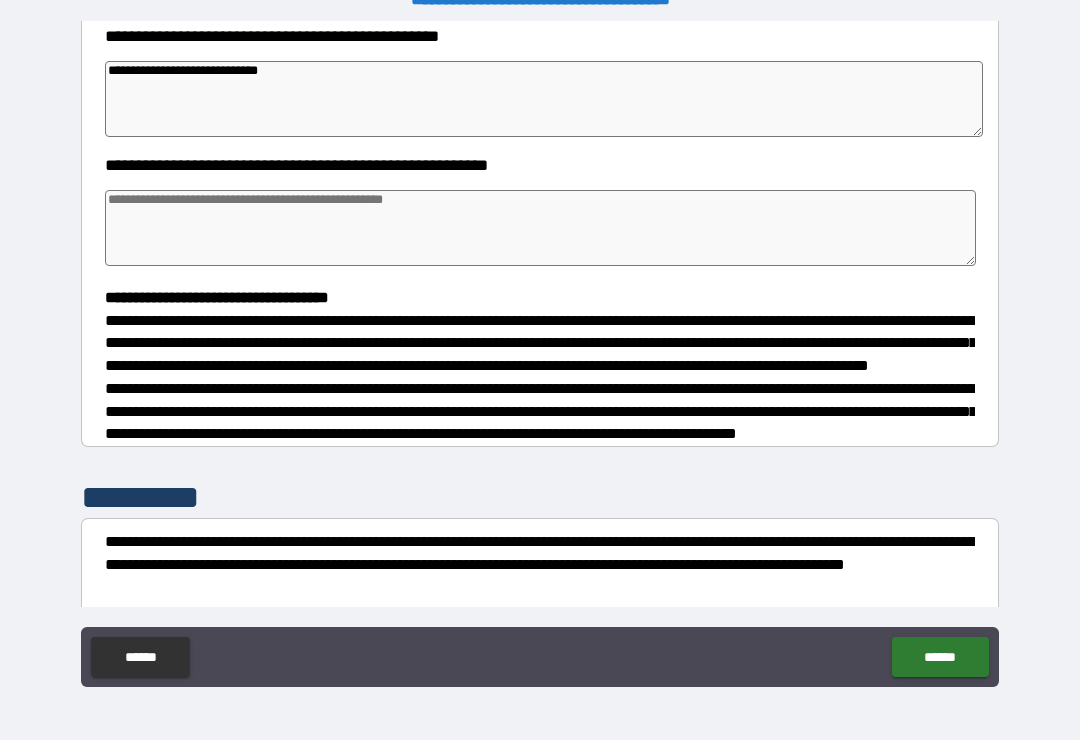 click at bounding box center (540, 228) 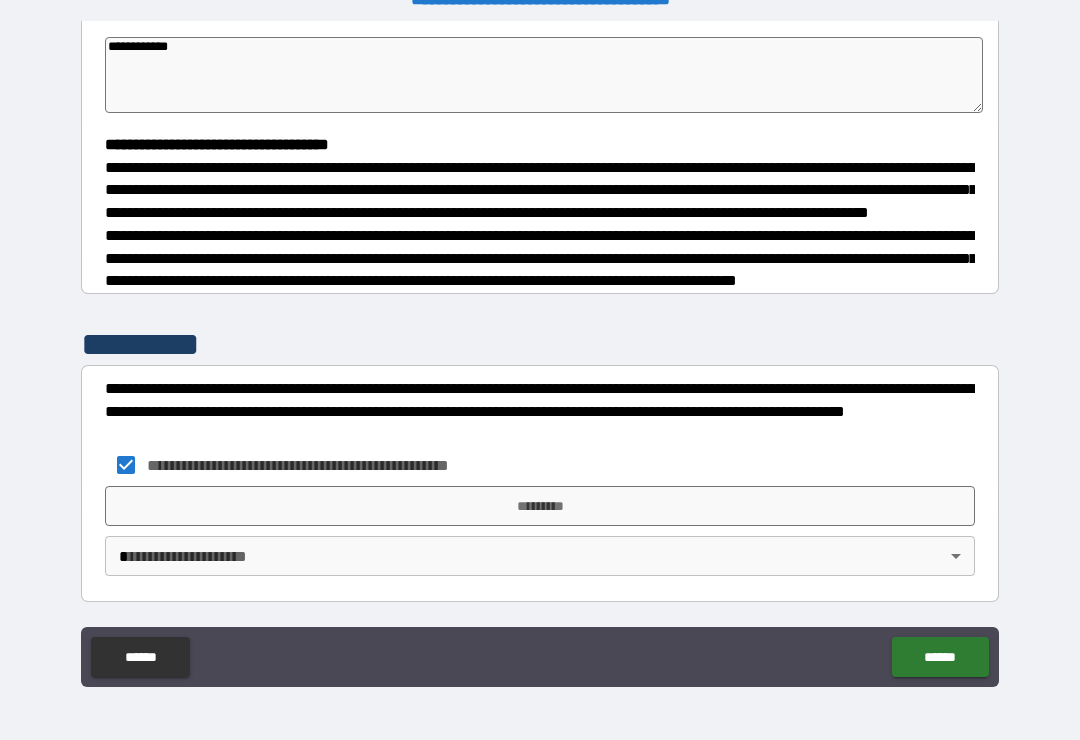 scroll, scrollTop: 504, scrollLeft: 0, axis: vertical 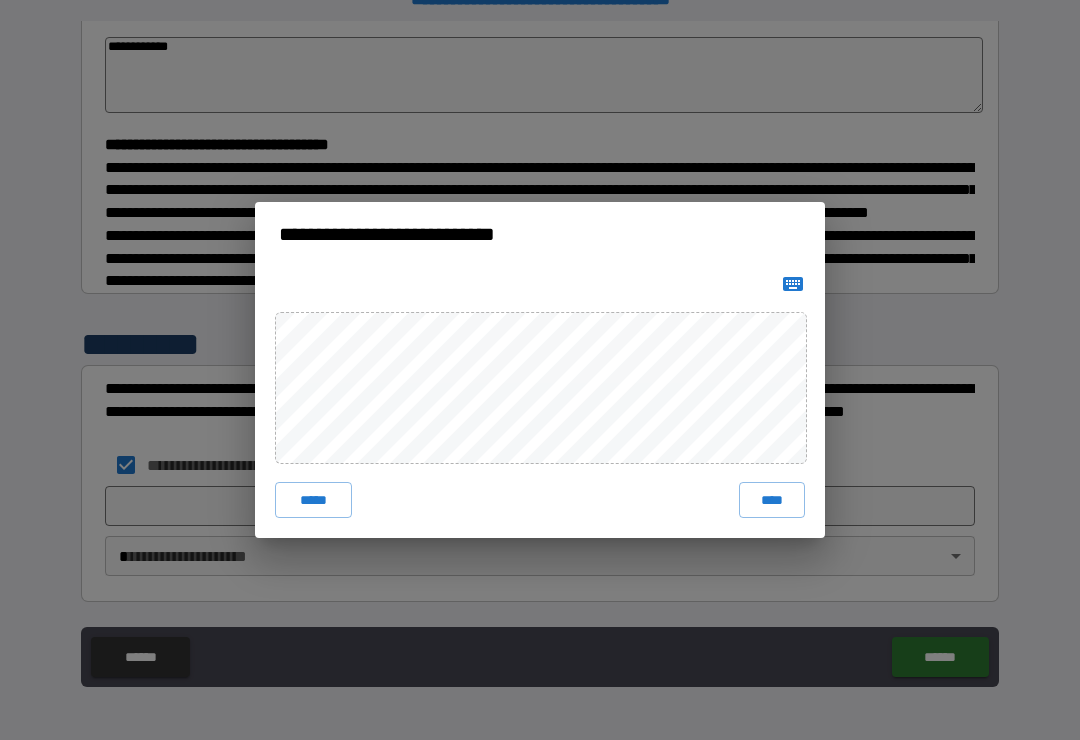 click on "*****" at bounding box center (313, 500) 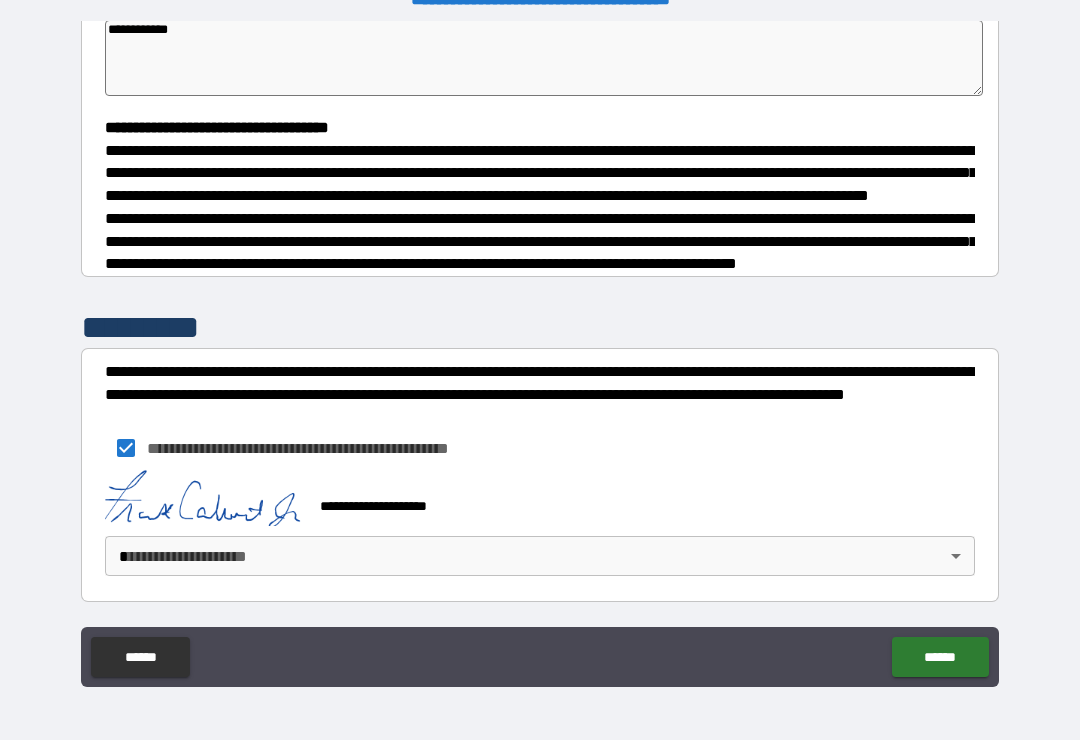 scroll, scrollTop: 521, scrollLeft: 0, axis: vertical 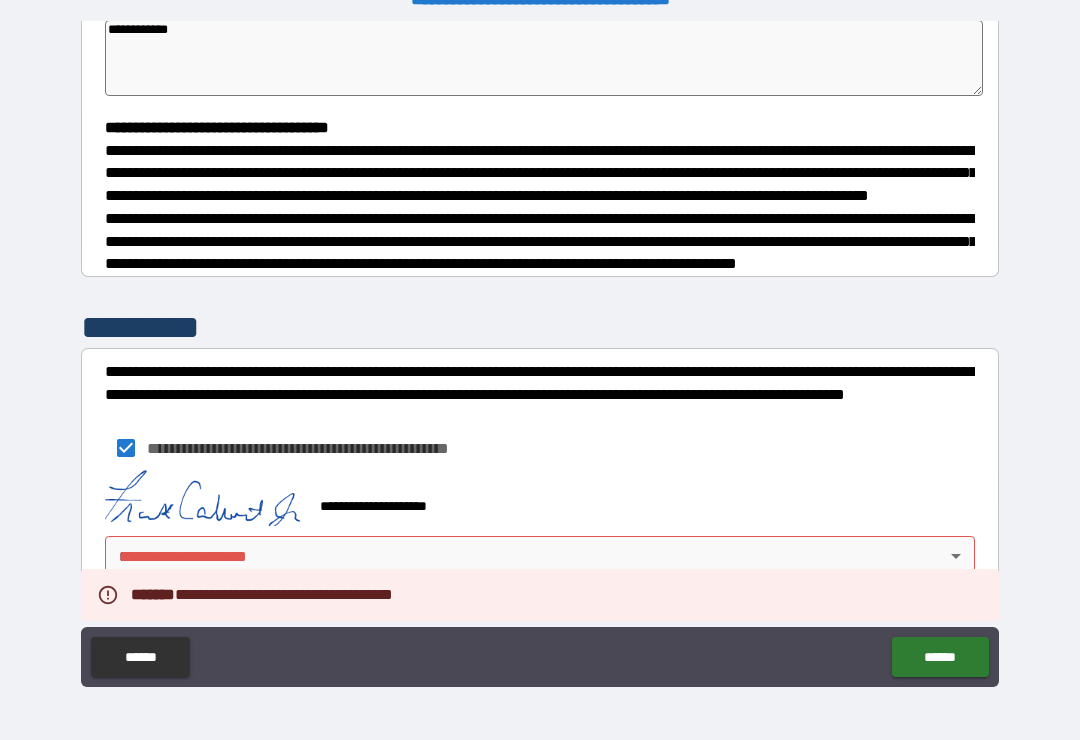 click on "**********" at bounding box center [540, 354] 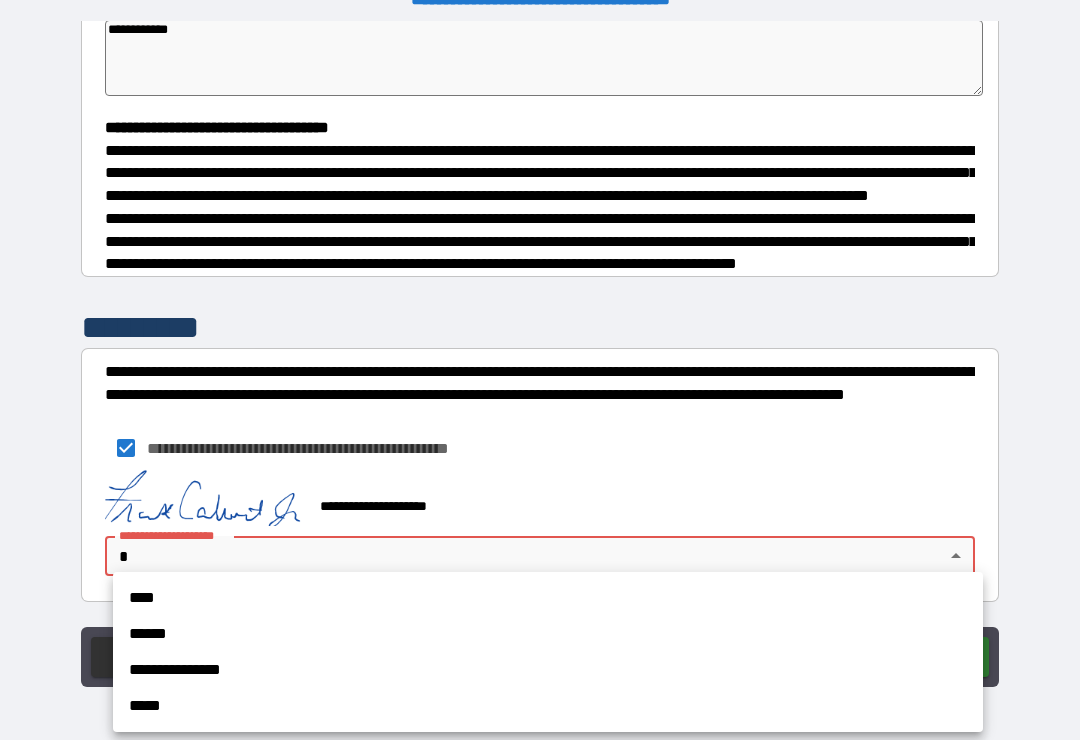 click on "****" at bounding box center (548, 598) 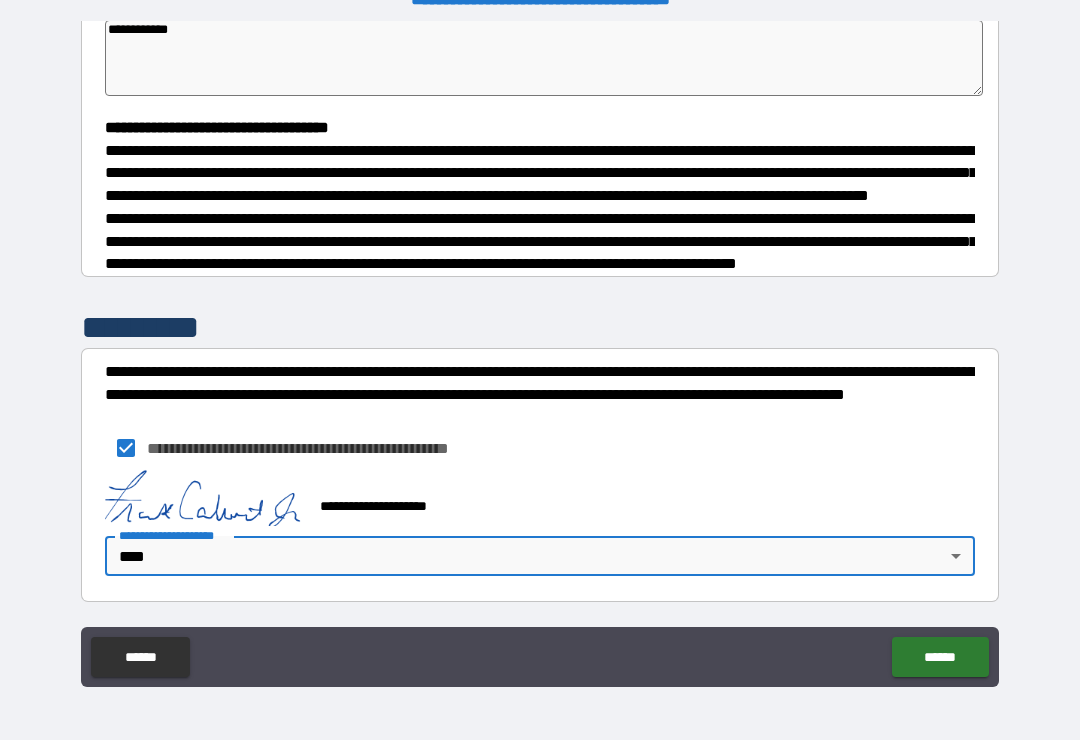 click on "******" at bounding box center [940, 657] 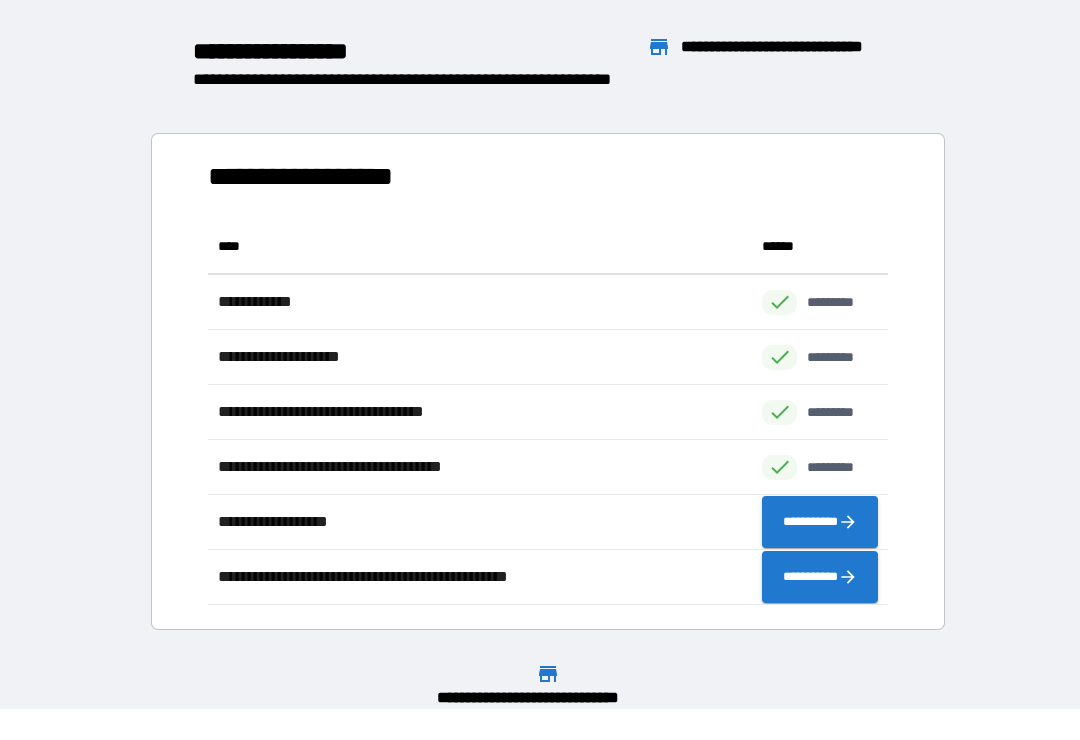 scroll, scrollTop: 1, scrollLeft: 1, axis: both 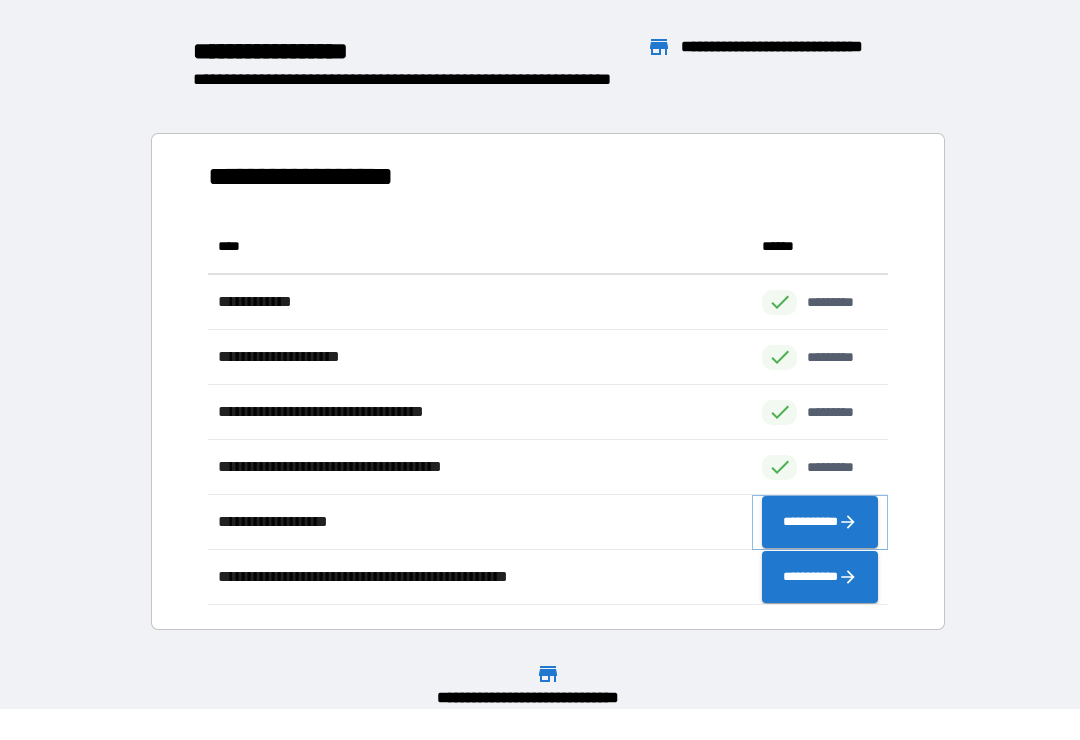 click on "**********" at bounding box center (820, 522) 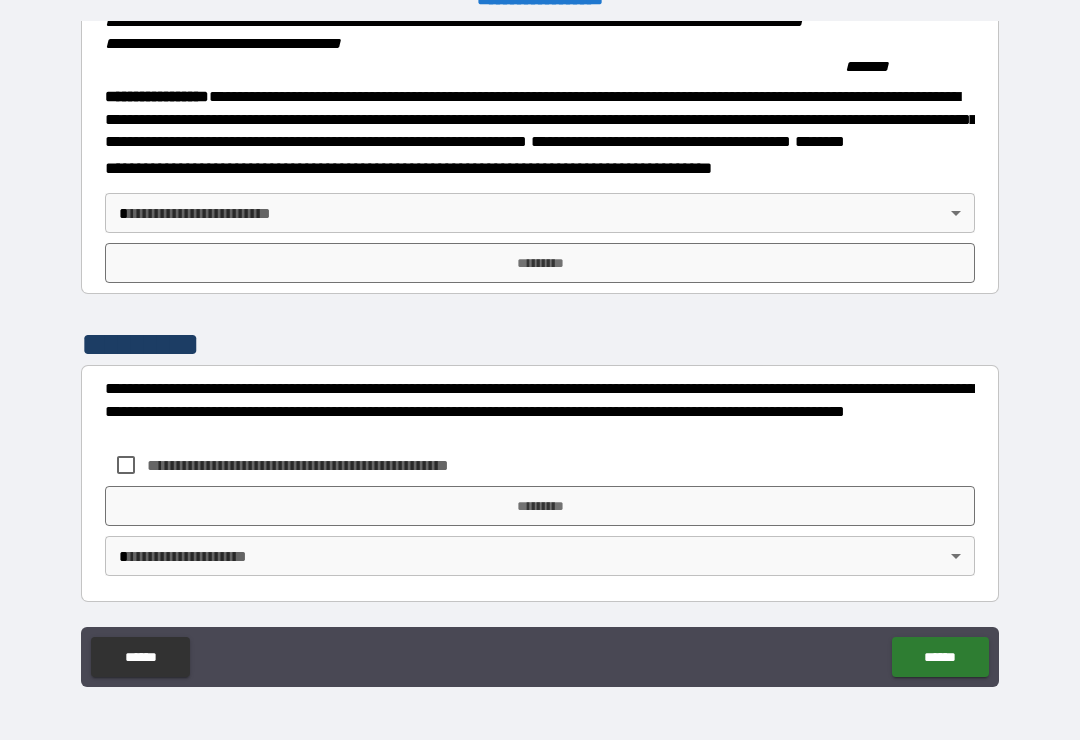 scroll, scrollTop: 2259, scrollLeft: 0, axis: vertical 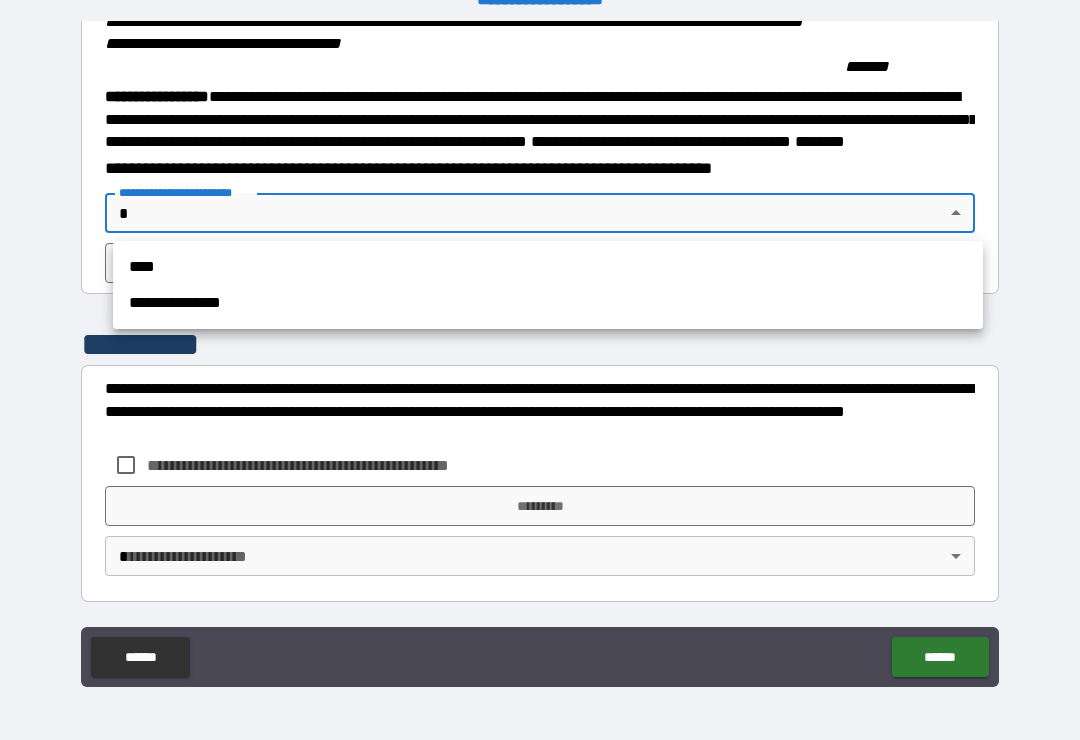 click on "****" at bounding box center [548, 267] 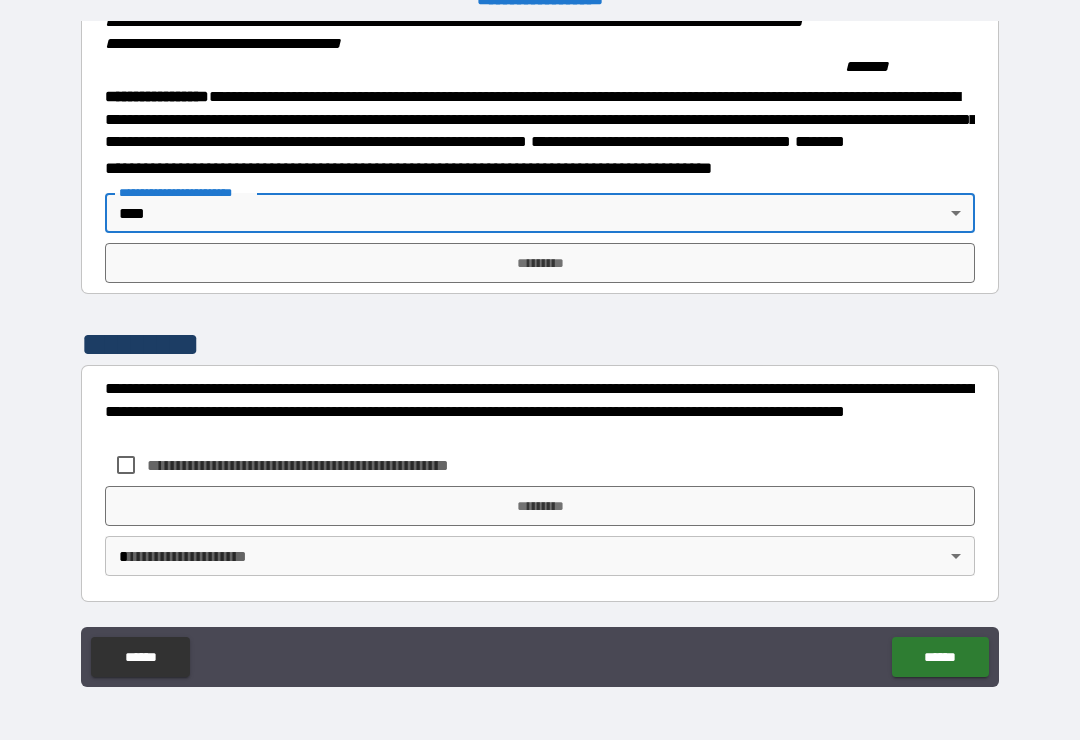 click on "*********" at bounding box center [540, 263] 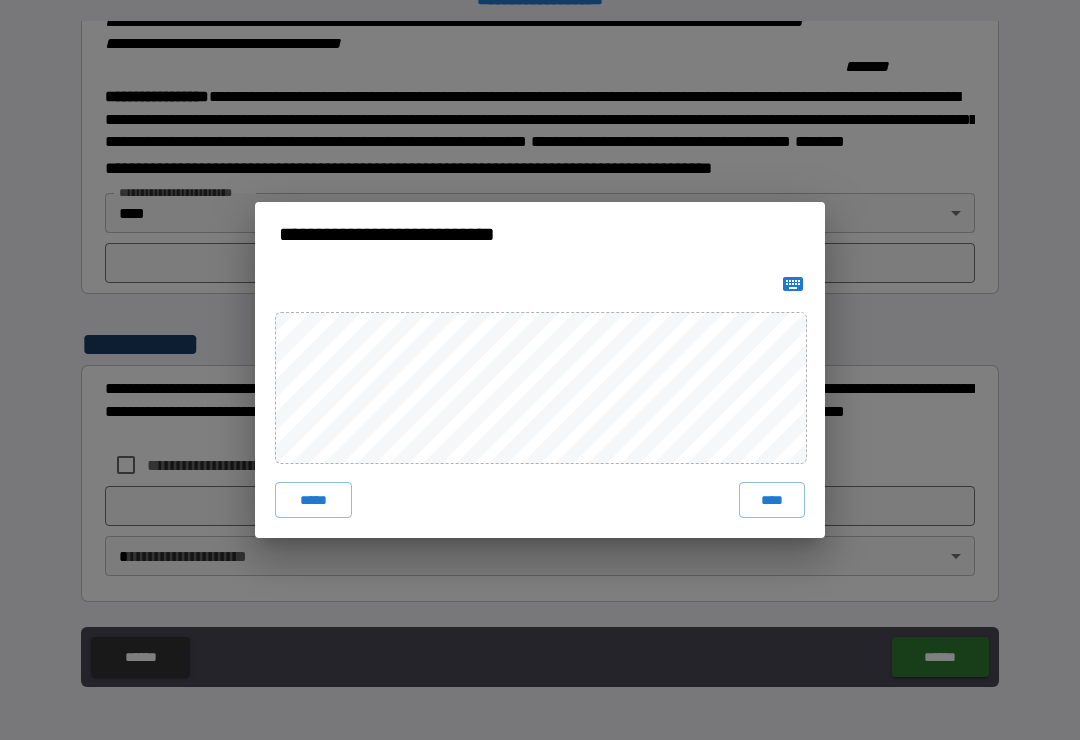 click on "****" at bounding box center (772, 500) 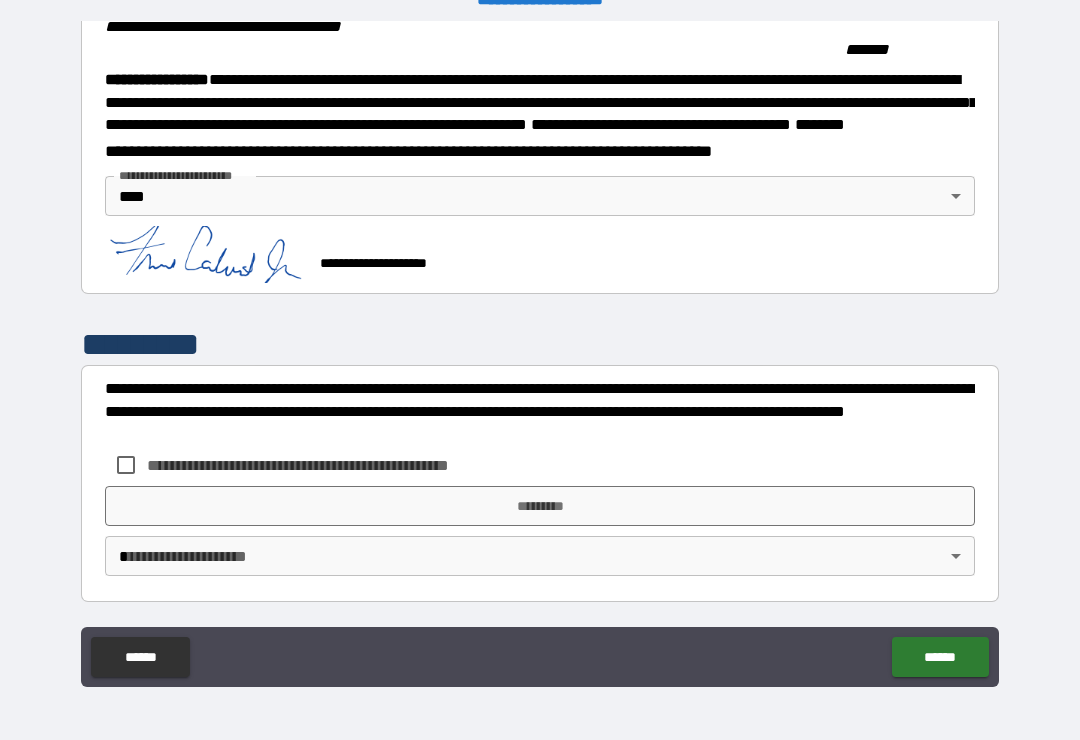 scroll, scrollTop: 2276, scrollLeft: 0, axis: vertical 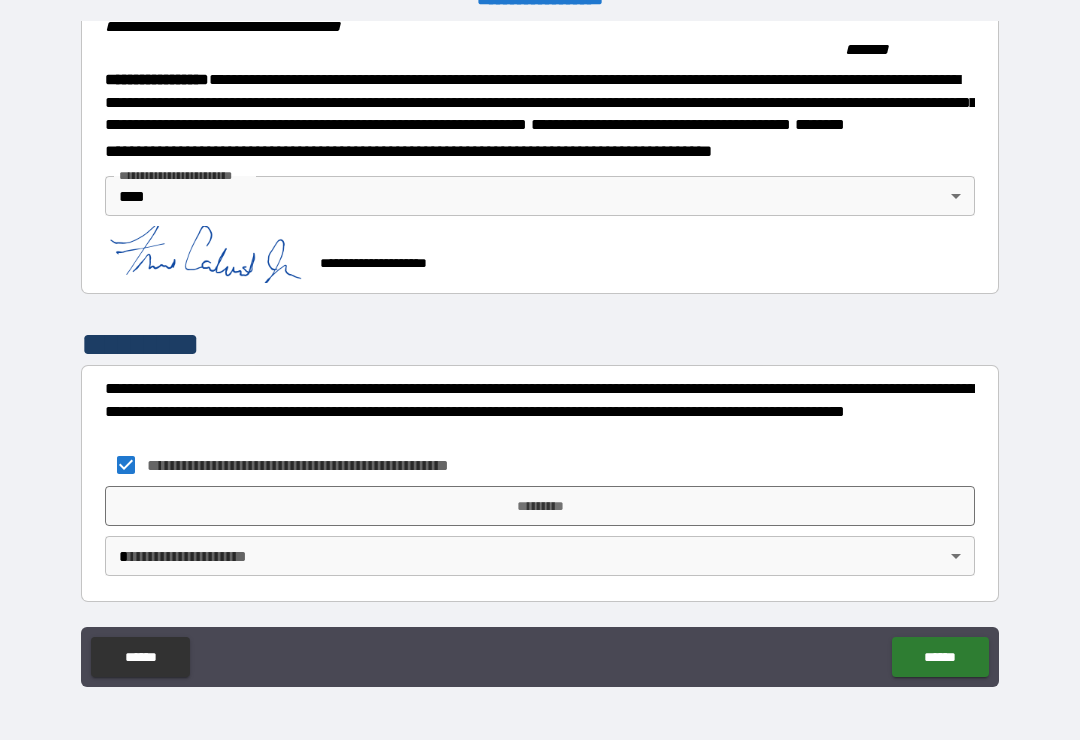 click on "*********" at bounding box center (540, 506) 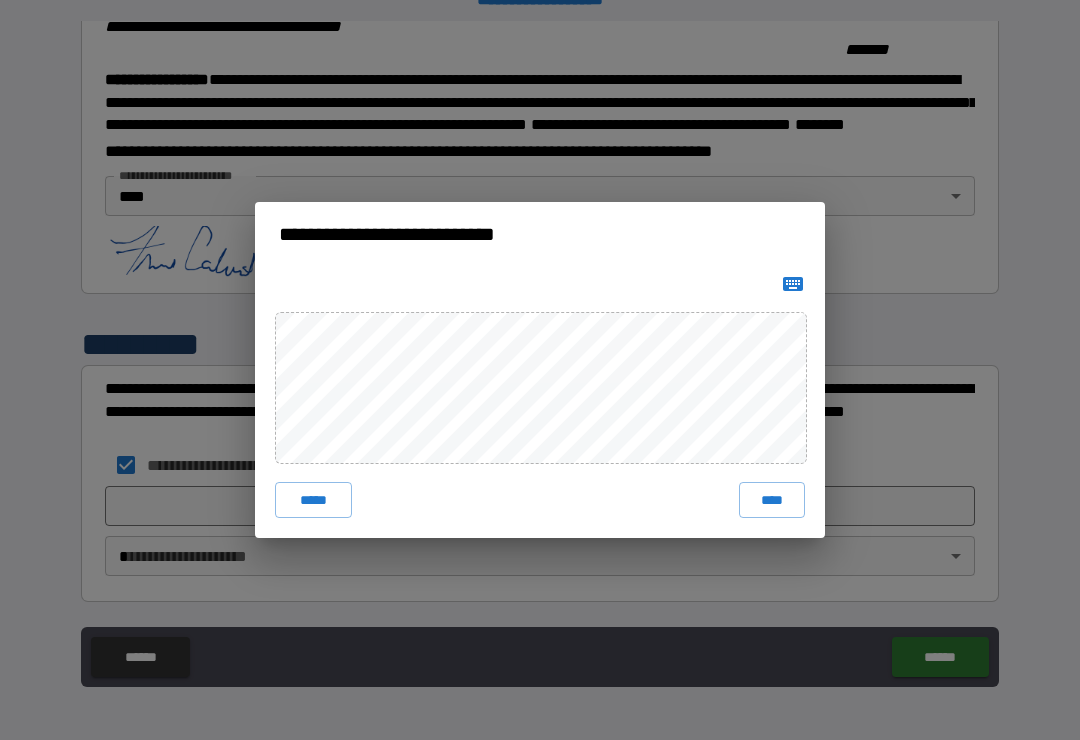 click on "****" at bounding box center (772, 500) 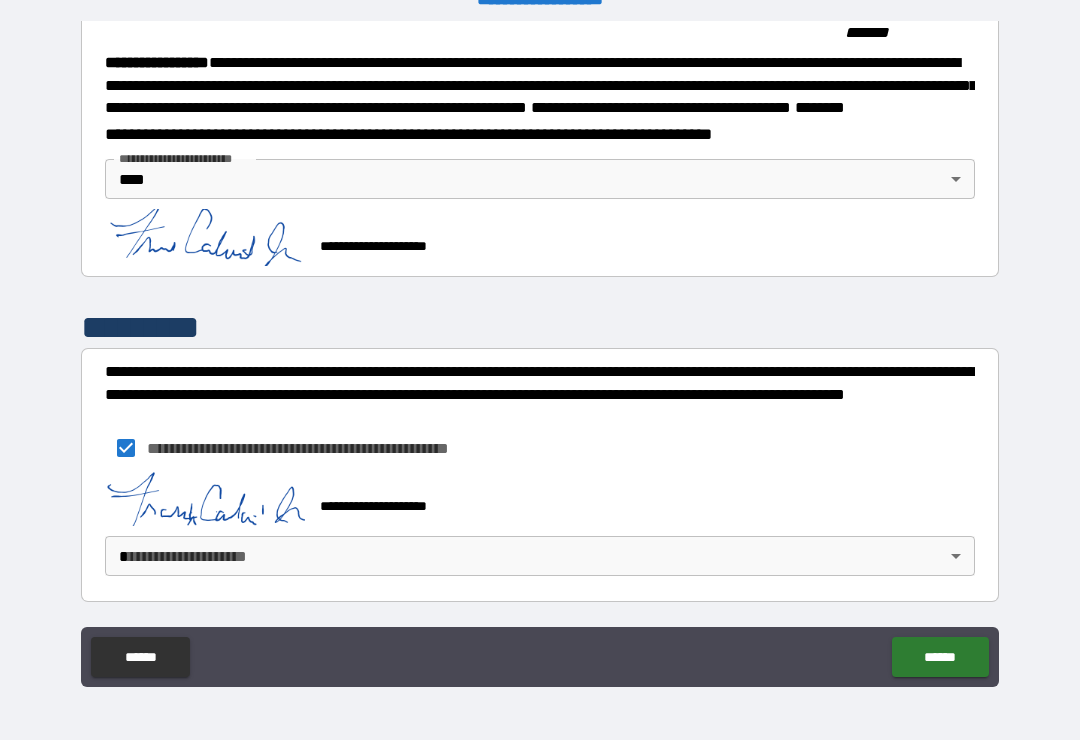 scroll, scrollTop: 2293, scrollLeft: 0, axis: vertical 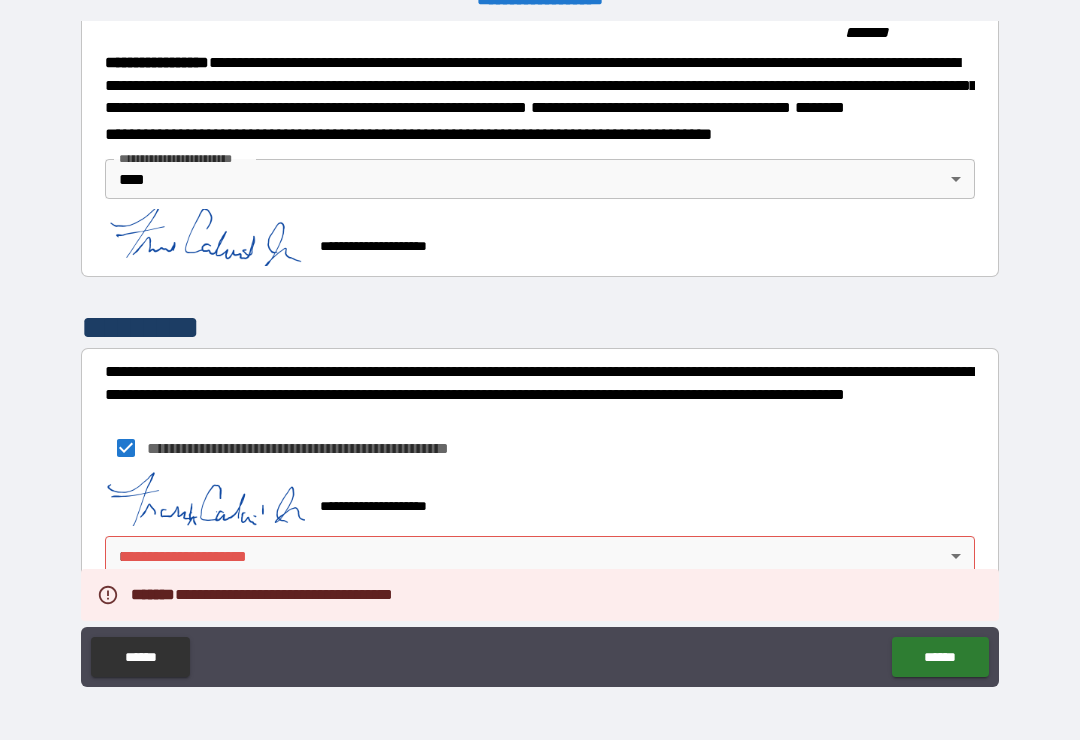 click on "**********" at bounding box center (540, 354) 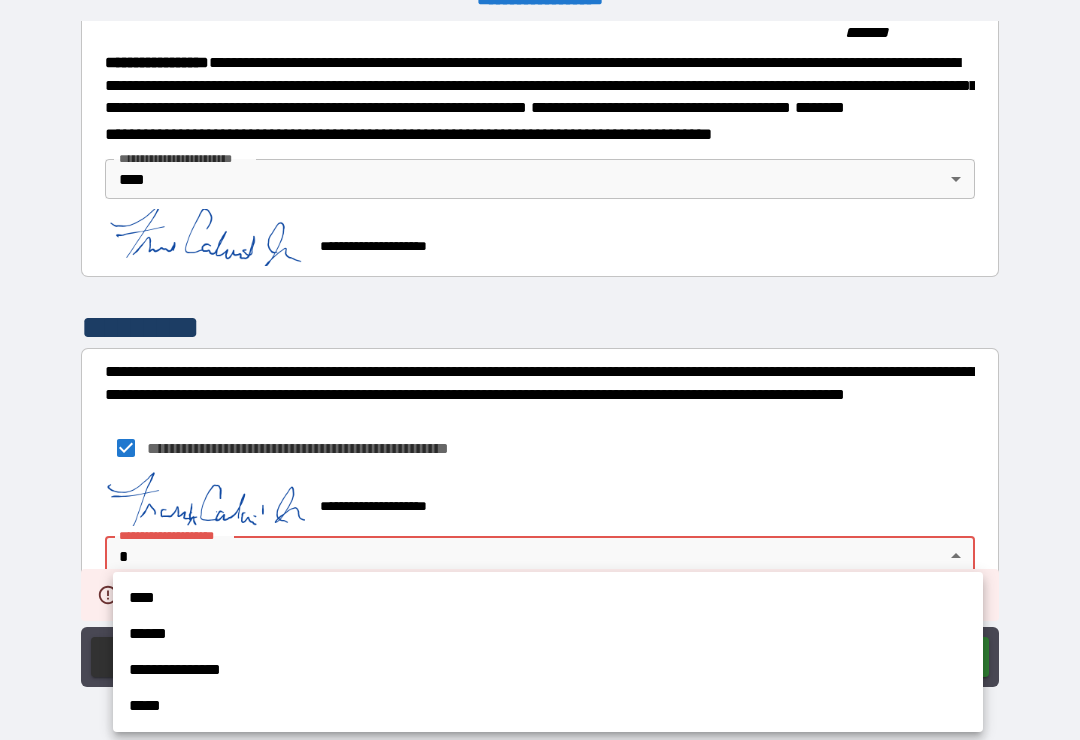 click on "****" at bounding box center (548, 598) 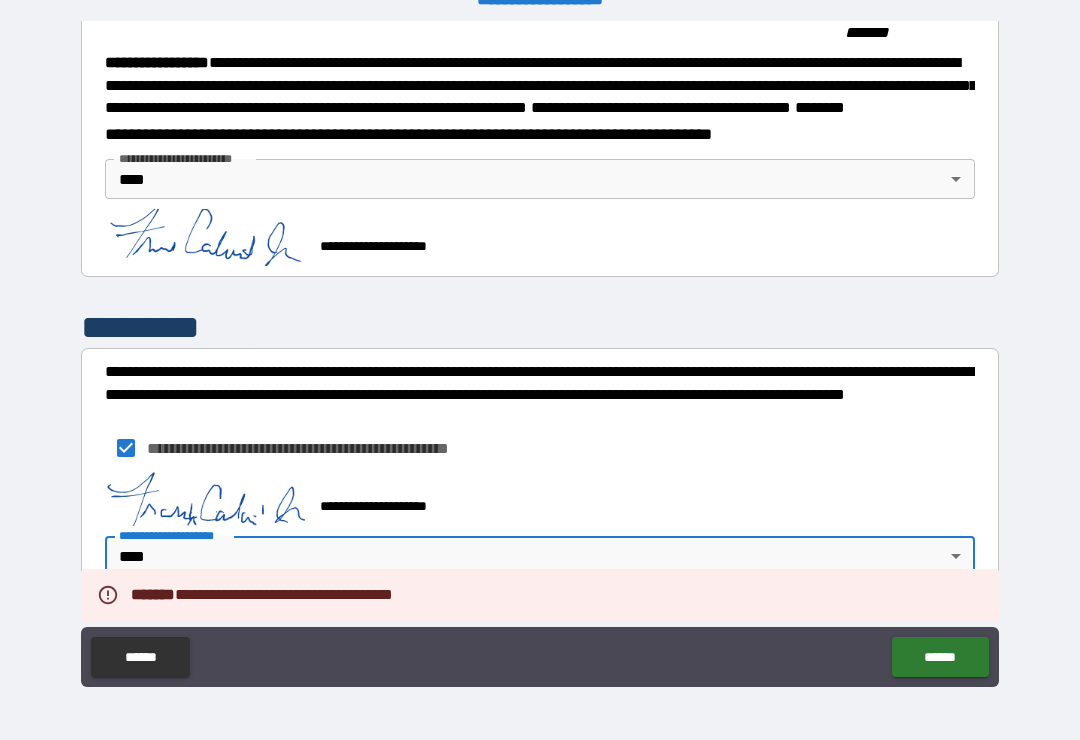 click on "******" at bounding box center [940, 657] 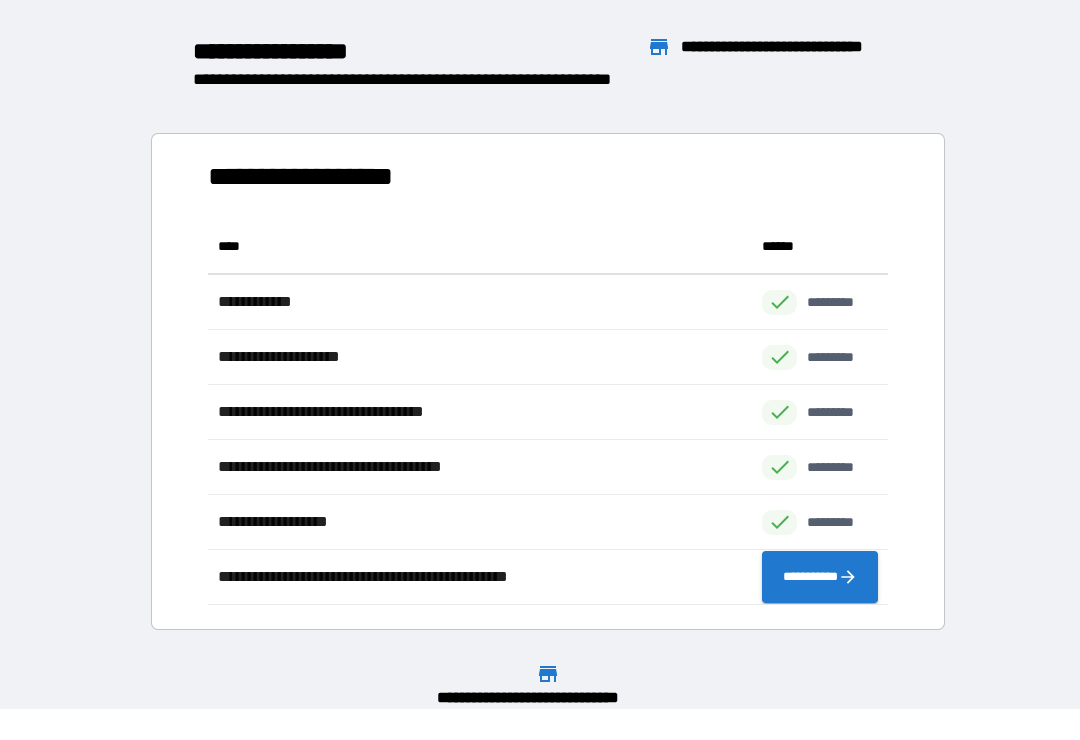 scroll, scrollTop: 1, scrollLeft: 1, axis: both 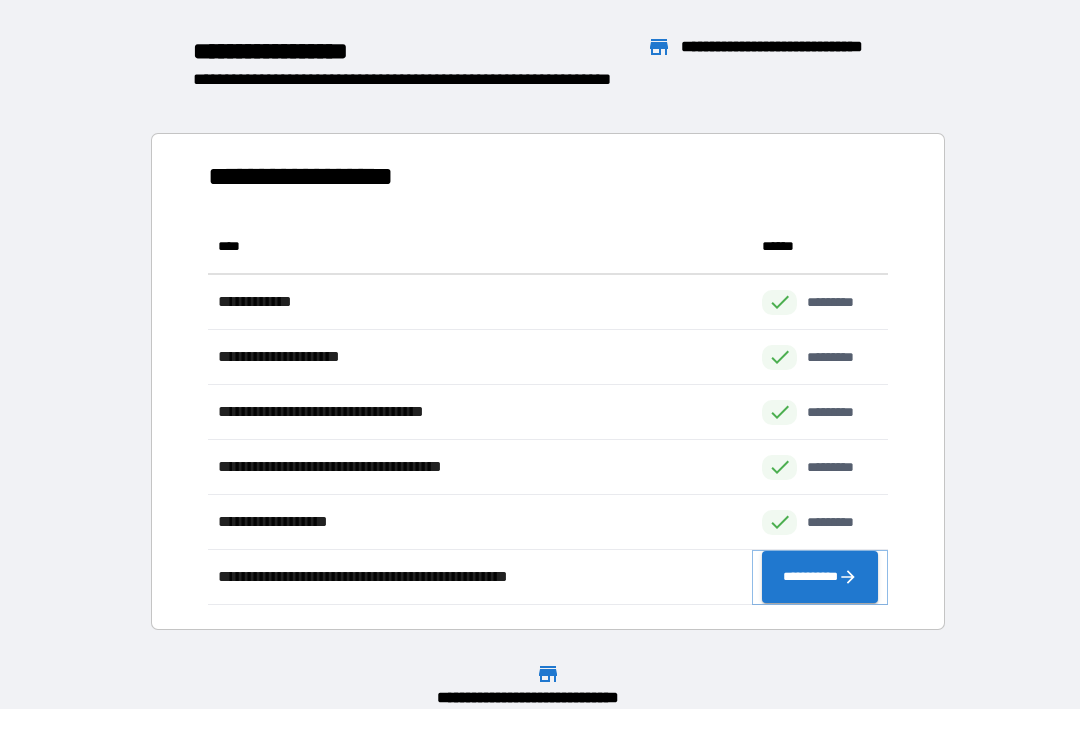 click on "**********" at bounding box center (820, 577) 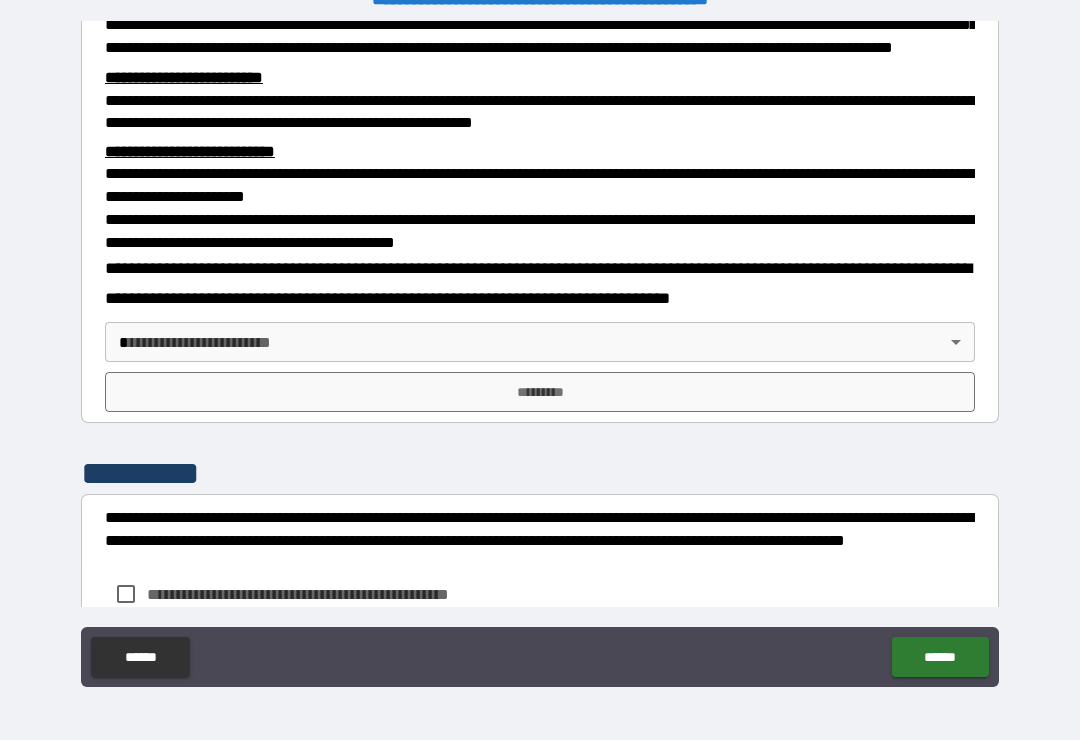 scroll, scrollTop: 540, scrollLeft: 0, axis: vertical 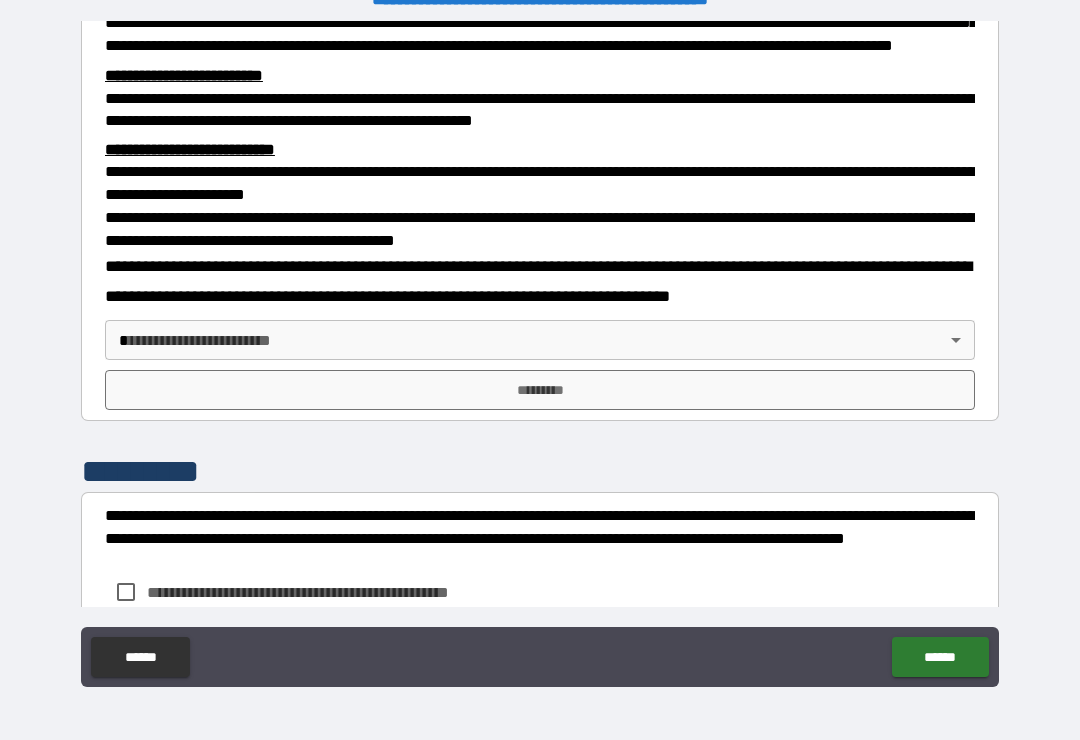 click on "**********" at bounding box center (540, 354) 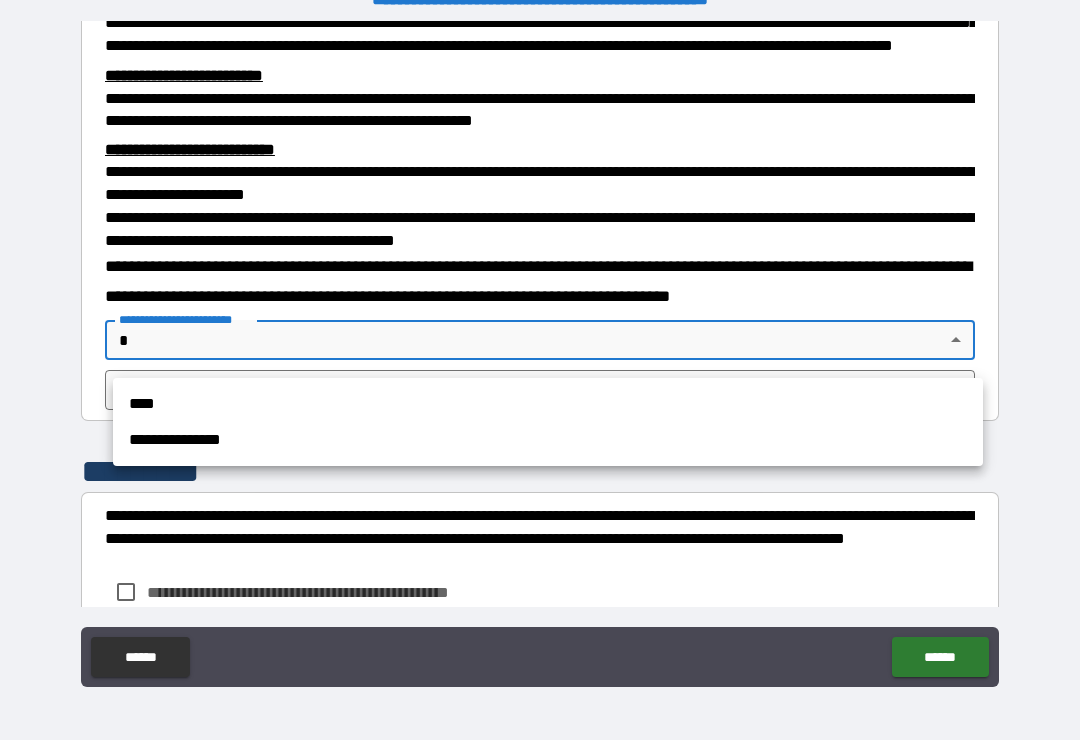 click on "****" at bounding box center [548, 404] 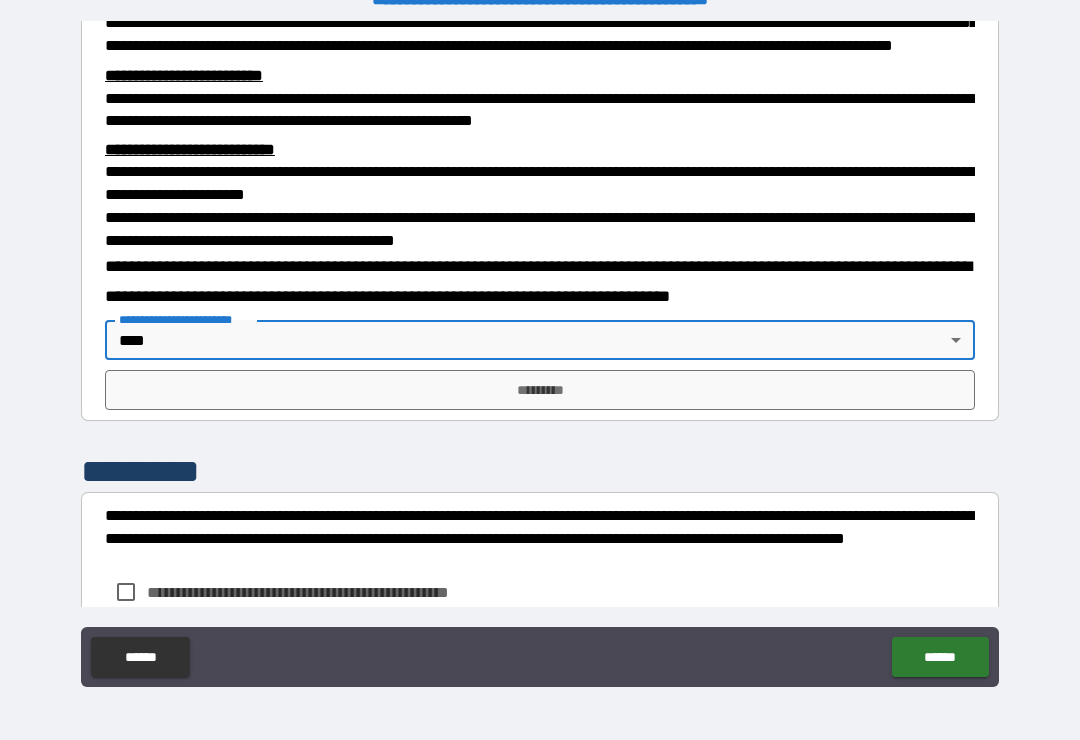 click on "*********" at bounding box center (540, 390) 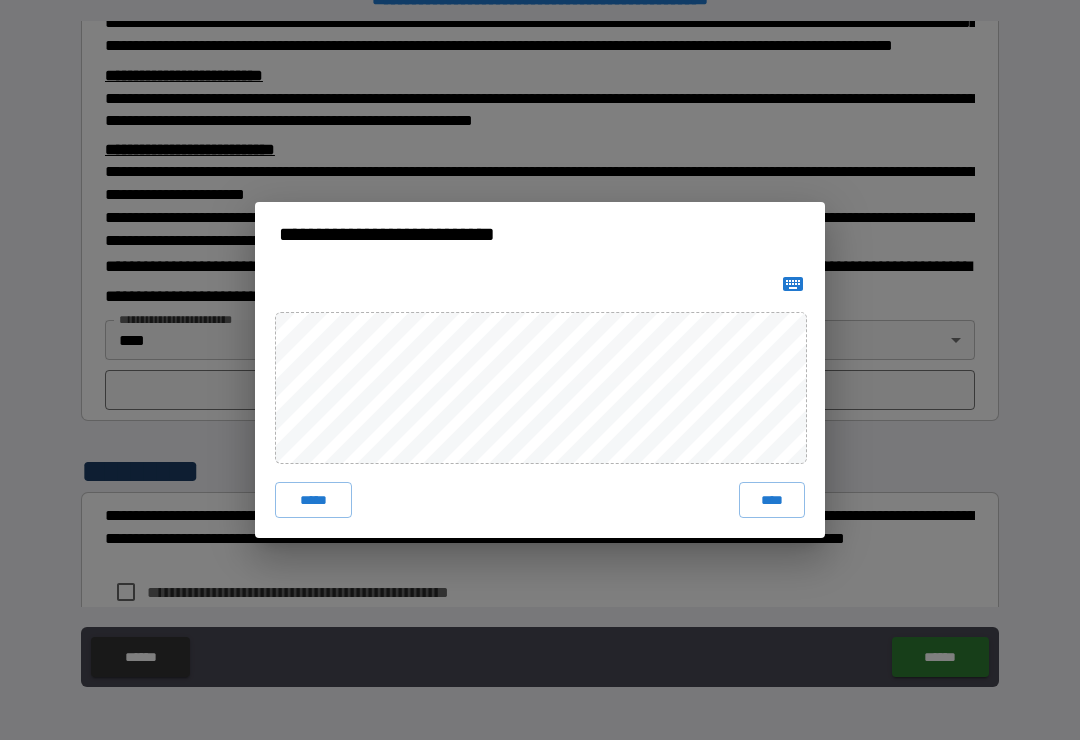 click on "****" at bounding box center (772, 500) 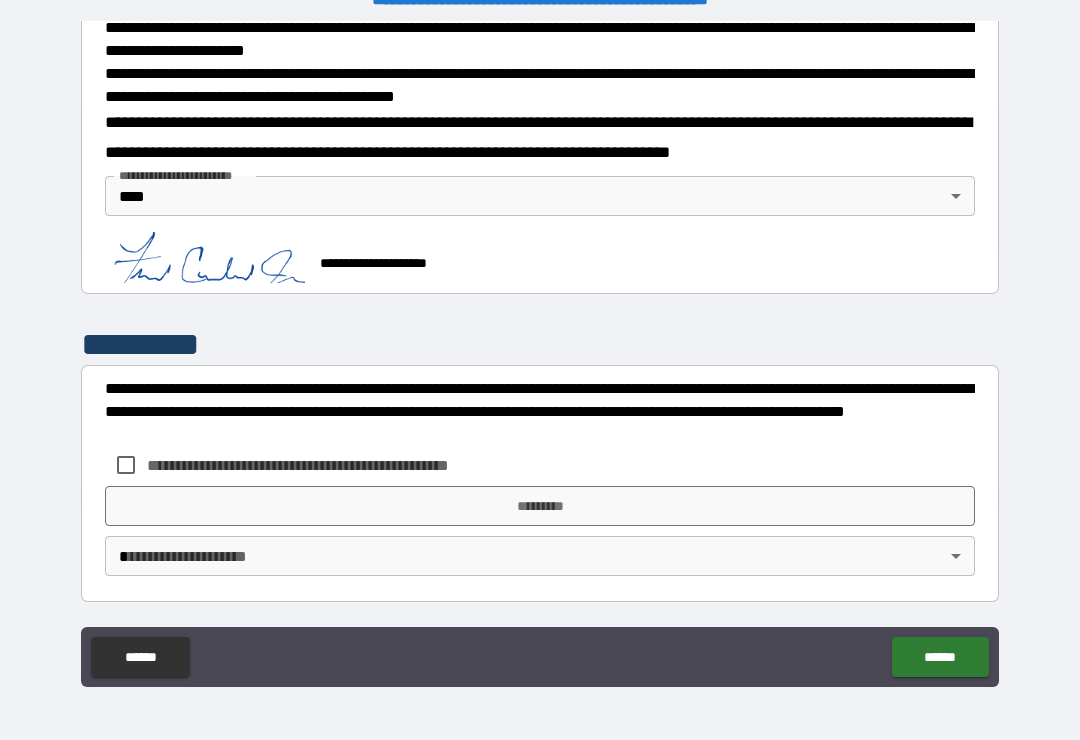 scroll, scrollTop: 694, scrollLeft: 0, axis: vertical 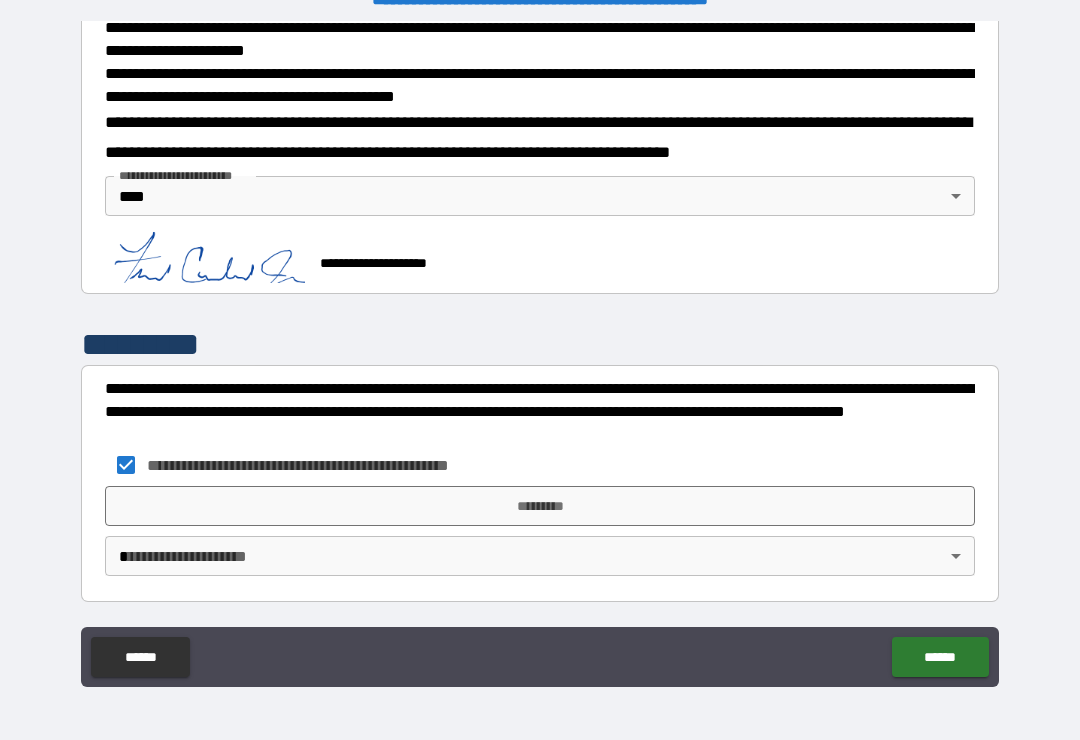click on "*********" at bounding box center (540, 506) 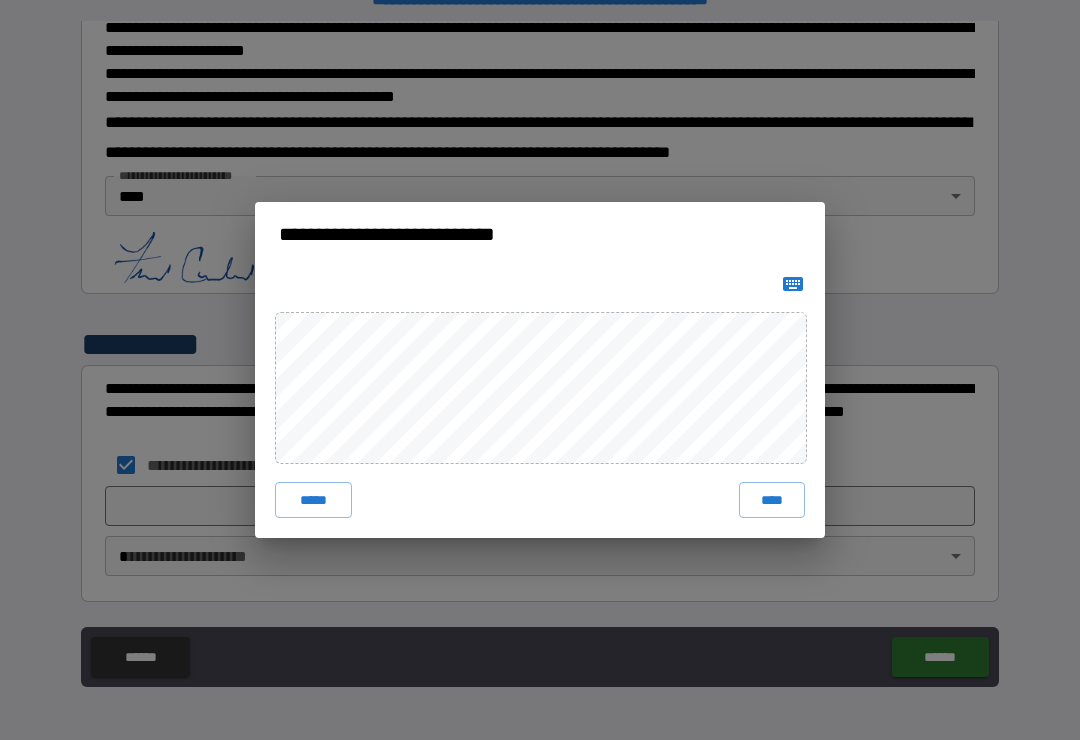 click on "****" at bounding box center [772, 500] 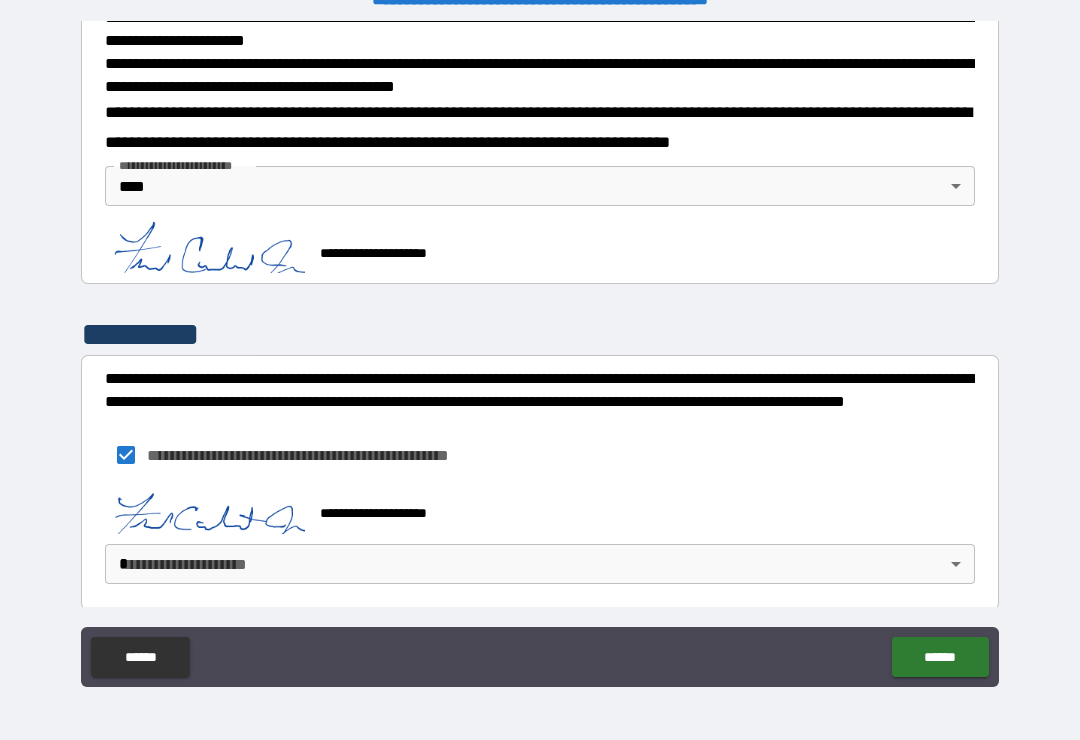 scroll, scrollTop: 684, scrollLeft: 0, axis: vertical 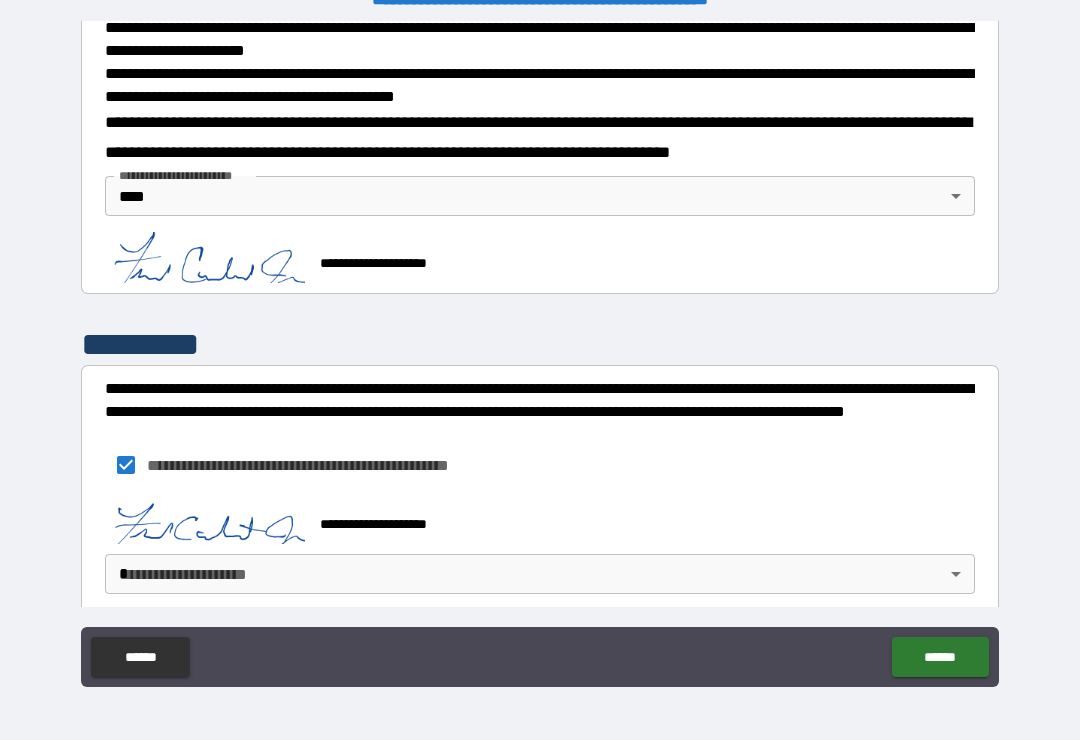 click on "**********" at bounding box center [540, 354] 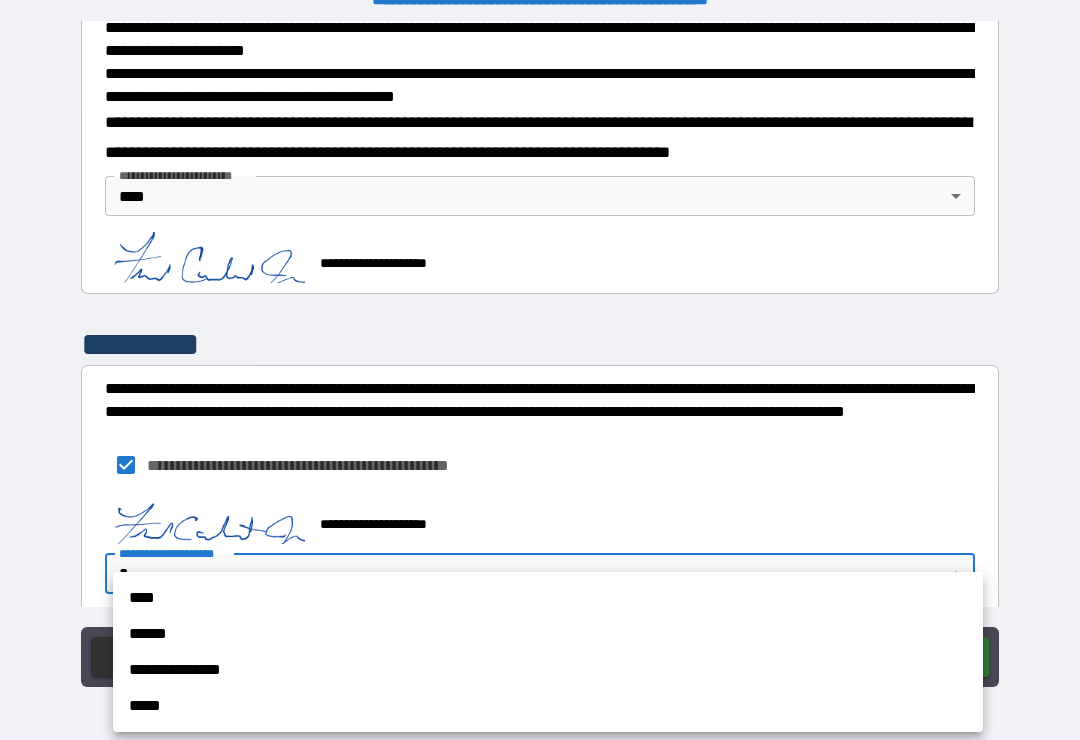 click on "****" at bounding box center [548, 598] 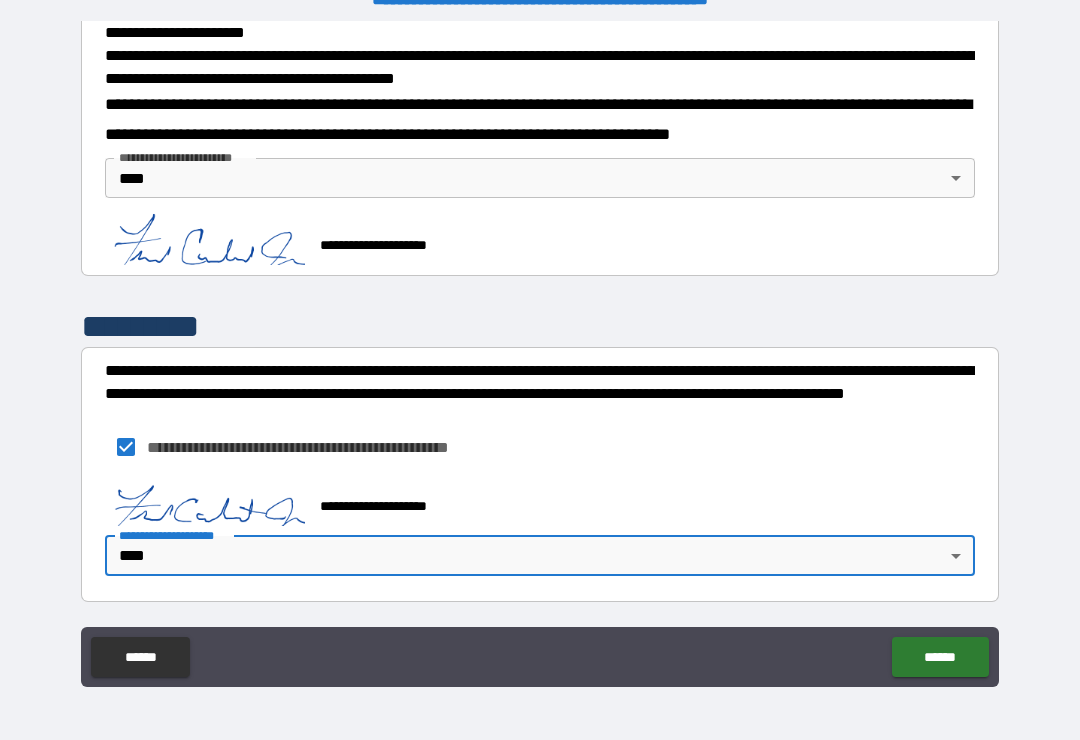 scroll, scrollTop: 711, scrollLeft: 0, axis: vertical 